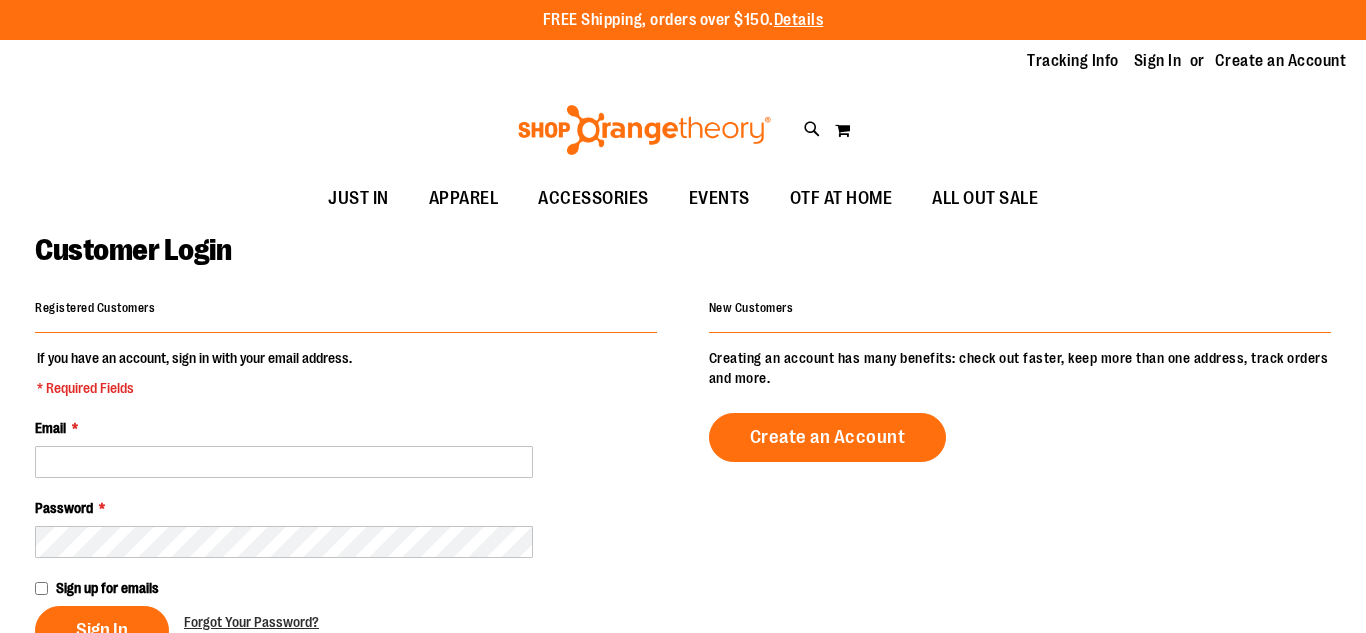 scroll, scrollTop: 0, scrollLeft: 0, axis: both 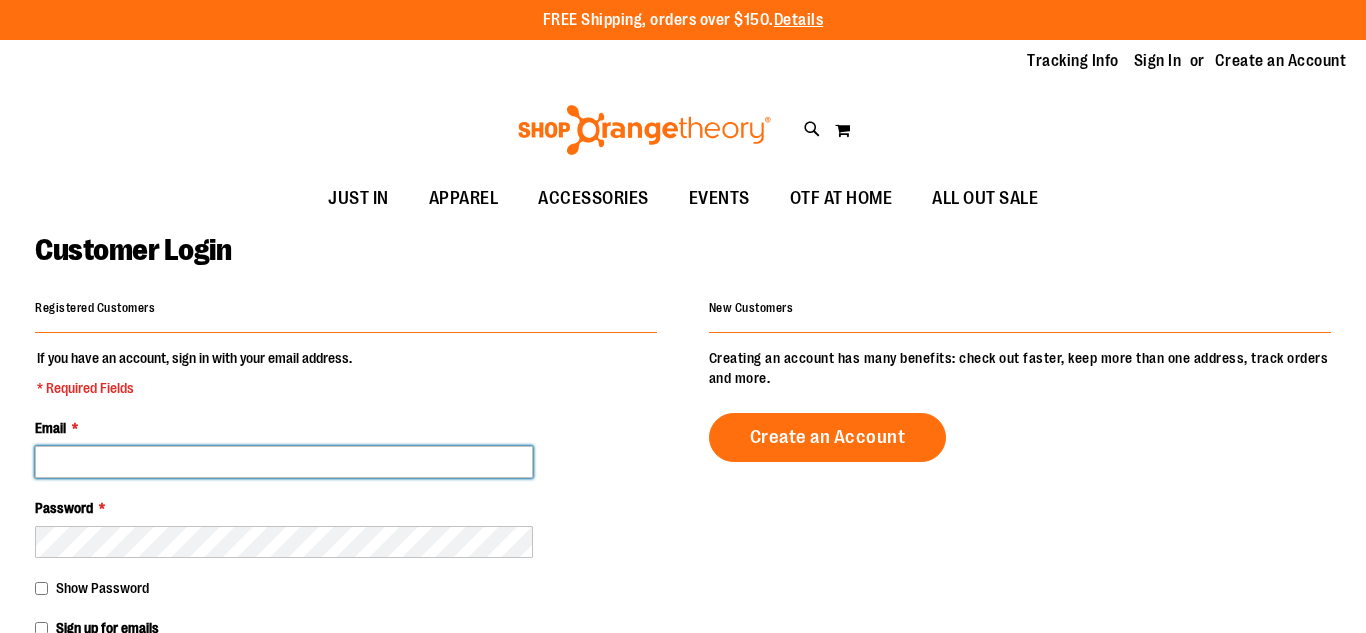 click on "Email *" at bounding box center [284, 462] 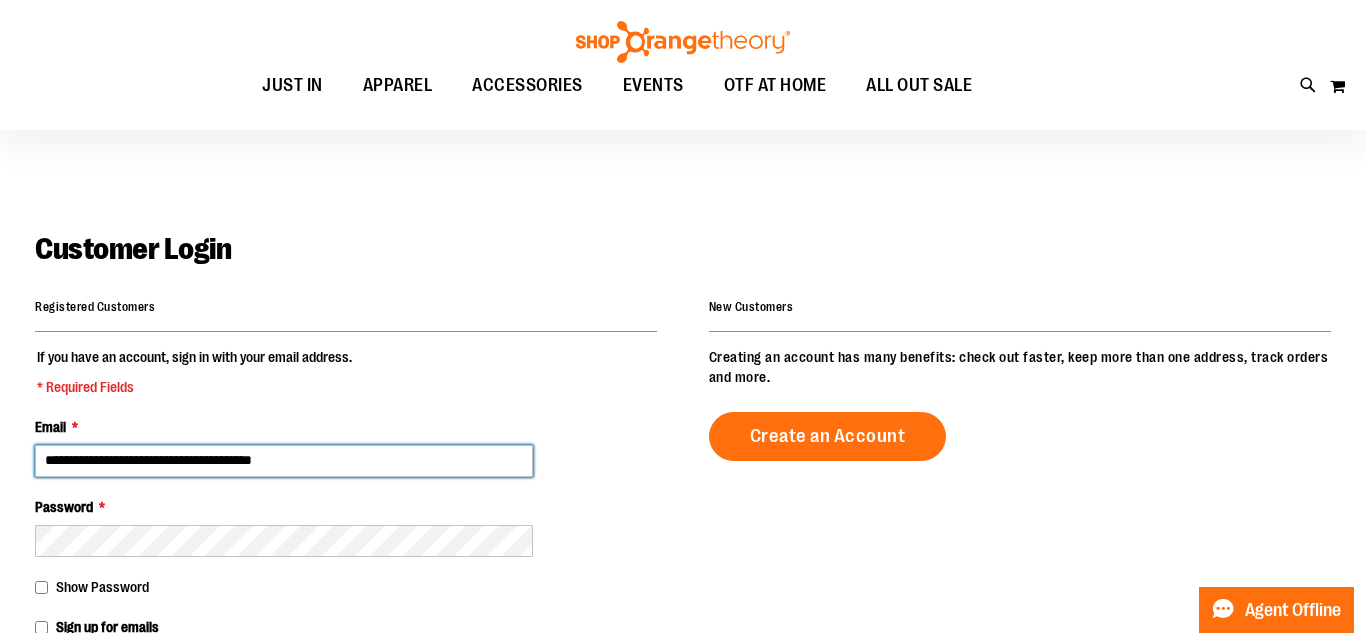 scroll, scrollTop: 183, scrollLeft: 0, axis: vertical 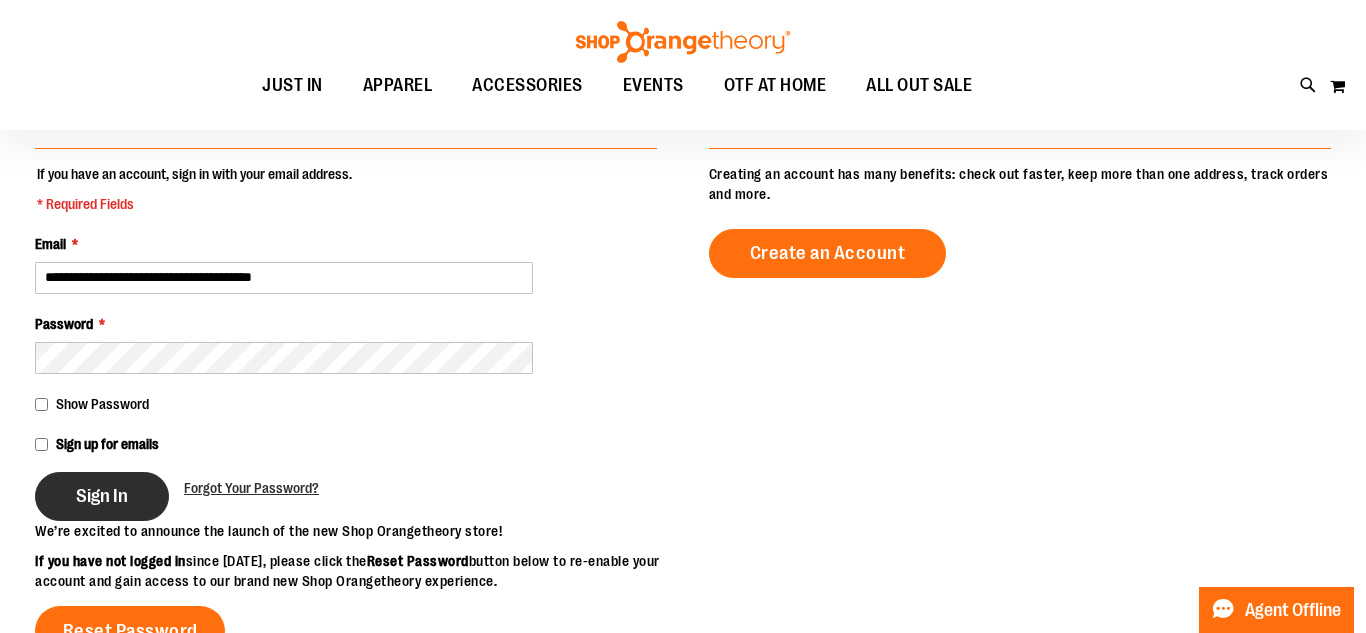 click on "Sign In" at bounding box center [102, 496] 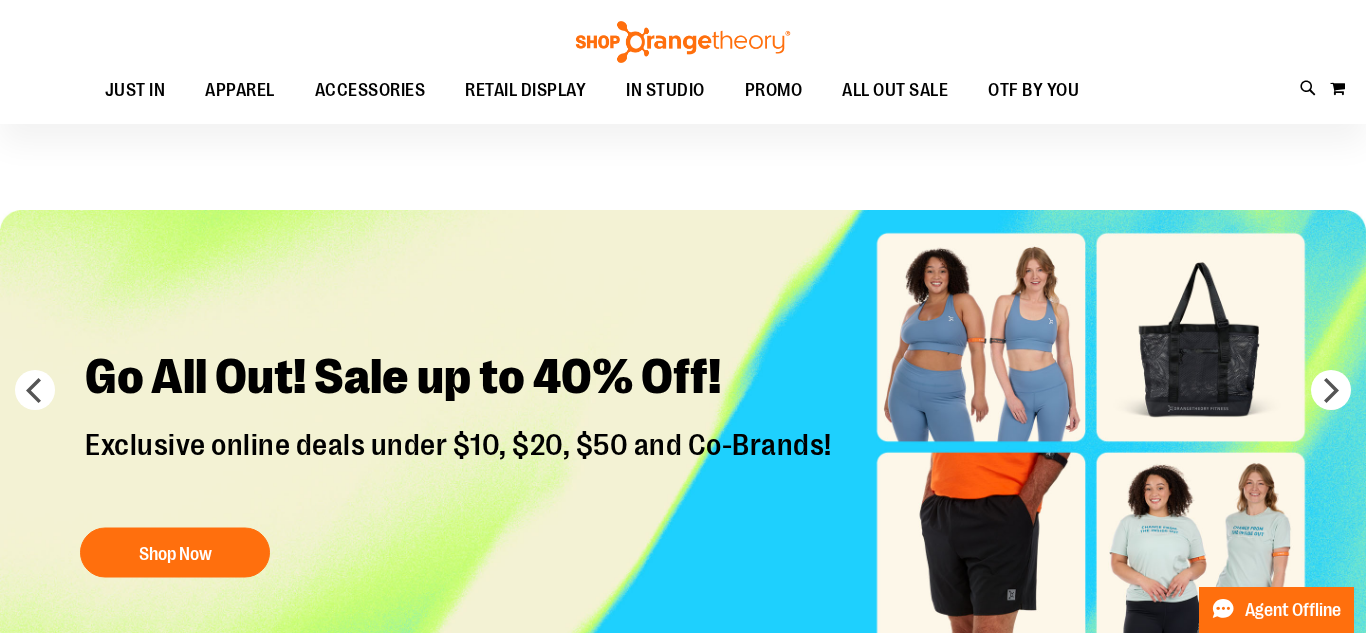 scroll, scrollTop: 5, scrollLeft: 0, axis: vertical 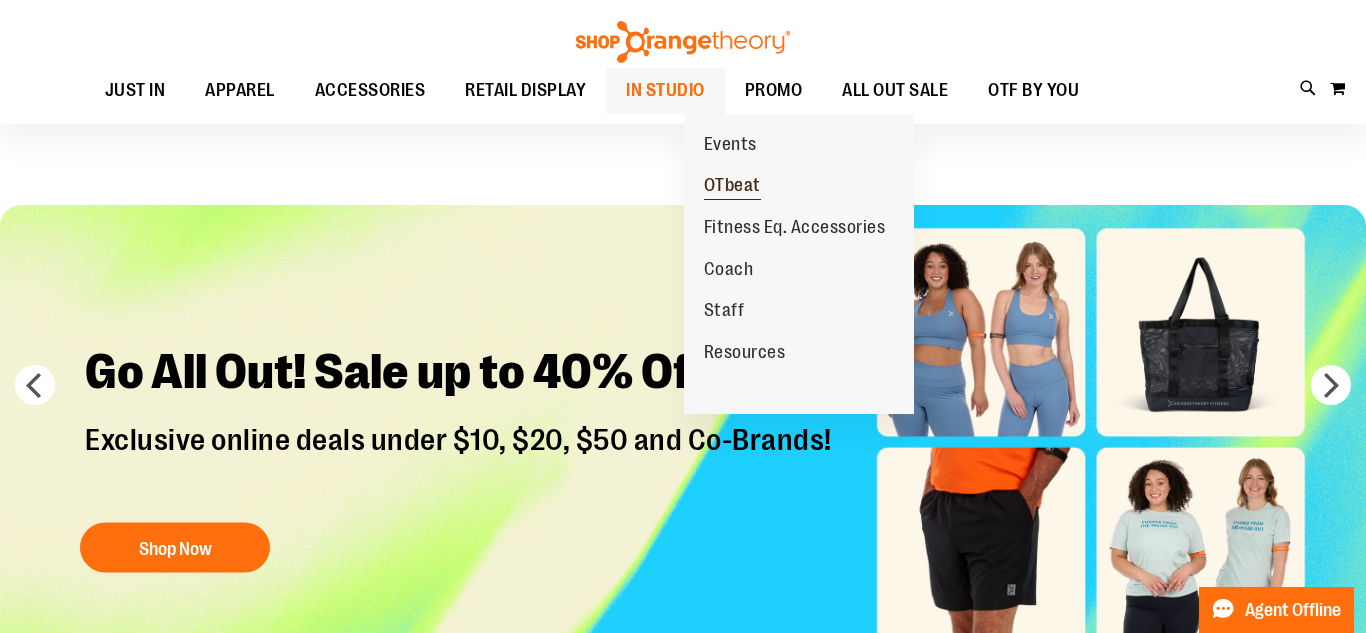 click on "OTbeat" at bounding box center [732, 187] 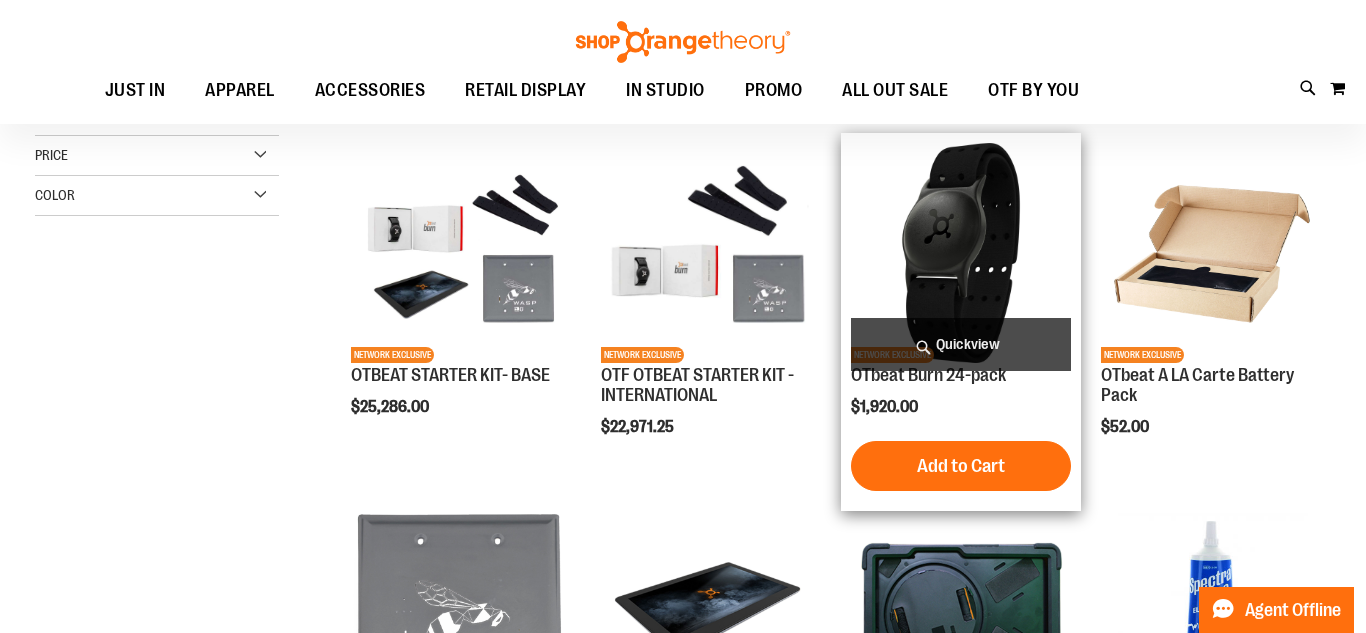 scroll, scrollTop: 0, scrollLeft: 0, axis: both 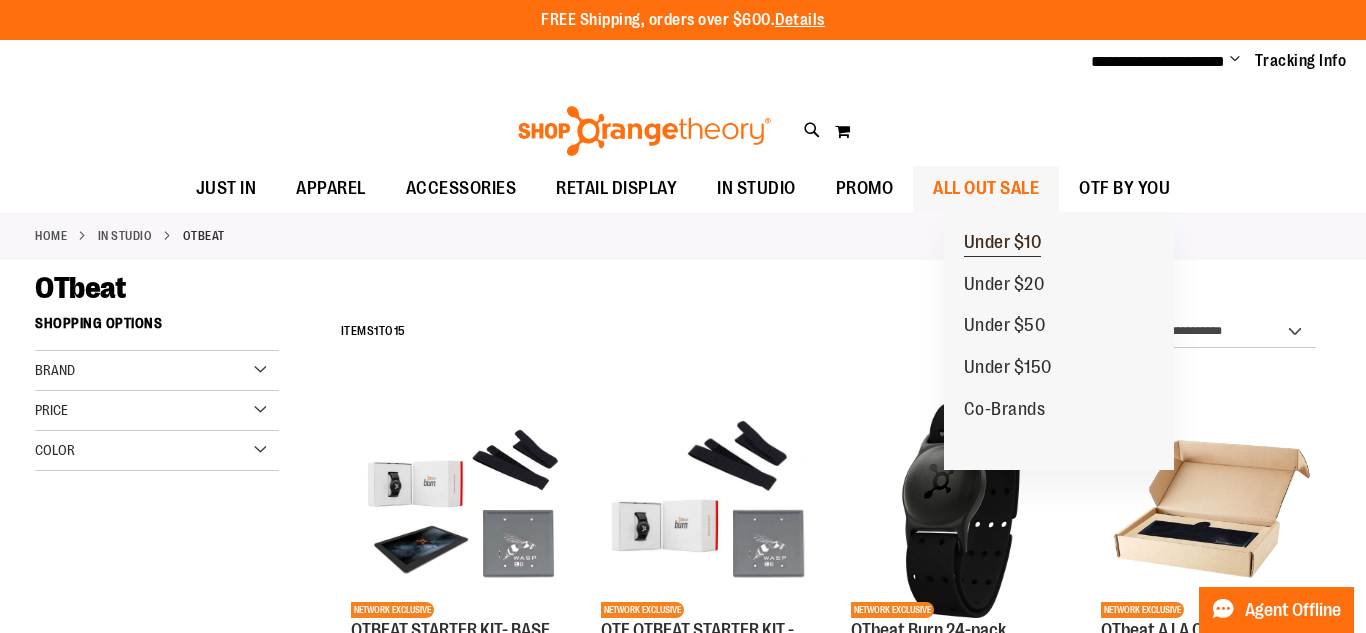 click on "Under $10" at bounding box center (1003, 244) 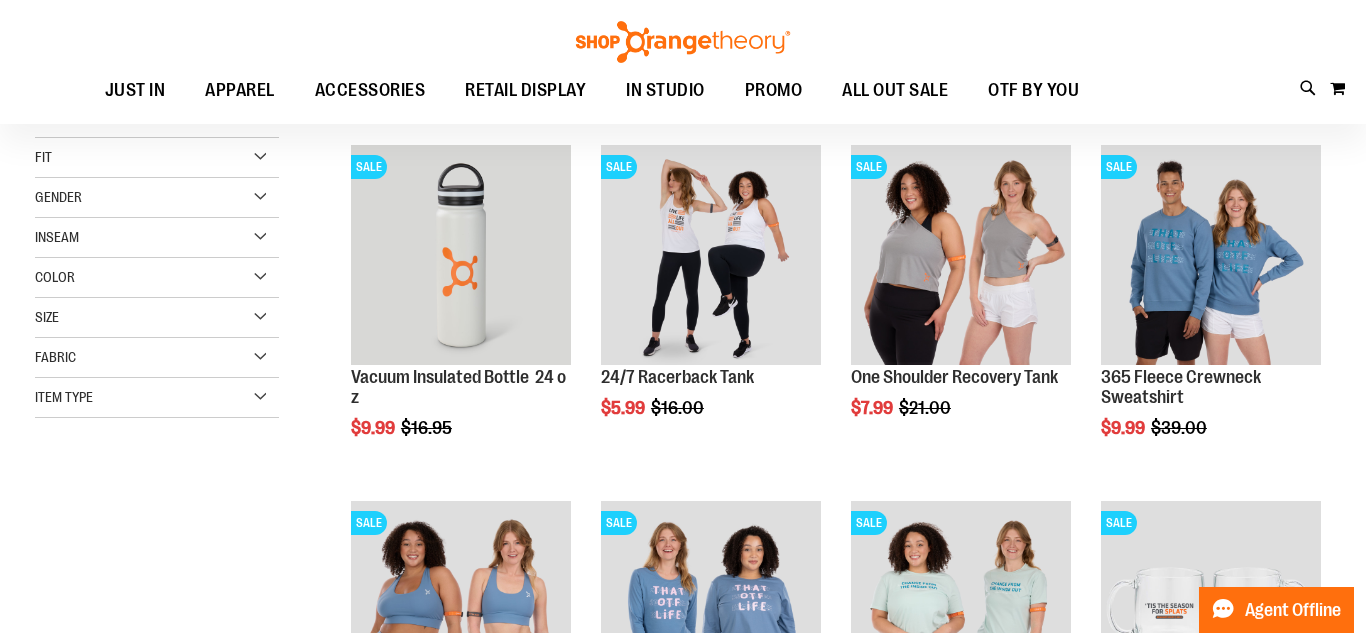 scroll, scrollTop: 50, scrollLeft: 0, axis: vertical 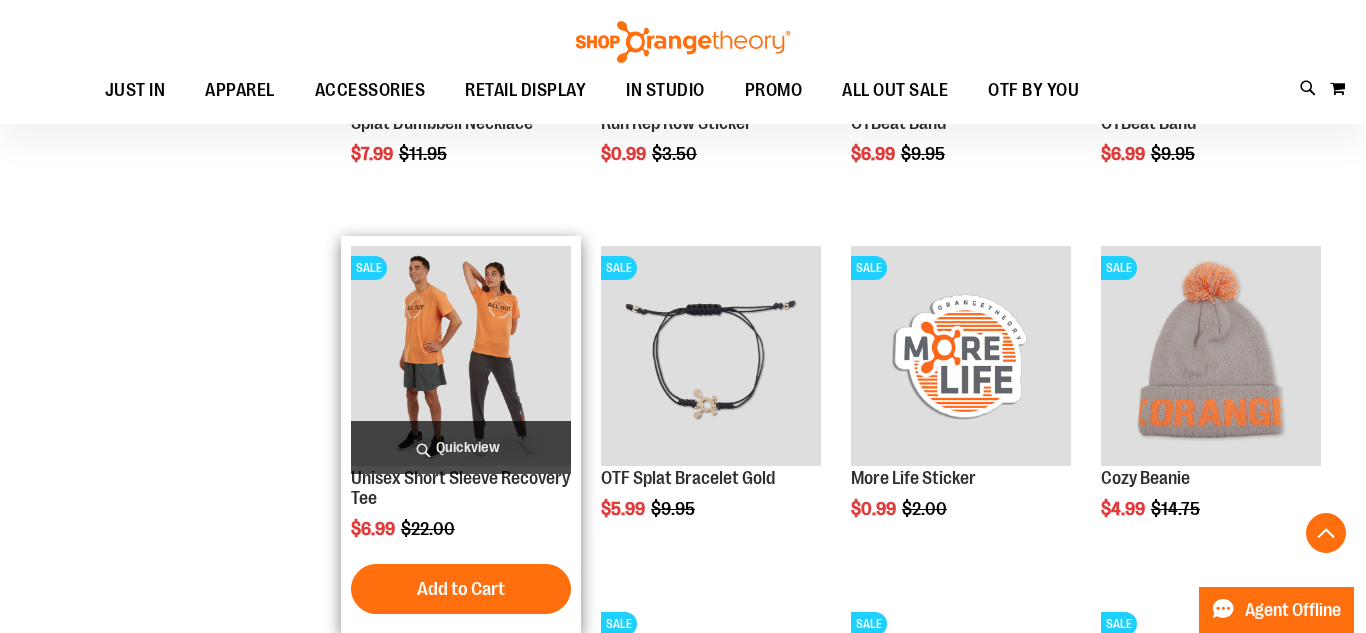 click on "Quickview" at bounding box center (461, 447) 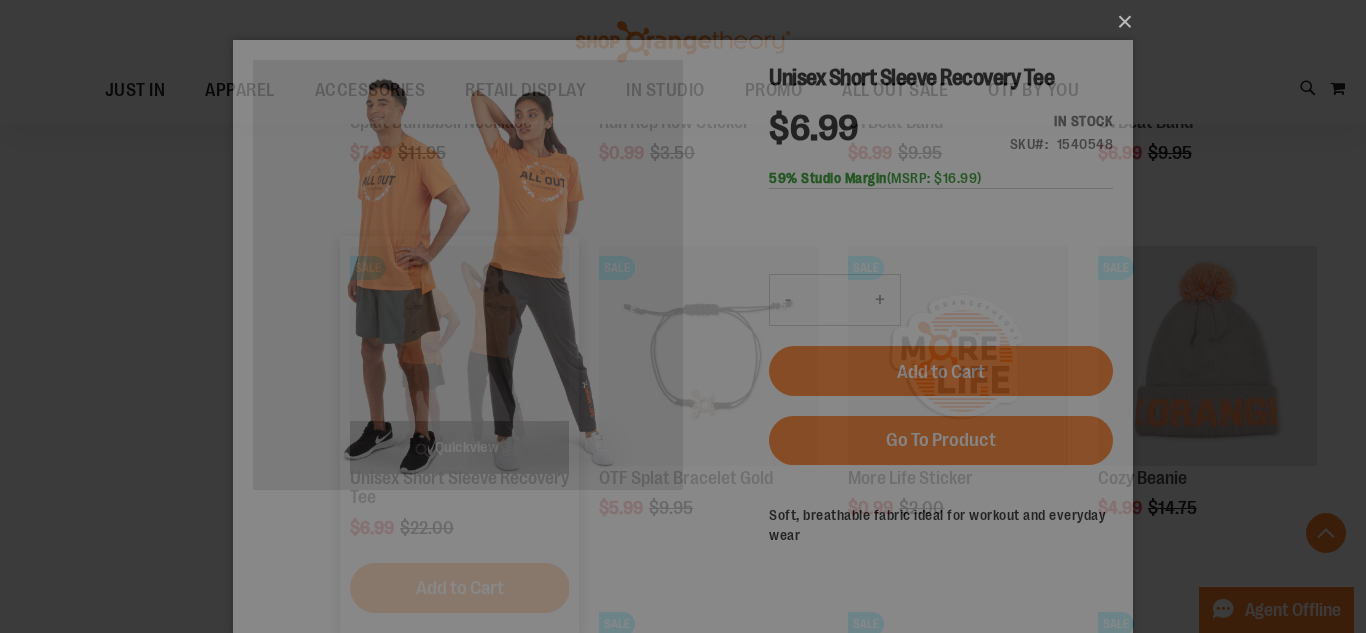 scroll, scrollTop: 0, scrollLeft: 0, axis: both 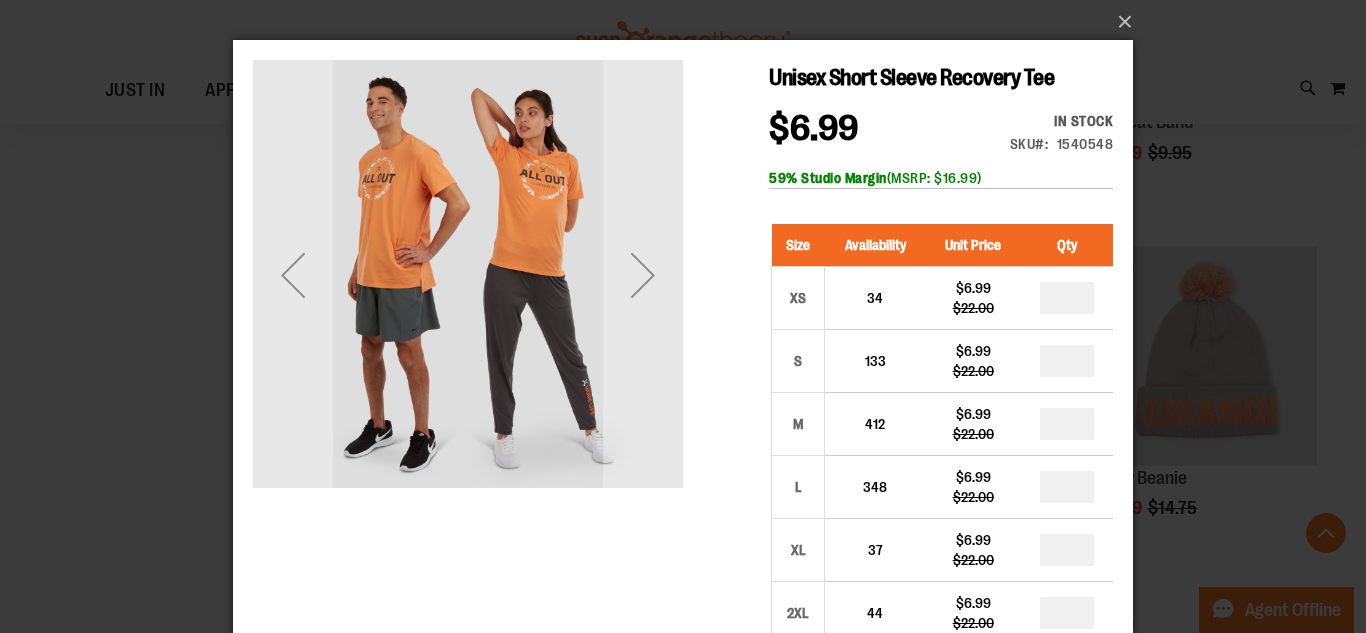 click at bounding box center (468, 275) 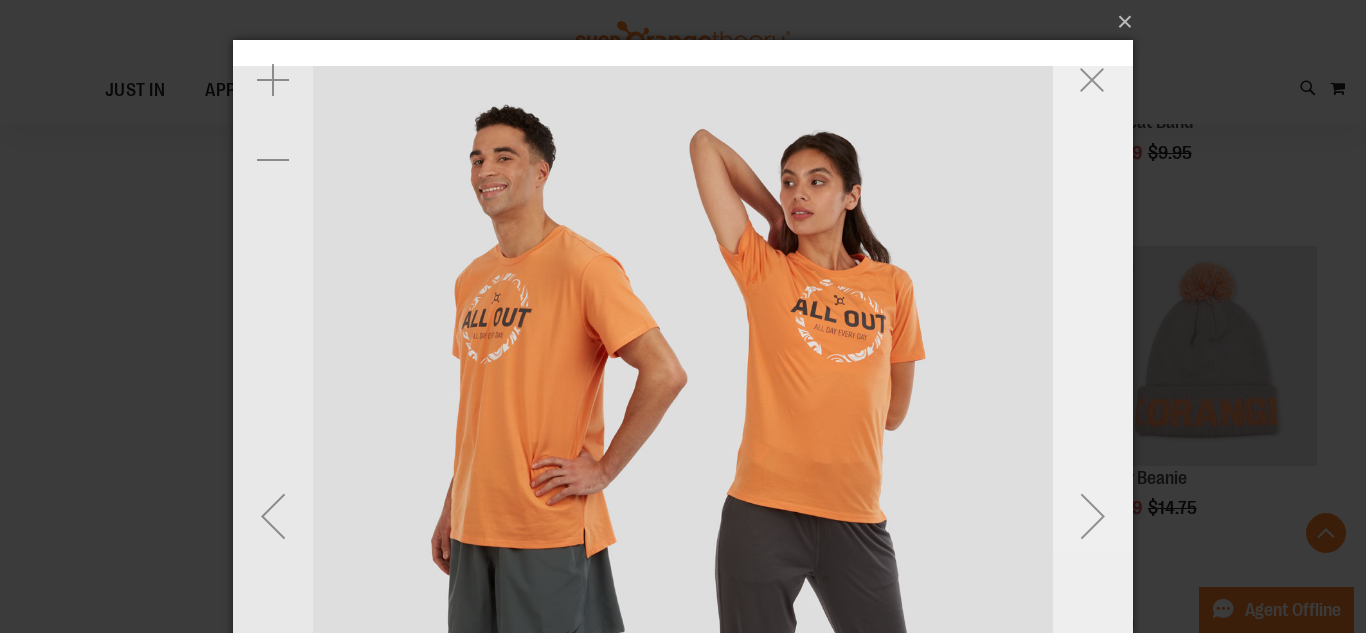 click at bounding box center [1093, 516] 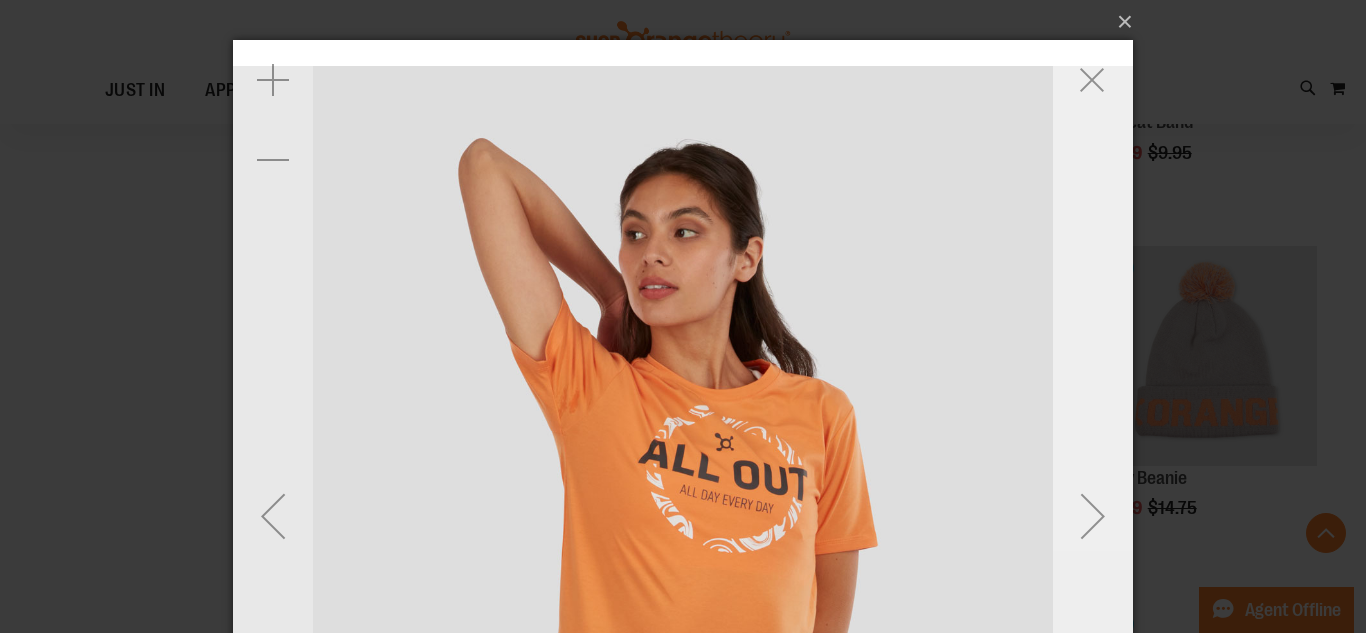 click at bounding box center (1093, 516) 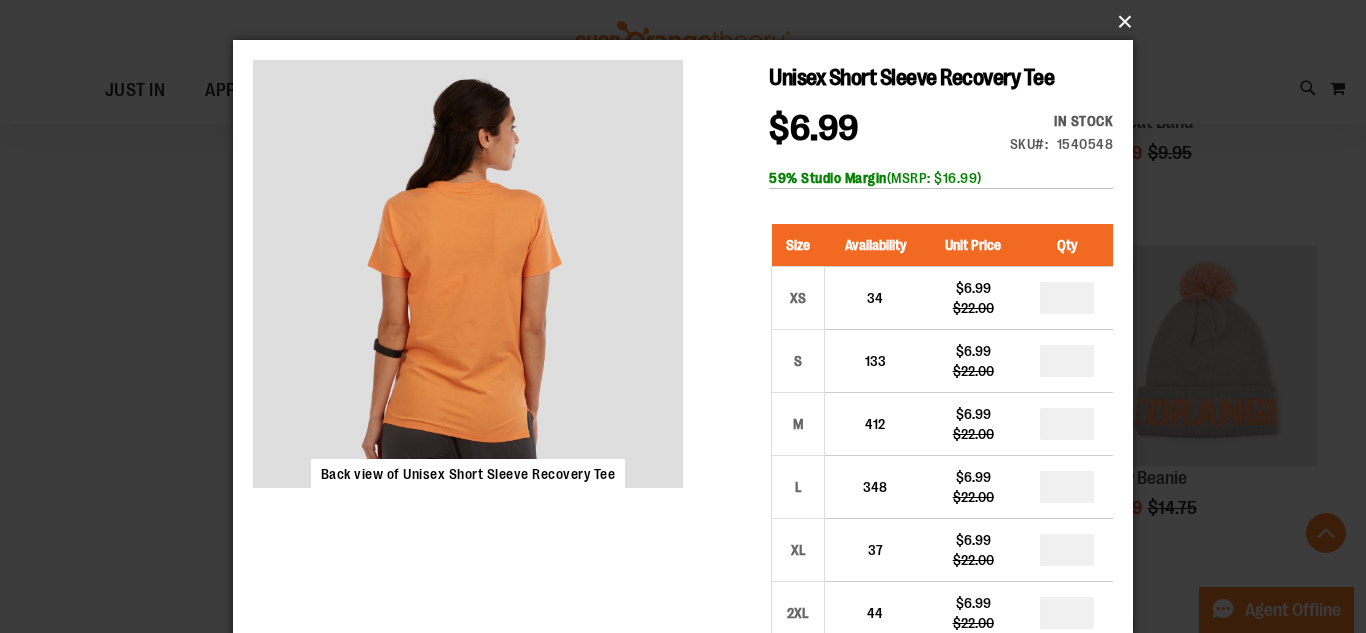 click on "×" at bounding box center (689, 22) 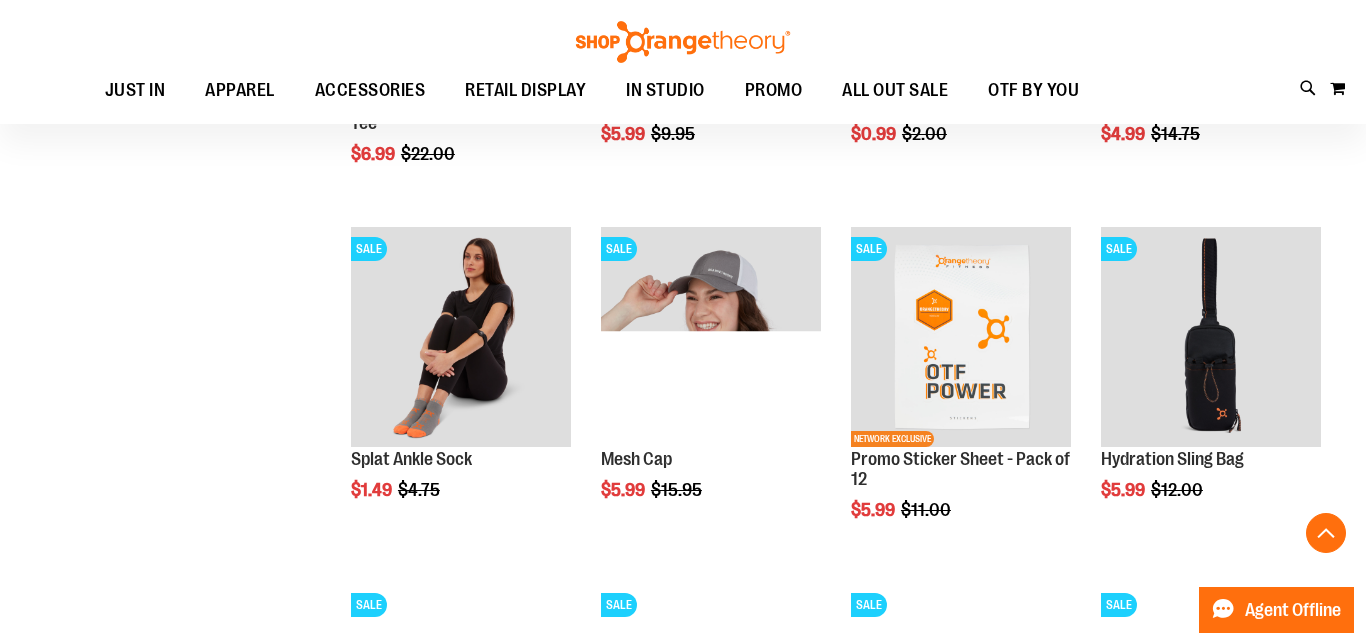 scroll, scrollTop: 2098, scrollLeft: 0, axis: vertical 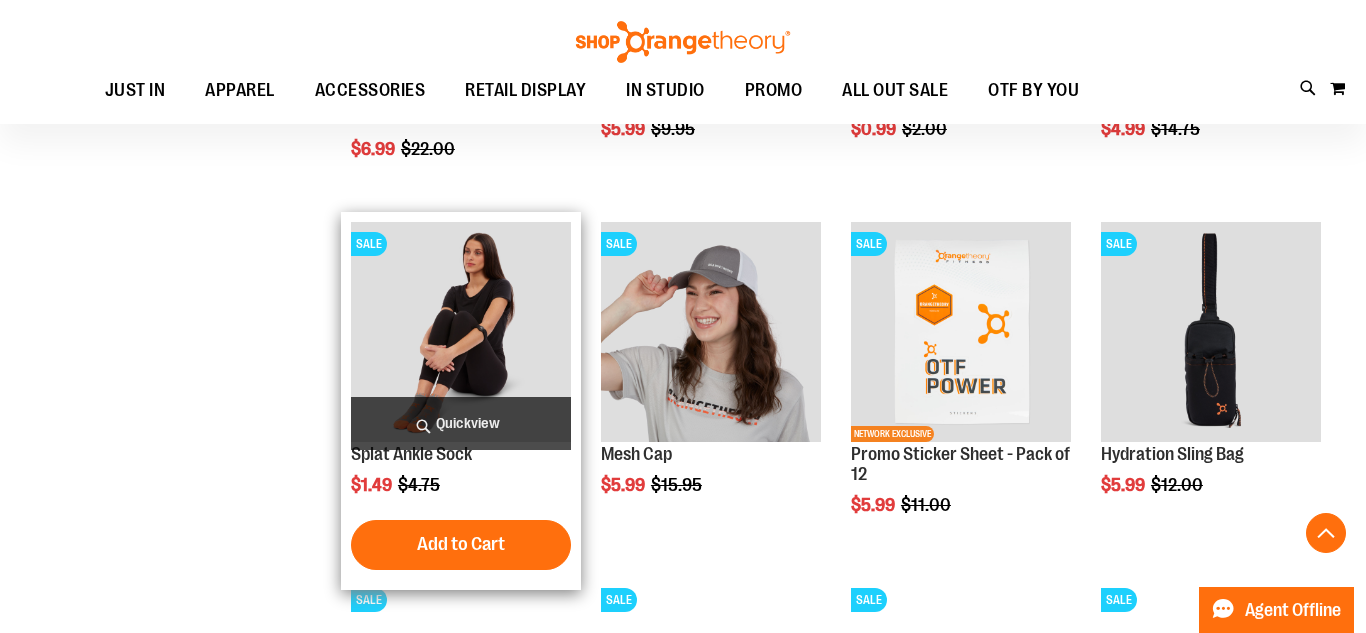 click on "Quickview" at bounding box center [461, 423] 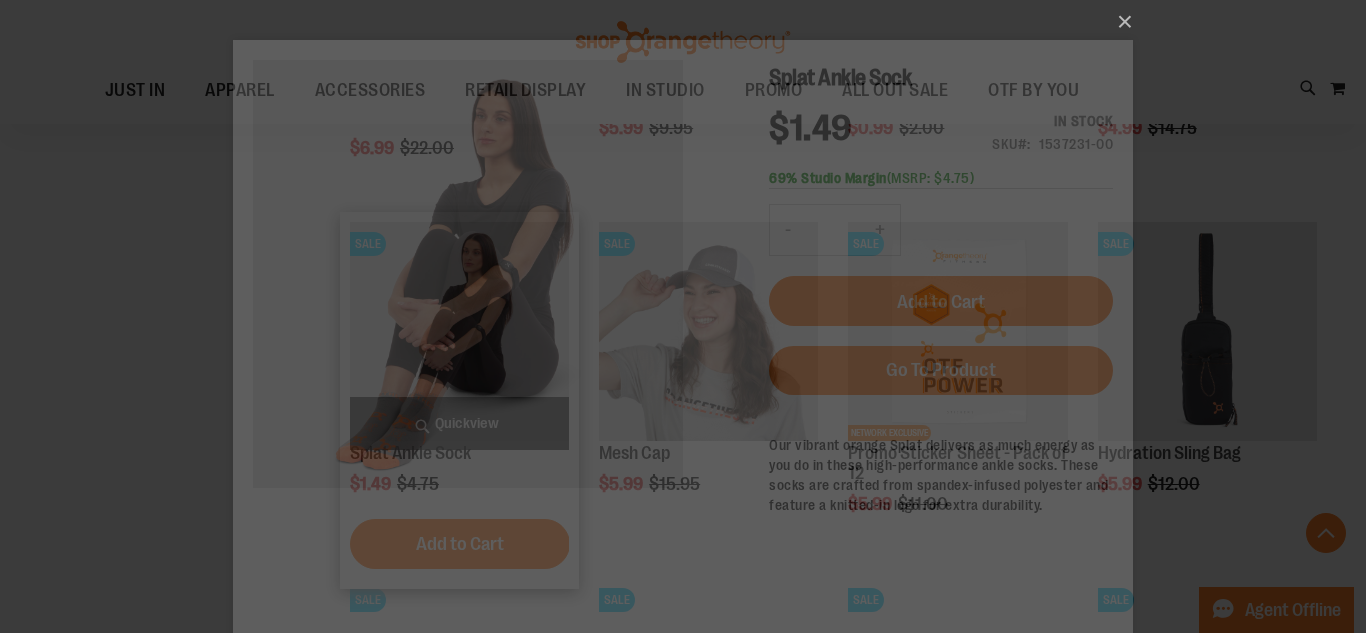 scroll, scrollTop: 0, scrollLeft: 0, axis: both 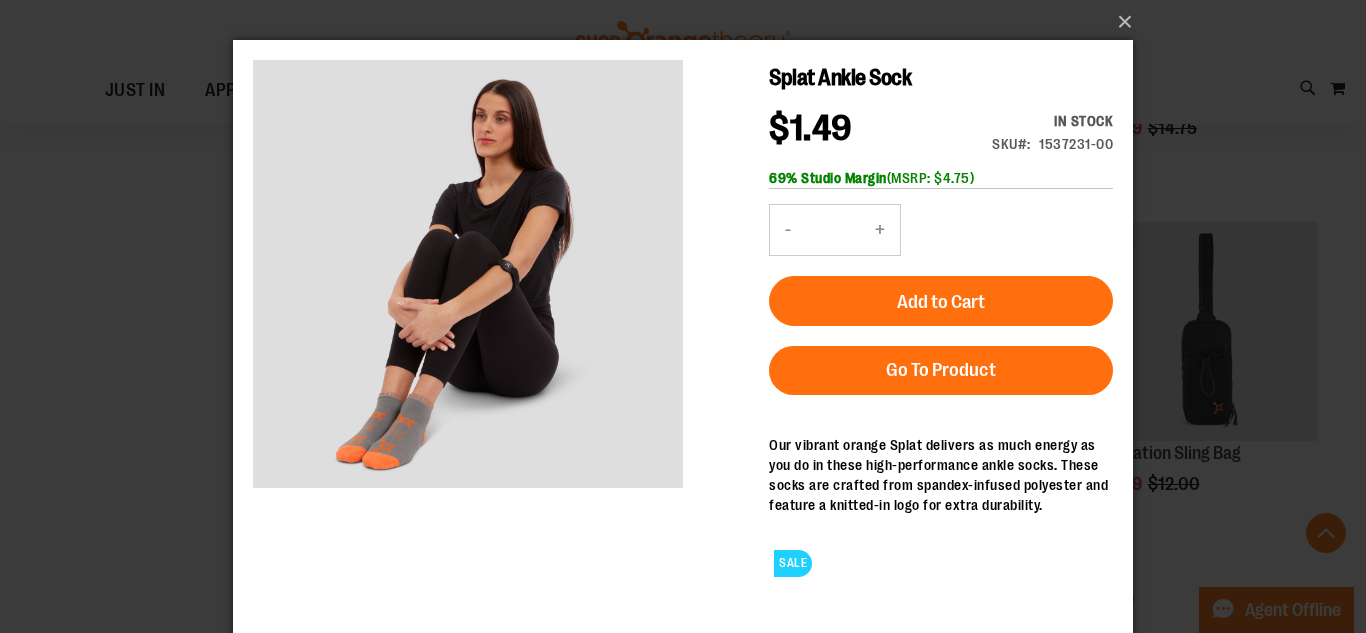 click on "+" at bounding box center (880, 230) 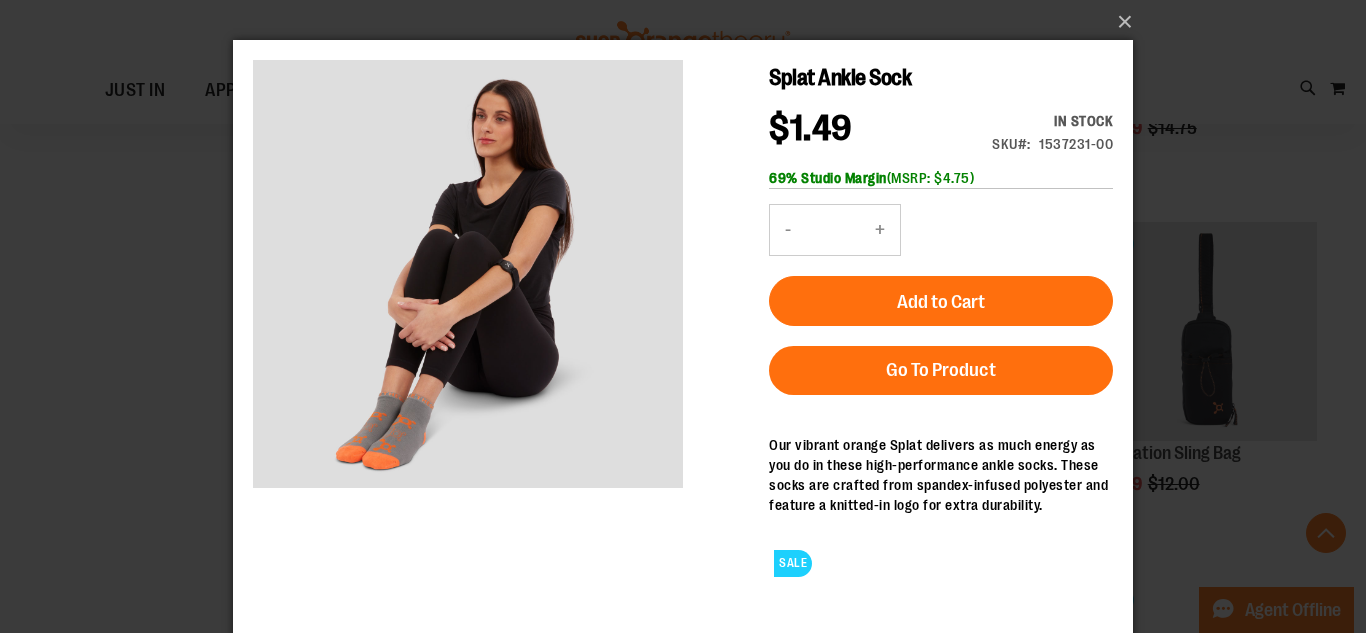 click on "+" at bounding box center [880, 230] 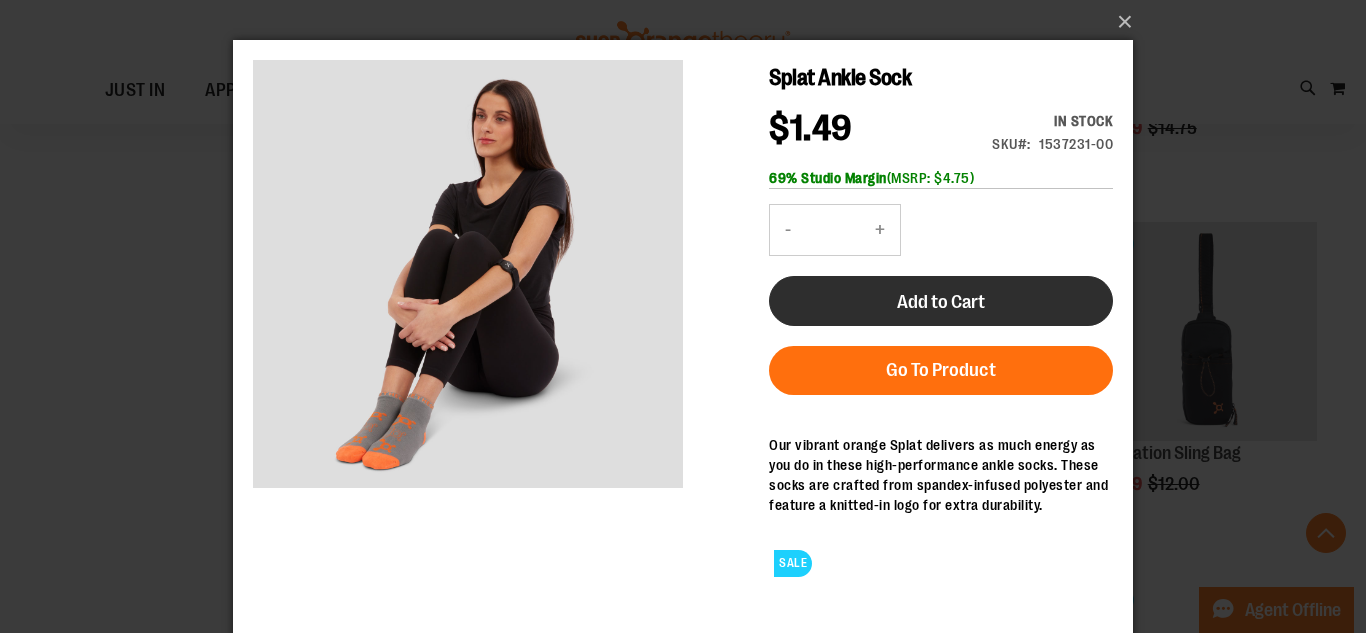 click on "Add to Cart" at bounding box center (941, 301) 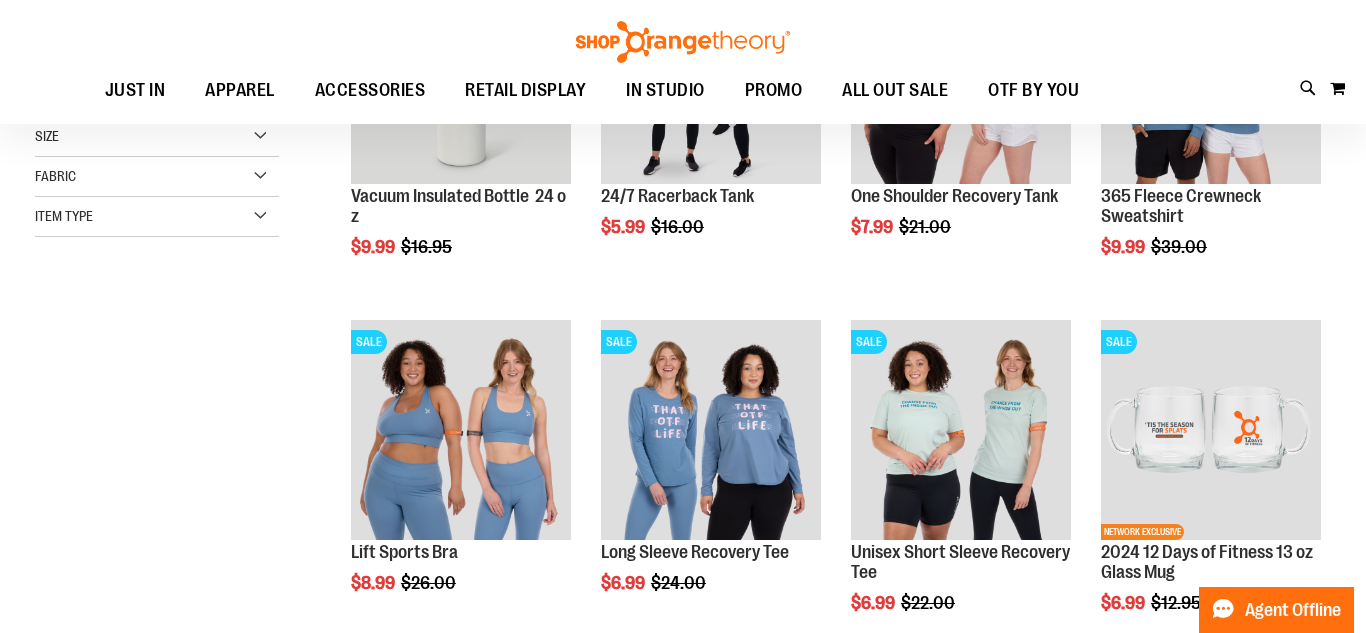 scroll, scrollTop: 19, scrollLeft: 0, axis: vertical 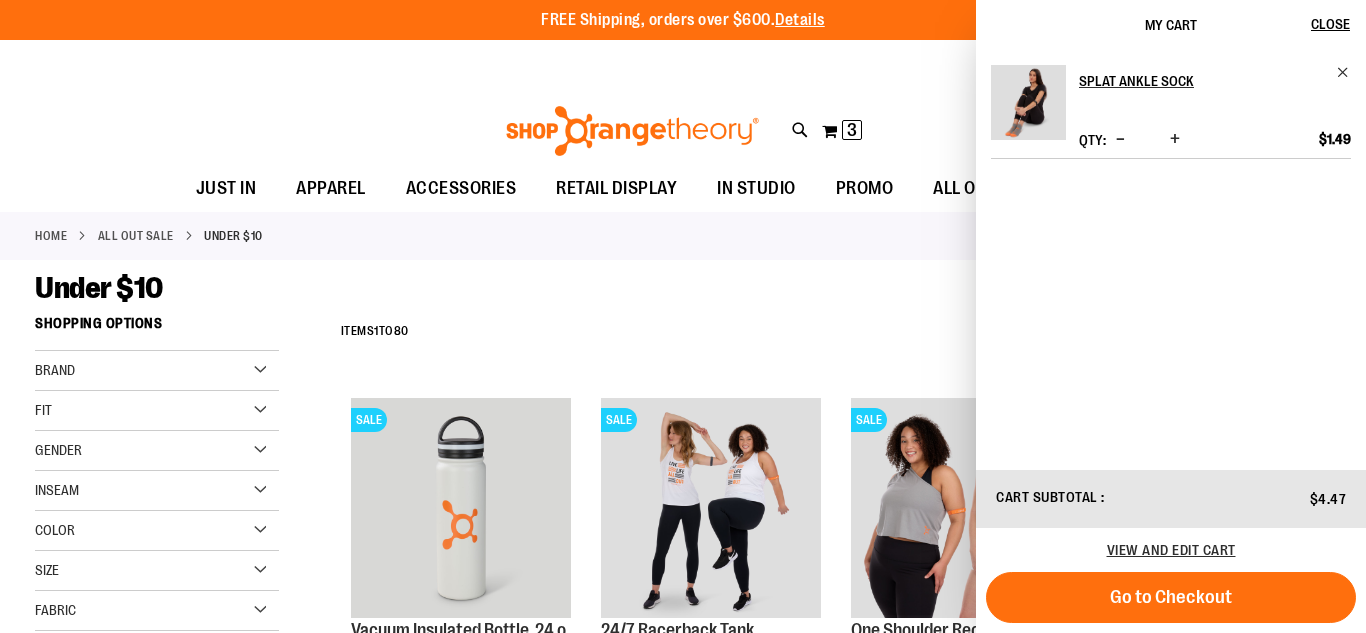 click on "Under $10" at bounding box center (683, 288) 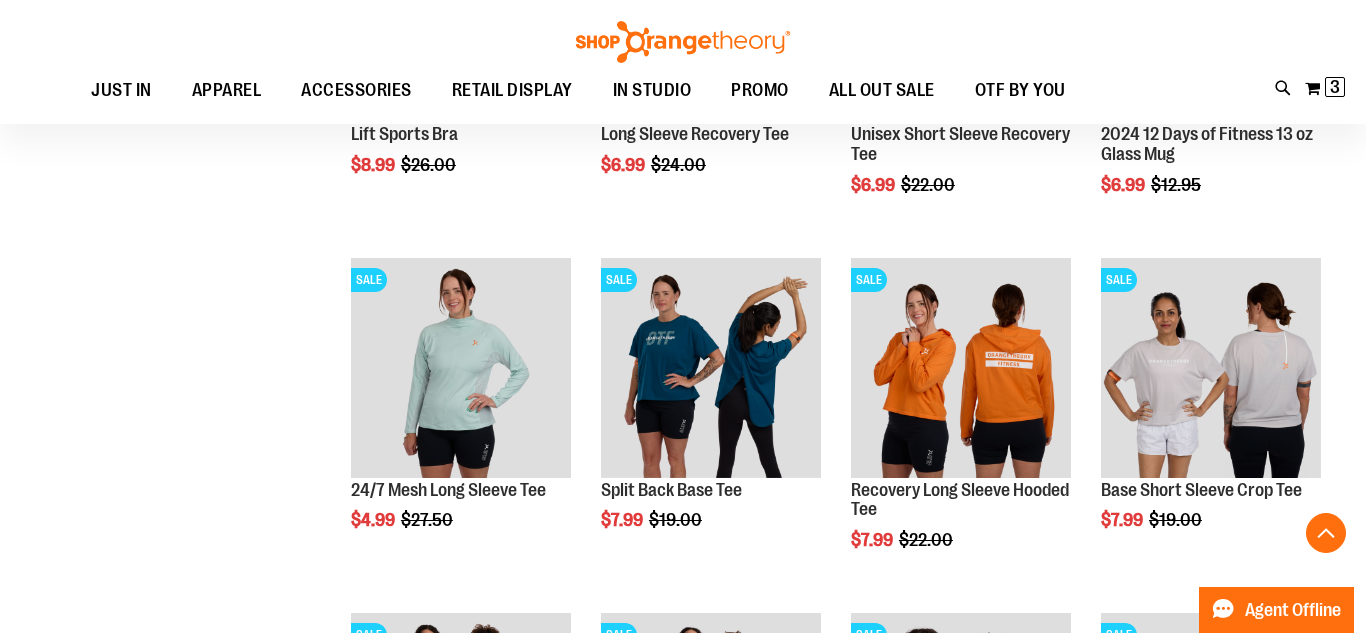scroll, scrollTop: 0, scrollLeft: 0, axis: both 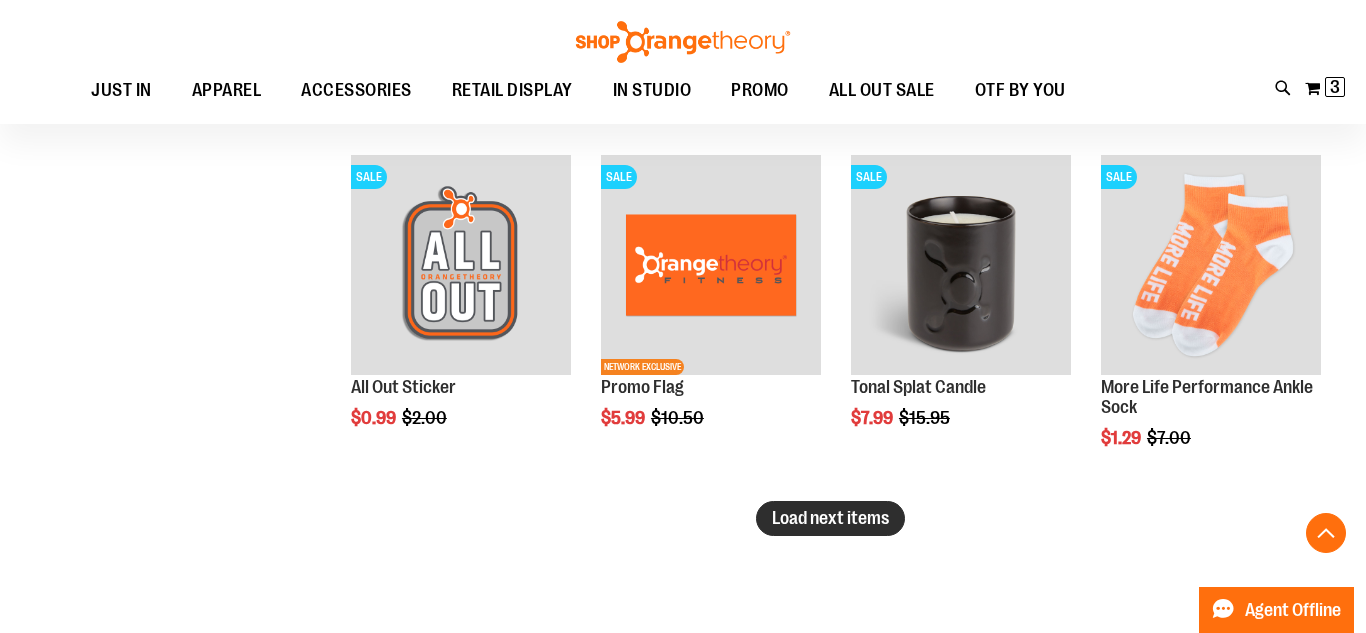 click on "Load next items" at bounding box center [830, 518] 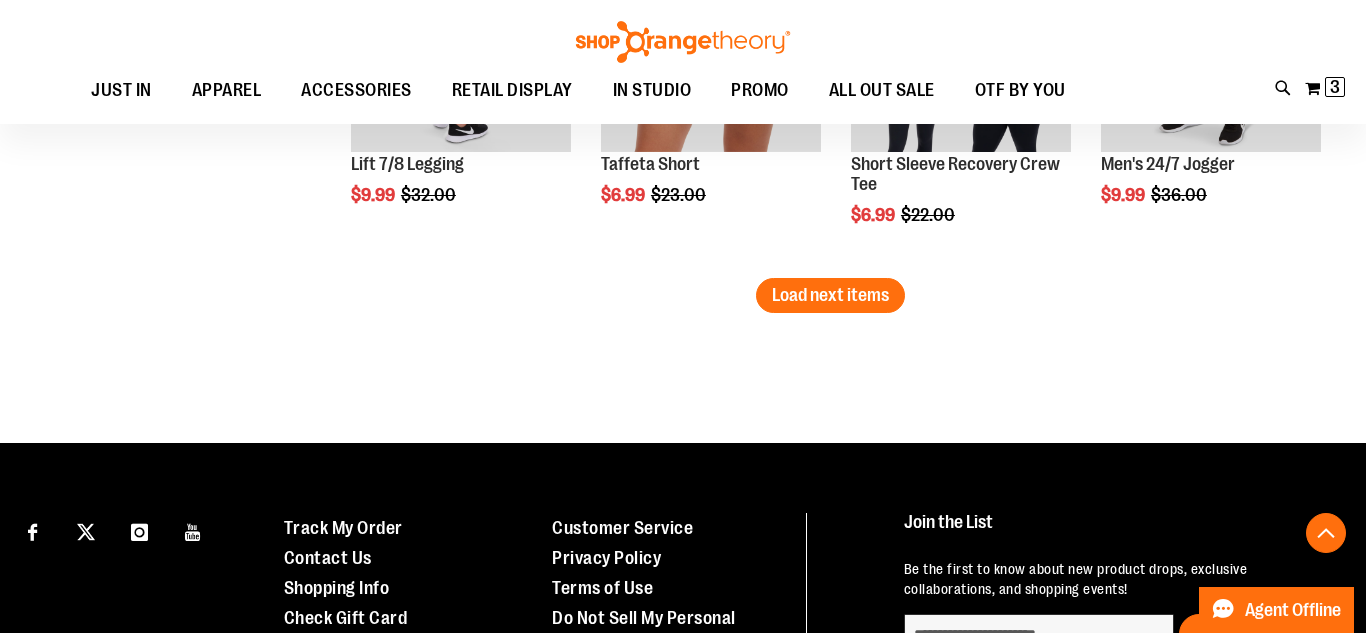 scroll, scrollTop: 4171, scrollLeft: 0, axis: vertical 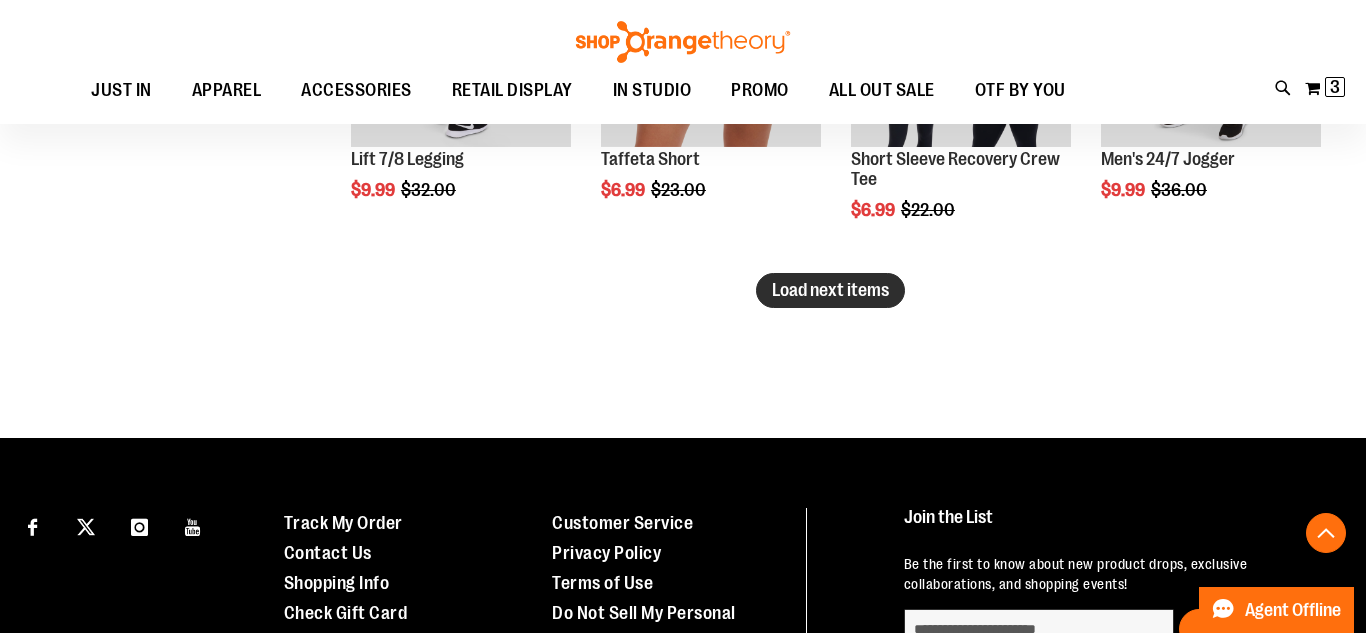 click on "Load next items" at bounding box center [830, 290] 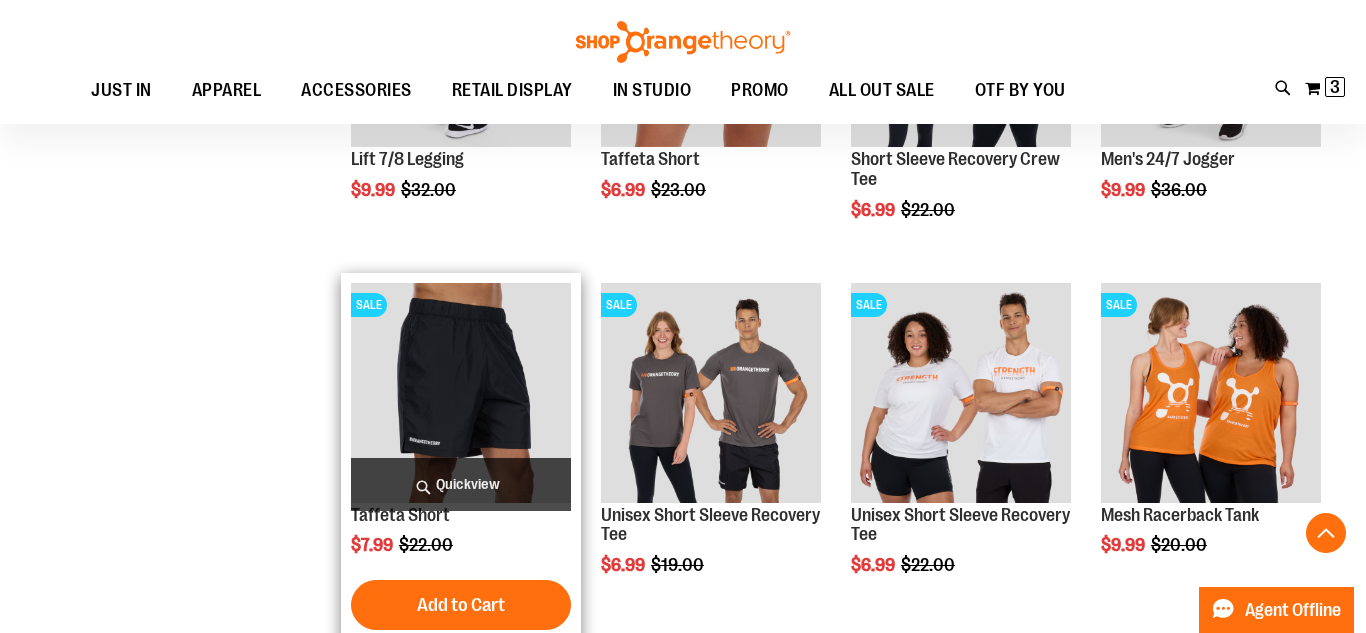 click on "Quickview" at bounding box center (461, 484) 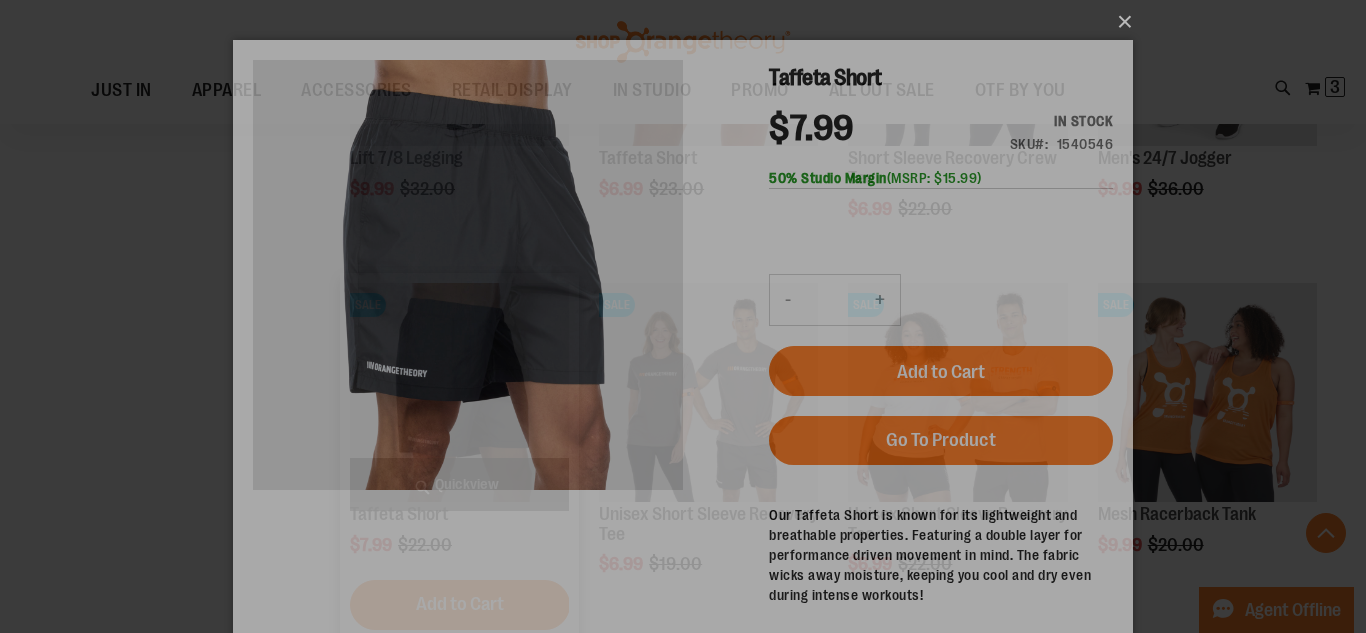 scroll, scrollTop: 0, scrollLeft: 0, axis: both 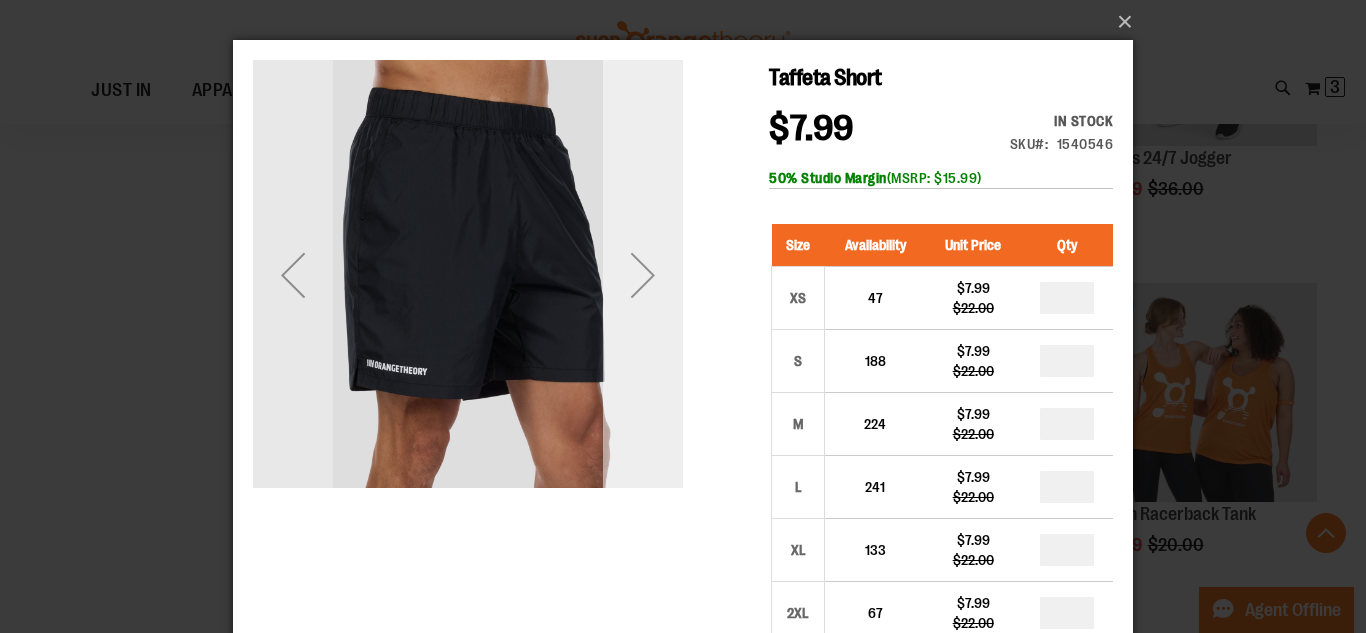 click at bounding box center (643, 275) 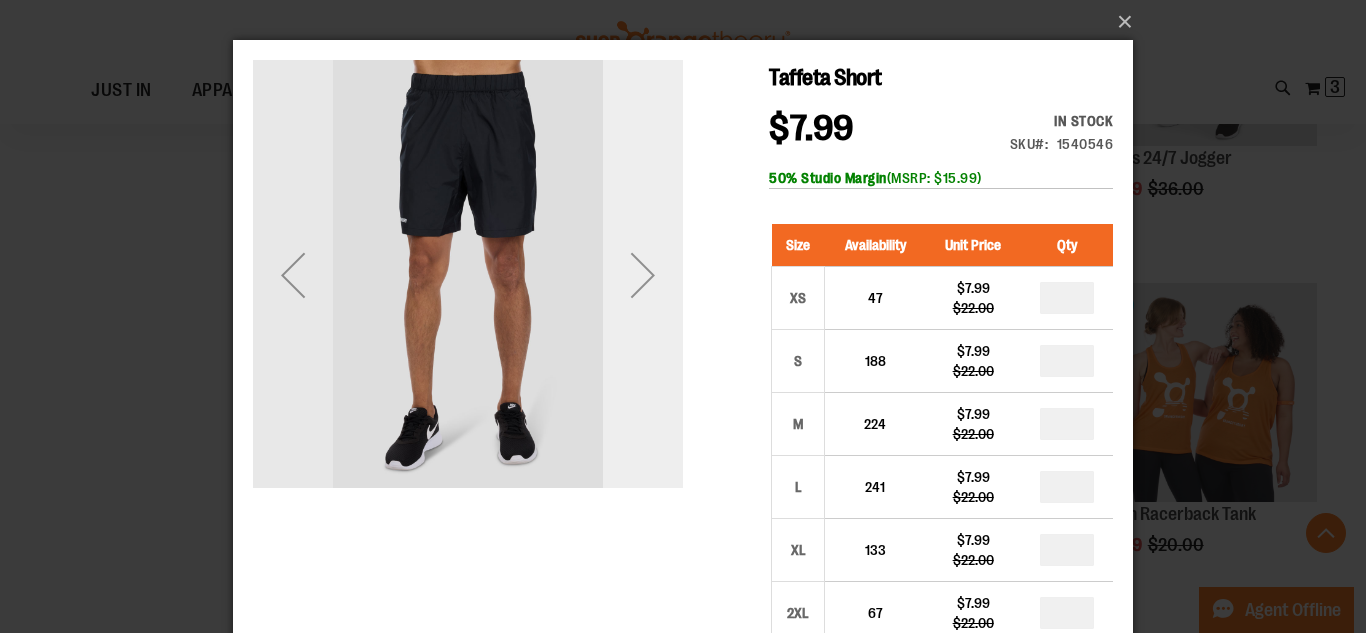 click at bounding box center [643, 275] 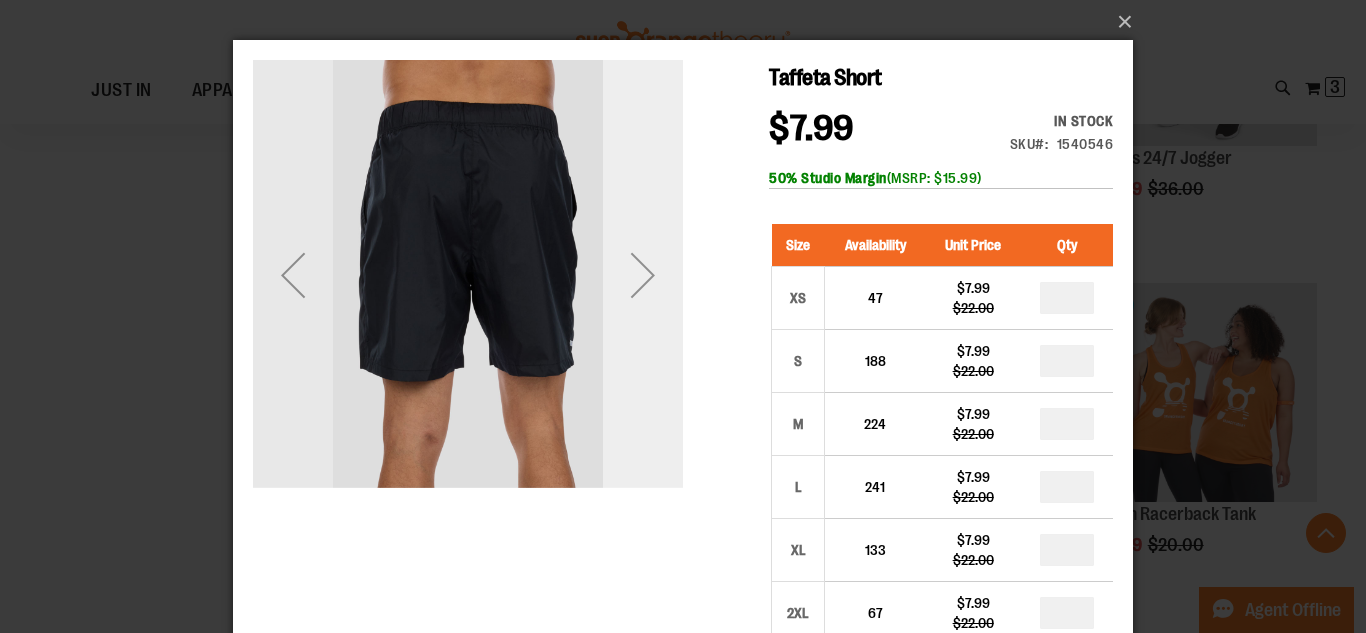click at bounding box center (643, 275) 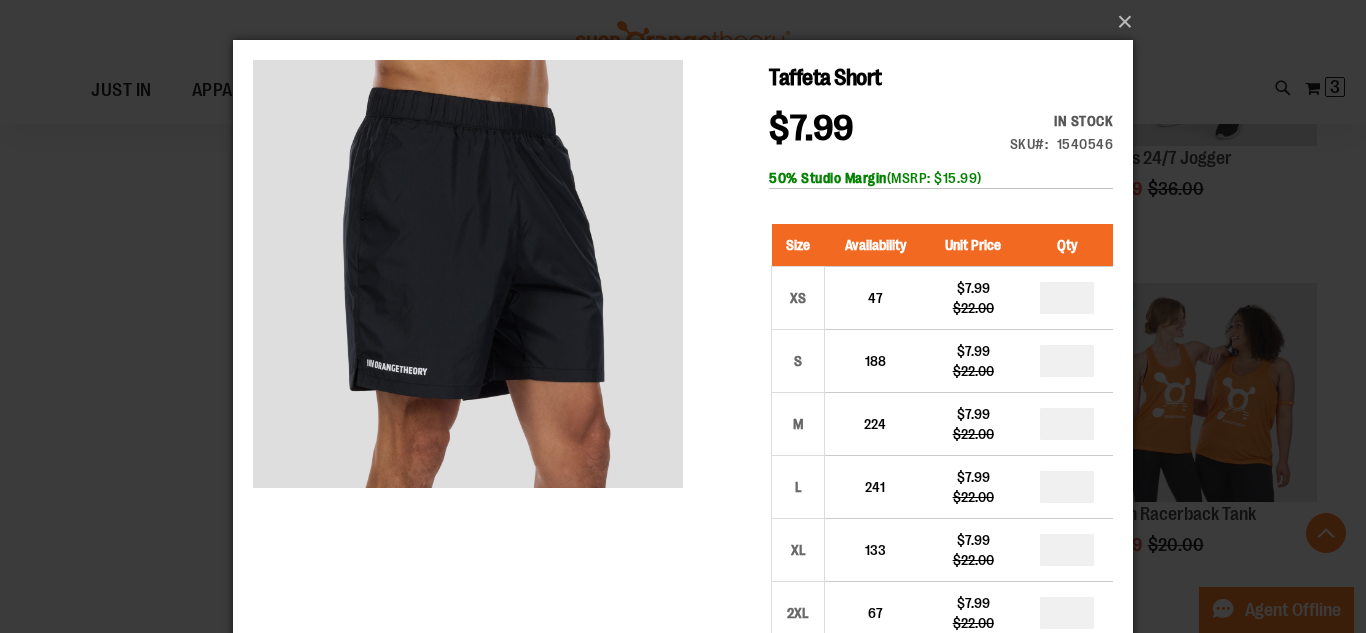 click on "×" at bounding box center [683, 316] 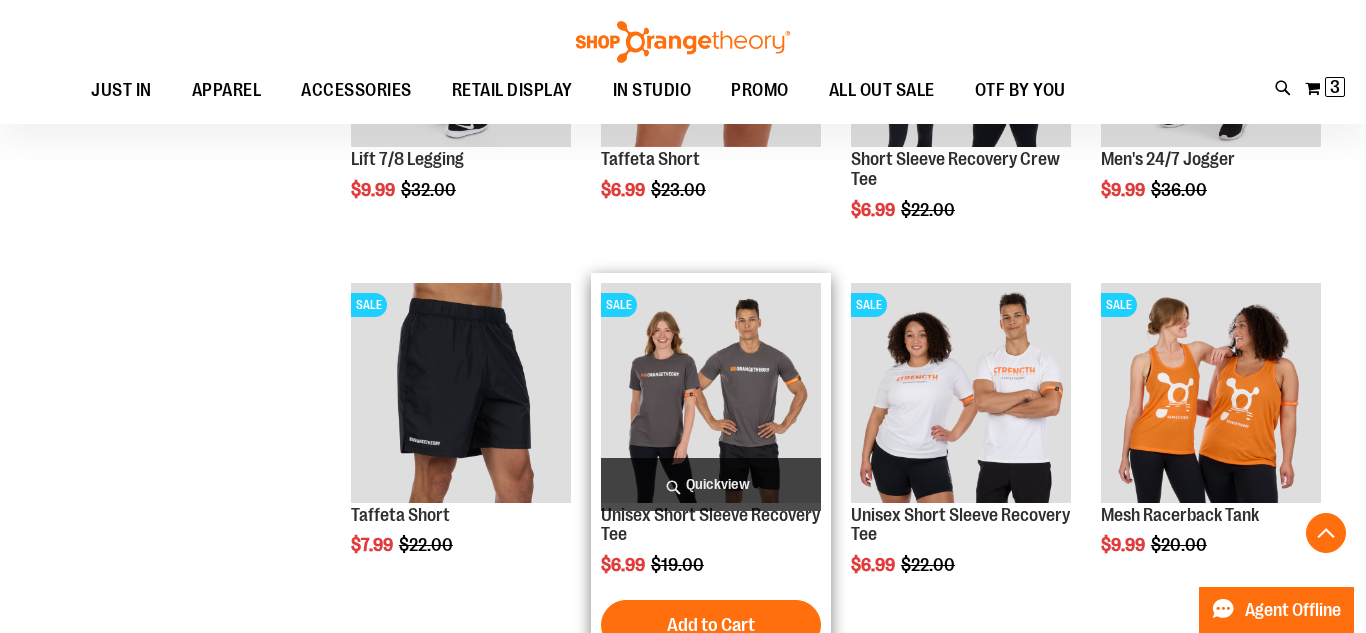 click on "Quickview" at bounding box center [711, 484] 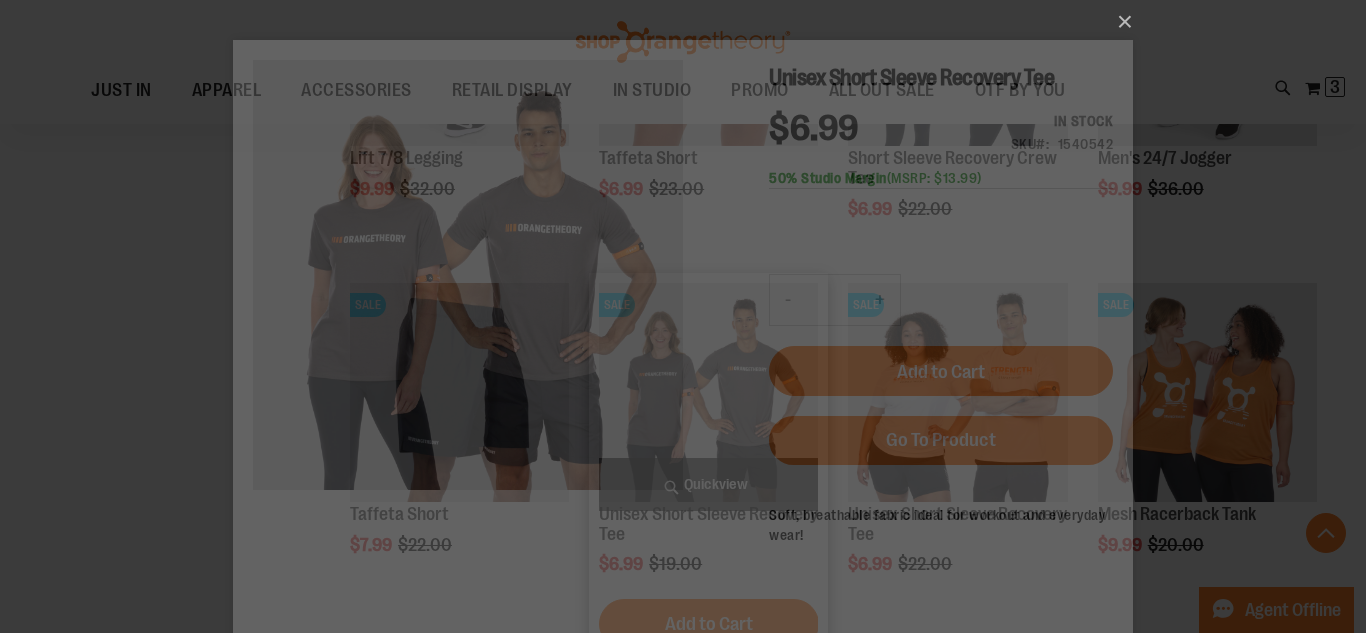 scroll, scrollTop: 0, scrollLeft: 0, axis: both 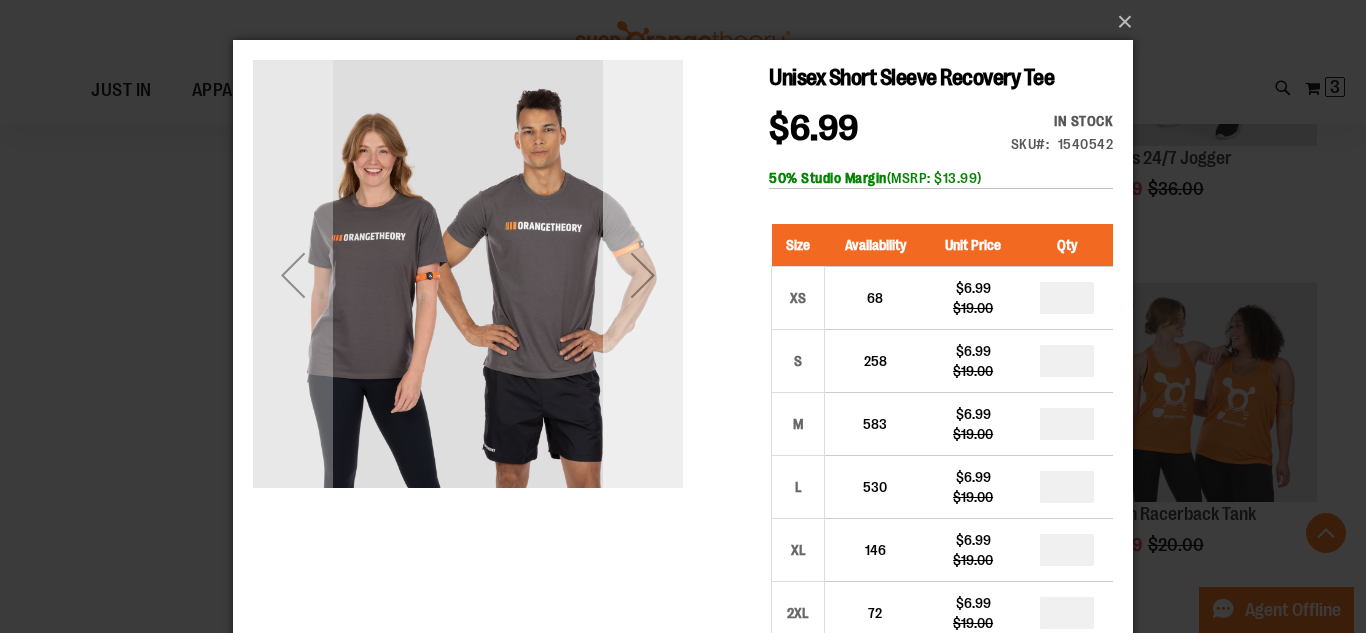 click at bounding box center [643, 275] 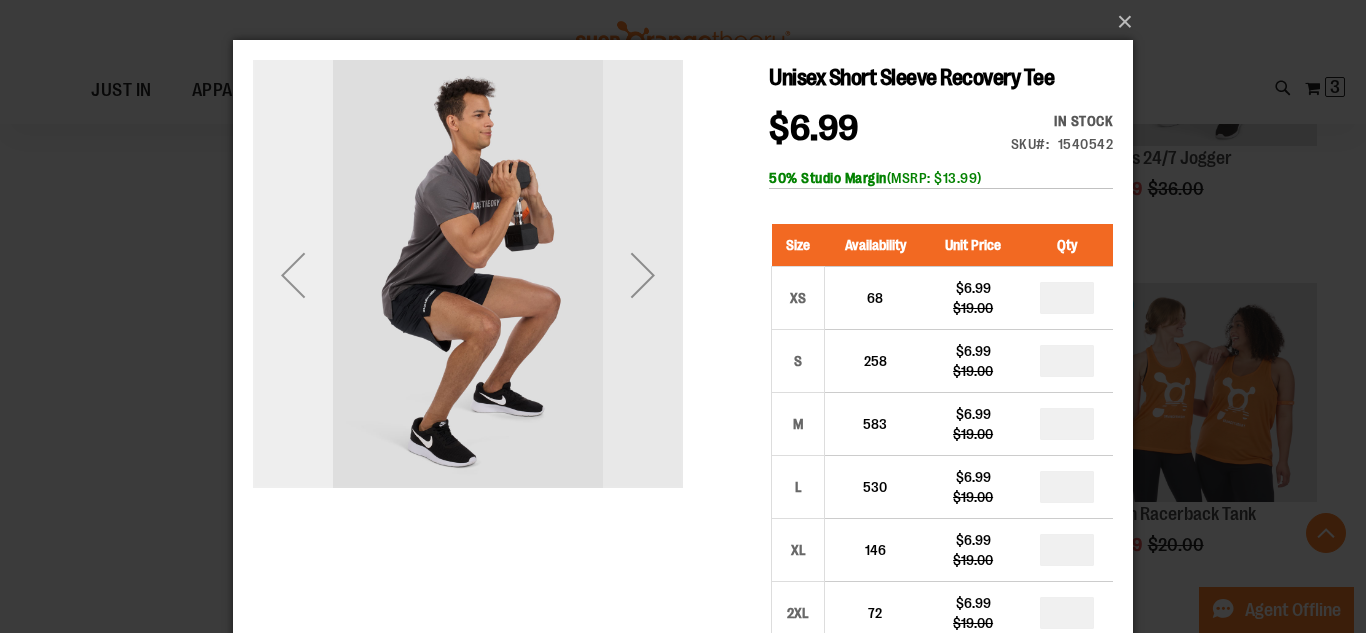 click at bounding box center (293, 275) 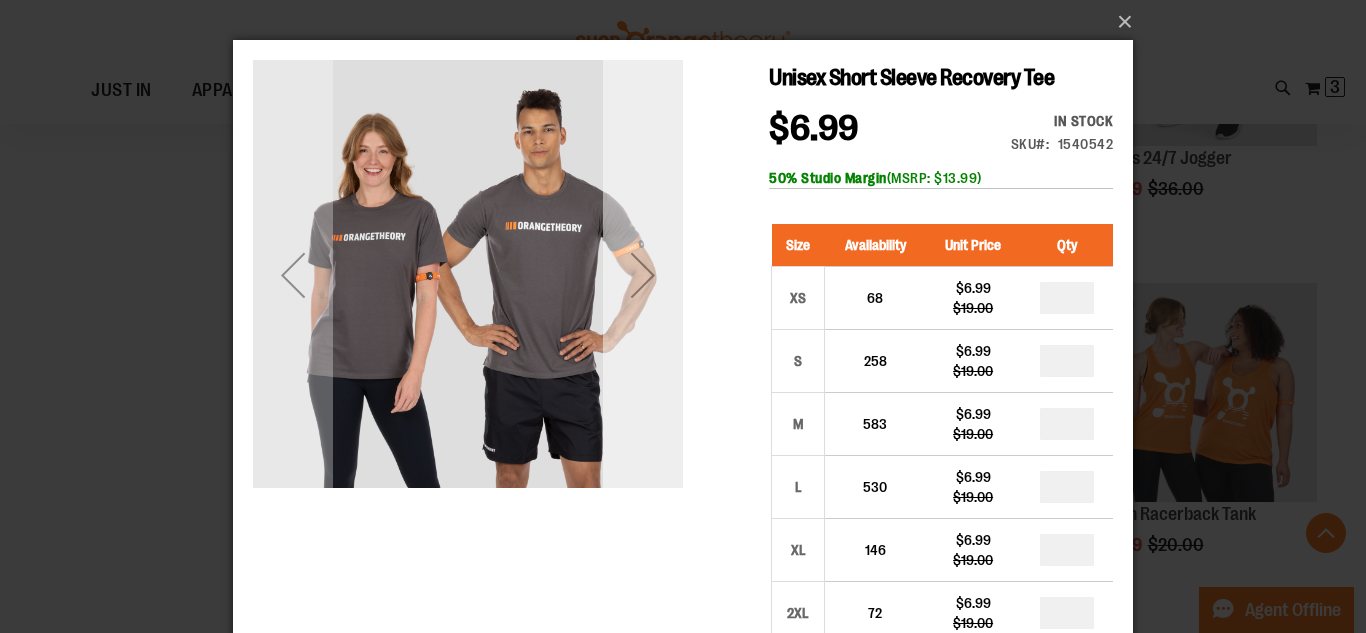 click at bounding box center [643, 275] 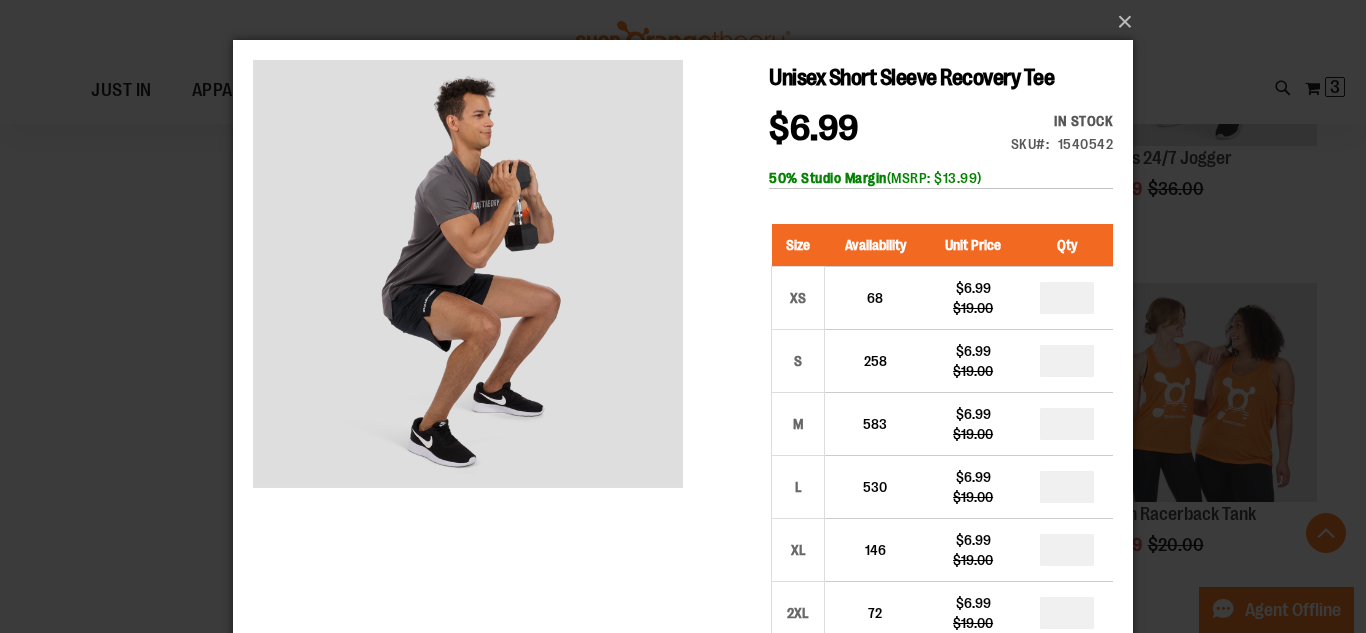 click on "×" at bounding box center (683, 316) 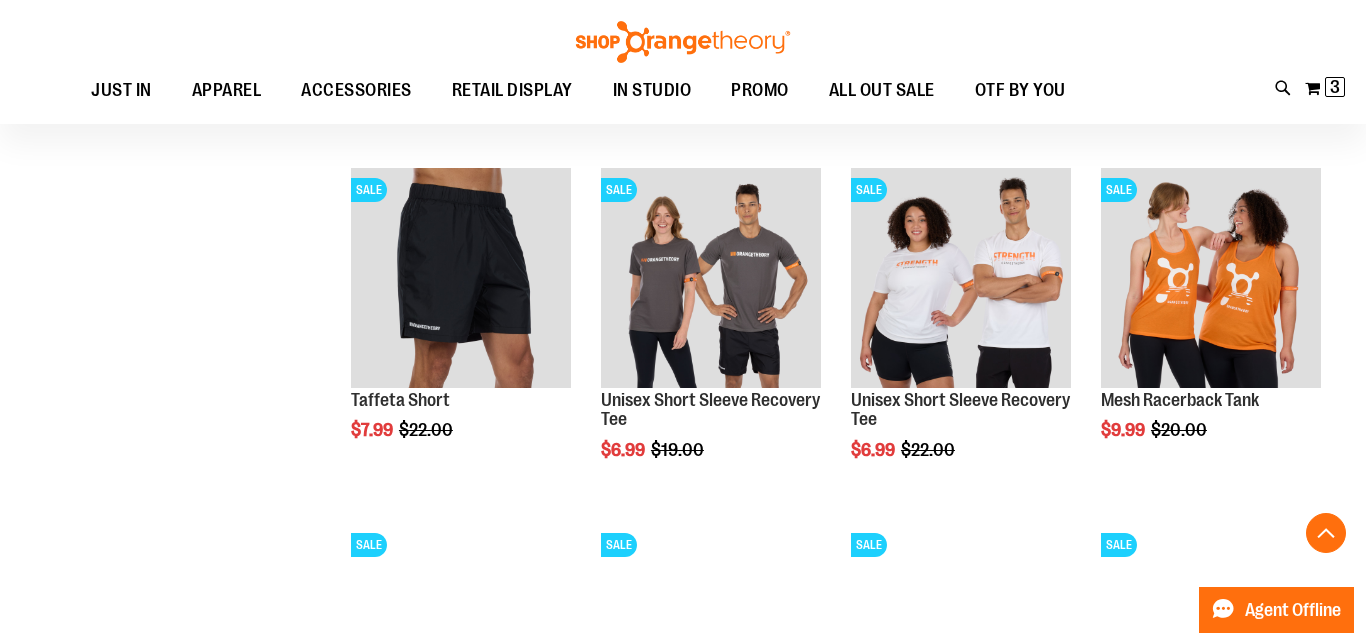 scroll, scrollTop: 4207, scrollLeft: 0, axis: vertical 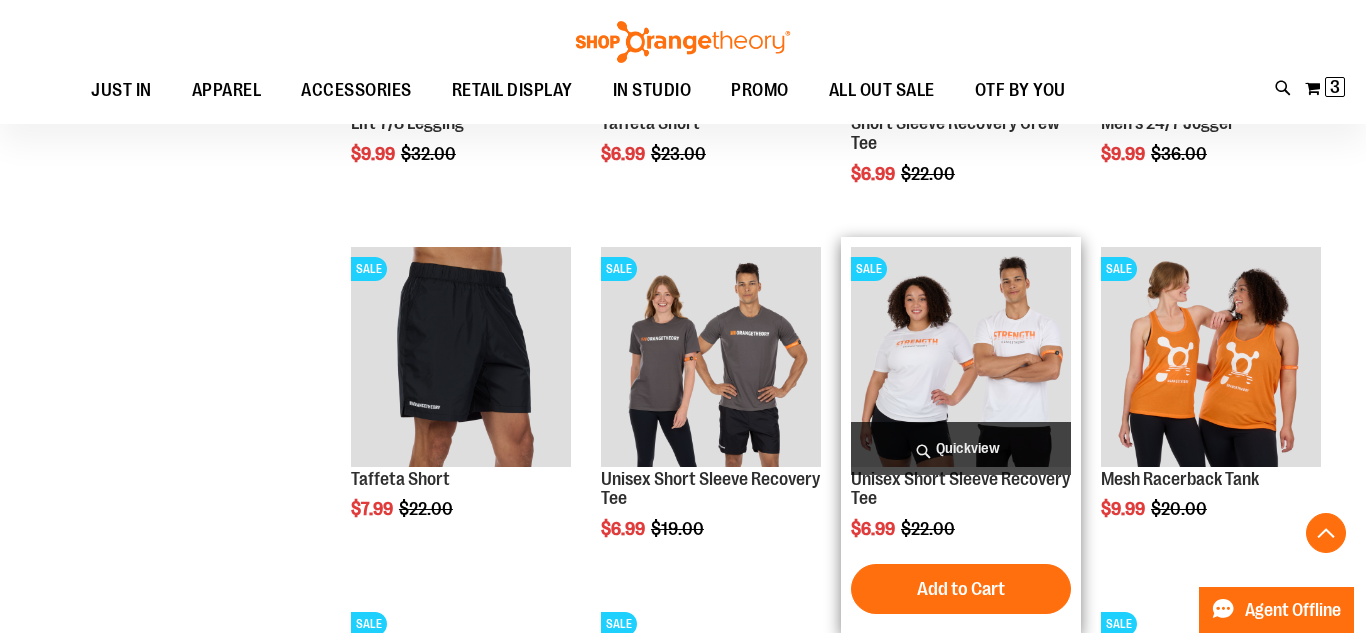 click on "Quickview" at bounding box center (961, 448) 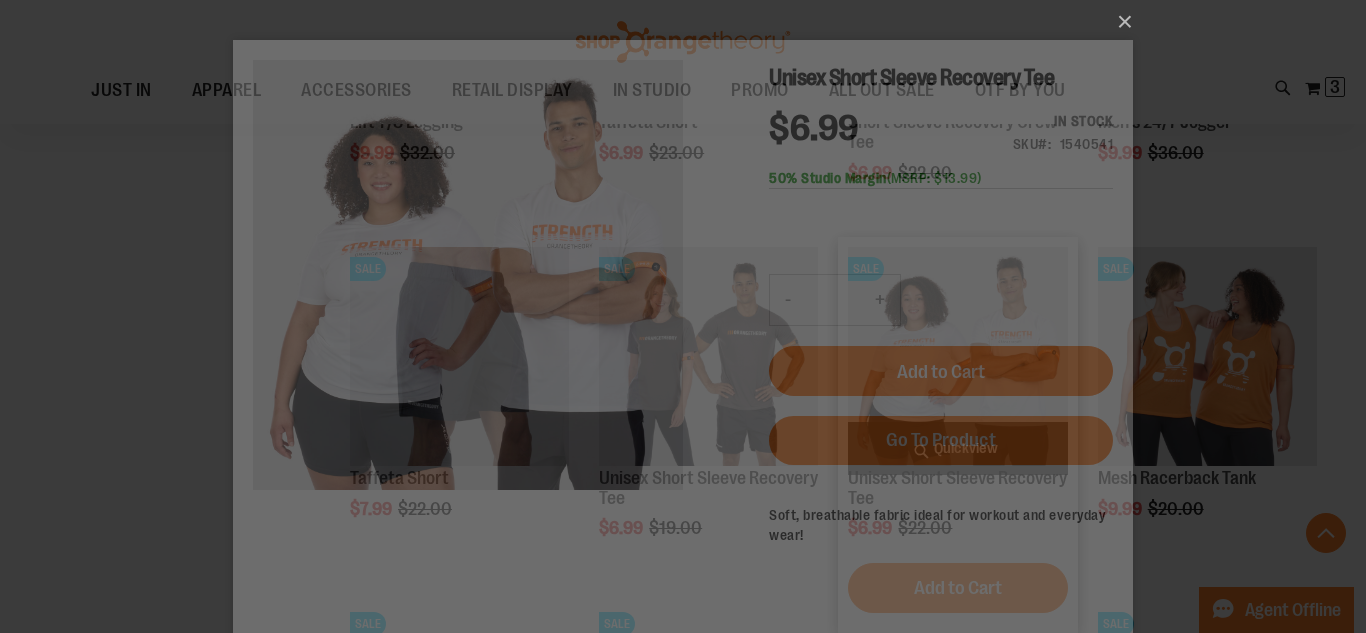 scroll, scrollTop: 0, scrollLeft: 0, axis: both 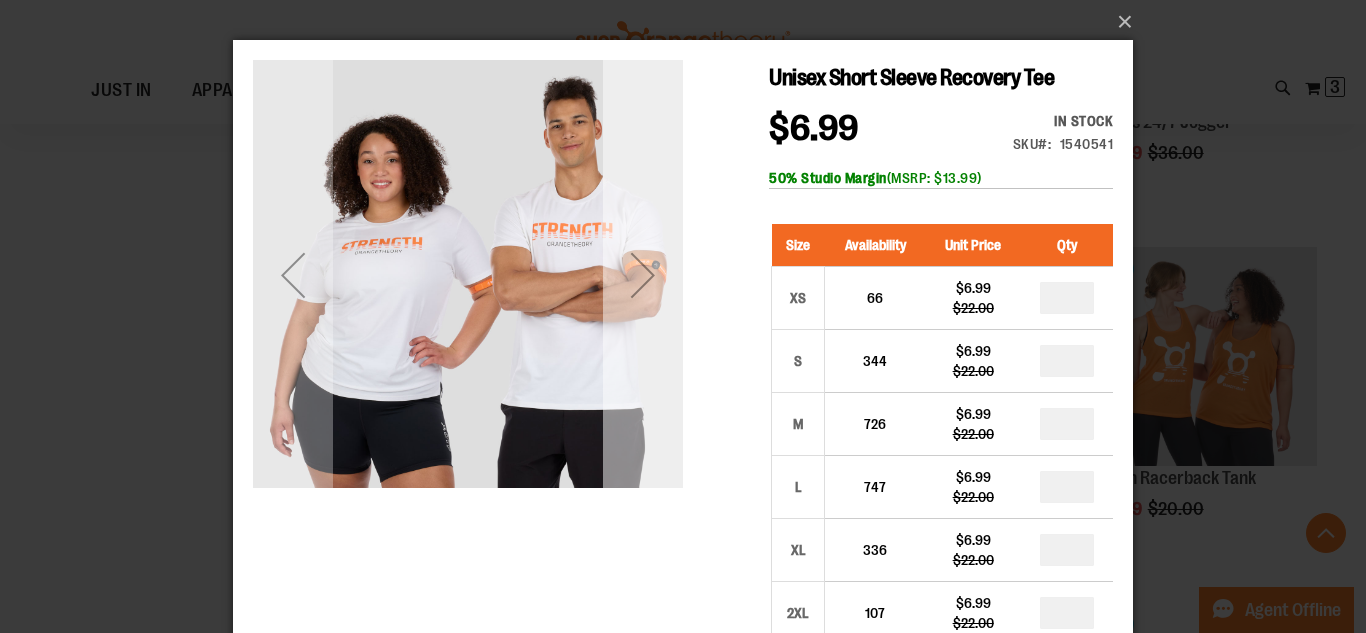 click at bounding box center (643, 275) 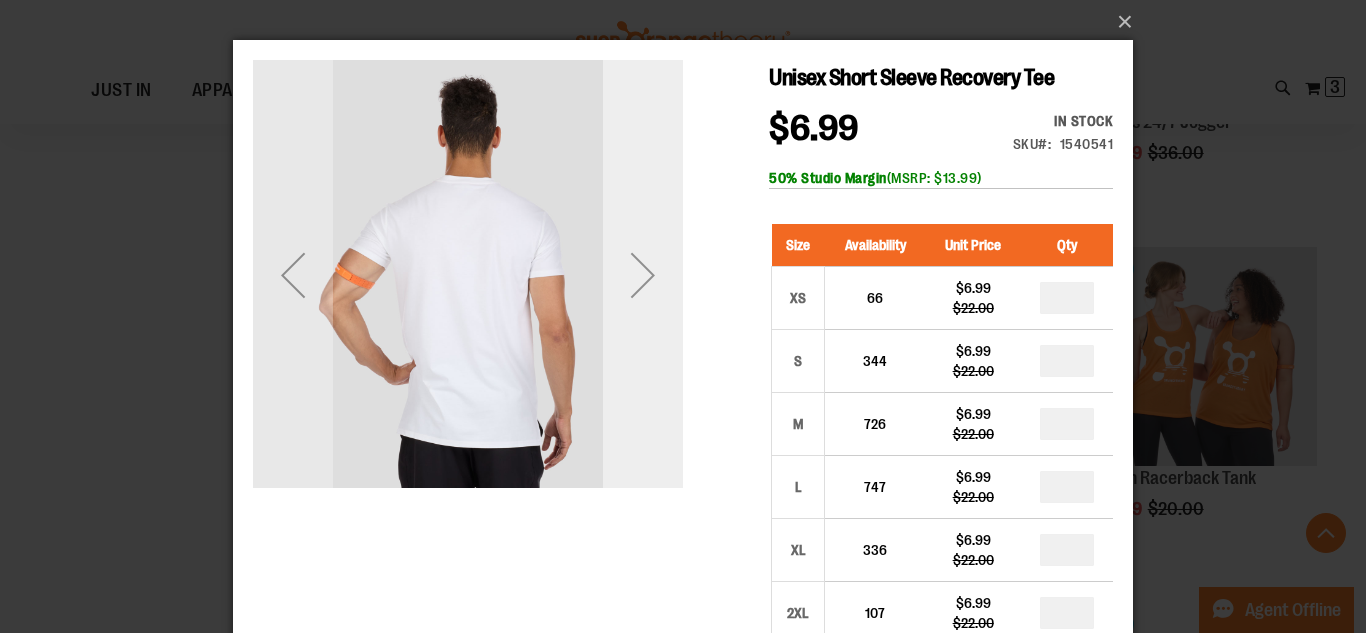click at bounding box center (643, 275) 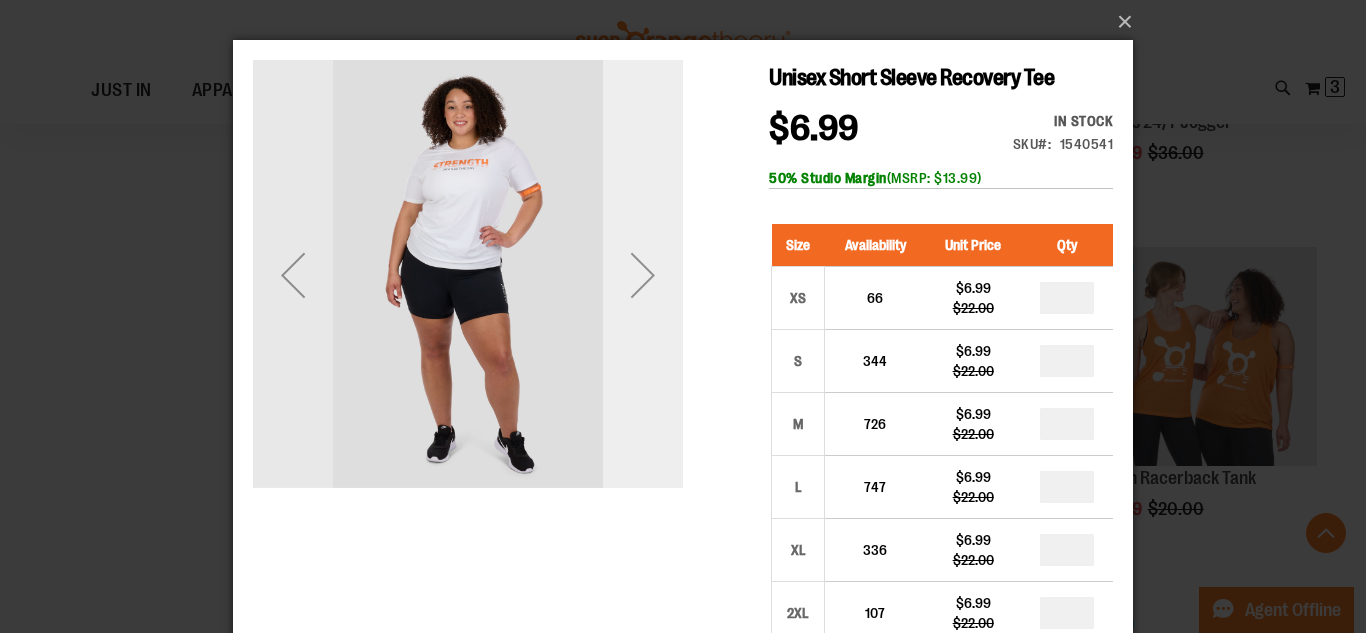click at bounding box center [643, 275] 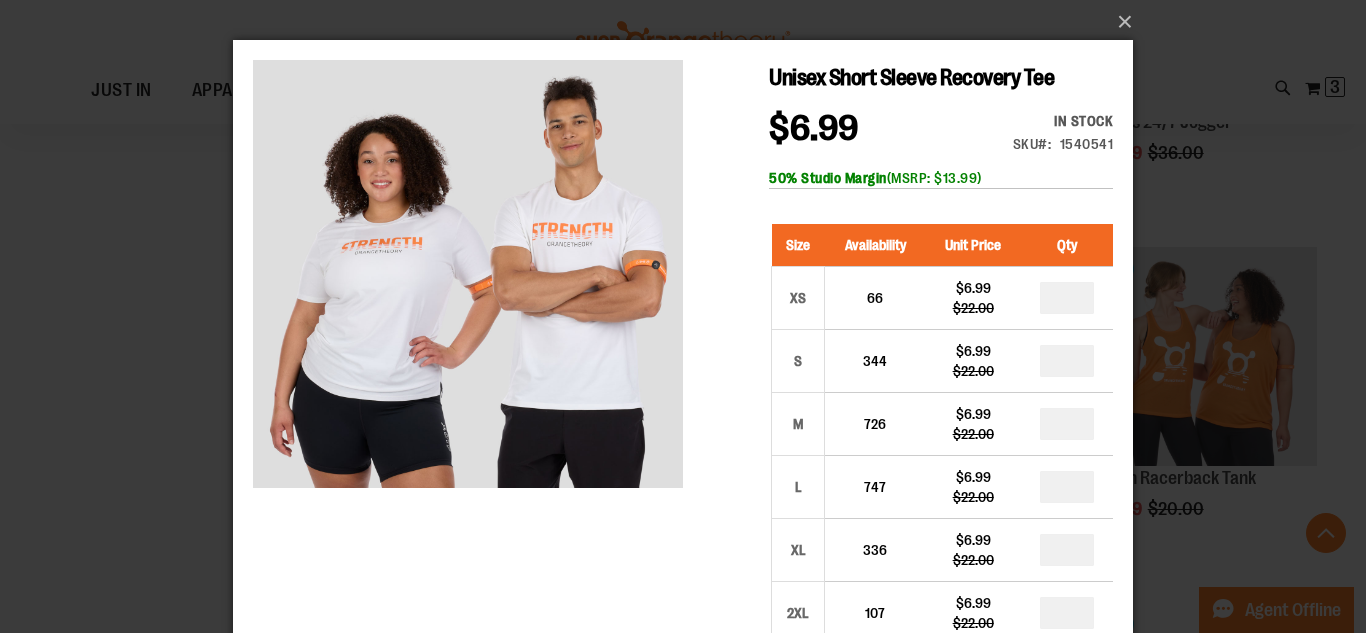 click on "×" at bounding box center (683, 316) 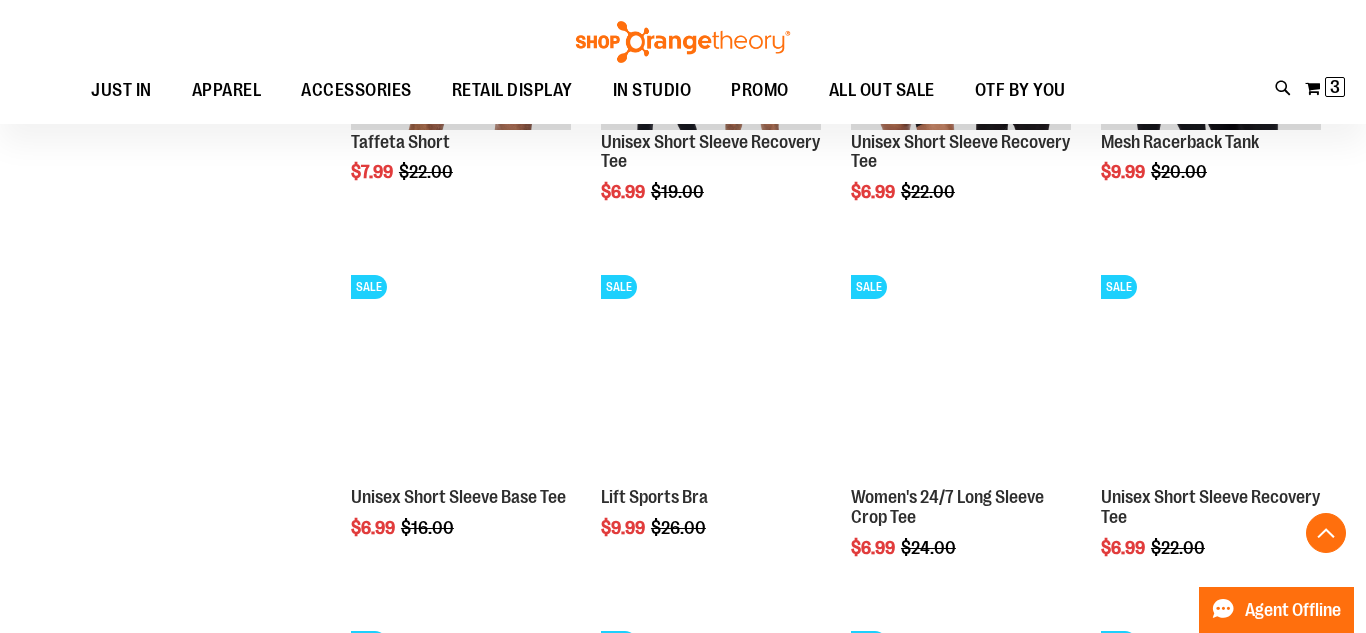 scroll, scrollTop: 4545, scrollLeft: 0, axis: vertical 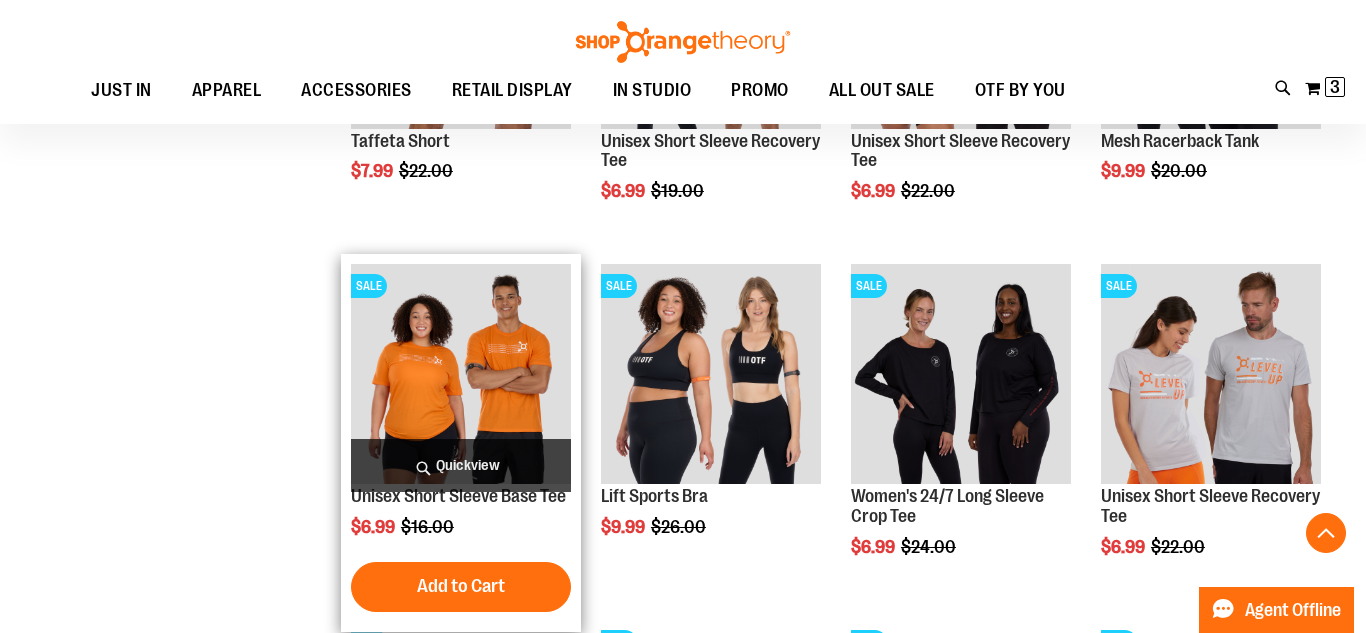 click on "Quickview" at bounding box center (461, 465) 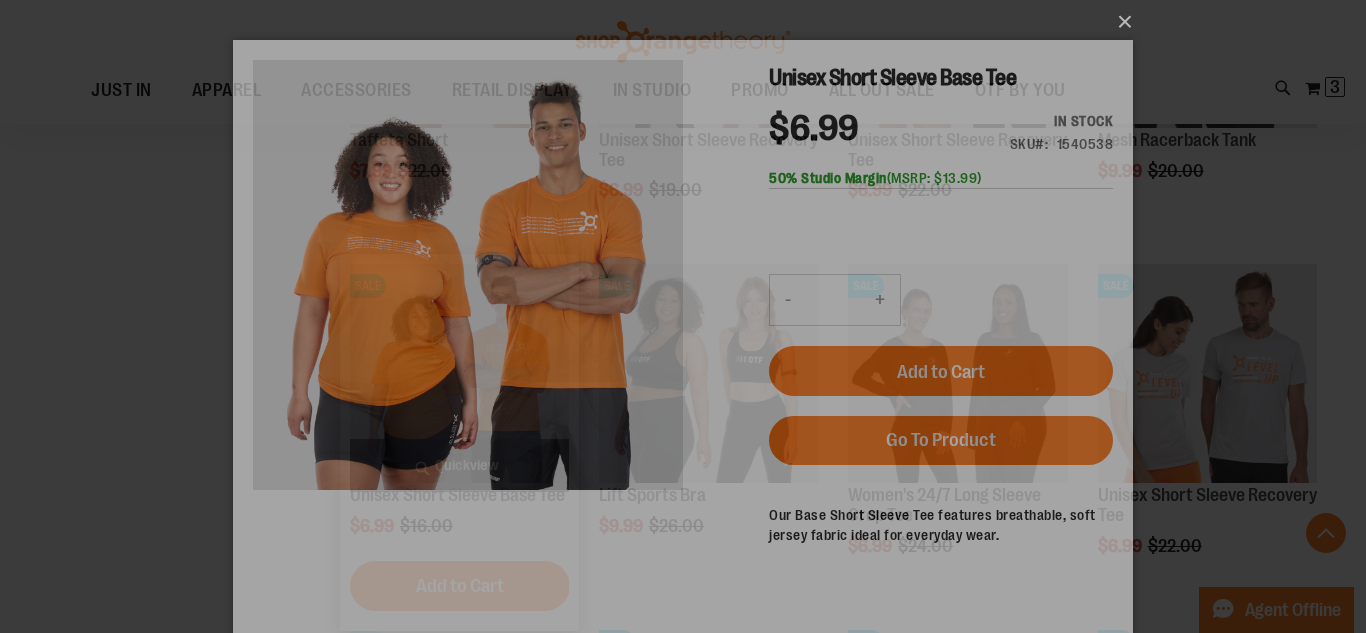 scroll, scrollTop: 0, scrollLeft: 0, axis: both 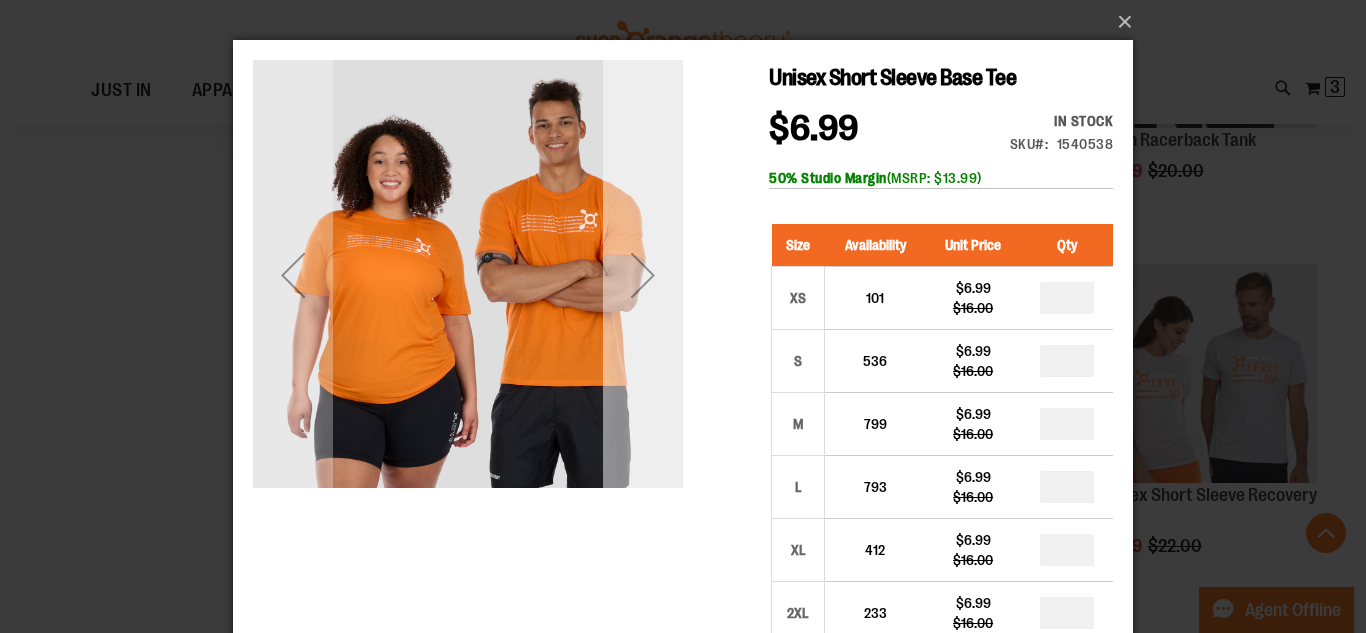 click at bounding box center (643, 275) 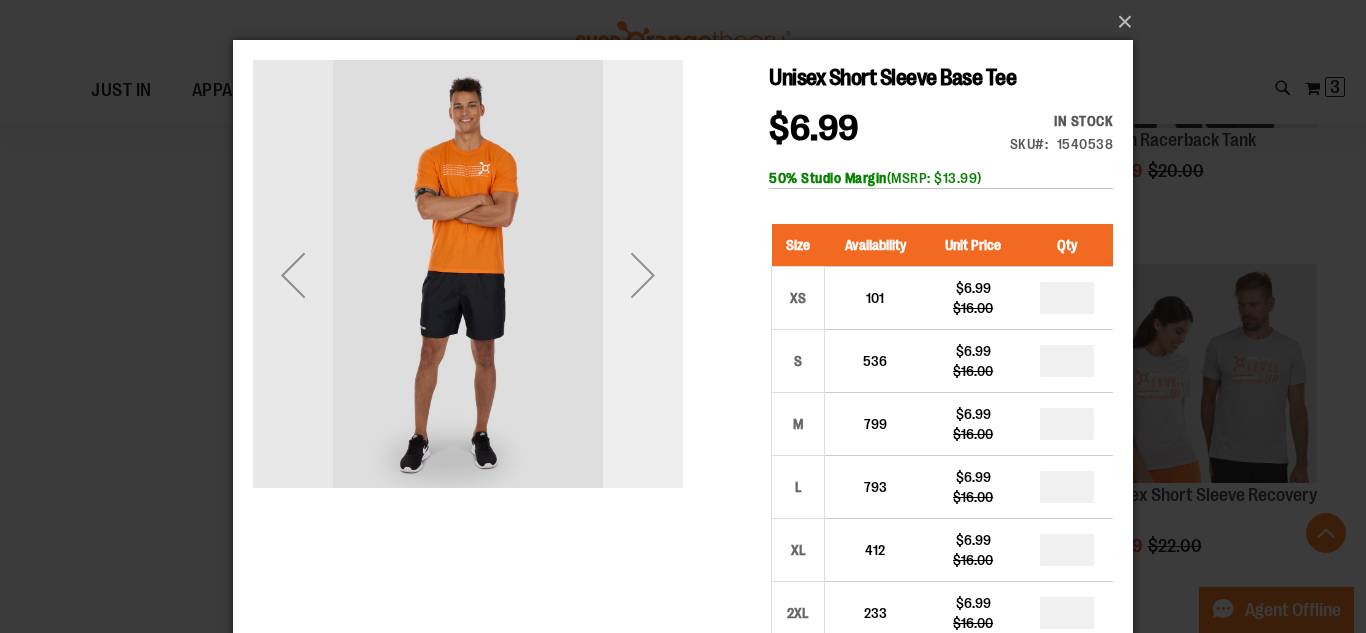 click at bounding box center (643, 275) 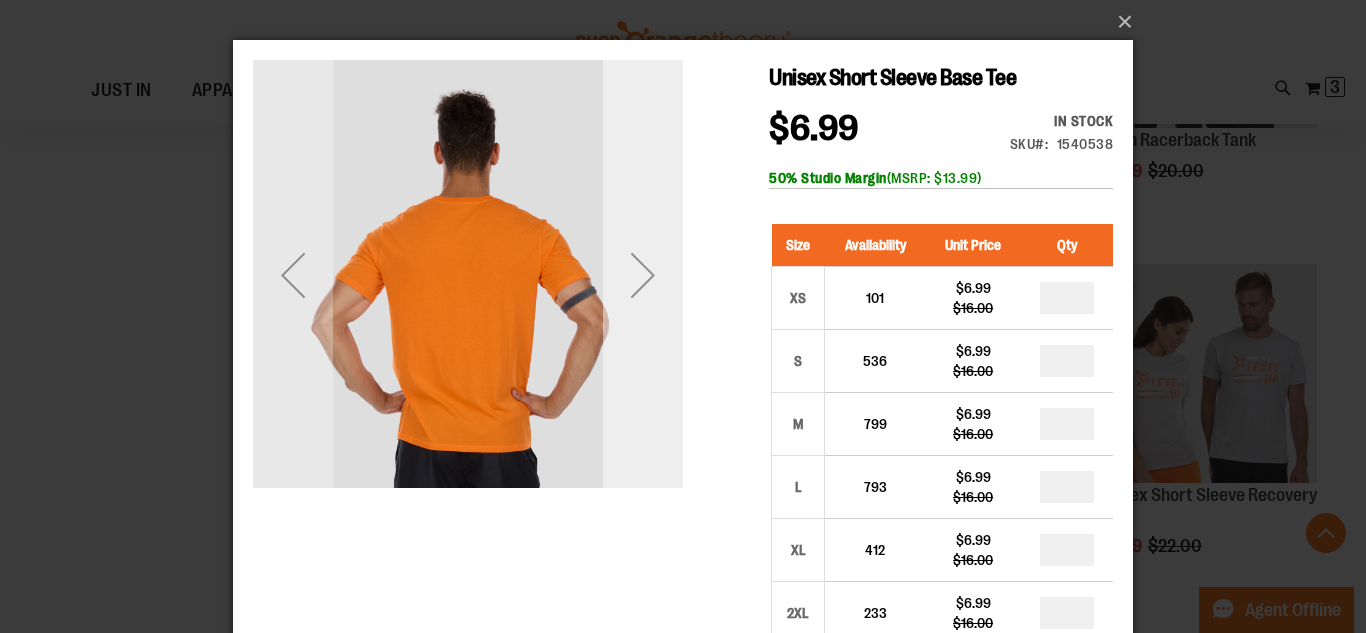 click at bounding box center [643, 275] 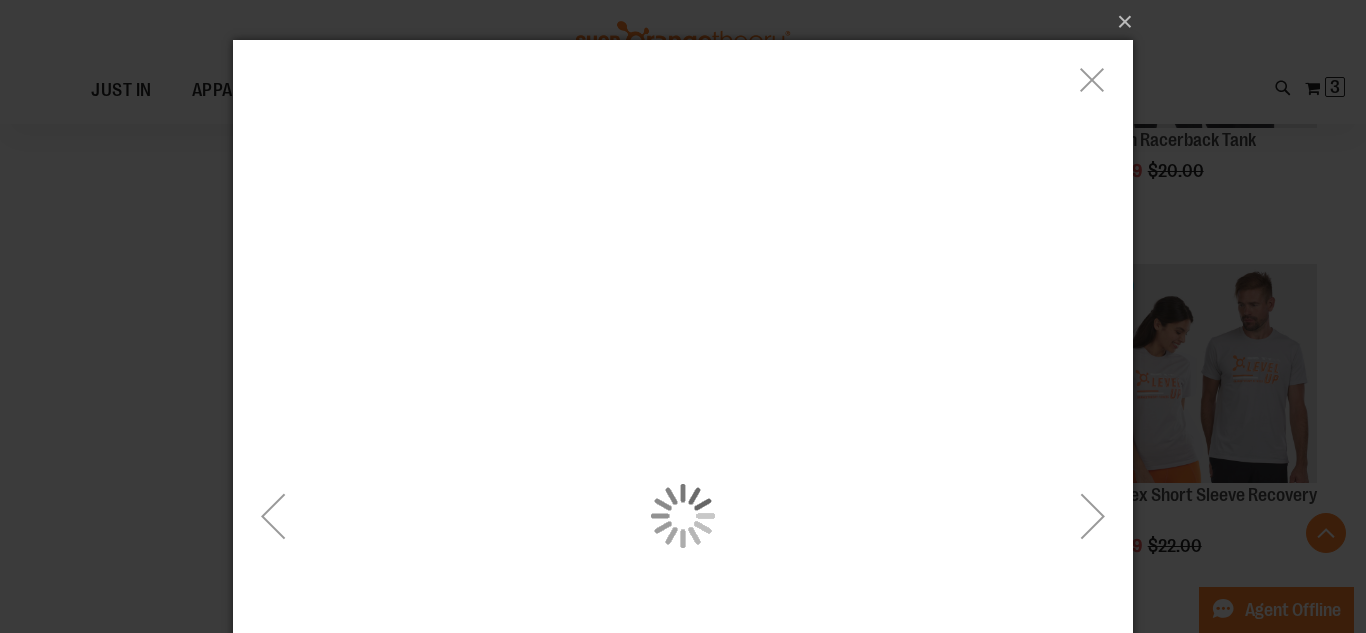 click at bounding box center (683, 516) 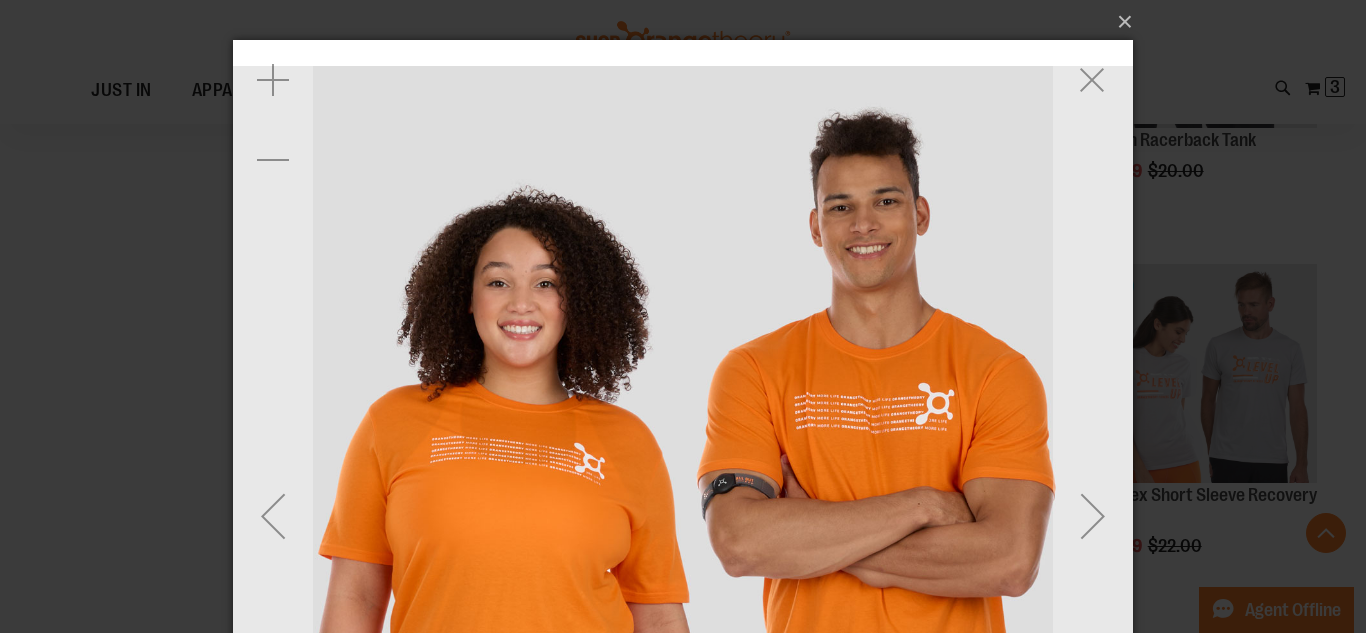 click at bounding box center [683, 516] 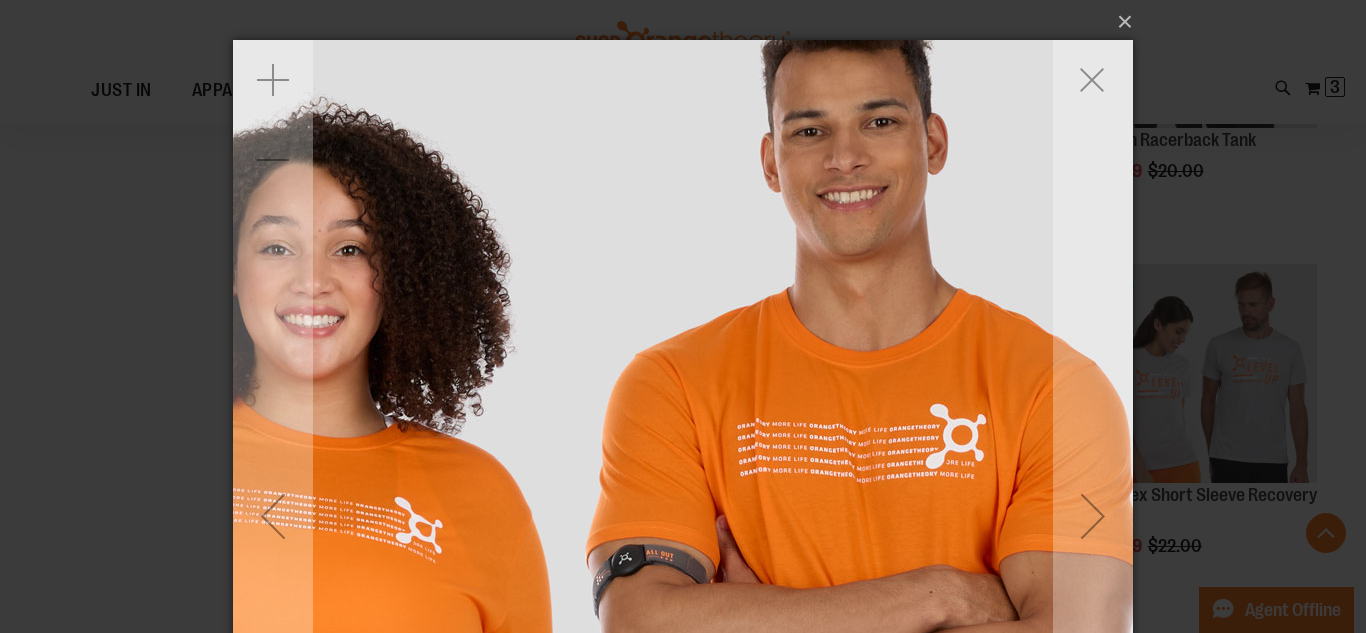 drag, startPoint x: 935, startPoint y: 378, endPoint x: 816, endPoint y: 366, distance: 119.60351 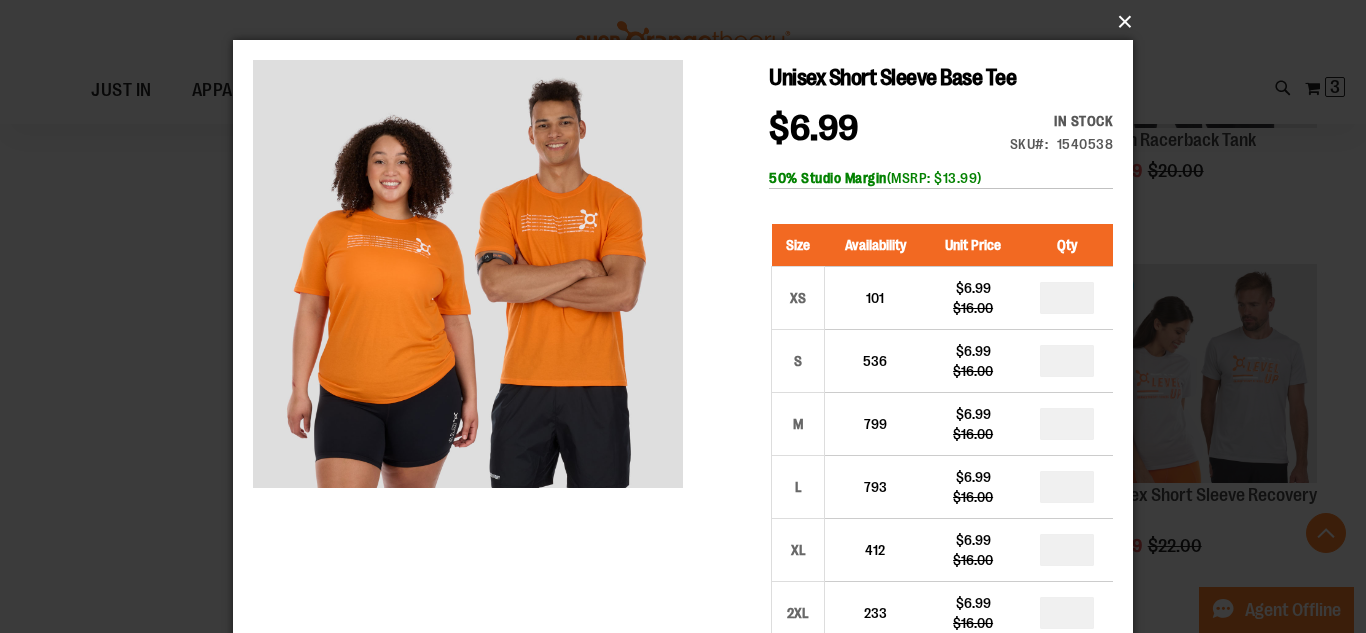 click on "×" at bounding box center (689, 22) 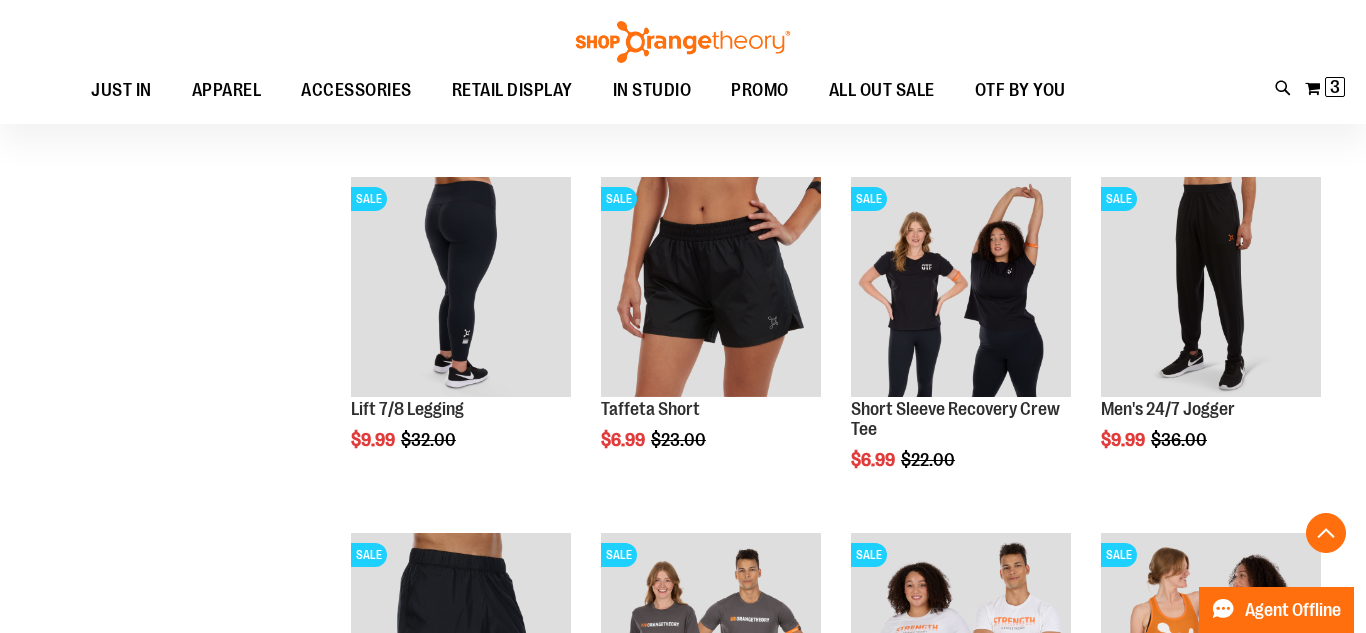 scroll, scrollTop: 4249, scrollLeft: 0, axis: vertical 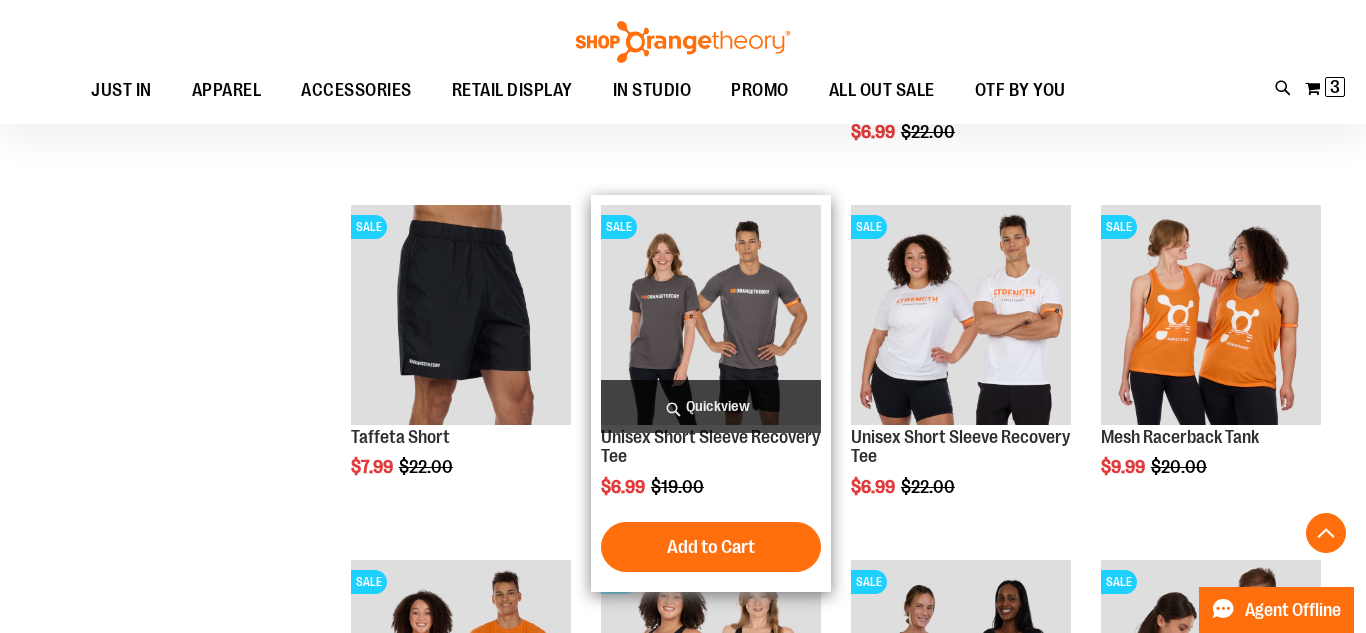 click on "Quickview" at bounding box center [711, 406] 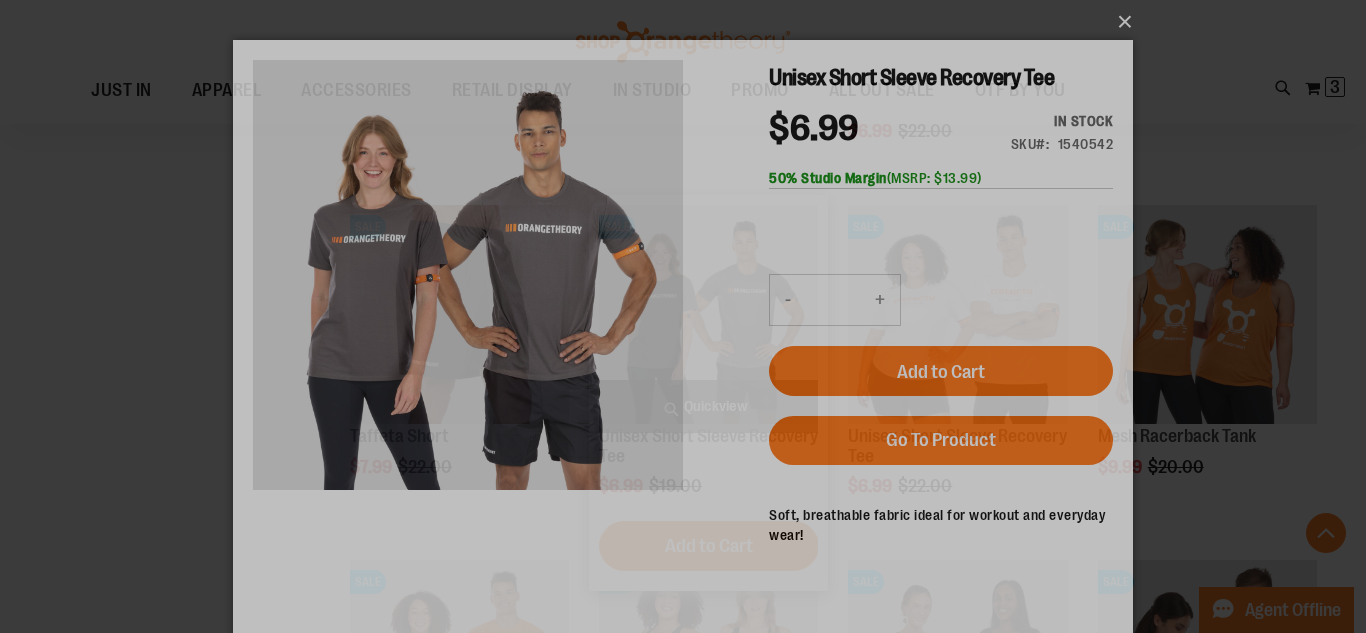 scroll, scrollTop: 0, scrollLeft: 0, axis: both 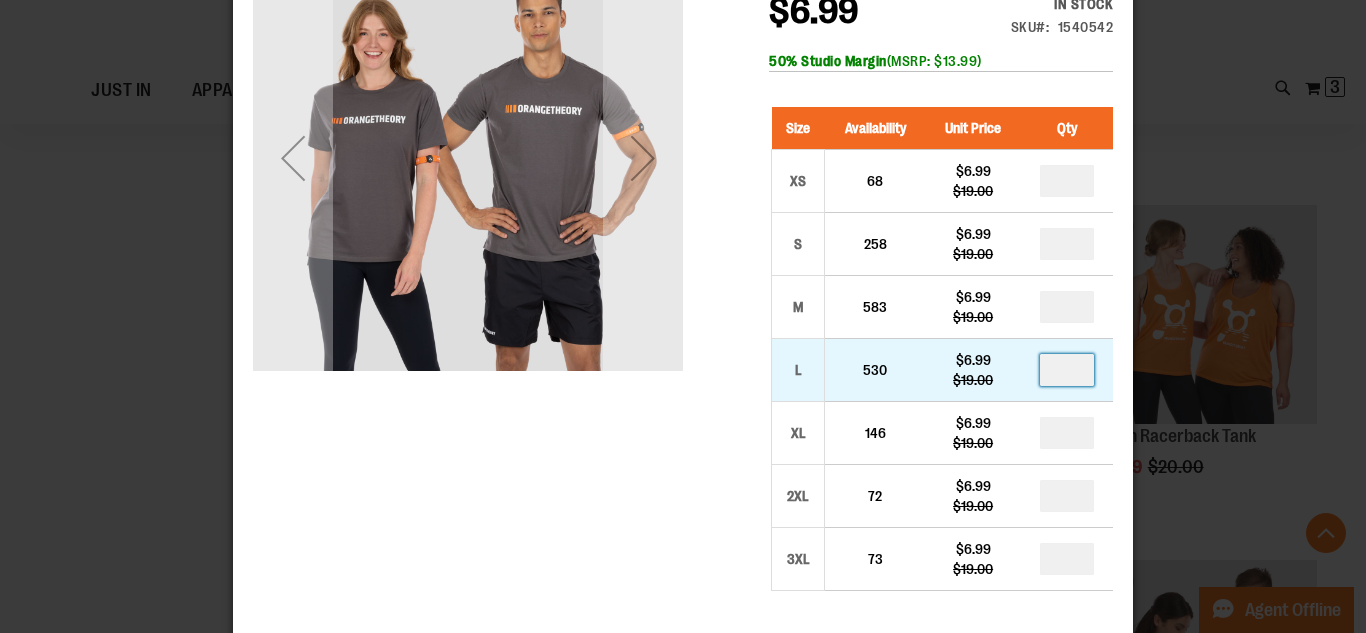 click on "*" at bounding box center [1067, 370] 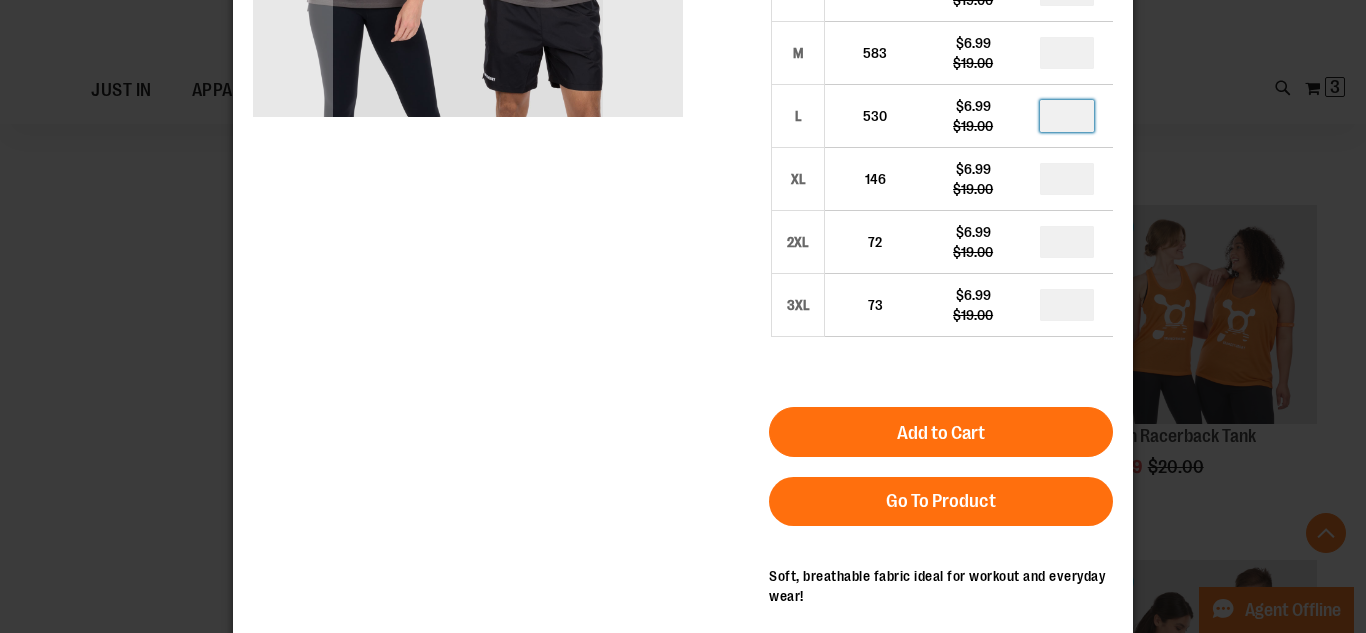 scroll, scrollTop: 372, scrollLeft: 0, axis: vertical 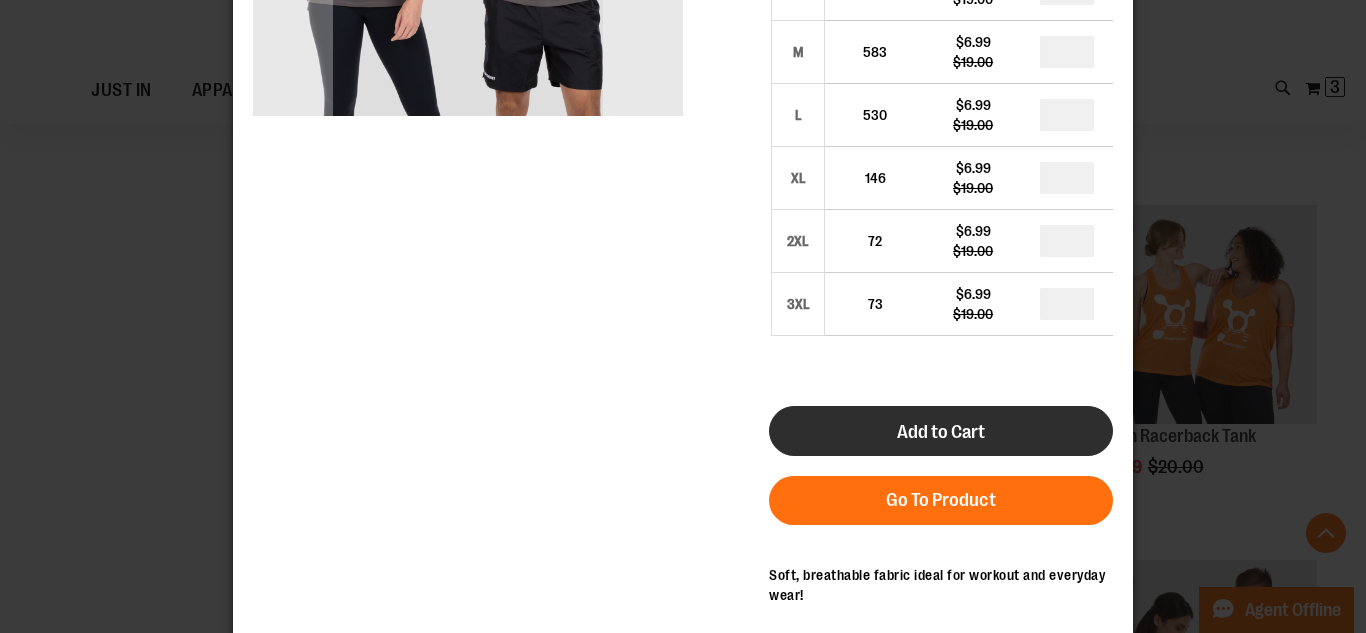 click on "Add to Cart" at bounding box center [941, 431] 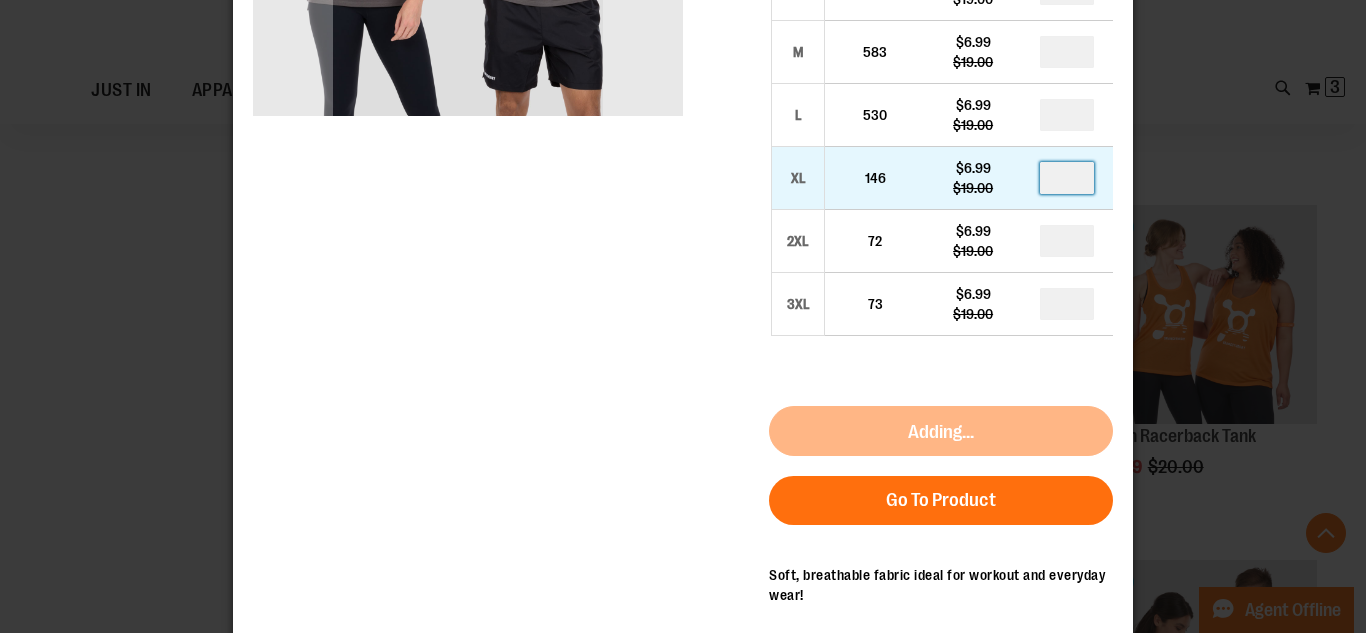 click at bounding box center (1067, 178) 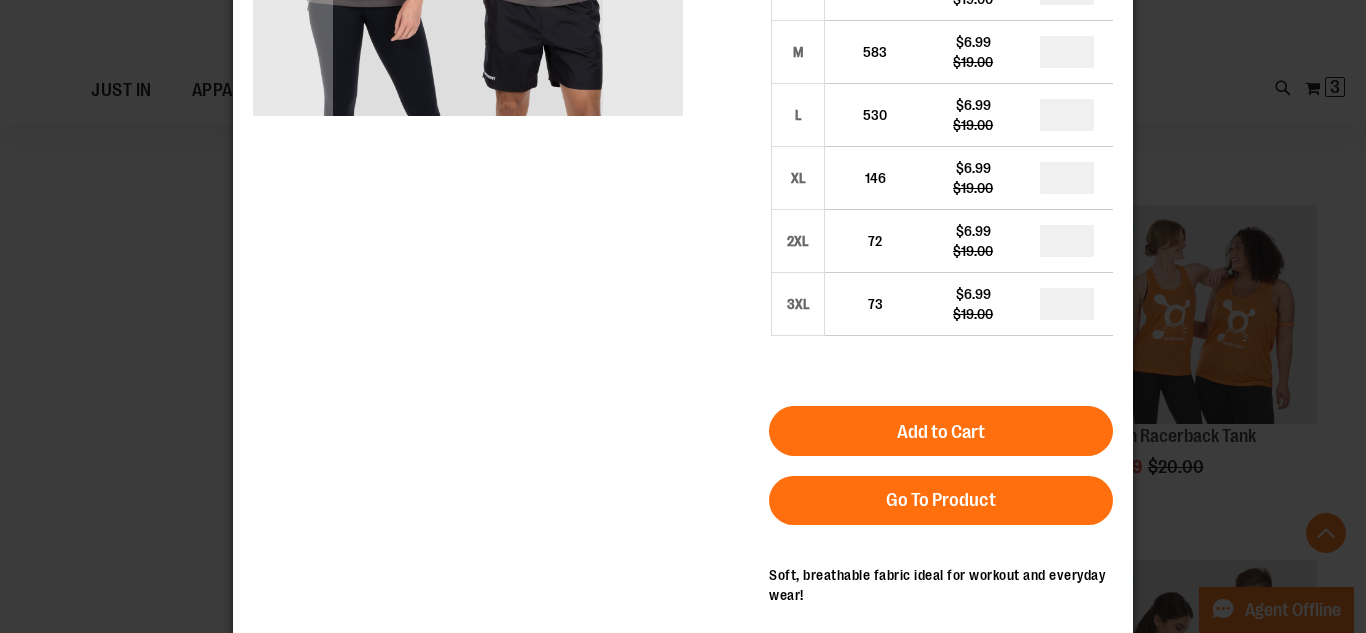 type on "*" 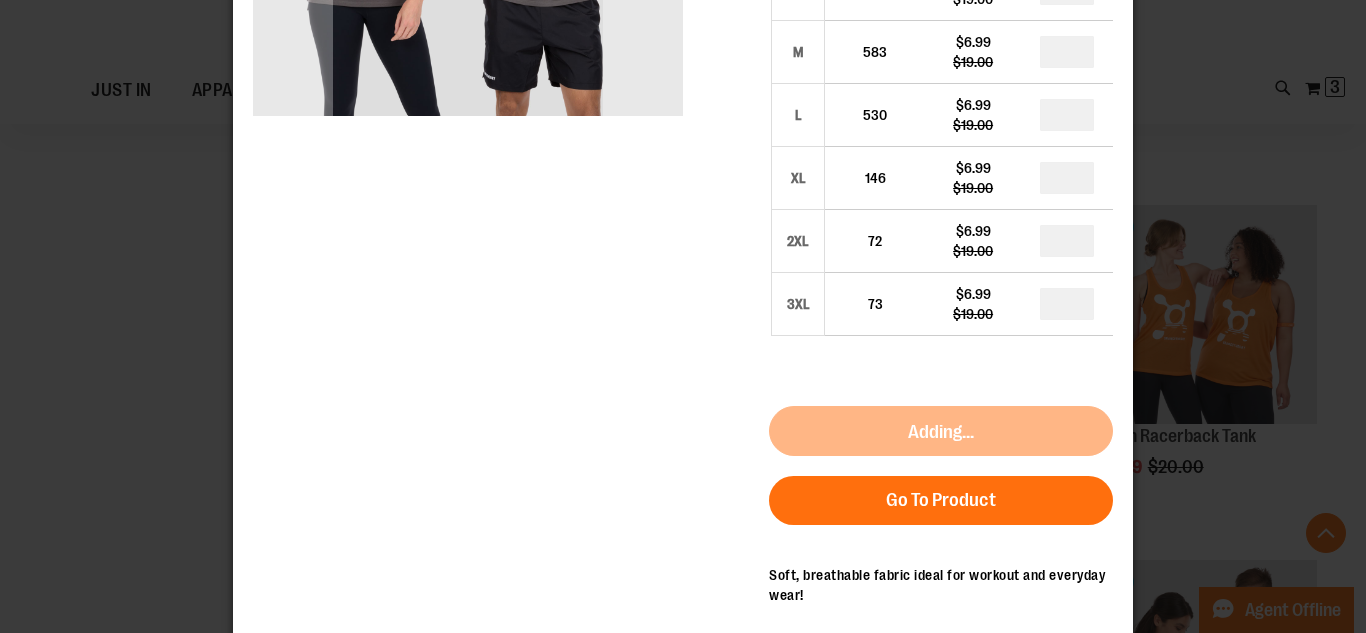click on "×" at bounding box center (683, 316) 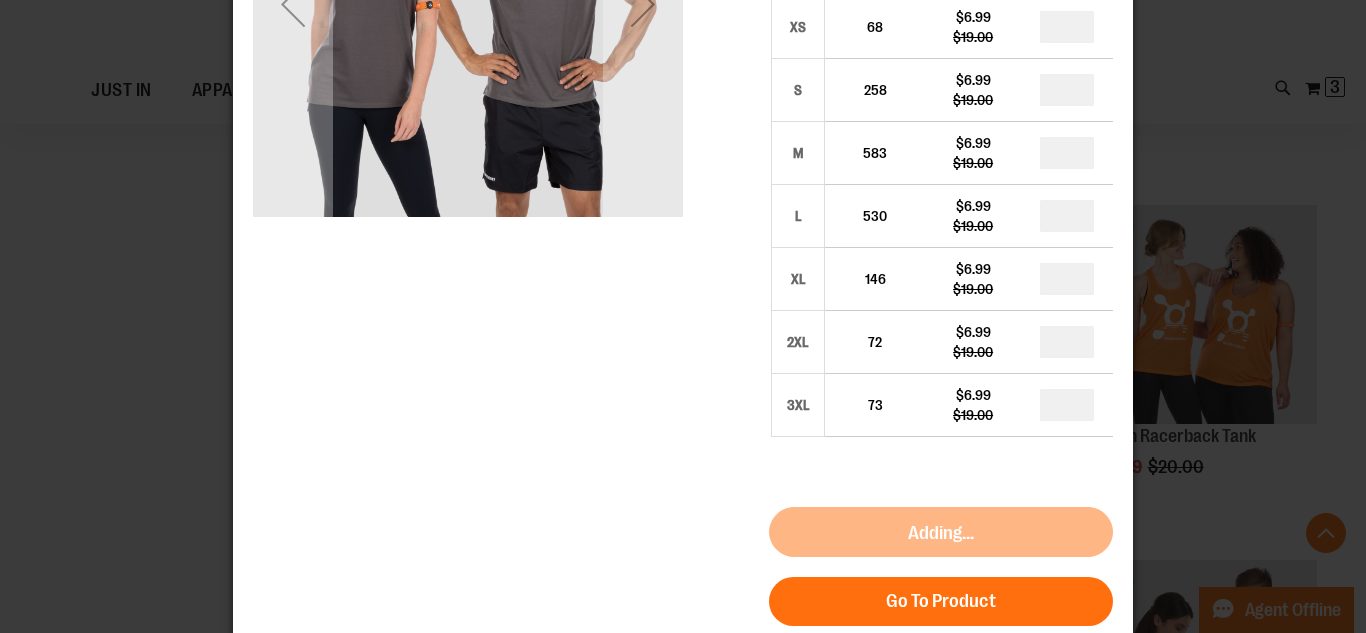 scroll, scrollTop: 173, scrollLeft: 0, axis: vertical 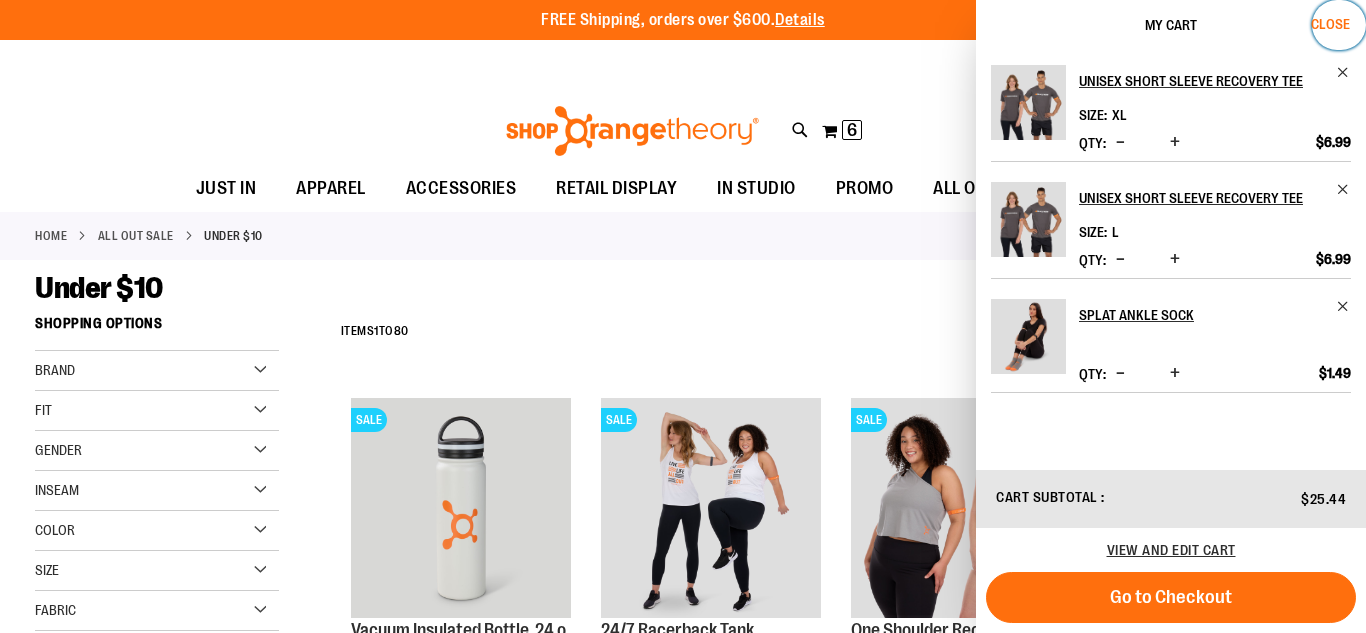 click on "Close" at bounding box center [1330, 24] 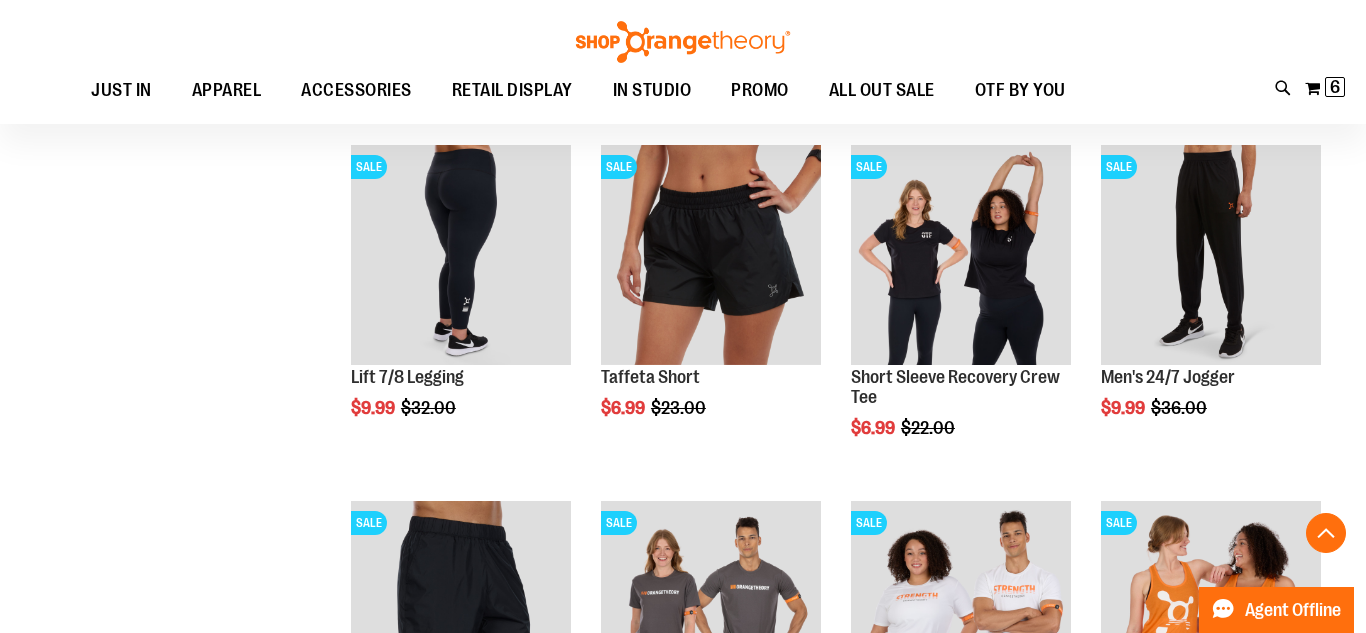 scroll, scrollTop: 3955, scrollLeft: 0, axis: vertical 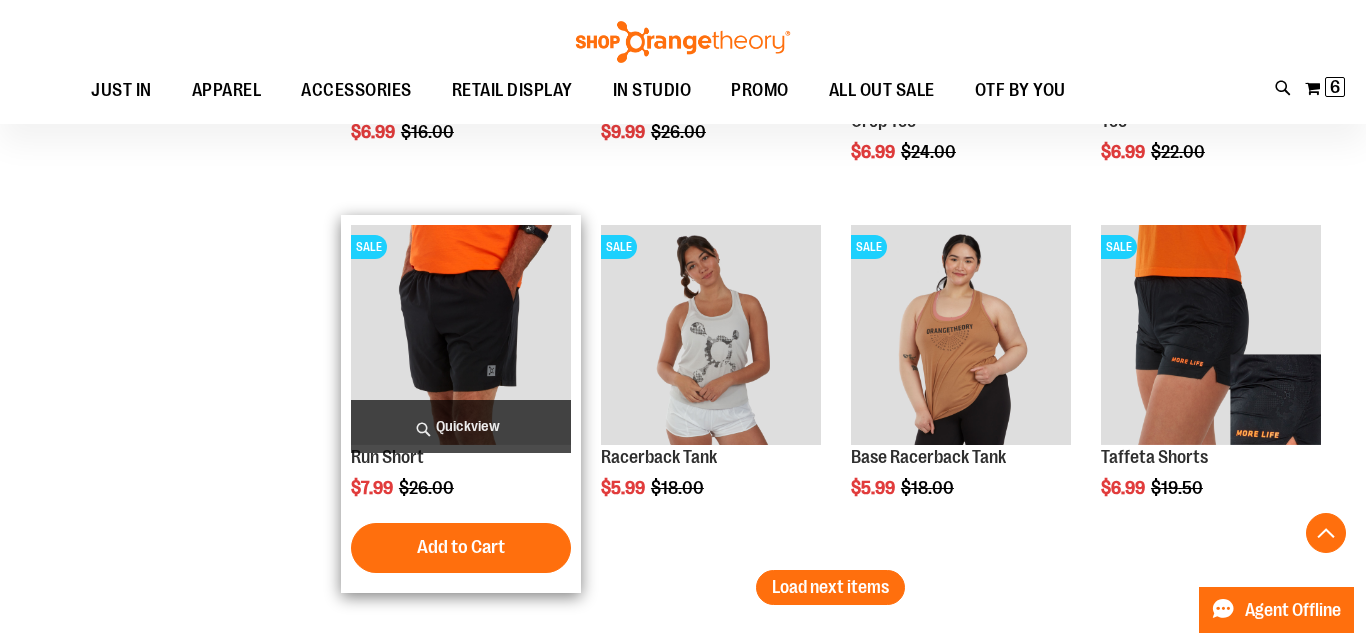click at bounding box center (461, 335) 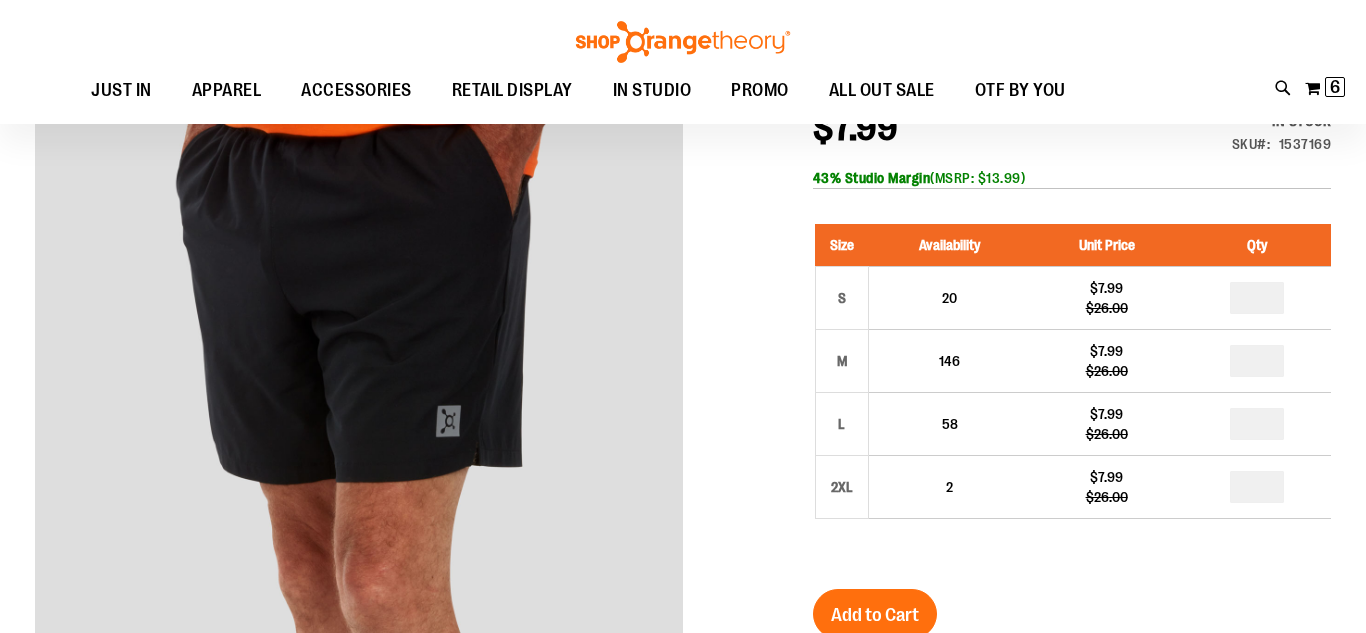 scroll, scrollTop: 75, scrollLeft: 0, axis: vertical 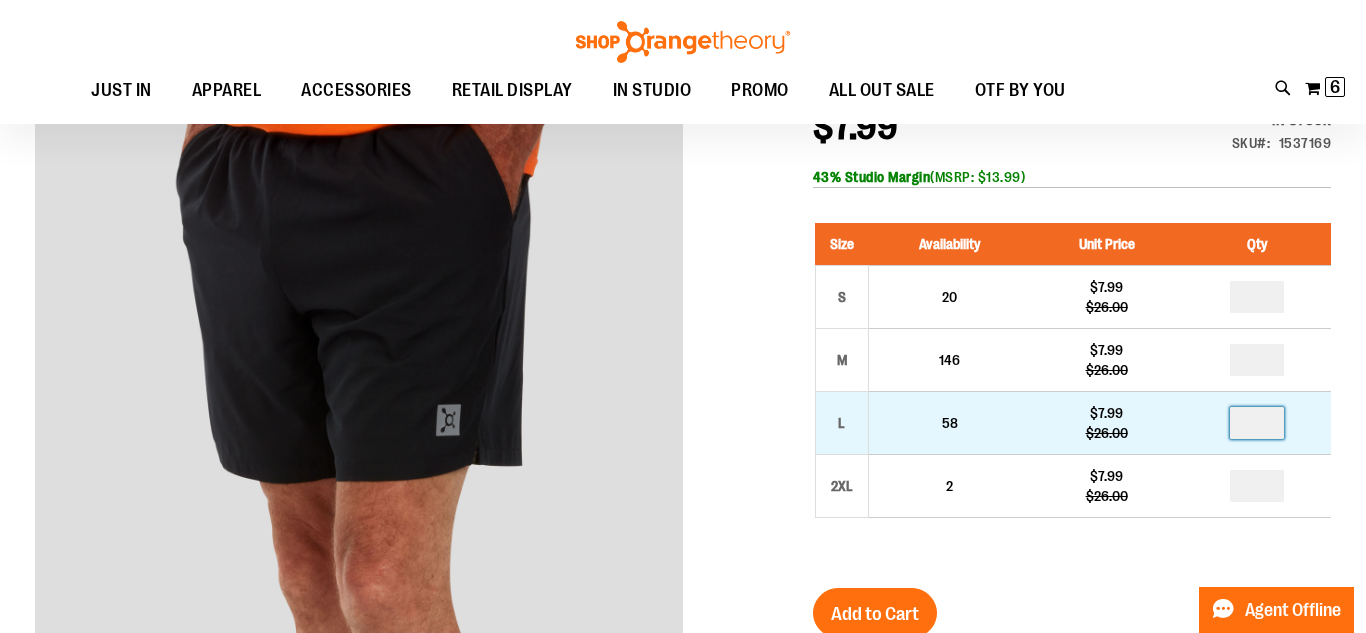 click on "*" at bounding box center [1257, 423] 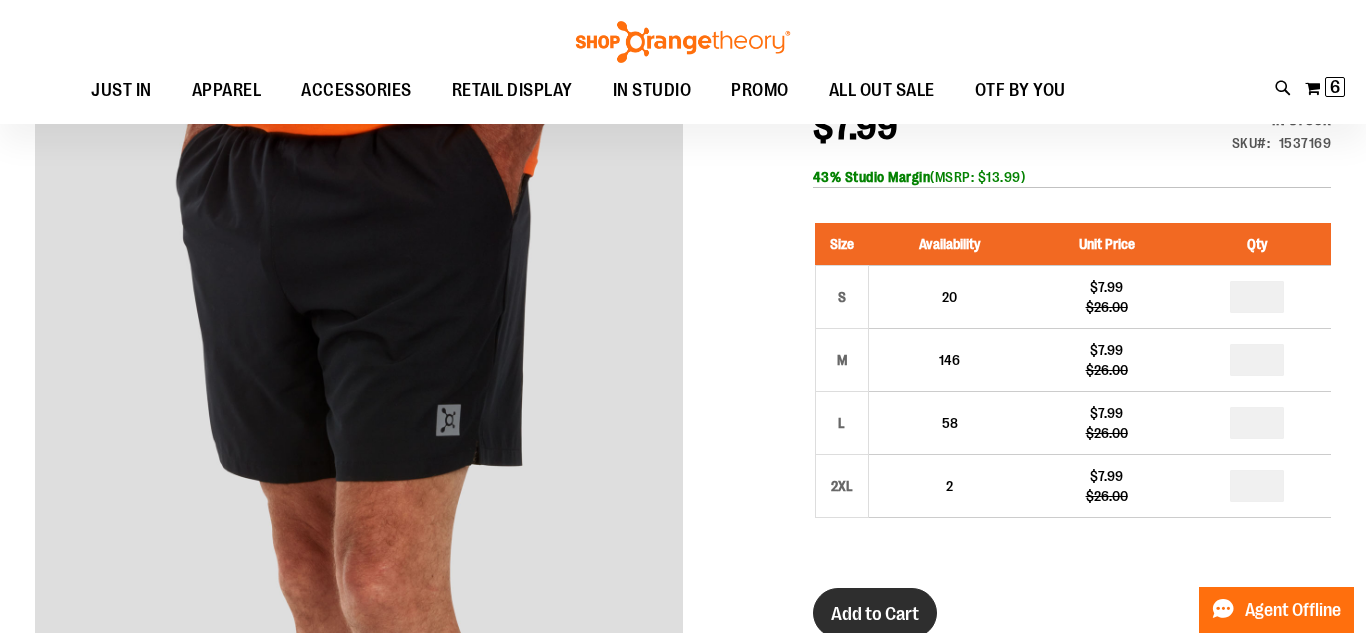 click on "Add to Cart" at bounding box center [875, 614] 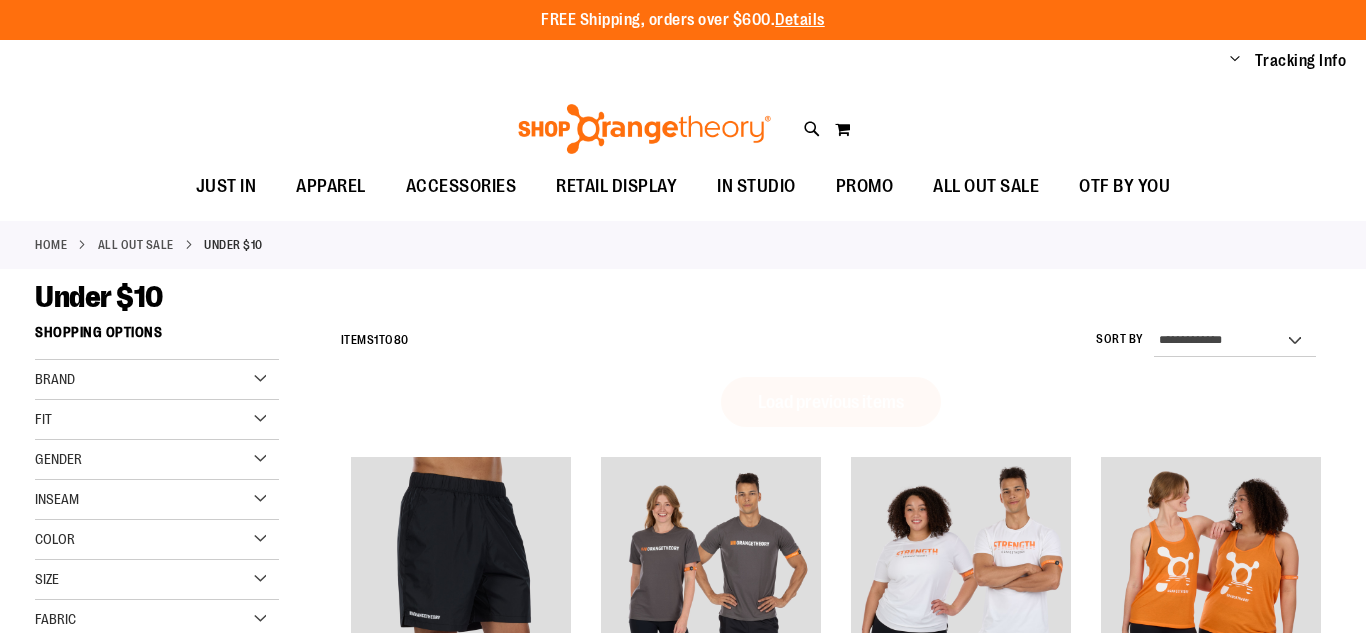 scroll, scrollTop: 0, scrollLeft: 0, axis: both 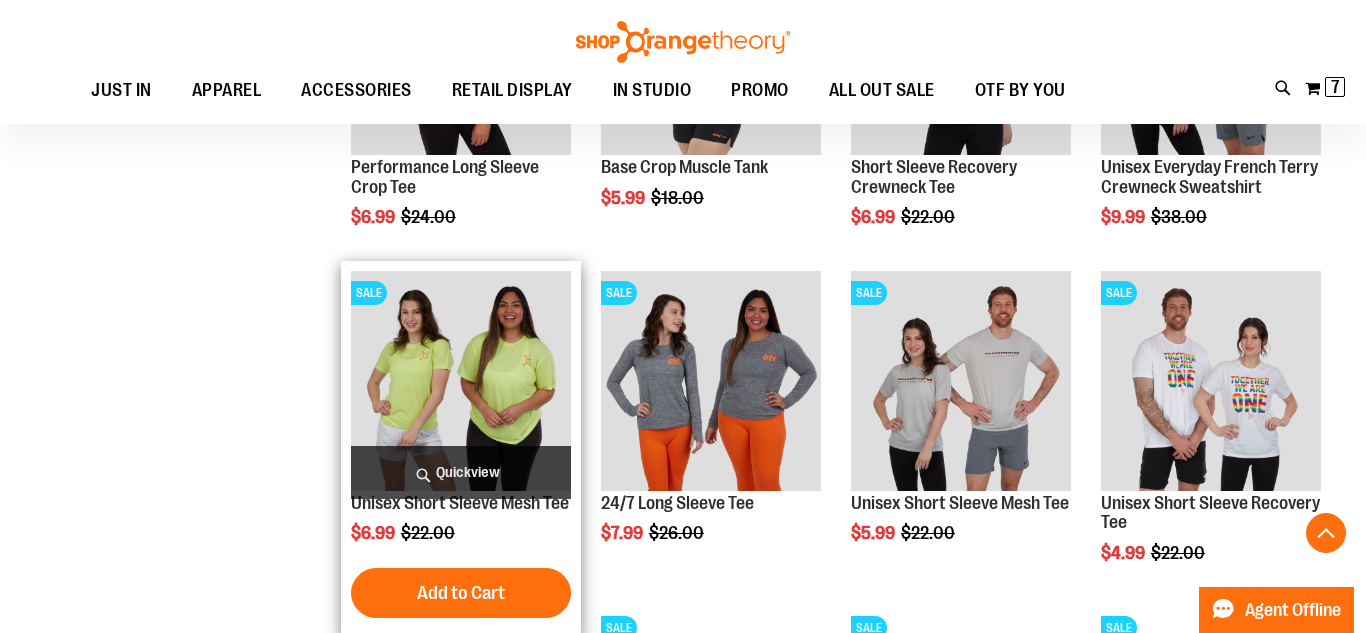 click on "Quickview" at bounding box center [461, 472] 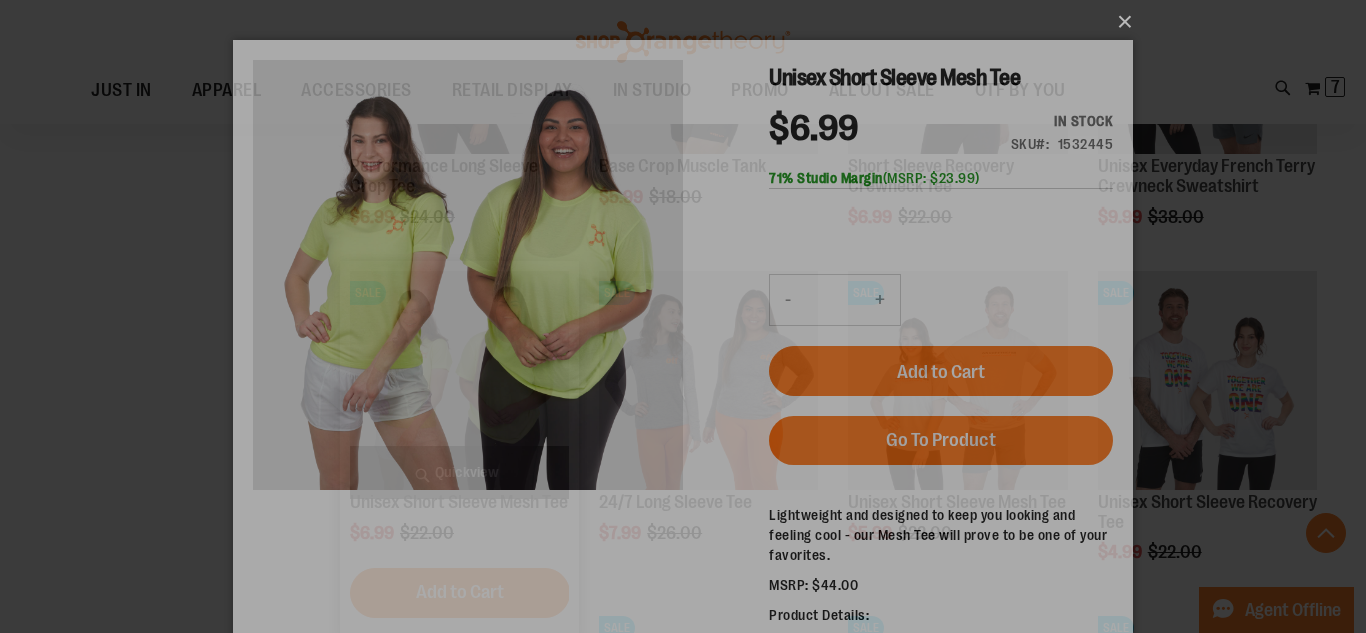 scroll, scrollTop: 0, scrollLeft: 0, axis: both 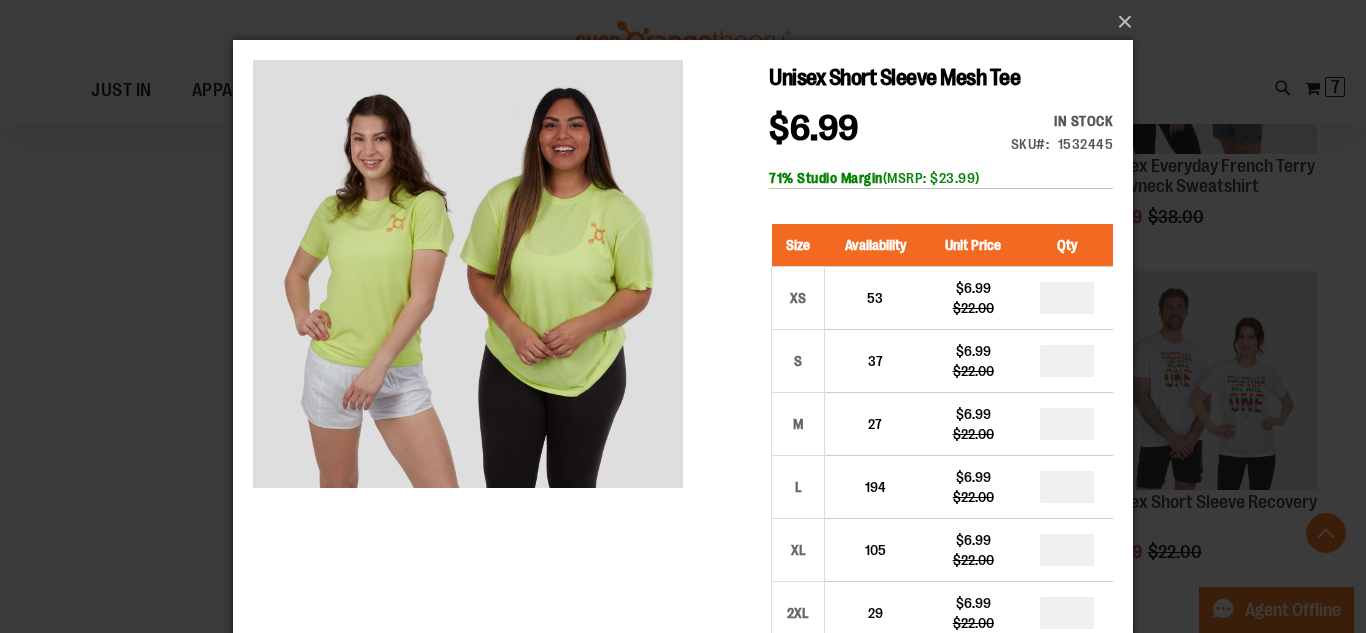 click on "×" at bounding box center [683, 316] 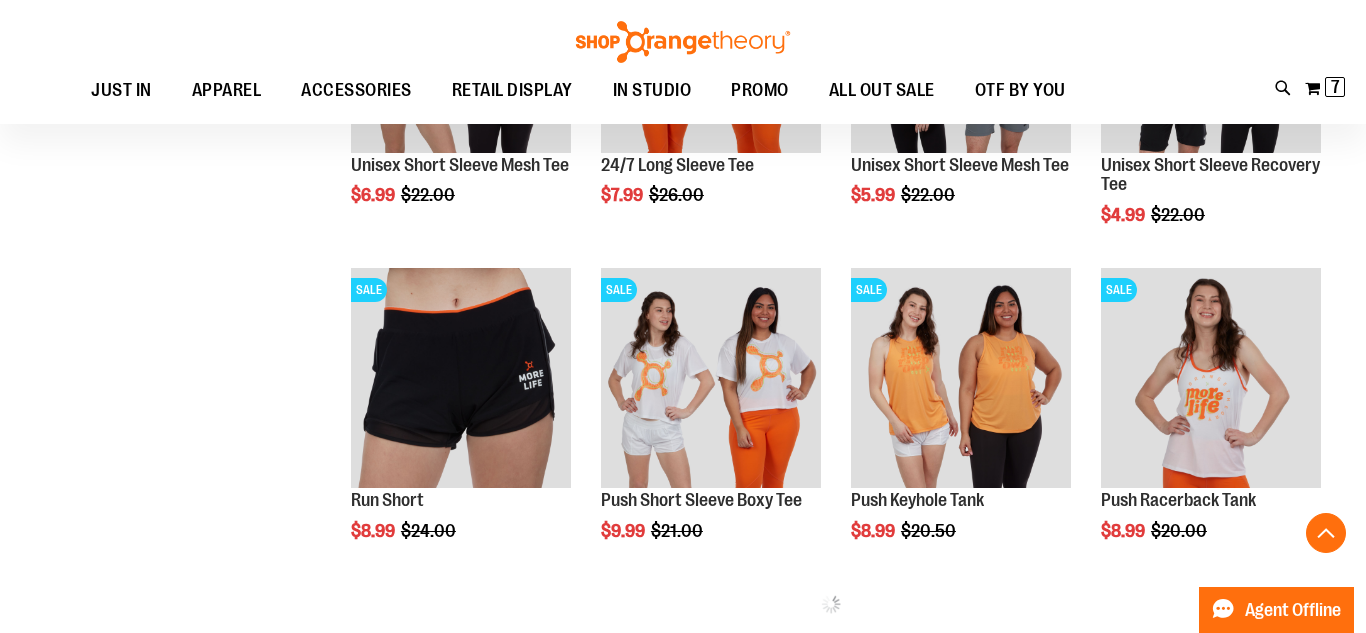 scroll, scrollTop: 1861, scrollLeft: 0, axis: vertical 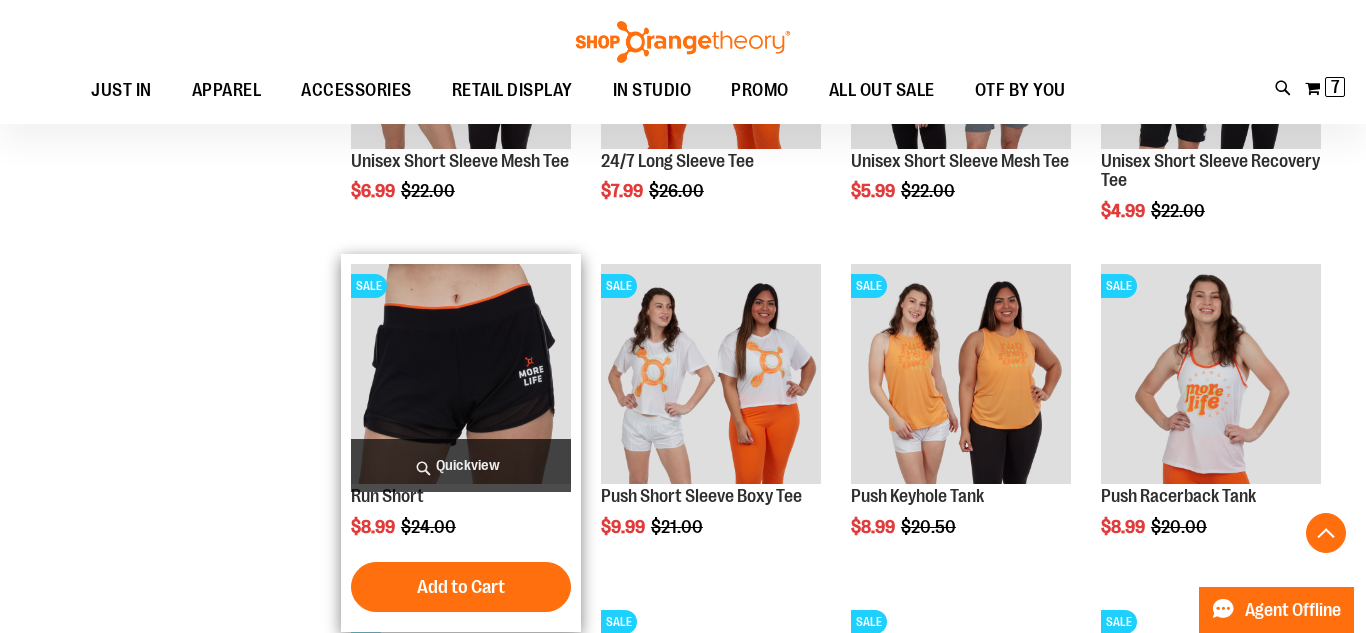 click on "Quickview" at bounding box center (461, 465) 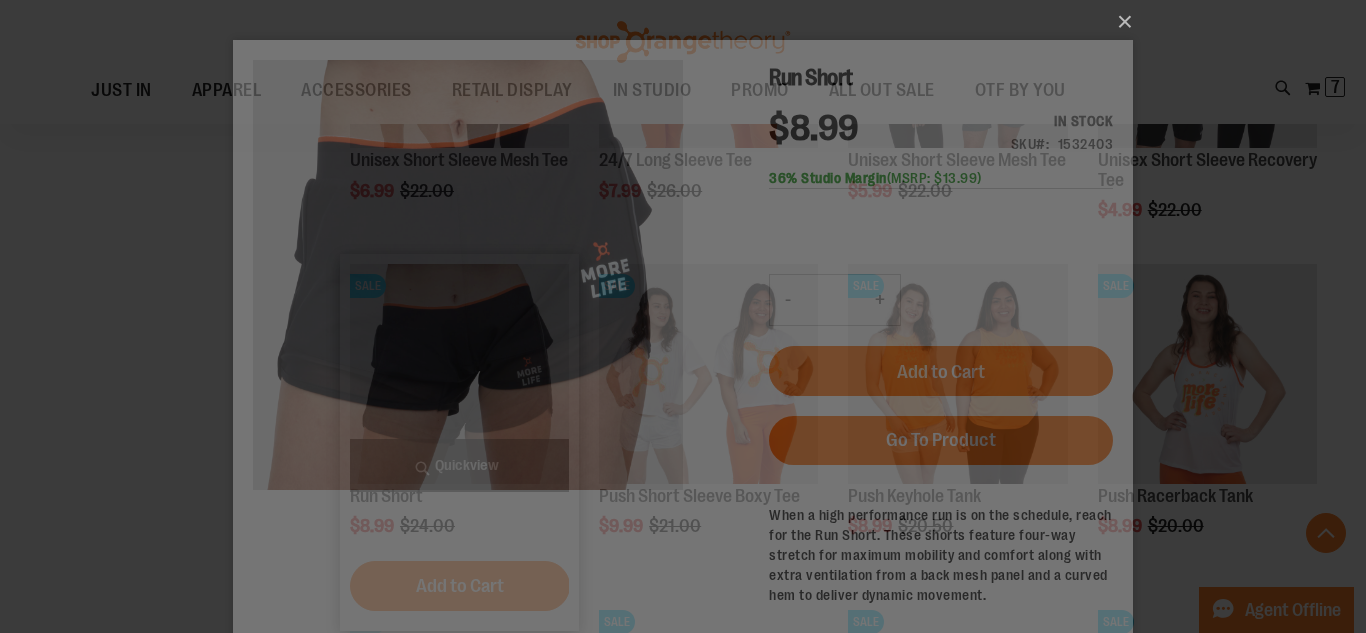 scroll, scrollTop: 0, scrollLeft: 0, axis: both 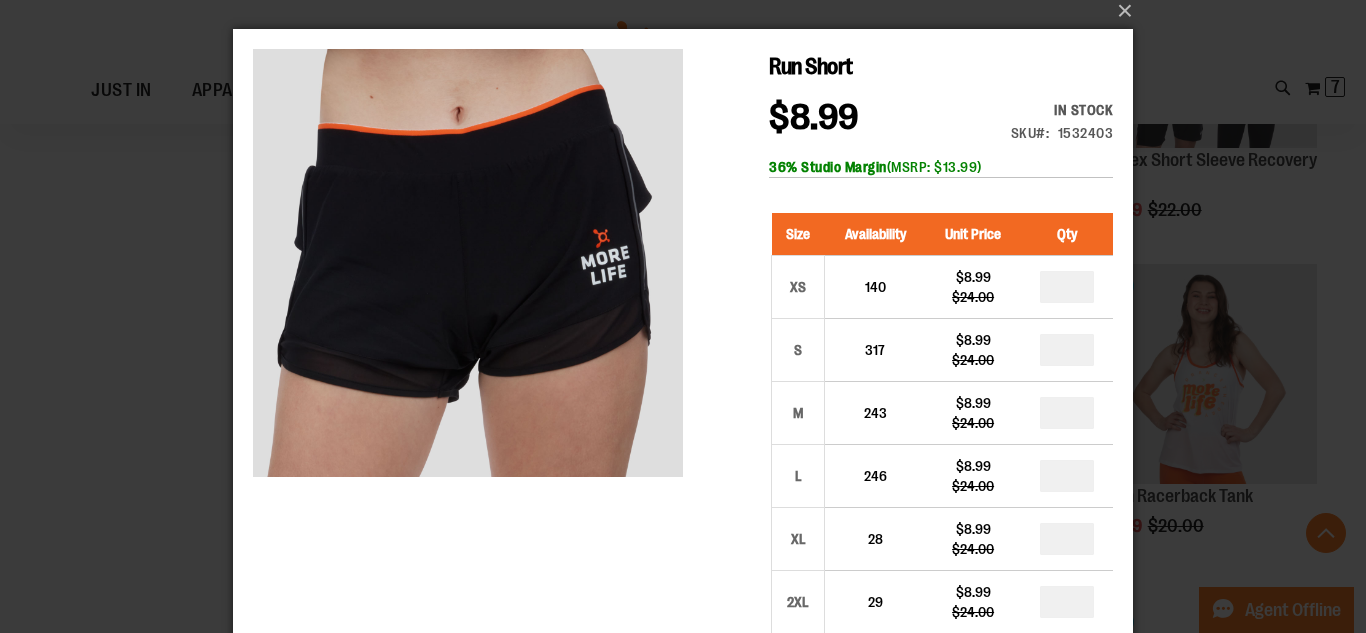 click on "×" at bounding box center (683, 305) 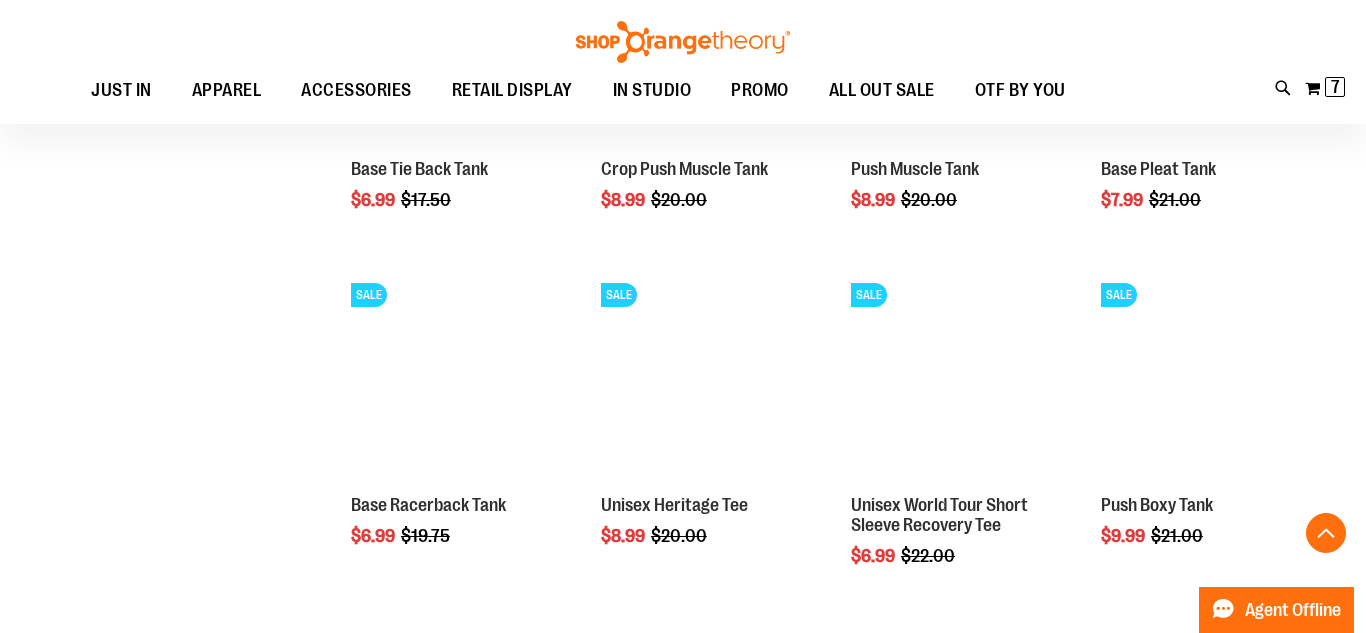 scroll, scrollTop: 2524, scrollLeft: 0, axis: vertical 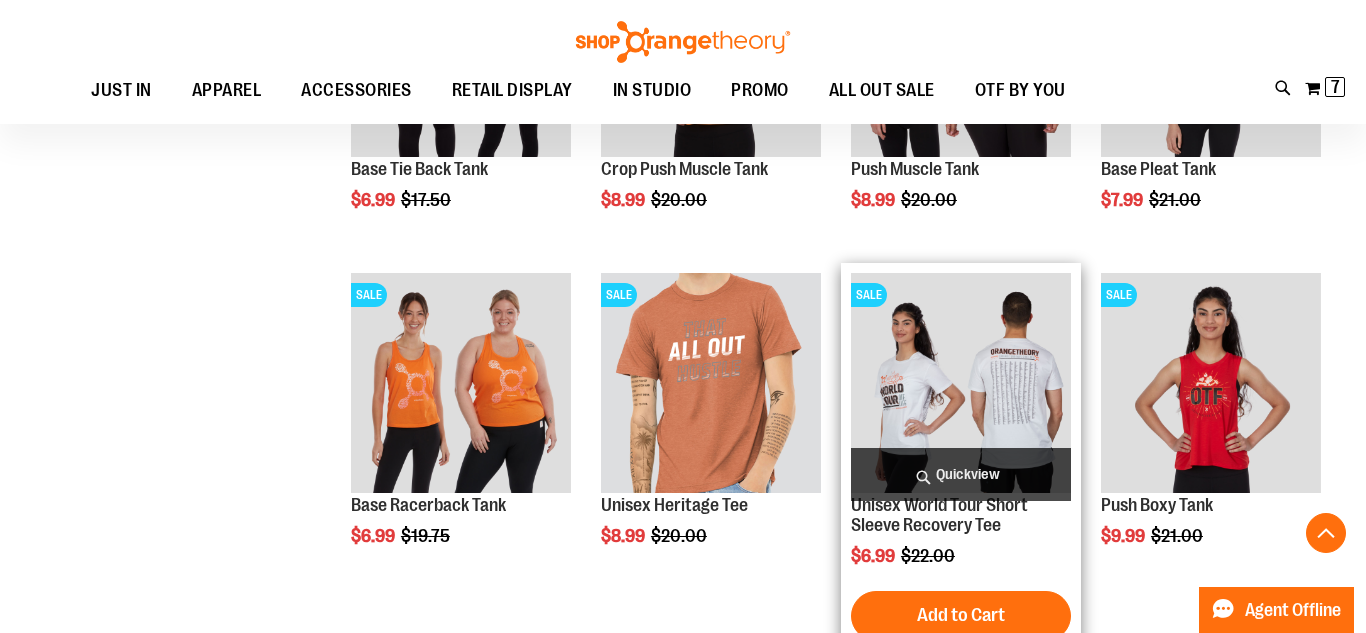 click on "Quickview" at bounding box center [961, 474] 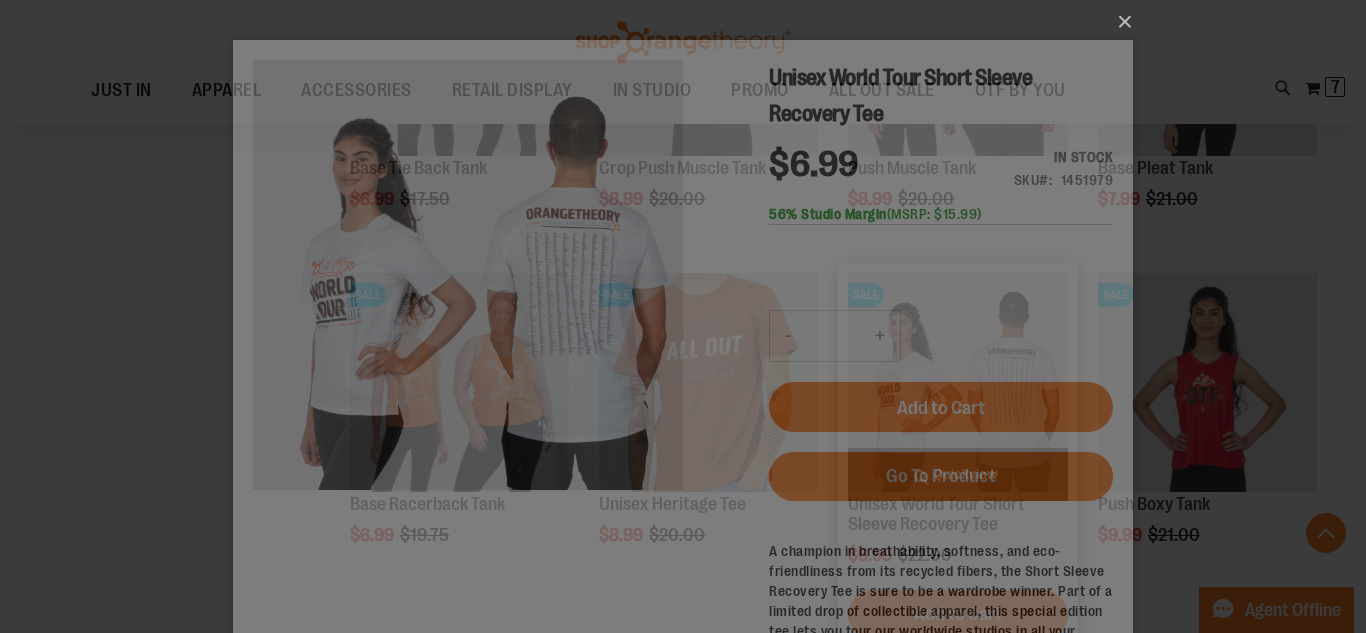 scroll, scrollTop: 0, scrollLeft: 0, axis: both 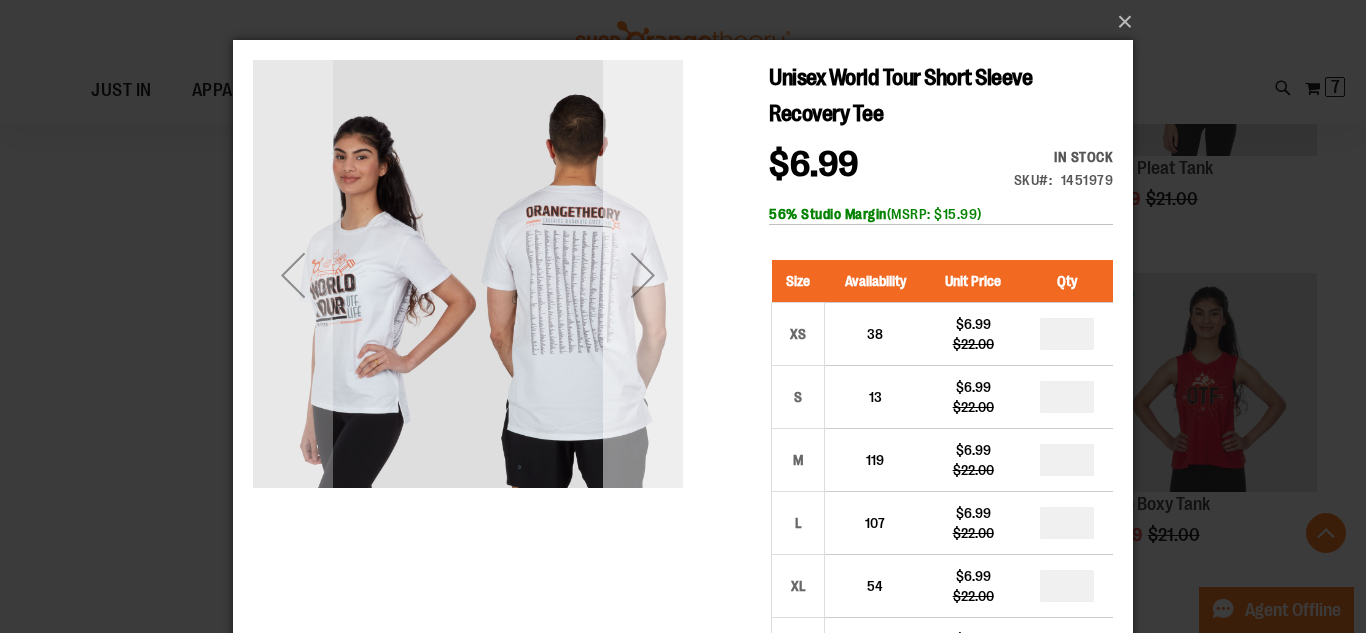 click at bounding box center (643, 275) 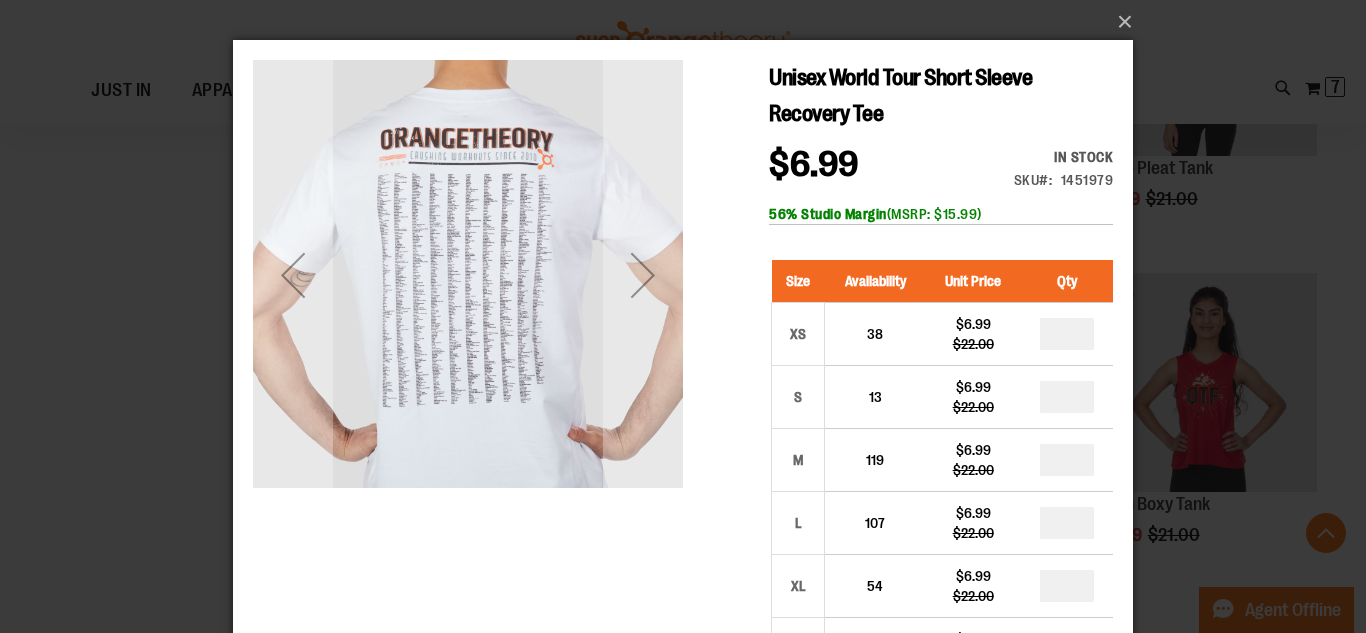 click at bounding box center [468, 275] 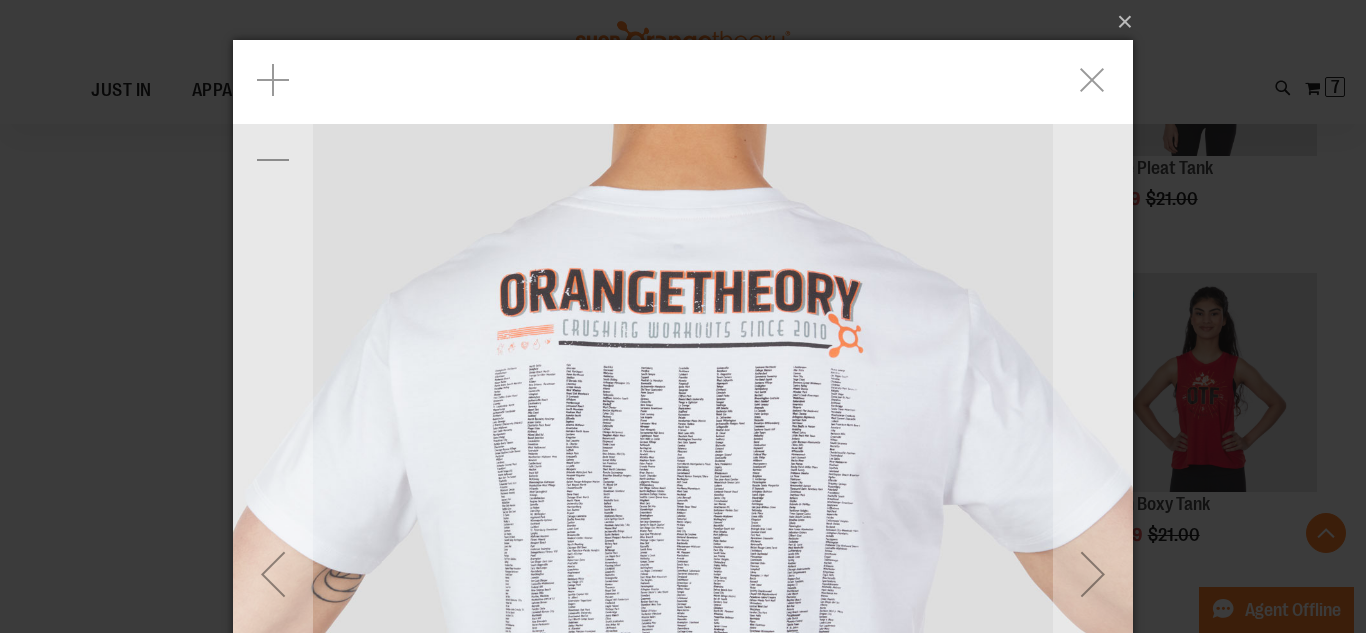 drag, startPoint x: 594, startPoint y: 404, endPoint x: 560, endPoint y: 281, distance: 127.61269 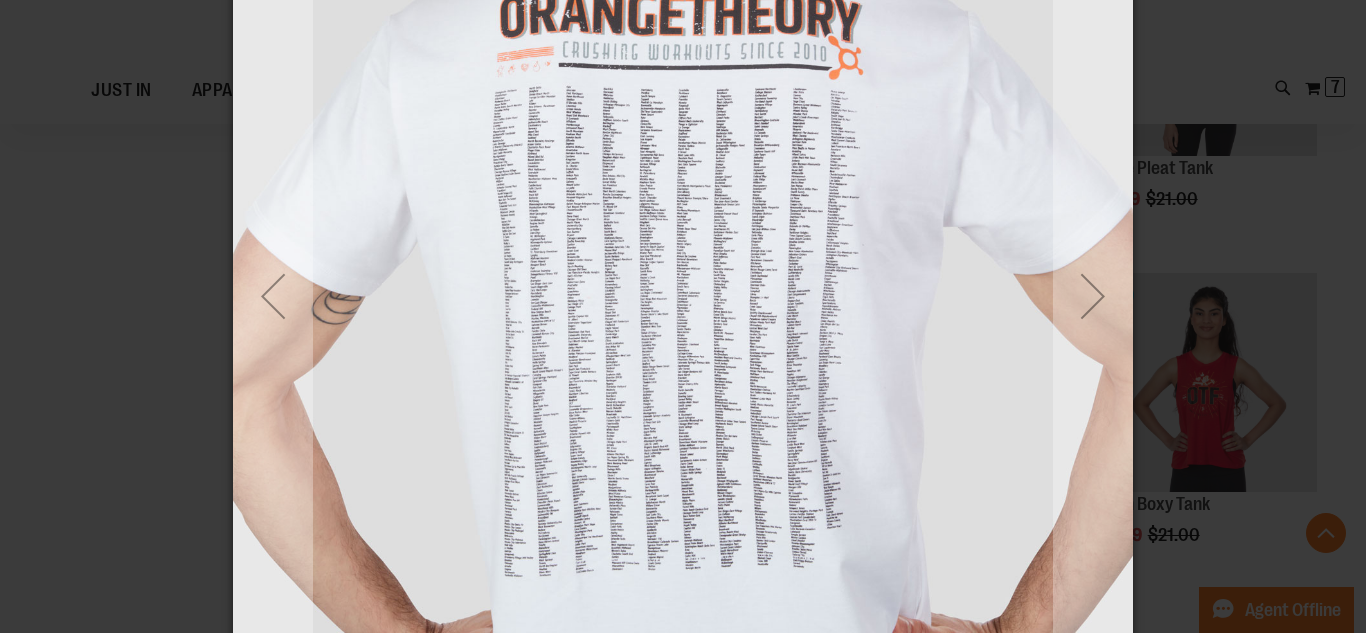 scroll, scrollTop: 279, scrollLeft: 0, axis: vertical 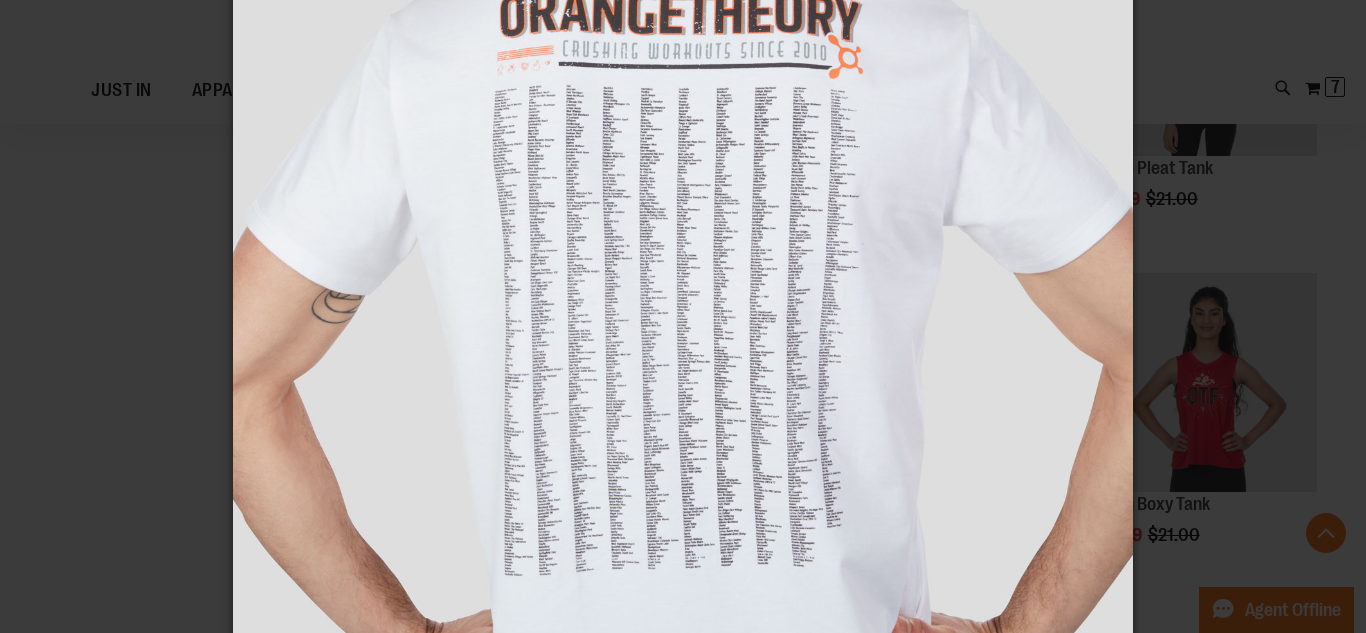 click on "×" at bounding box center [683, 37] 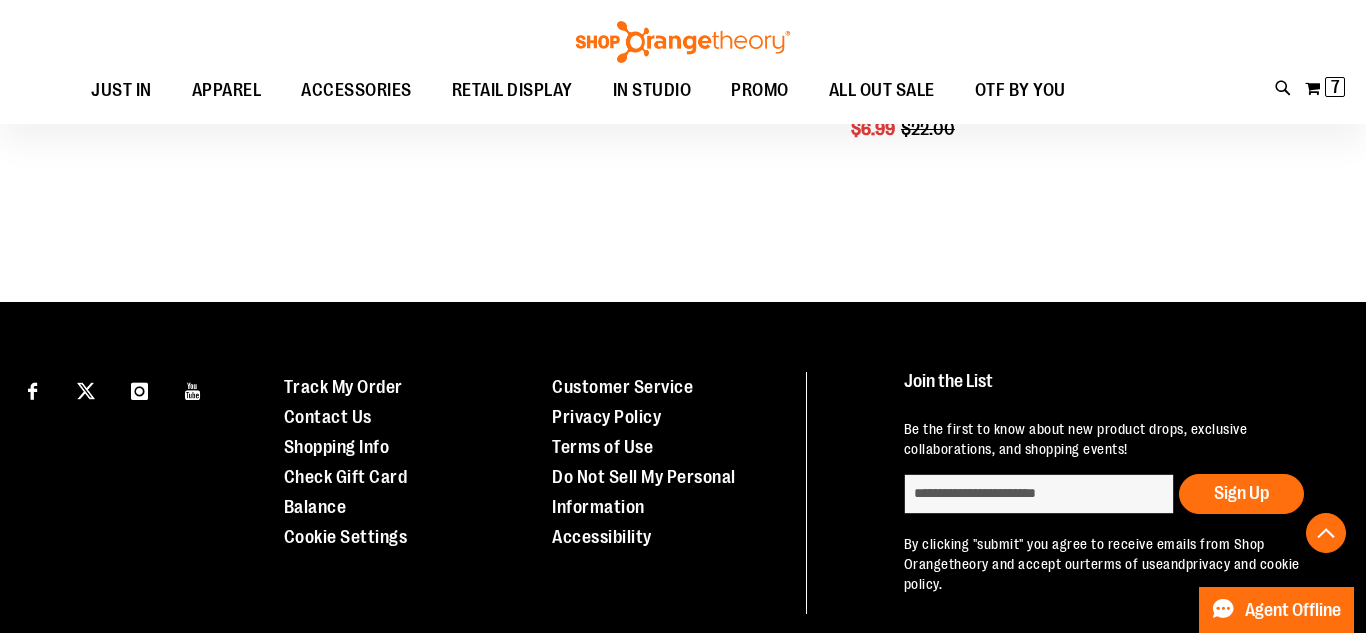 scroll, scrollTop: 2685, scrollLeft: 0, axis: vertical 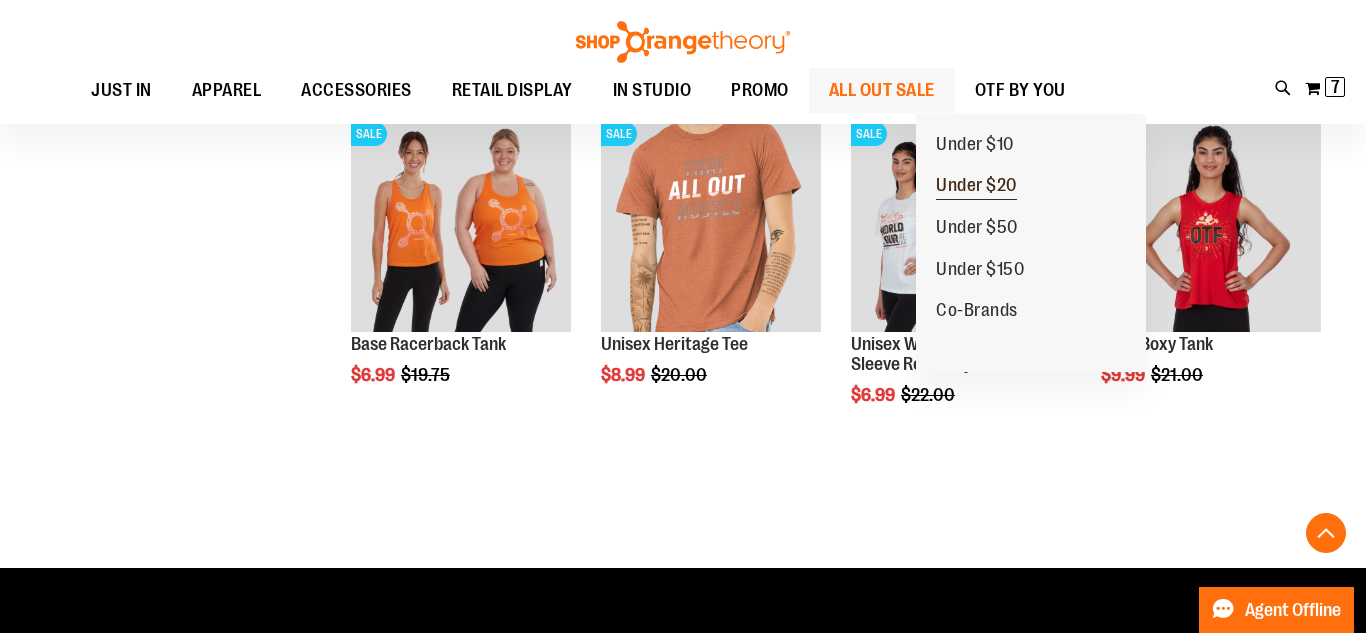 click on "Under $20" at bounding box center (976, 187) 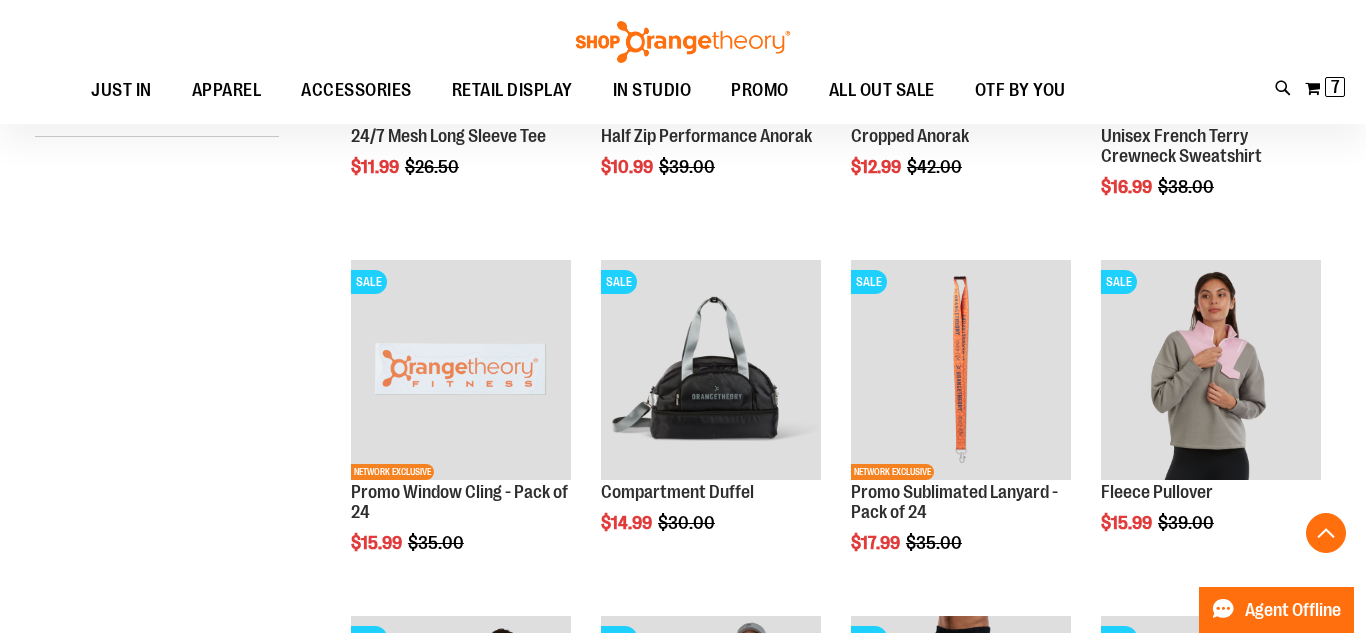 scroll, scrollTop: 493, scrollLeft: 0, axis: vertical 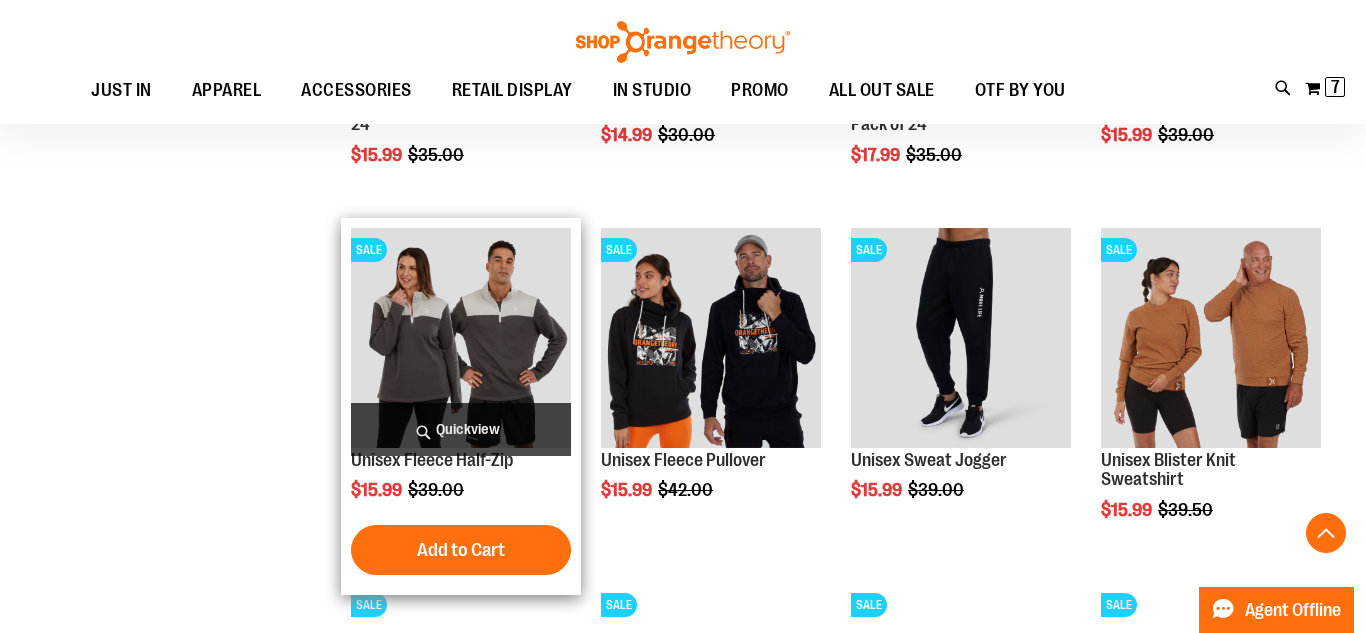 click on "Quickview" at bounding box center [461, 429] 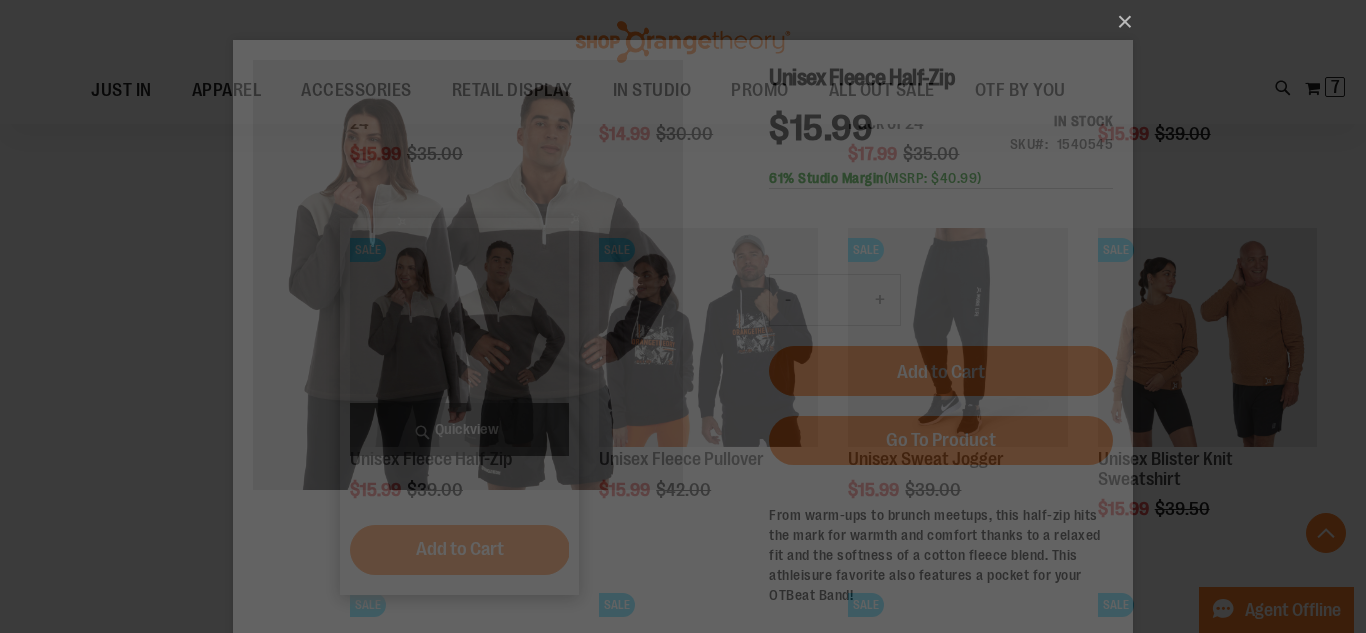 scroll, scrollTop: 0, scrollLeft: 0, axis: both 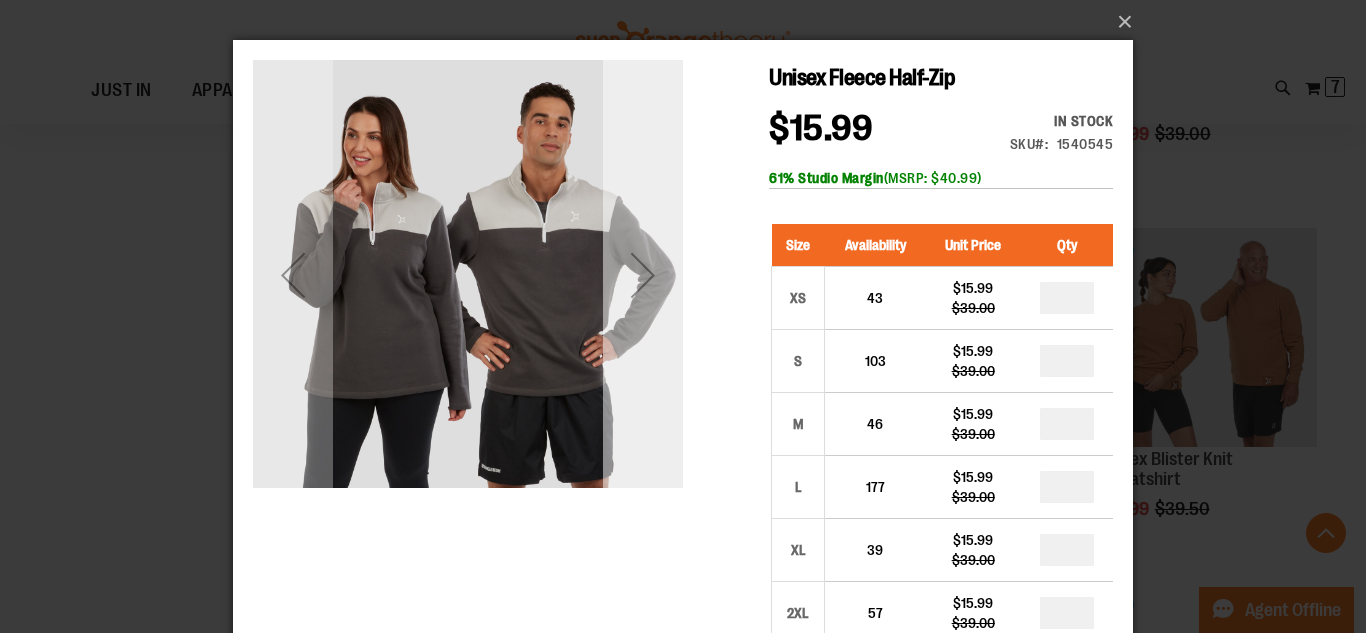 click at bounding box center [643, 275] 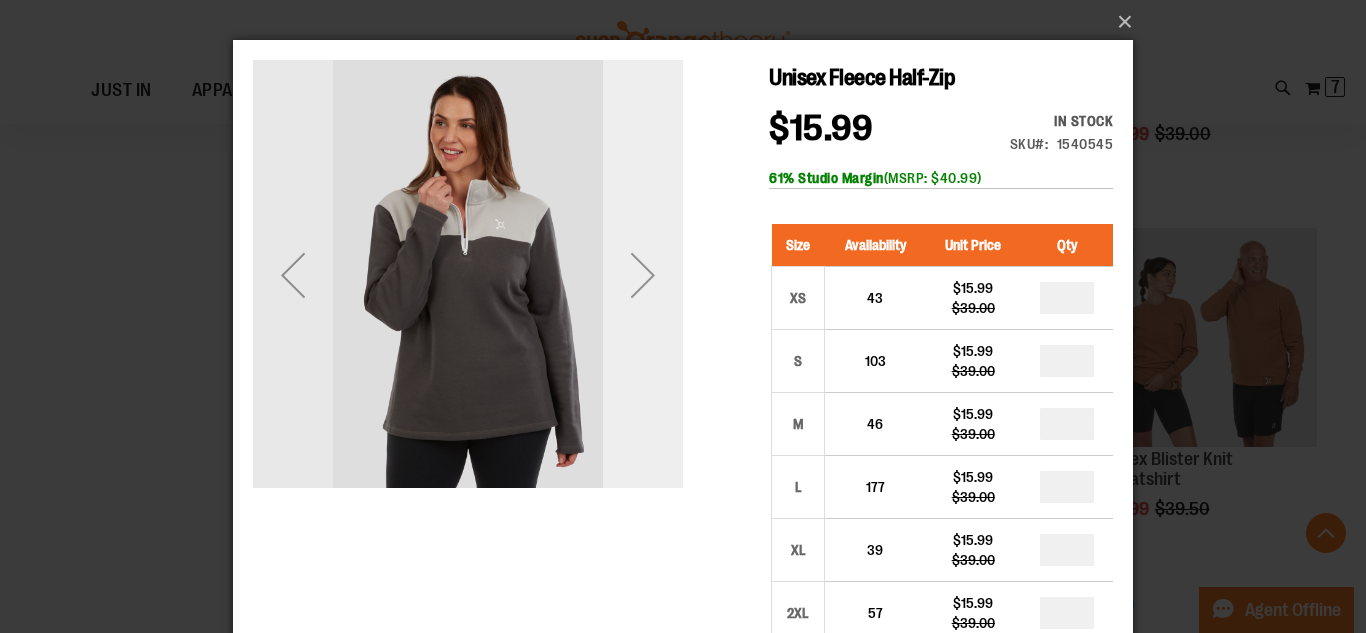 click at bounding box center [643, 275] 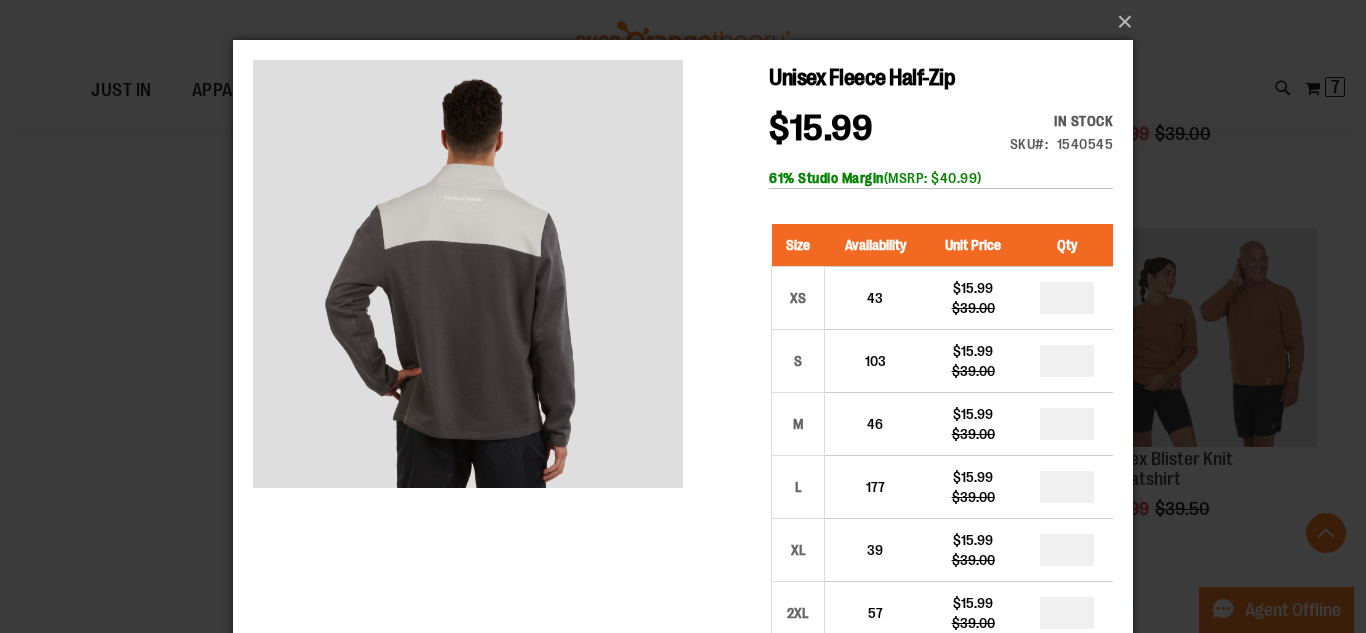click on "×" at bounding box center (683, 316) 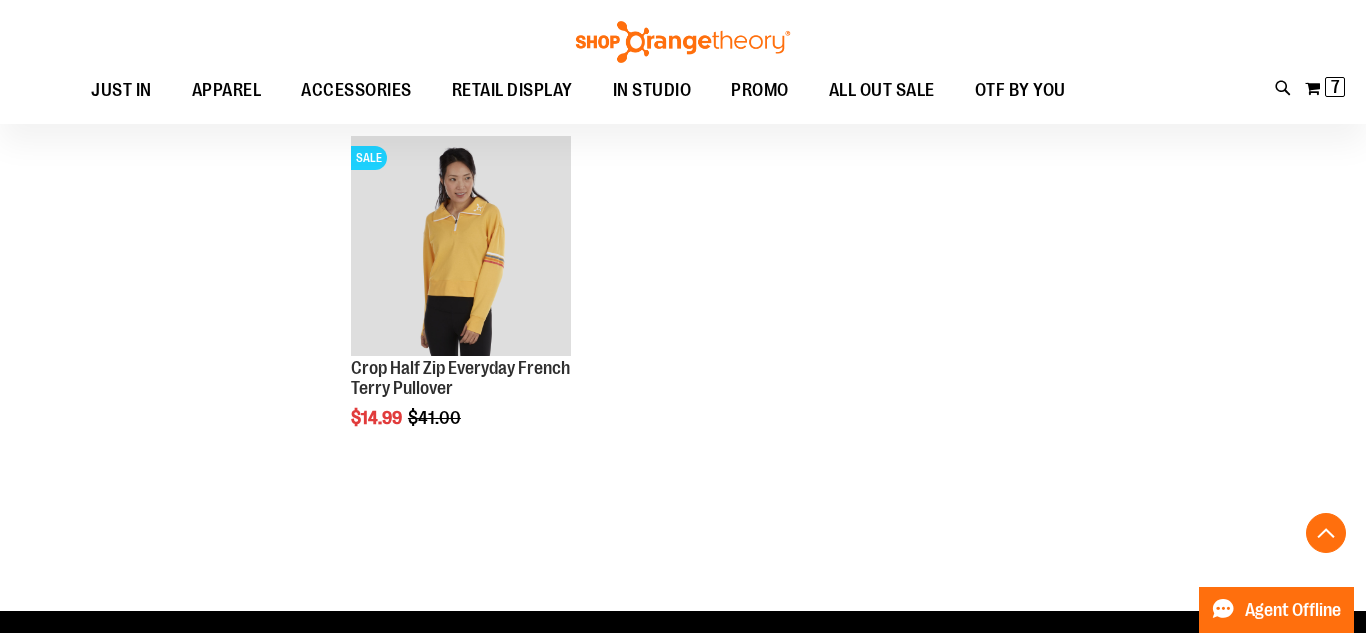 scroll, scrollTop: 1659, scrollLeft: 0, axis: vertical 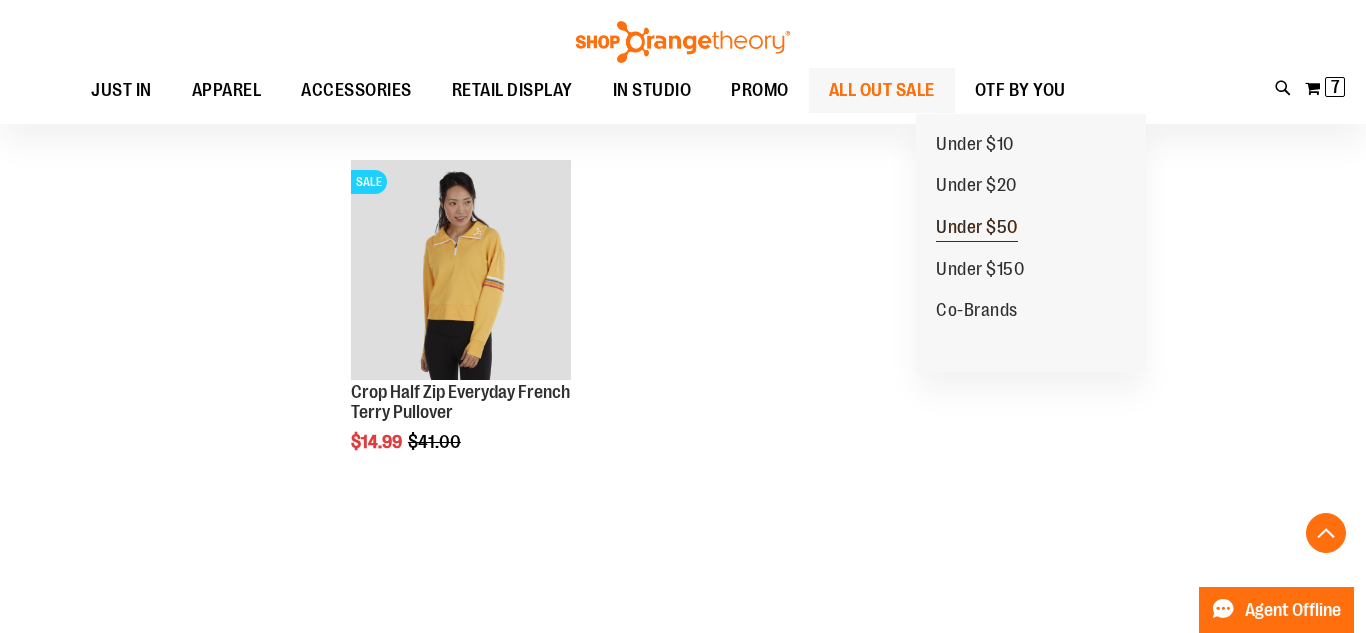 click on "Under $50" at bounding box center (977, 229) 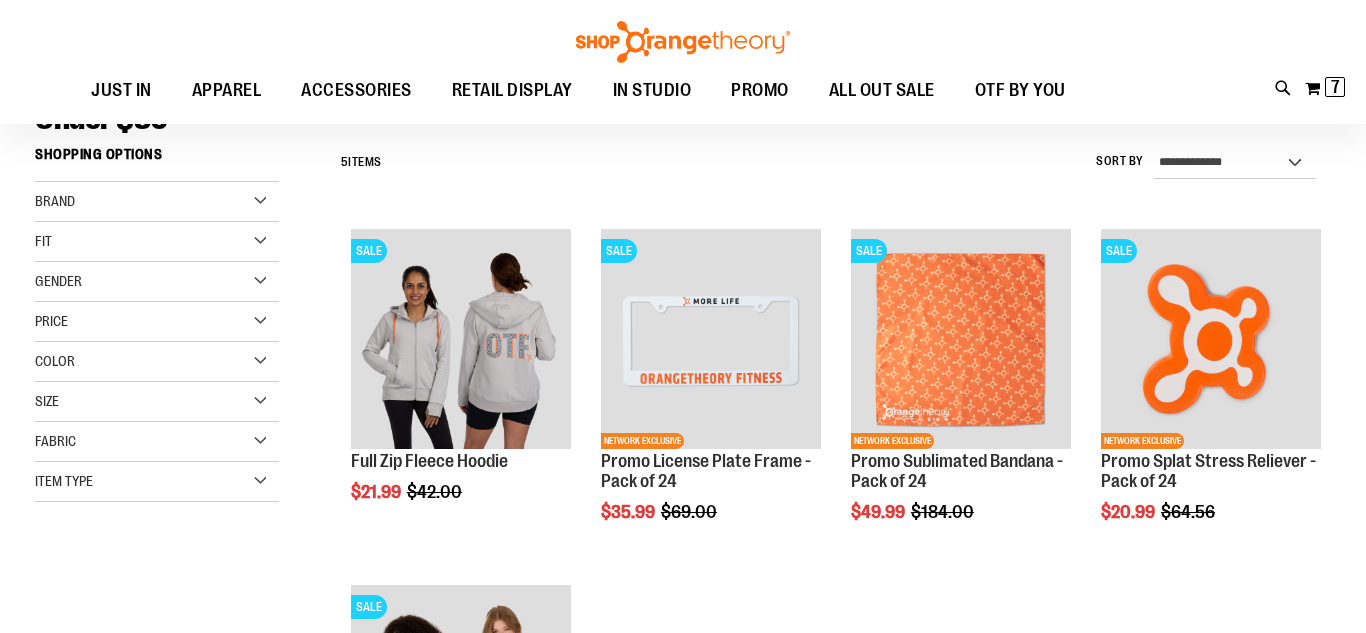scroll, scrollTop: 183, scrollLeft: 0, axis: vertical 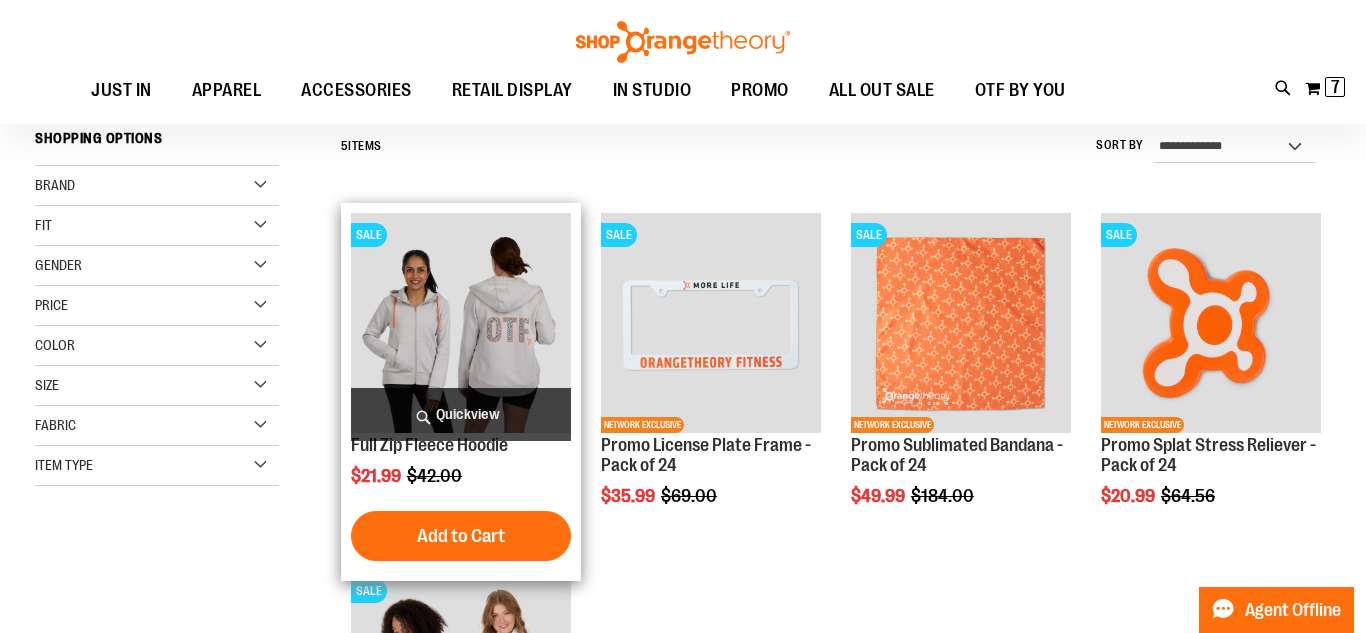 click on "Quickview" at bounding box center [461, 414] 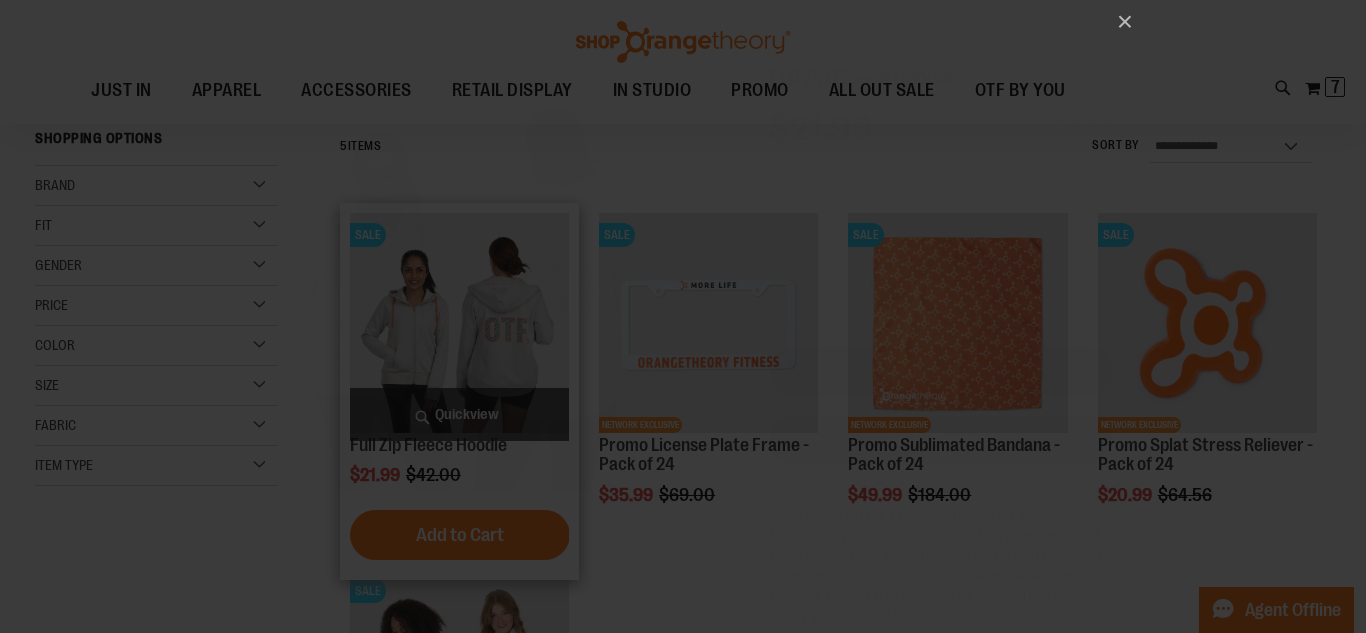 scroll, scrollTop: 0, scrollLeft: 0, axis: both 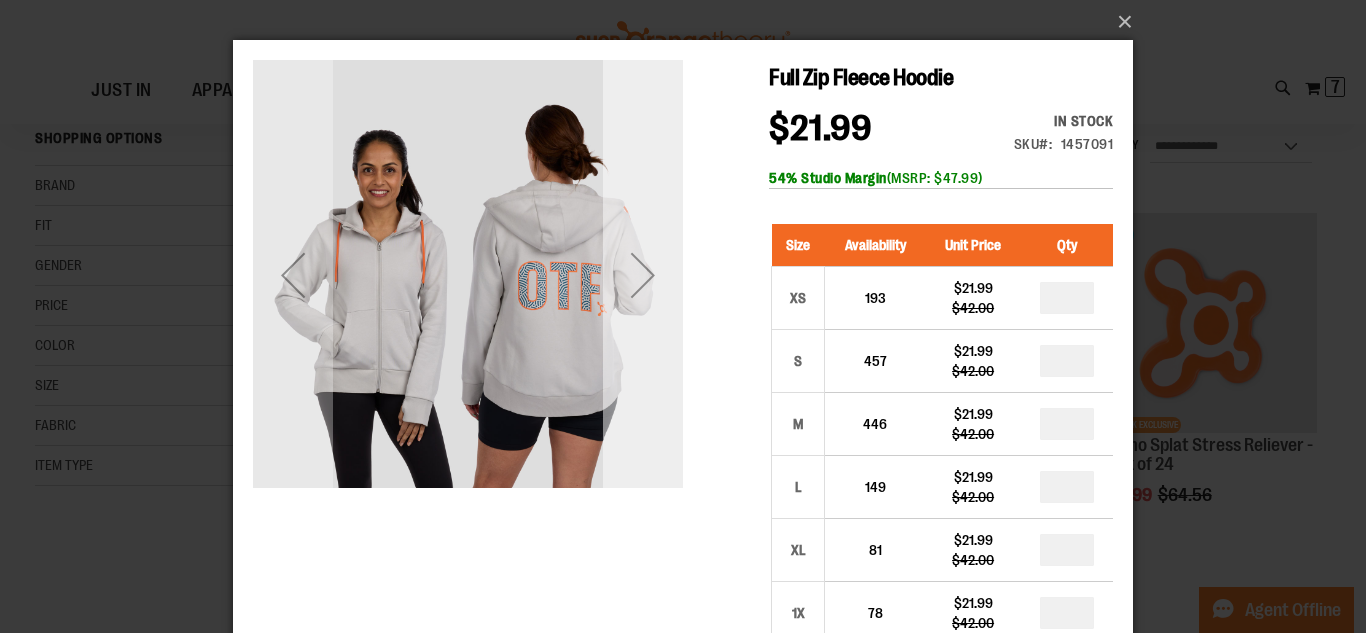 click at bounding box center (643, 275) 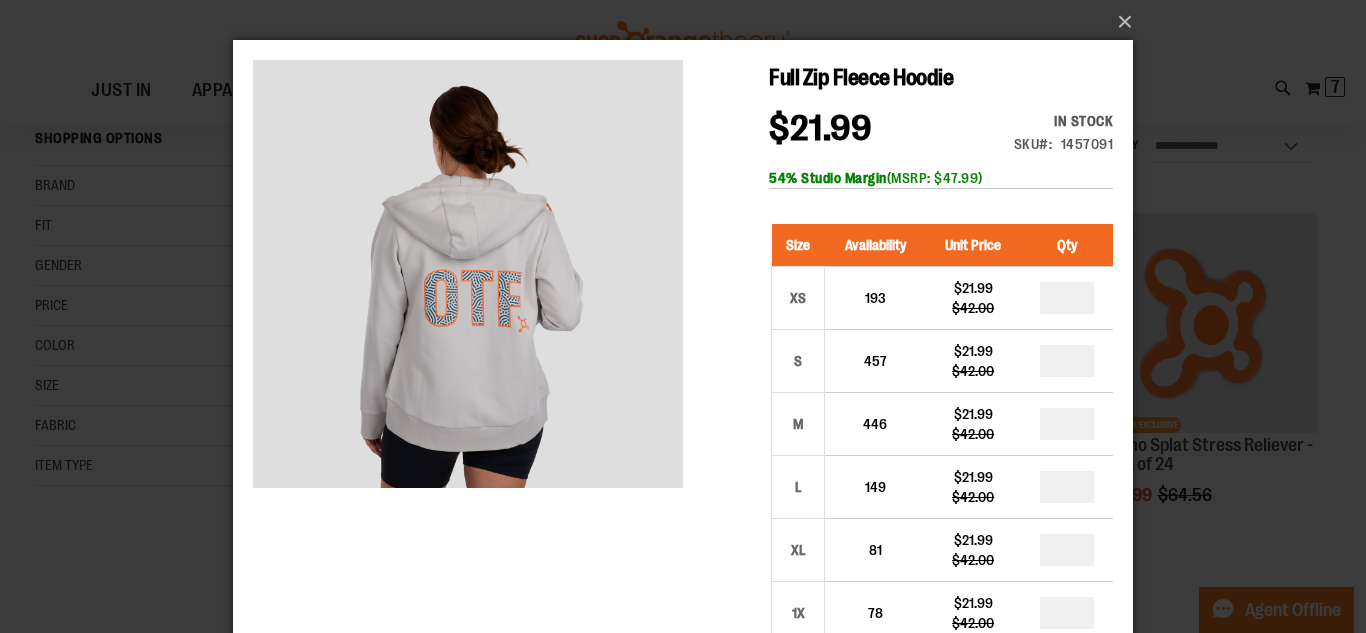 scroll, scrollTop: 5, scrollLeft: 0, axis: vertical 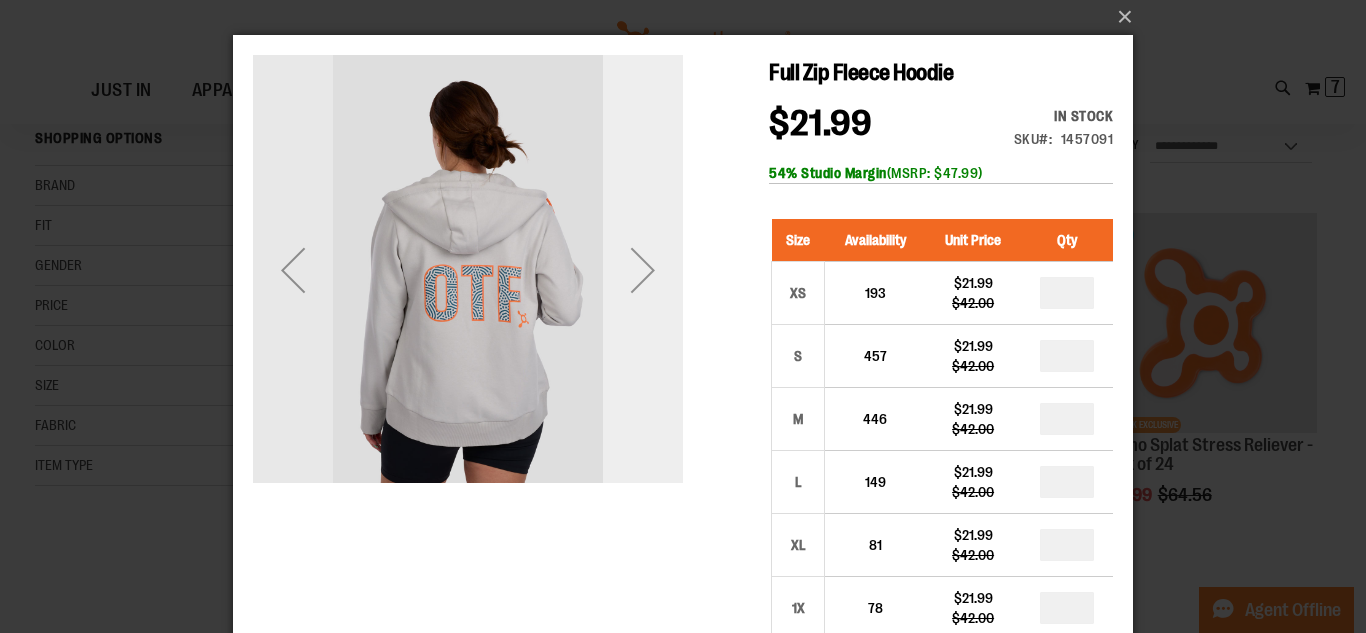 click at bounding box center [643, 270] 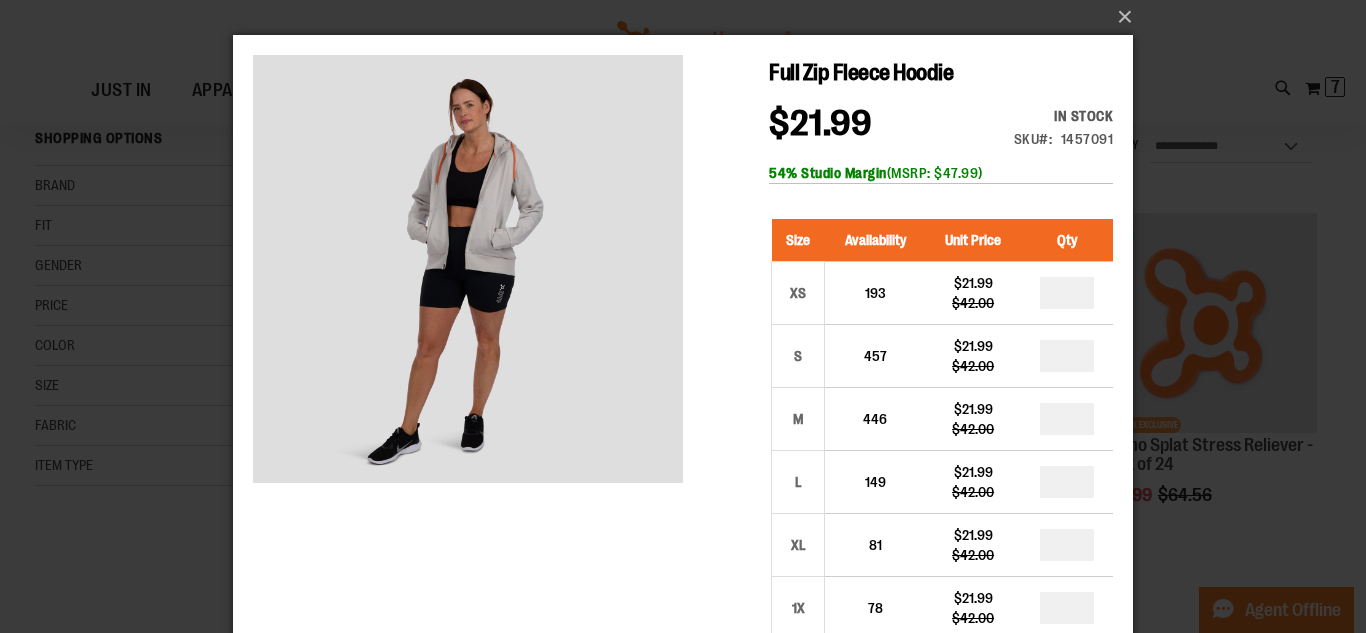 click on "×" at bounding box center (683, 311) 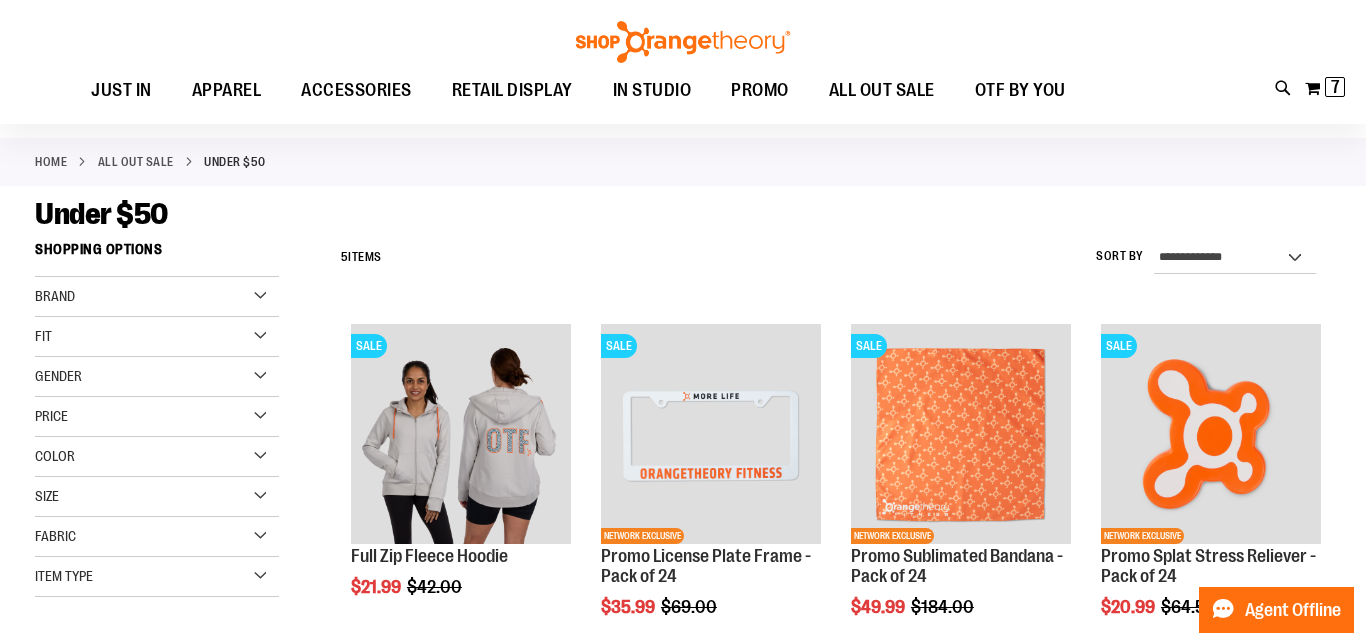 scroll, scrollTop: 62, scrollLeft: 0, axis: vertical 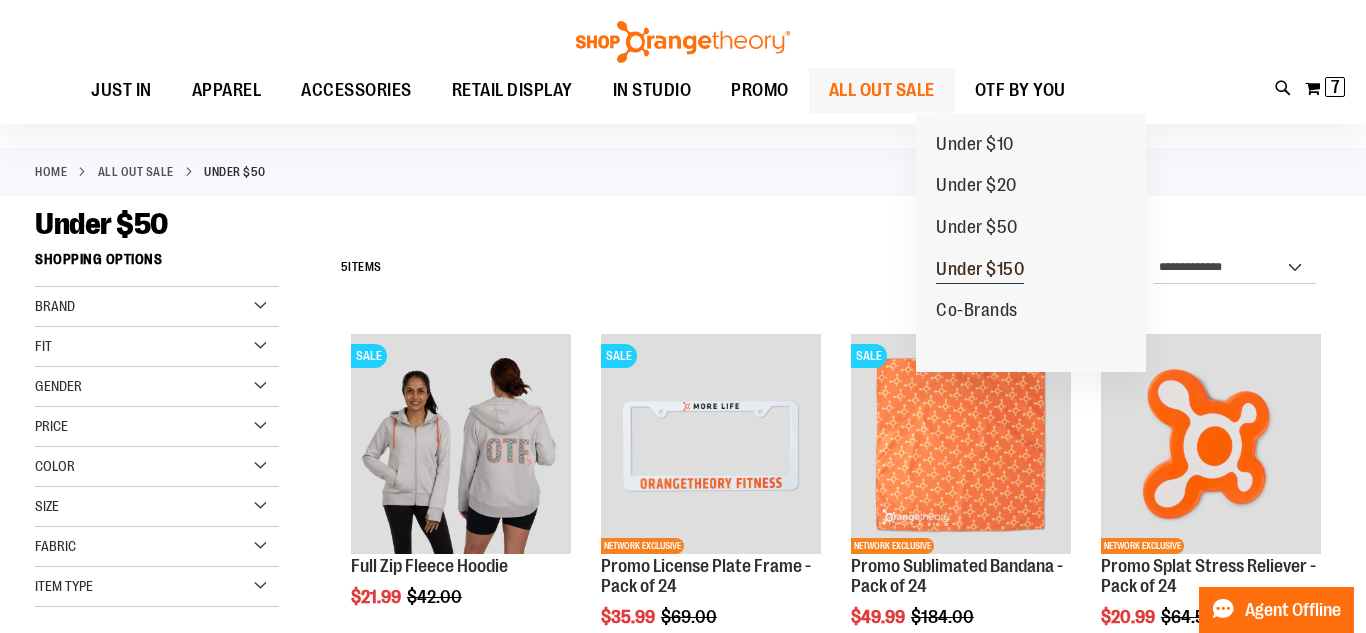 click on "Under $150" at bounding box center [980, 271] 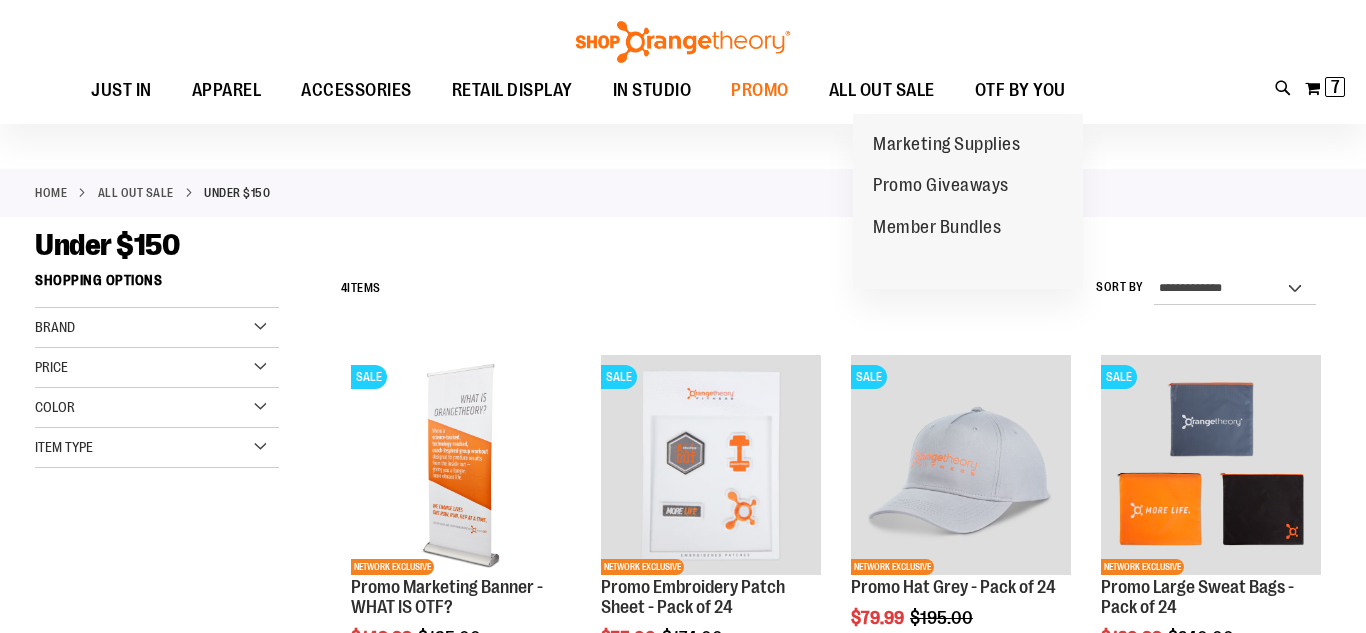 scroll, scrollTop: 119, scrollLeft: 0, axis: vertical 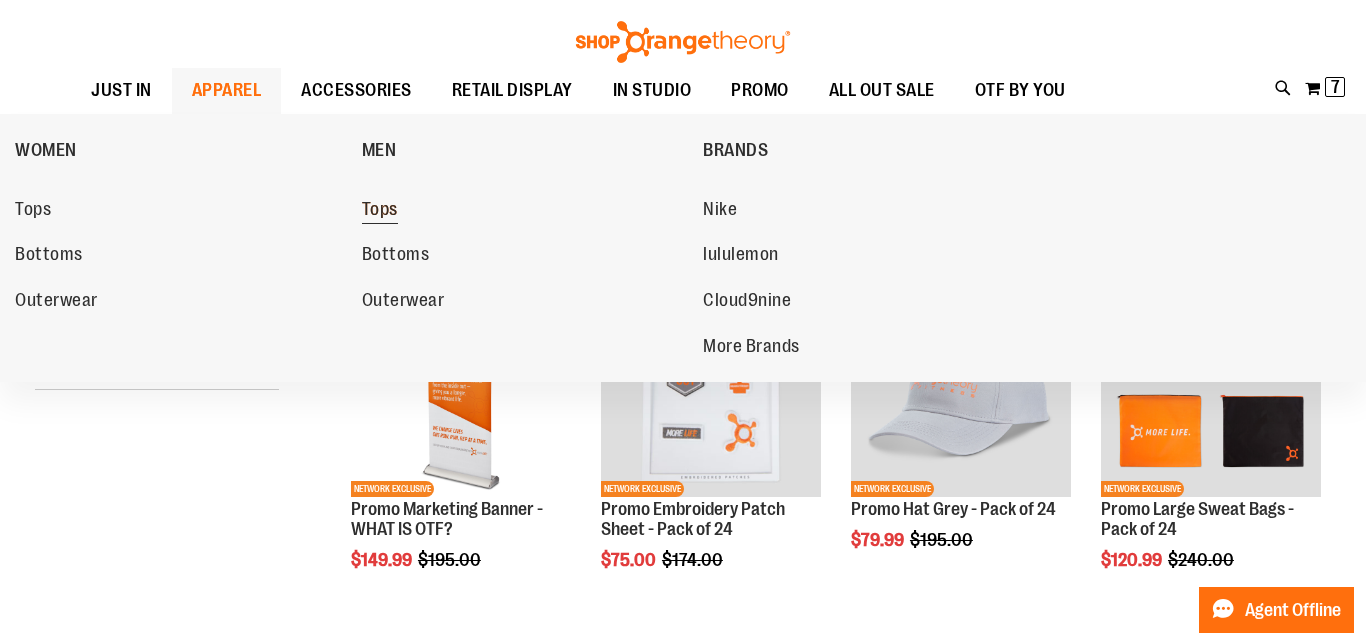 click on "Tops" at bounding box center (380, 211) 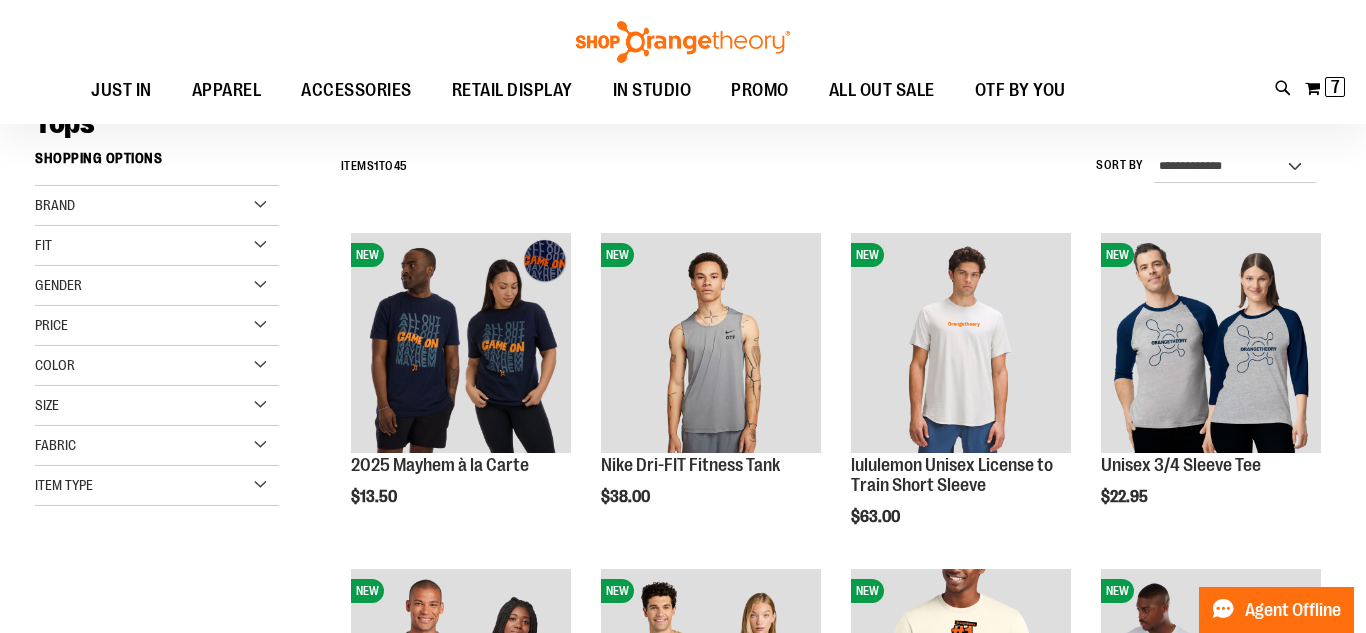 scroll, scrollTop: 161, scrollLeft: 0, axis: vertical 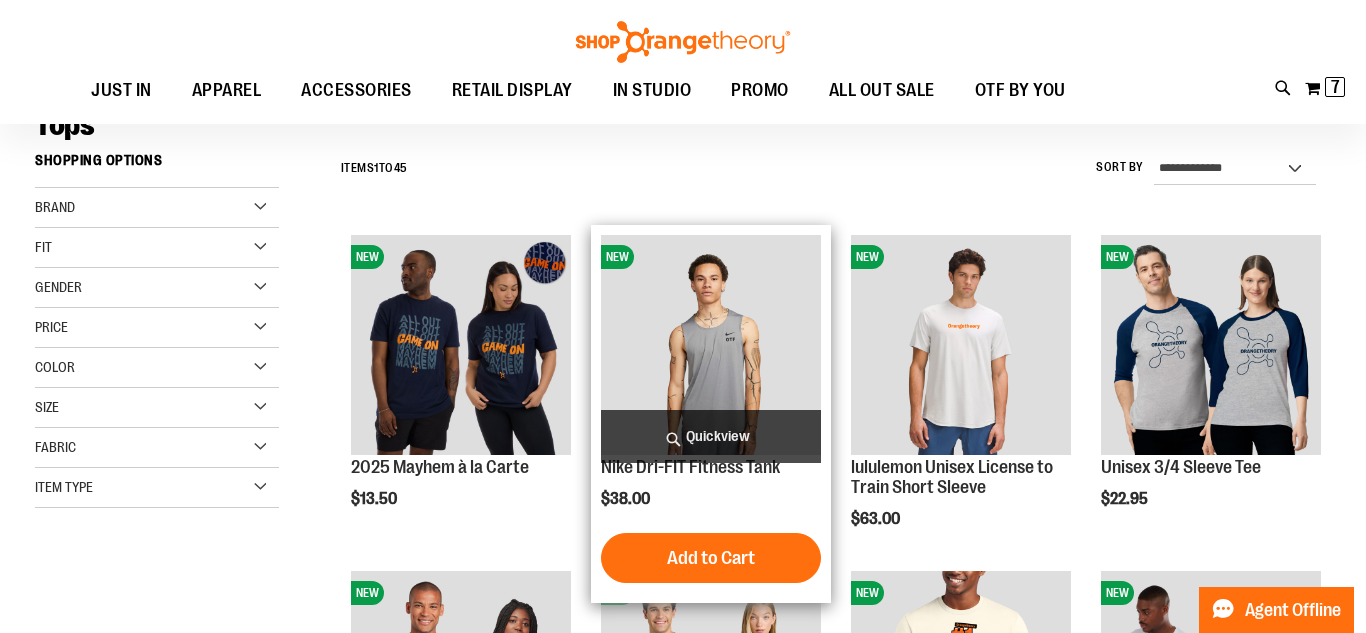 click on "Quickview" at bounding box center [711, 436] 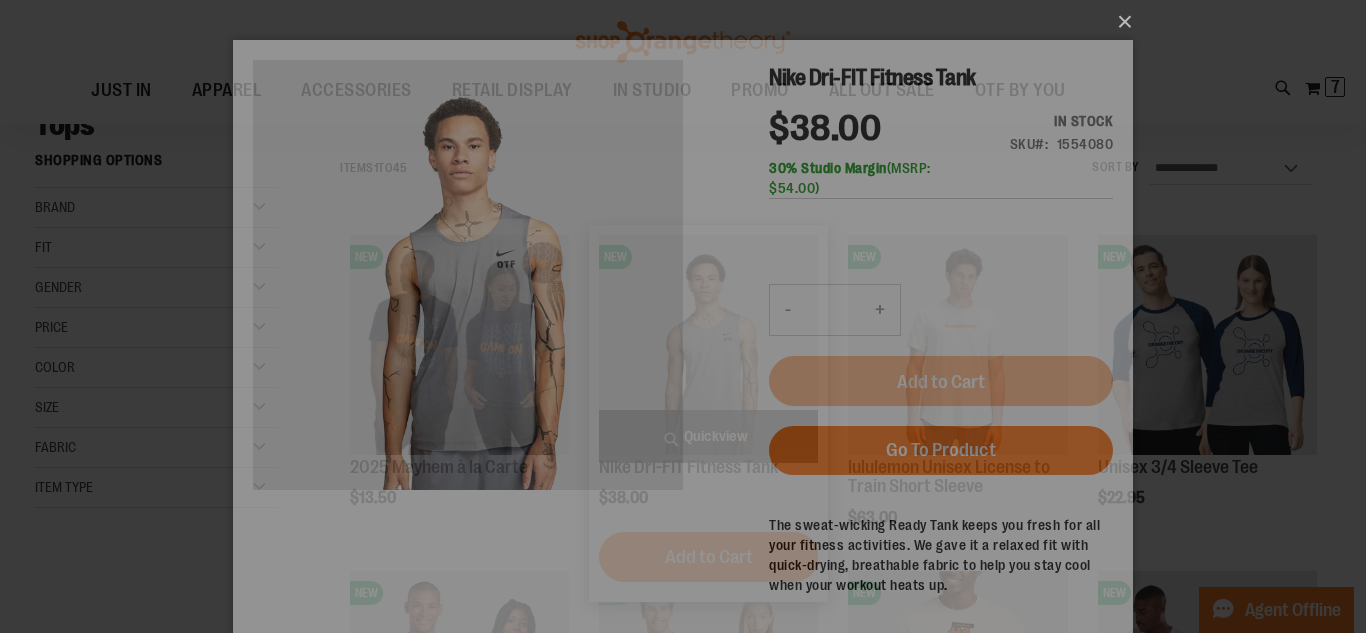 scroll, scrollTop: 0, scrollLeft: 0, axis: both 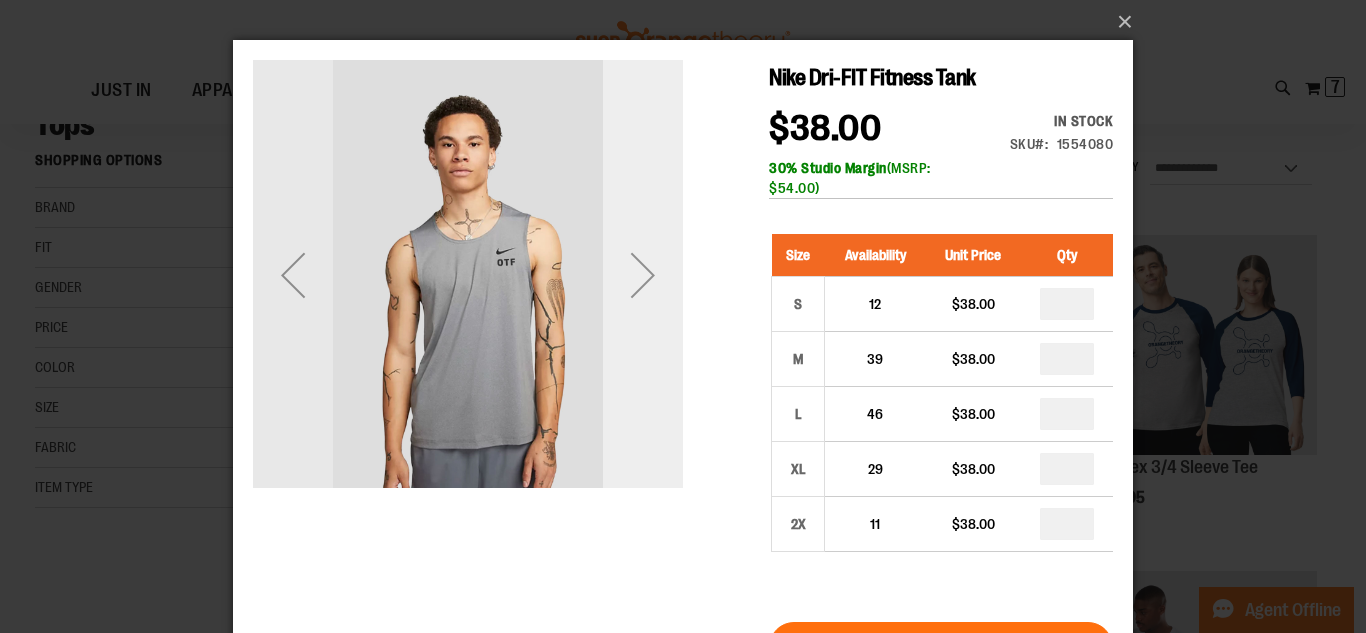 click at bounding box center [643, 275] 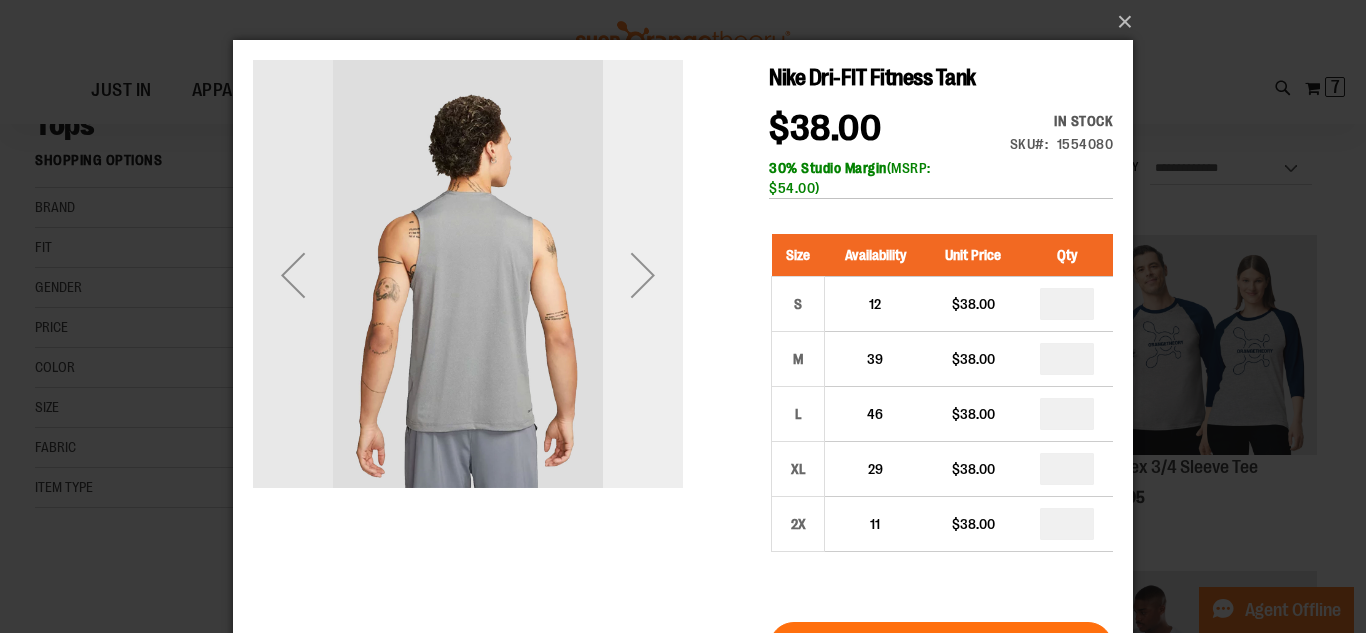 click at bounding box center (643, 275) 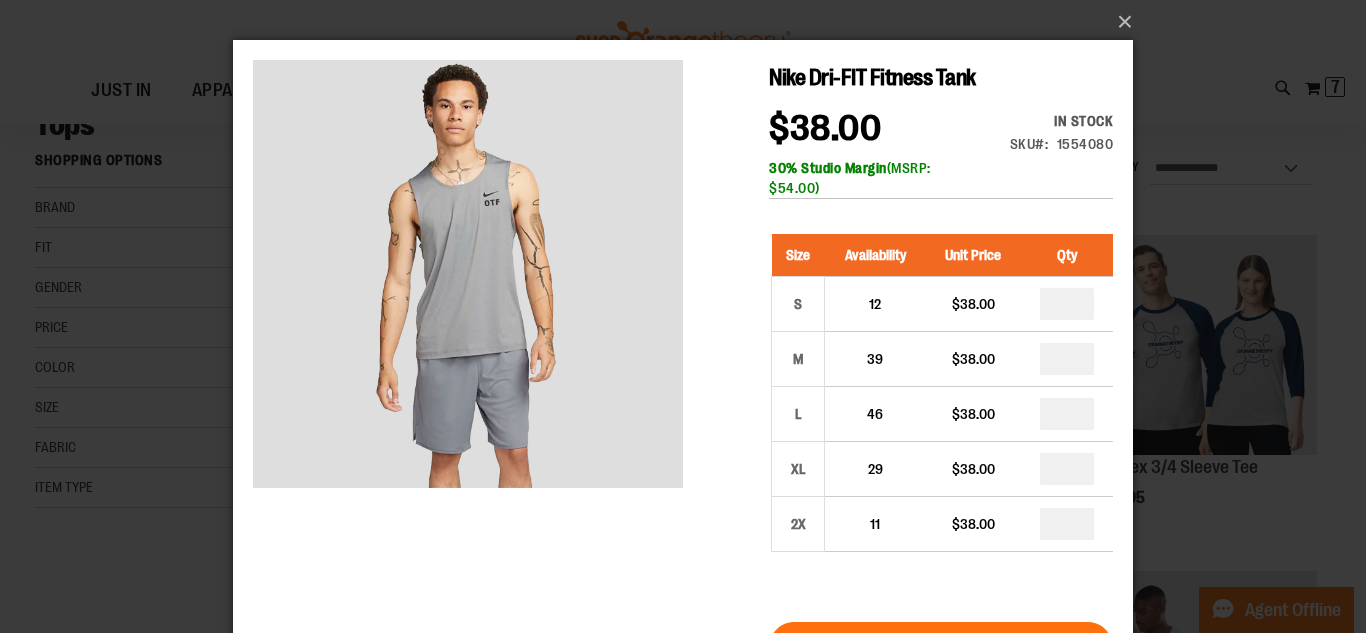 click on "×" at bounding box center [683, 316] 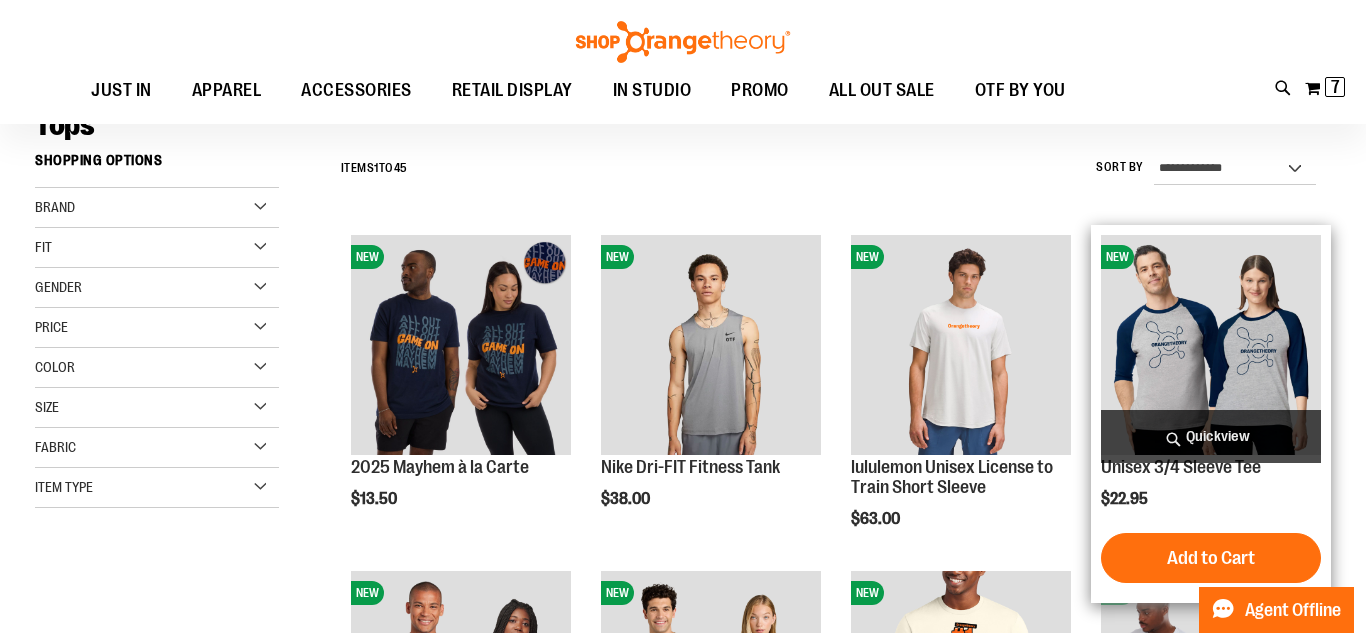 click on "Quickview" at bounding box center (1211, 436) 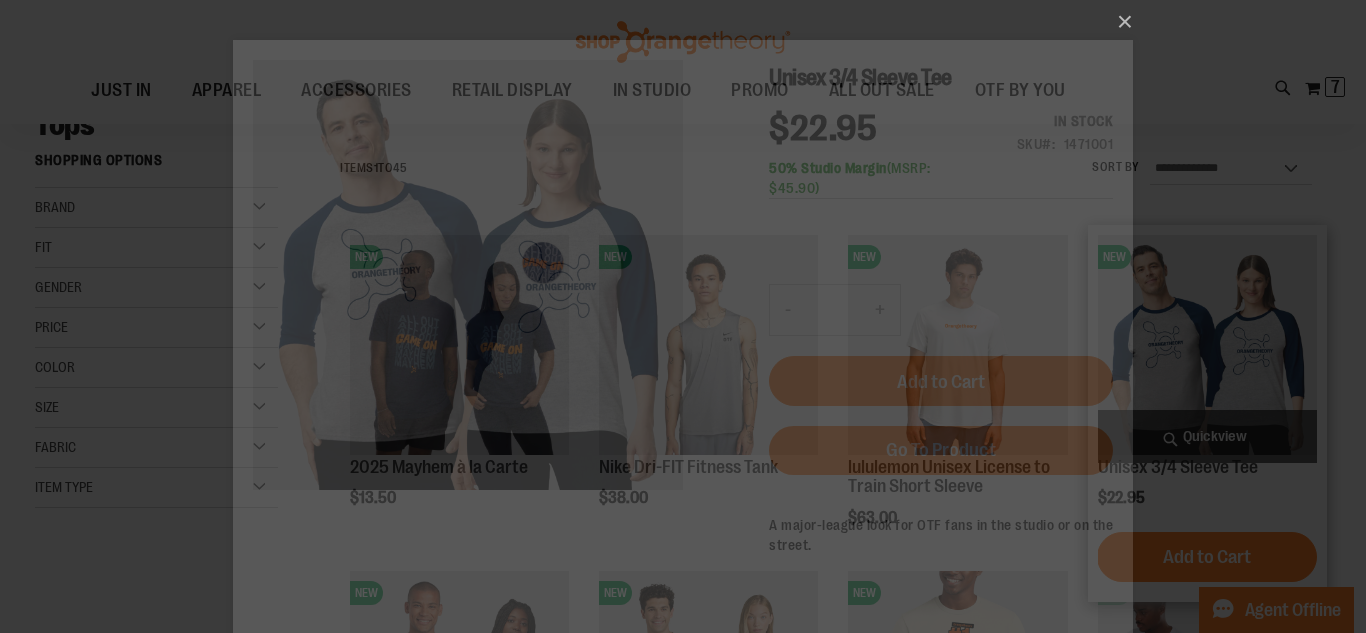 scroll, scrollTop: 0, scrollLeft: 0, axis: both 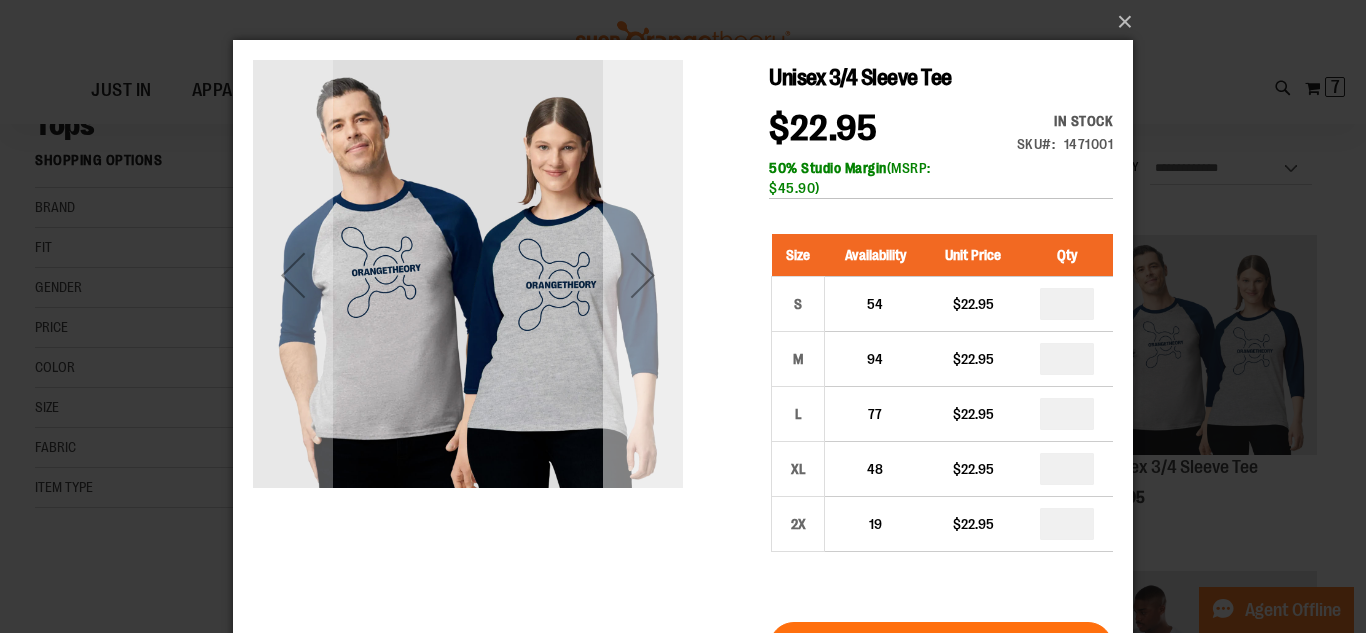 click at bounding box center [643, 275] 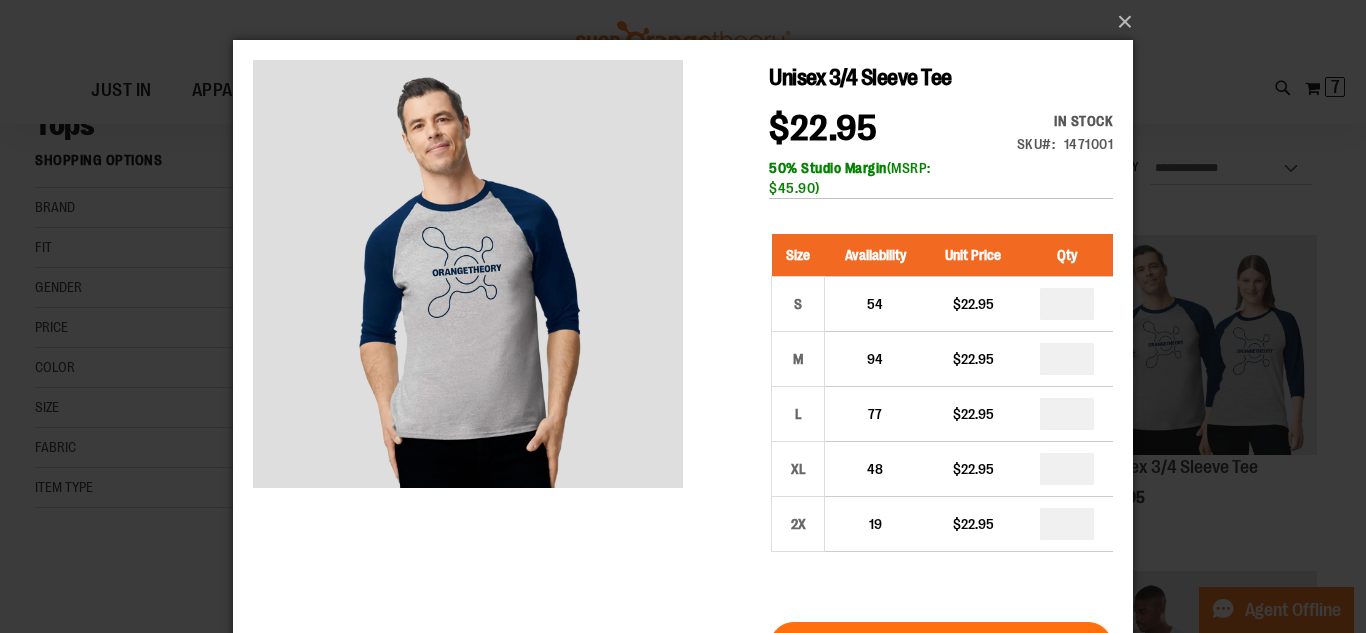 click on "×" at bounding box center (683, 316) 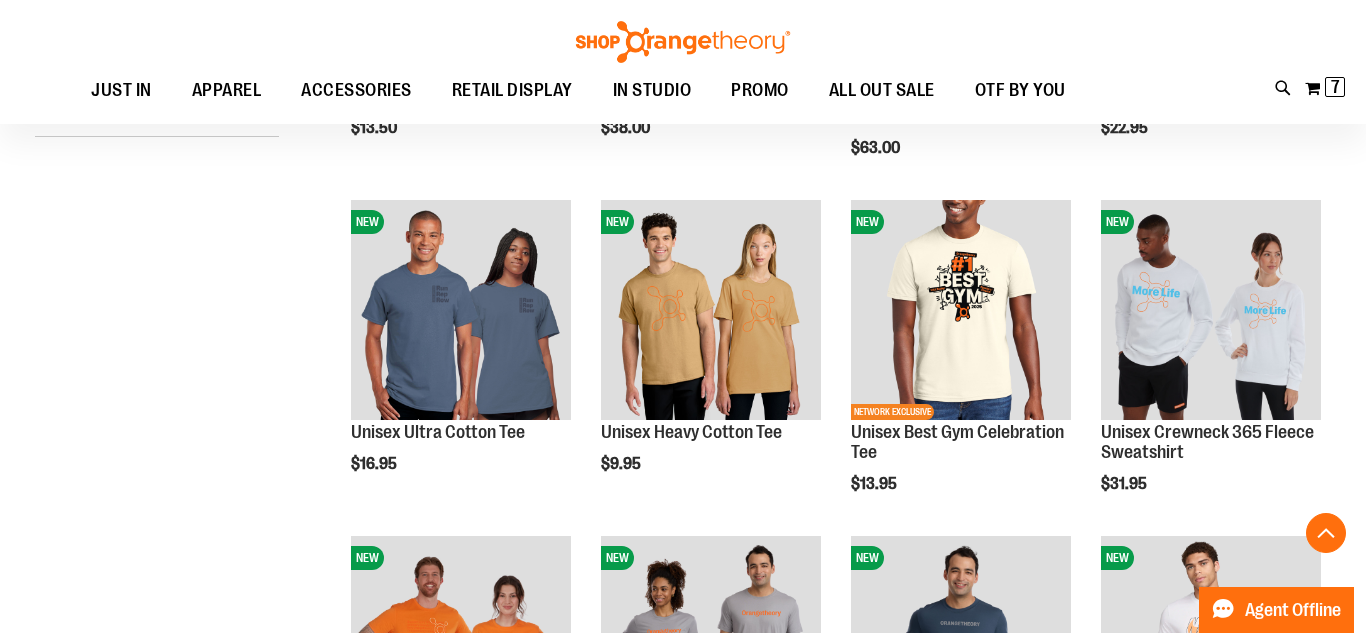 scroll, scrollTop: 531, scrollLeft: 0, axis: vertical 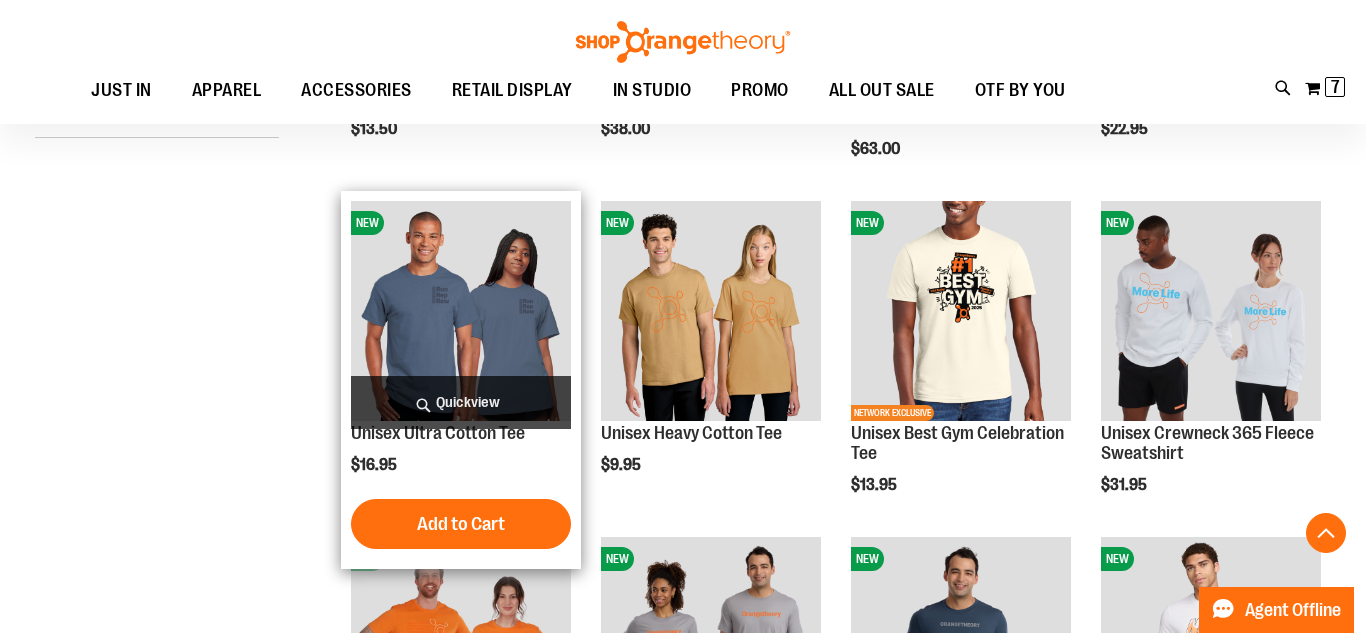 click on "Quickview" at bounding box center (461, 402) 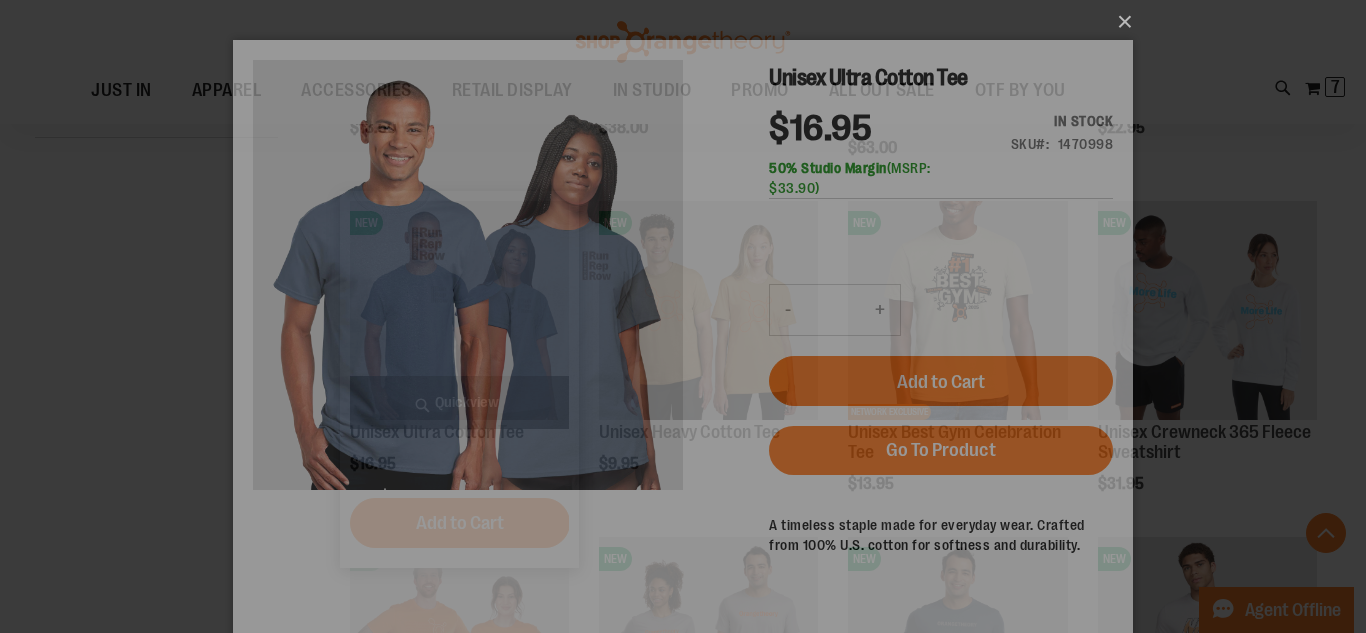 scroll, scrollTop: 0, scrollLeft: 0, axis: both 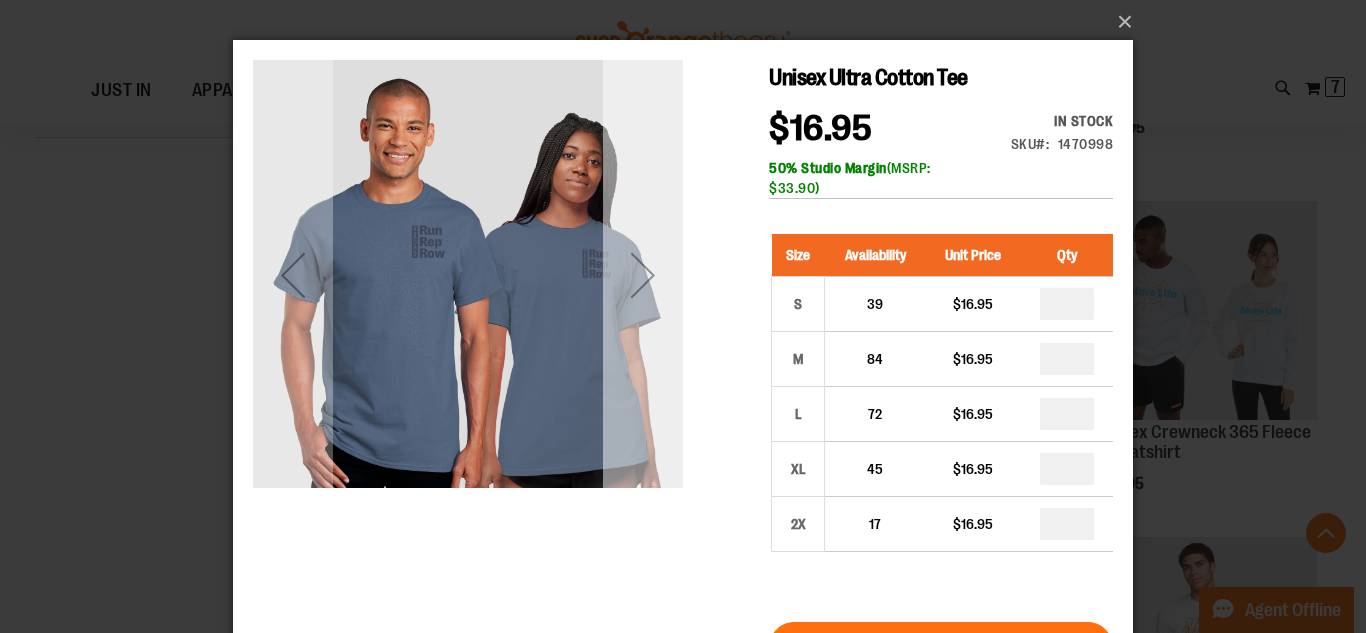 click at bounding box center (643, 275) 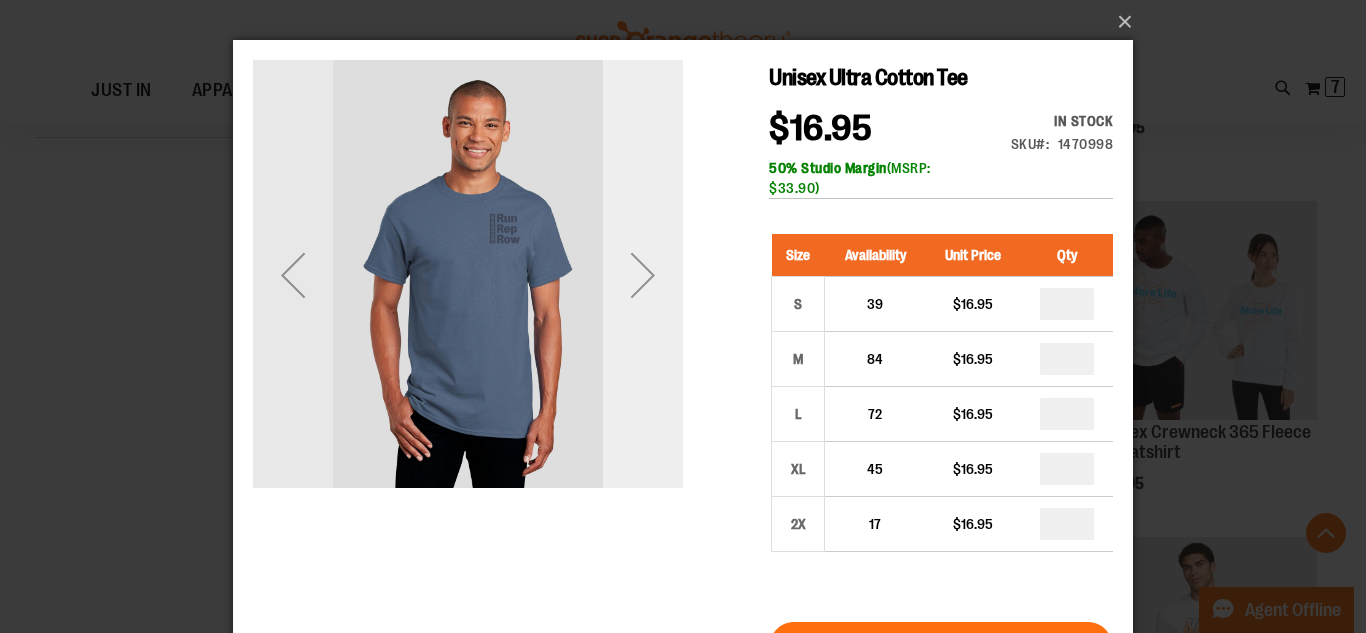 click at bounding box center [643, 275] 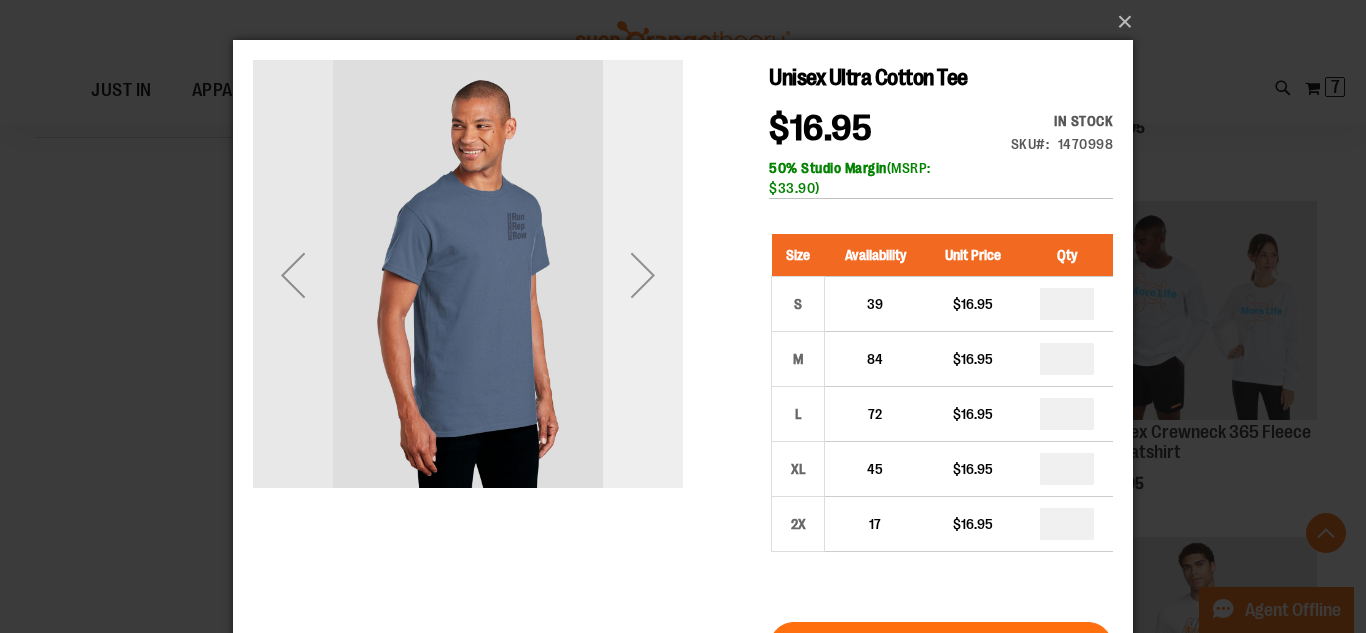 click at bounding box center (643, 275) 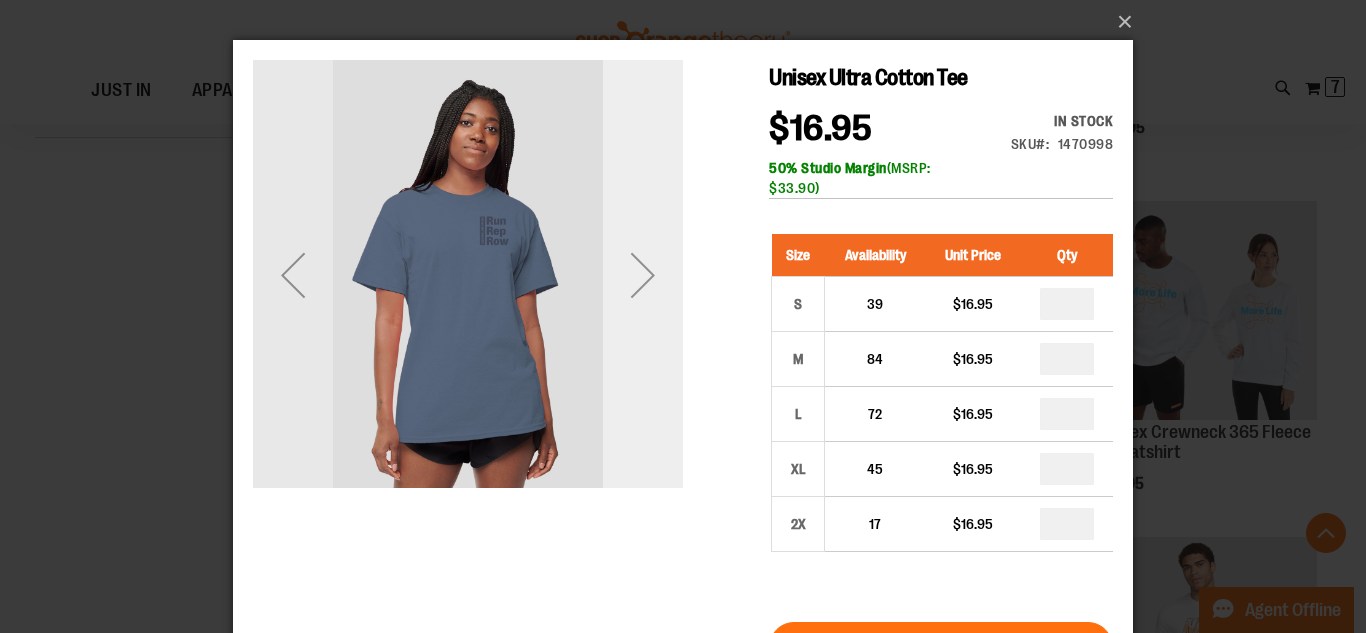 click at bounding box center (643, 275) 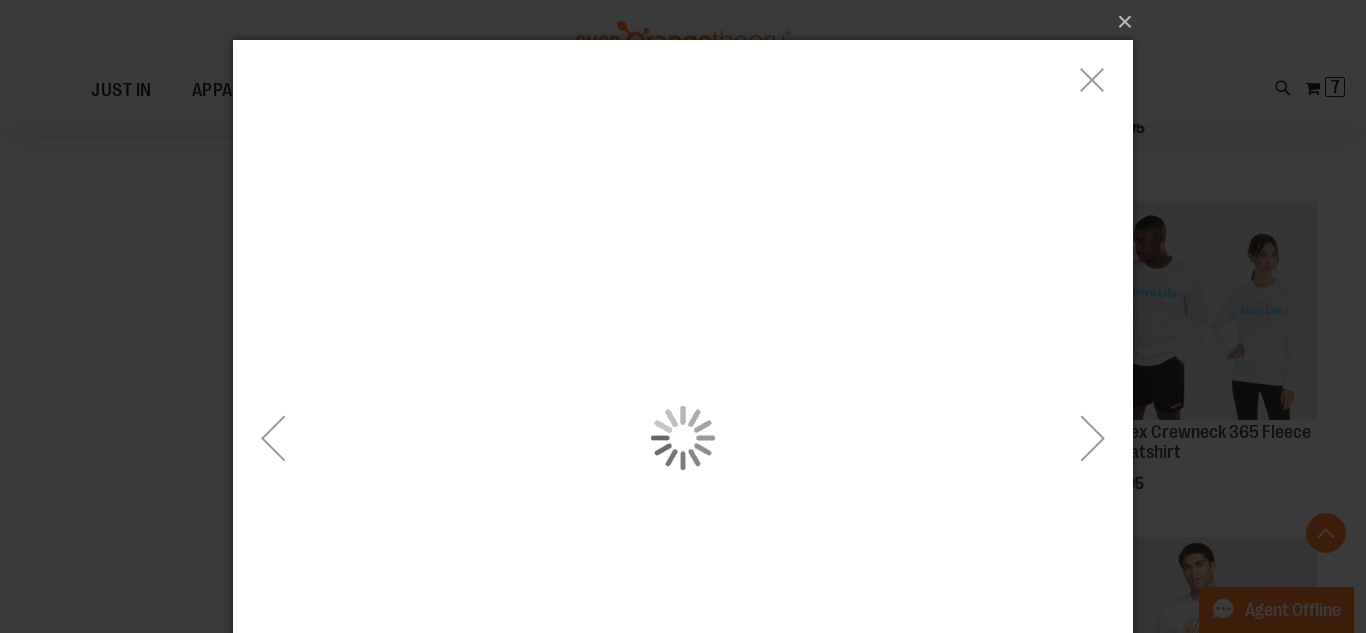 click at bounding box center (683, 438) 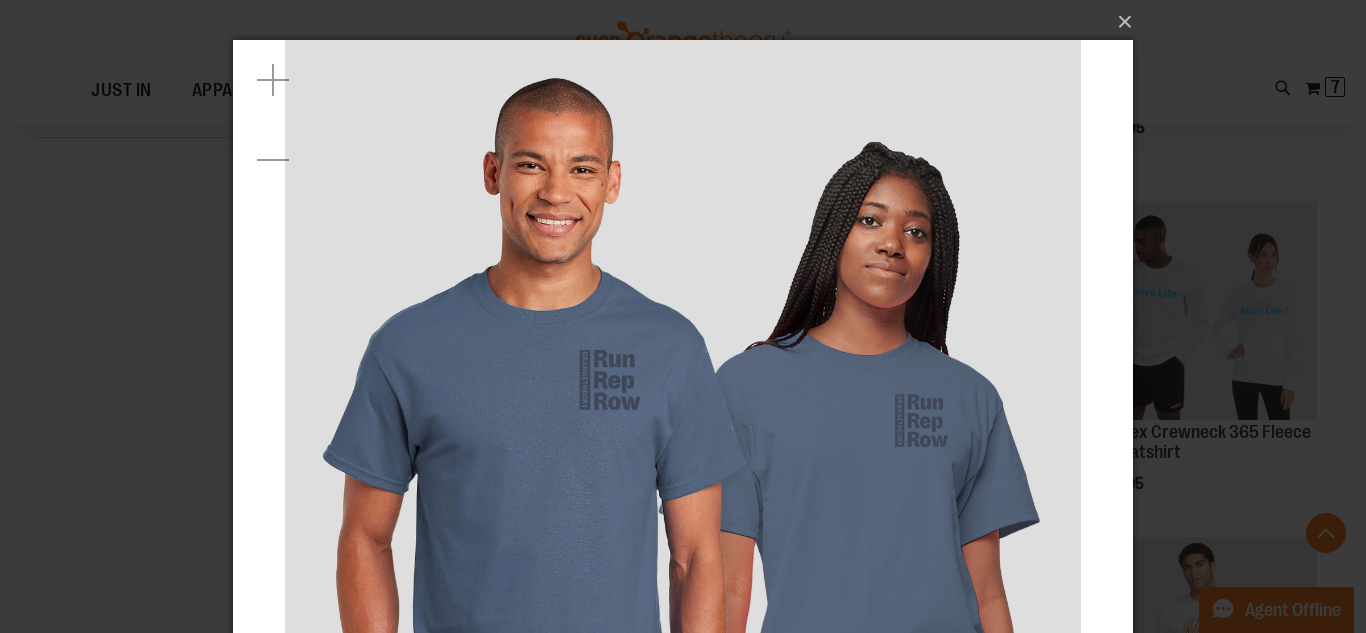 click on "×" at bounding box center [683, 316] 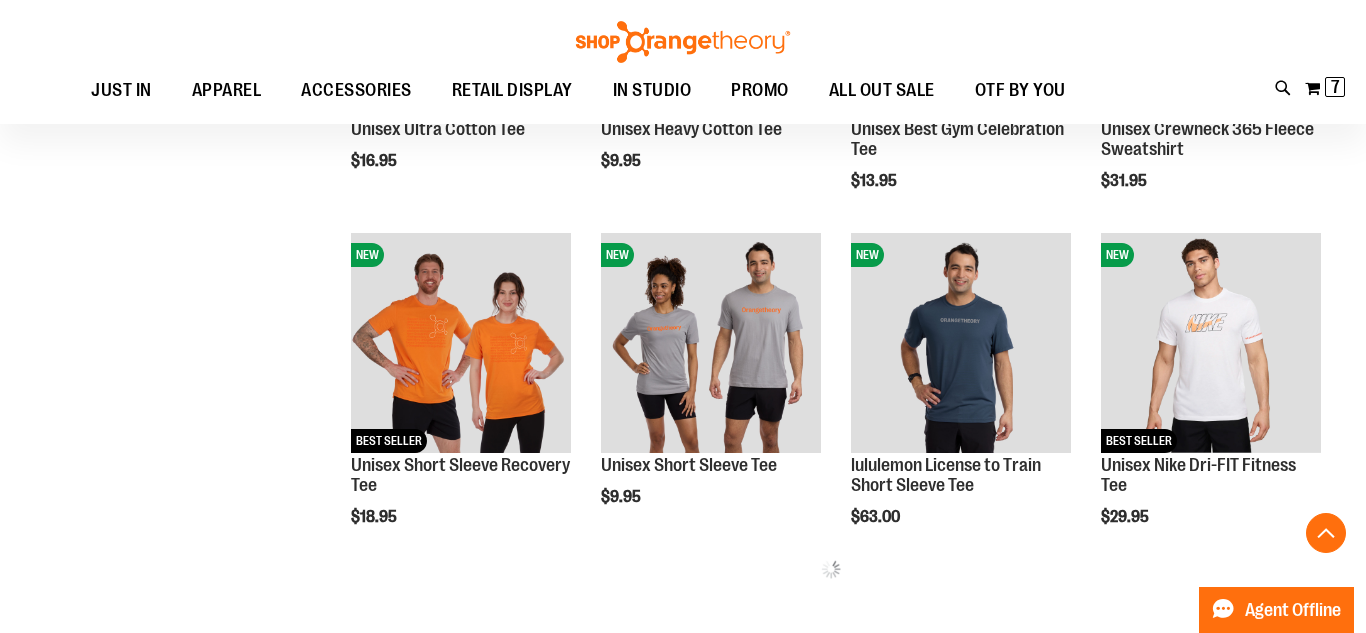 scroll, scrollTop: 845, scrollLeft: 0, axis: vertical 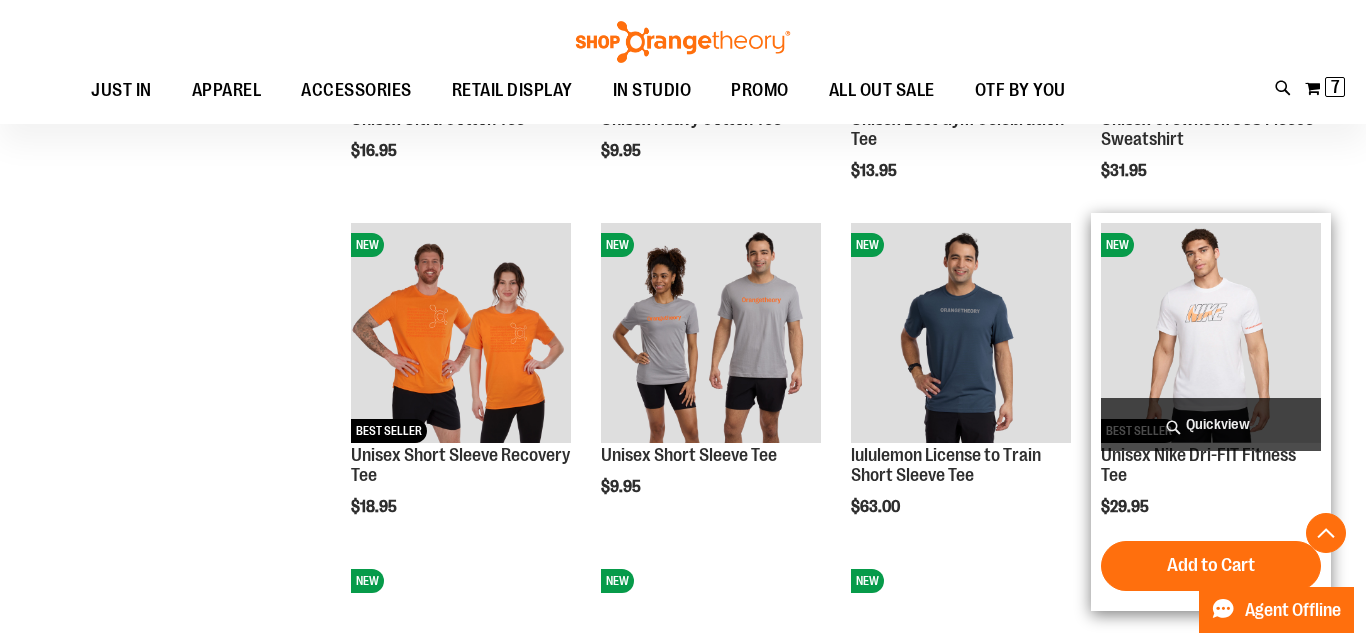 click on "Quickview" at bounding box center [1211, 424] 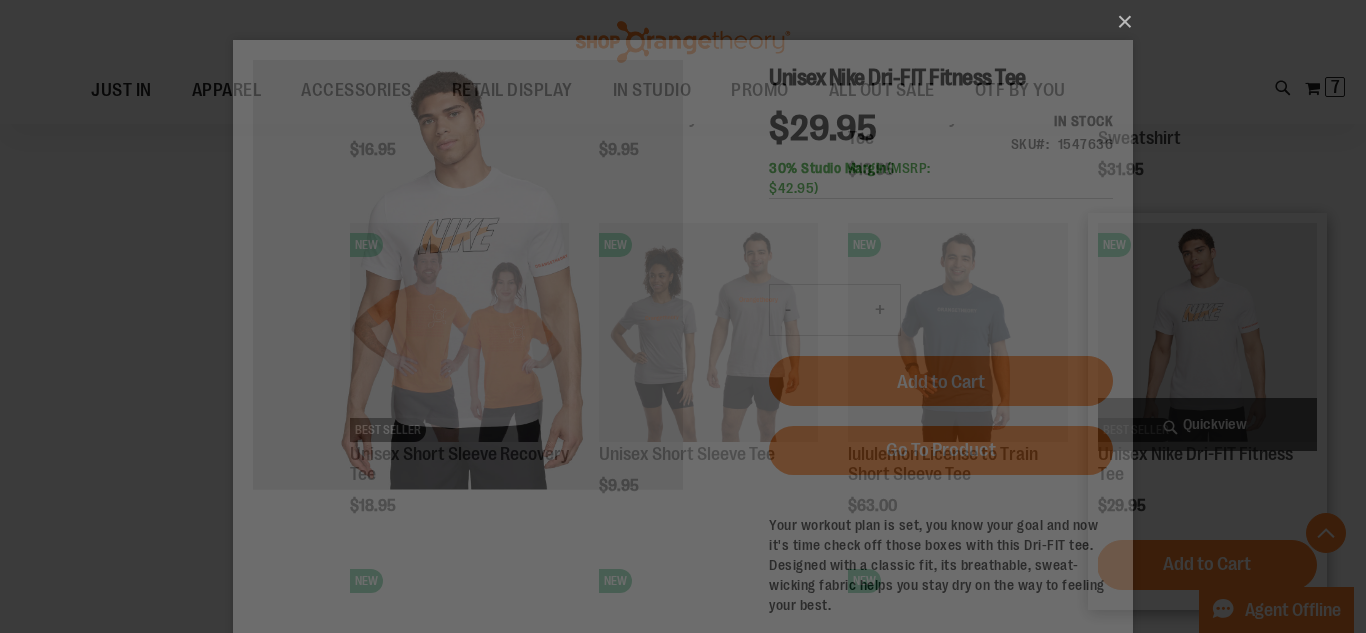 scroll, scrollTop: 0, scrollLeft: 0, axis: both 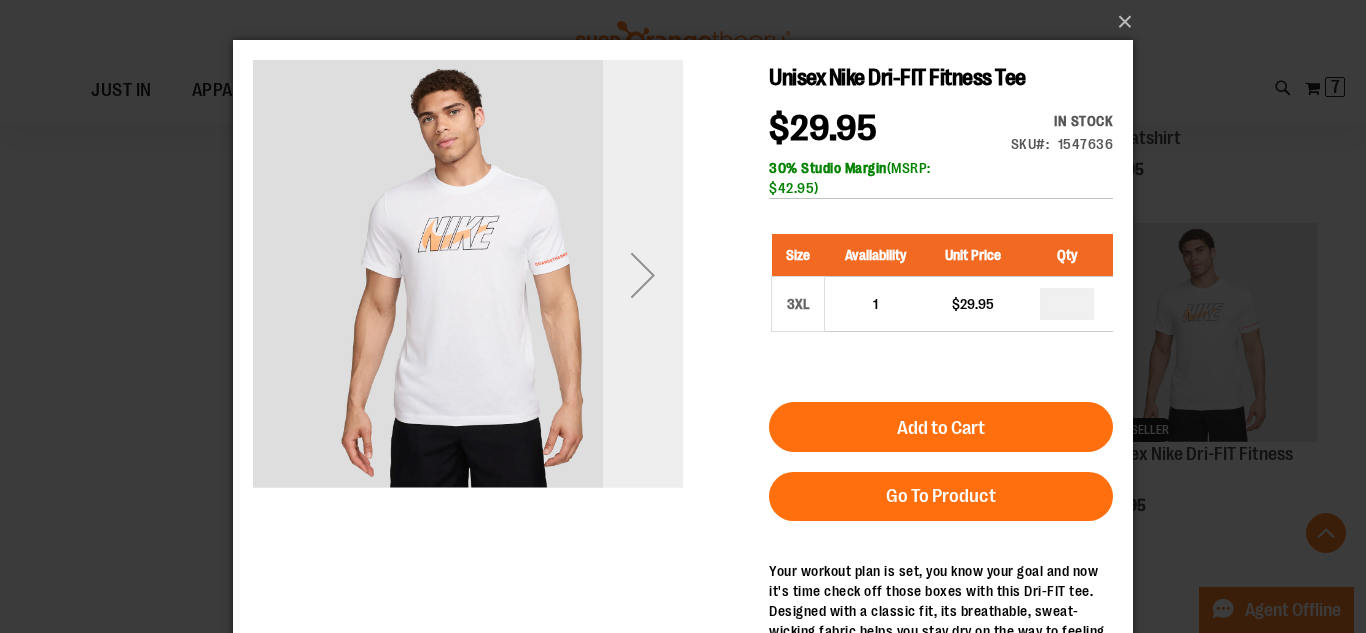 click at bounding box center (643, 275) 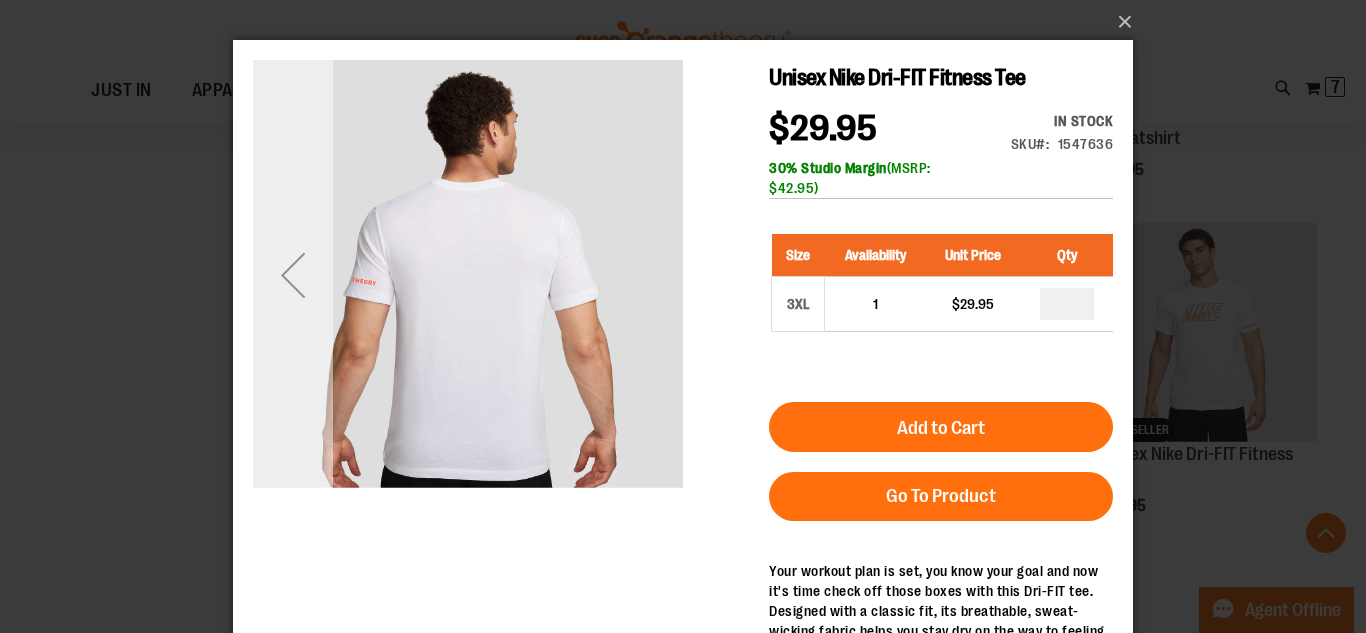 click at bounding box center (293, 275) 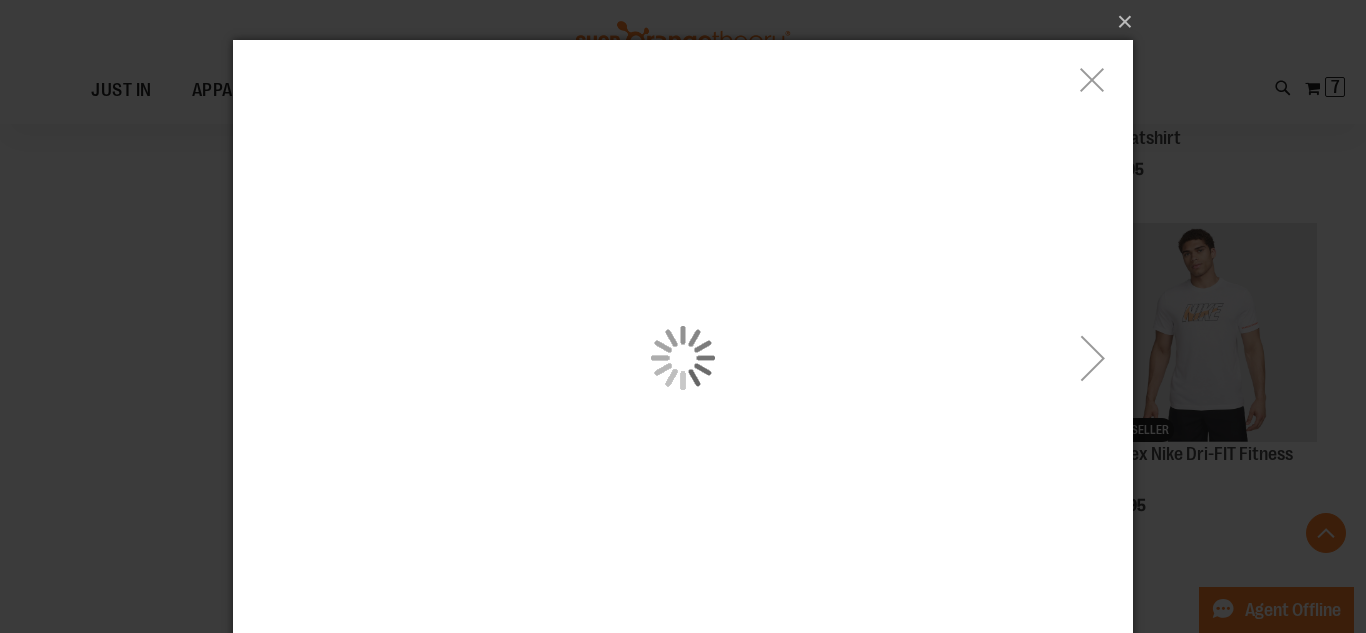 click at bounding box center [683, 358] 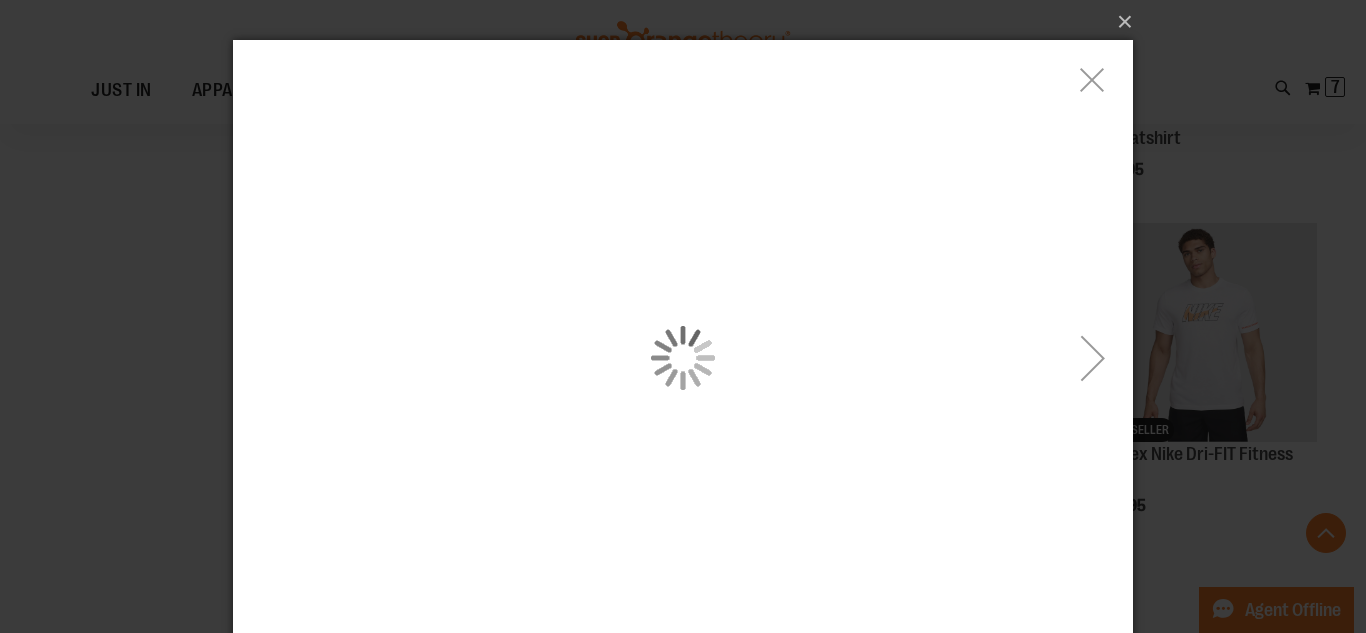 click at bounding box center (683, 358) 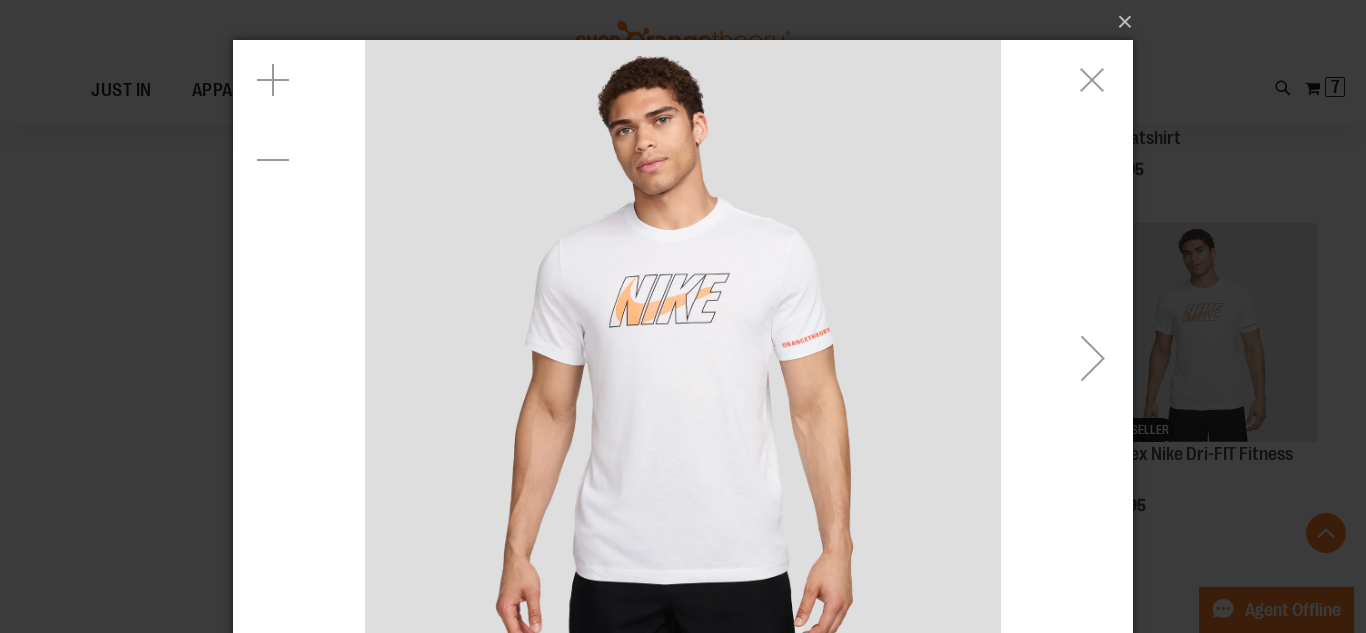 click at bounding box center [683, 358] 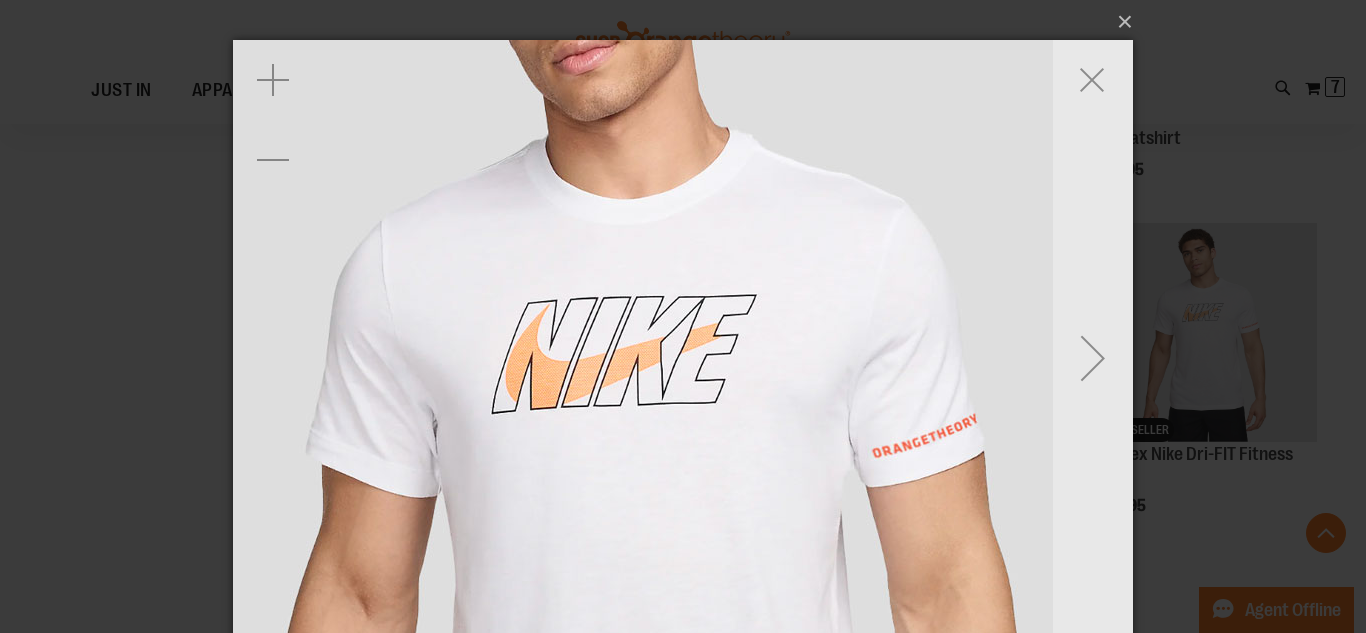 drag, startPoint x: 805, startPoint y: 348, endPoint x: 776, endPoint y: 311, distance: 47.010635 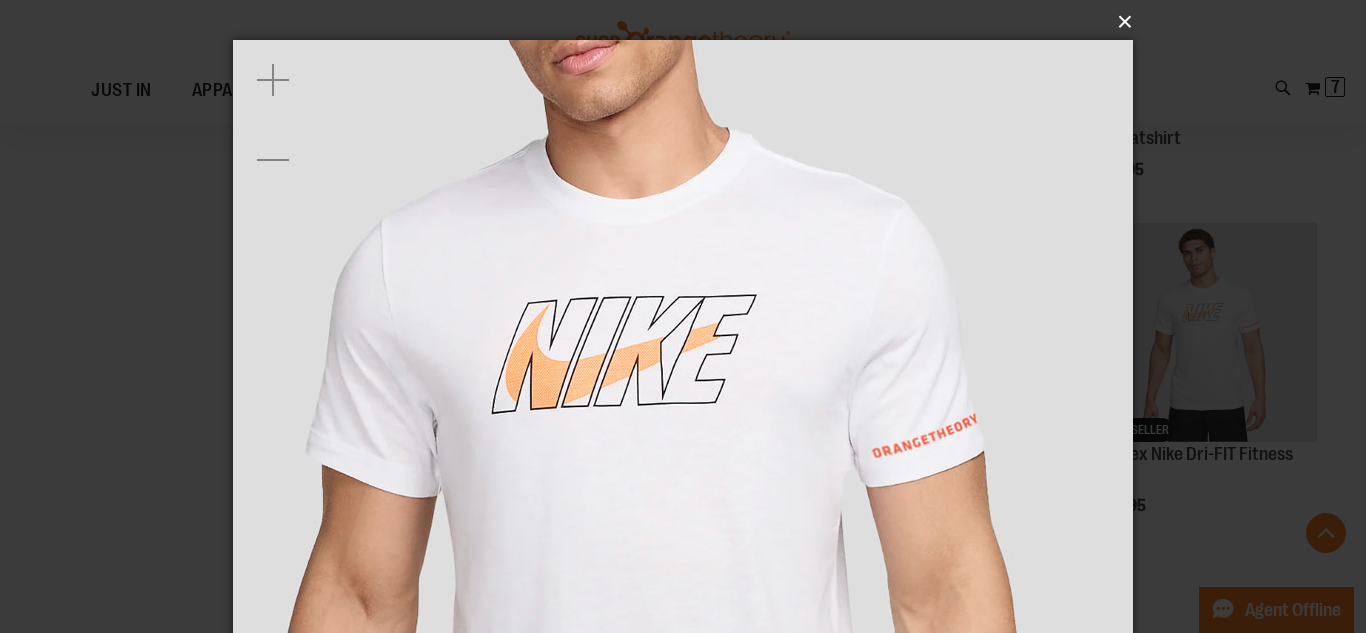 click on "×" at bounding box center (689, 22) 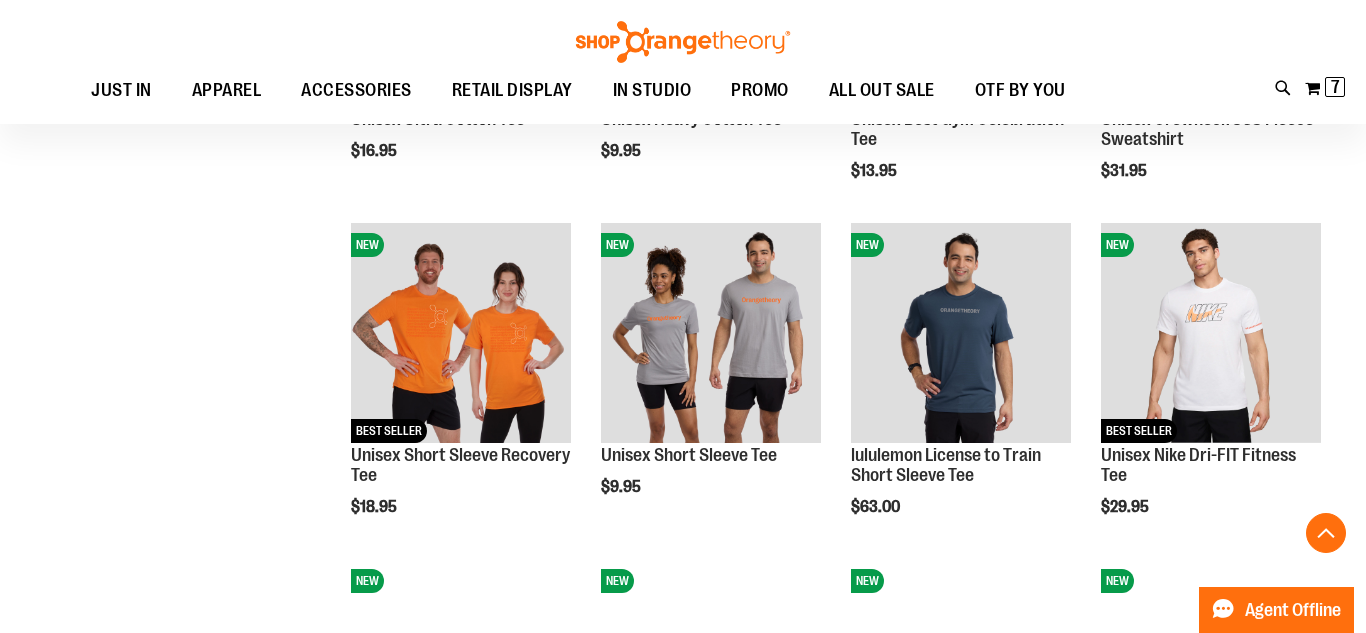 click on "**********" at bounding box center [683, 567] 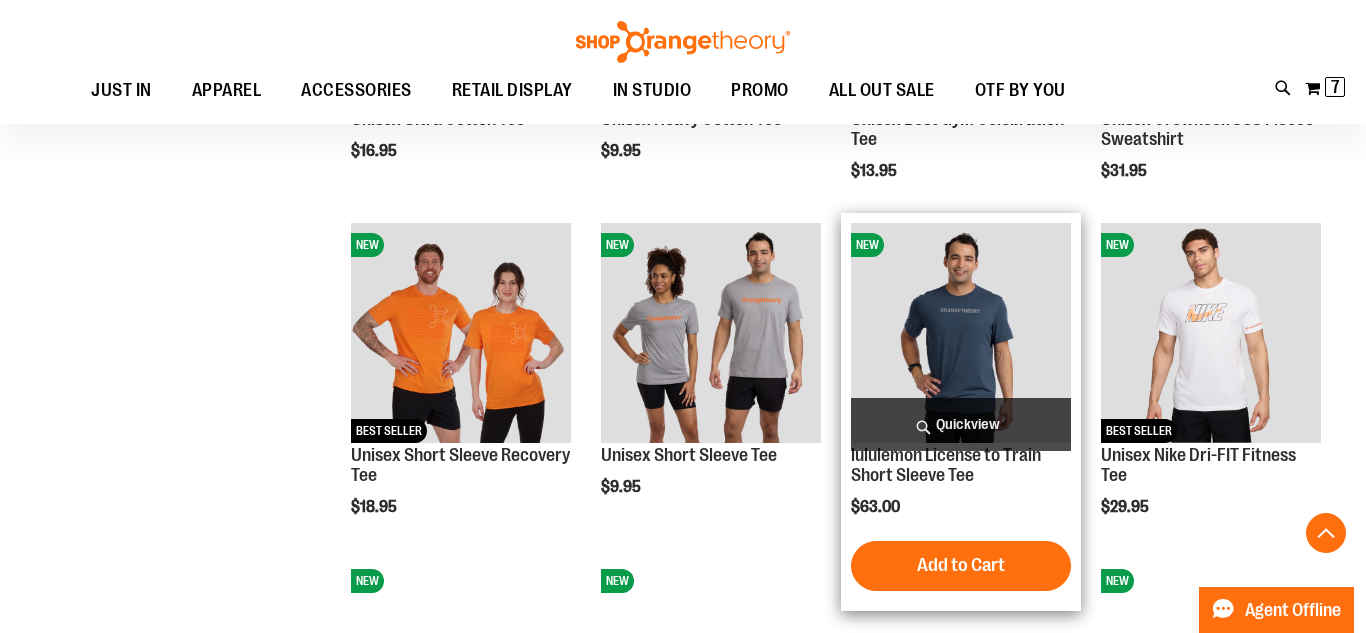 click on "Quickview" at bounding box center [961, 424] 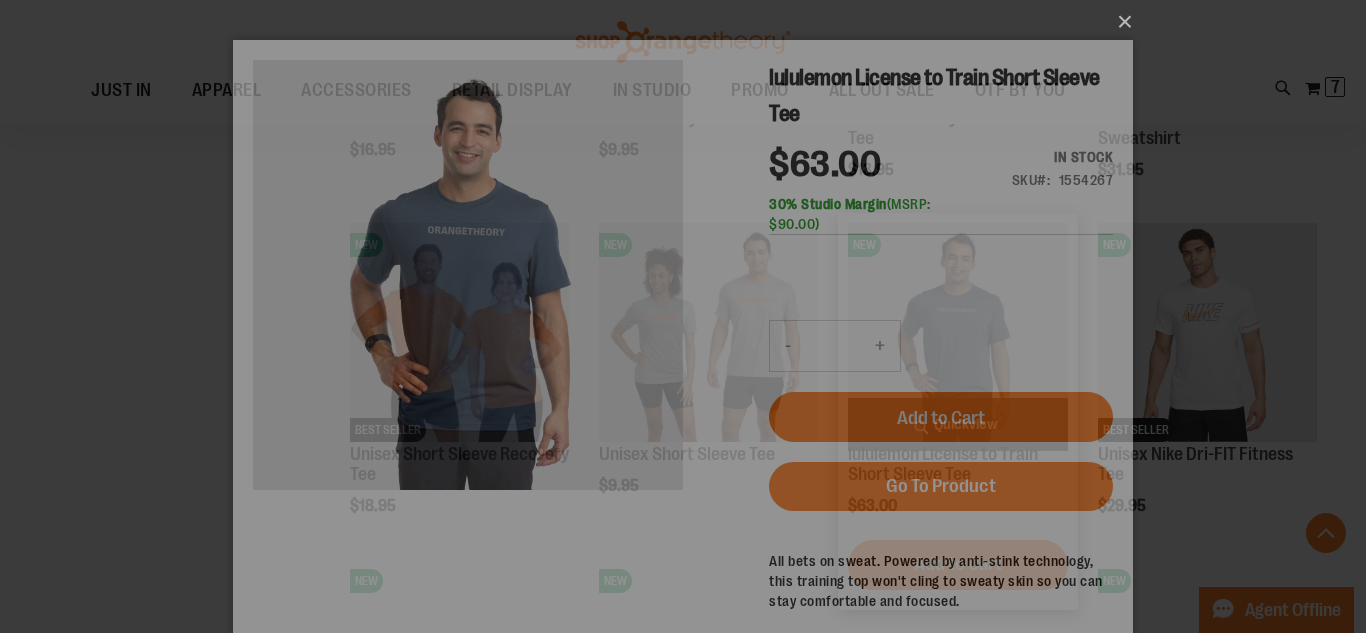 scroll, scrollTop: 0, scrollLeft: 0, axis: both 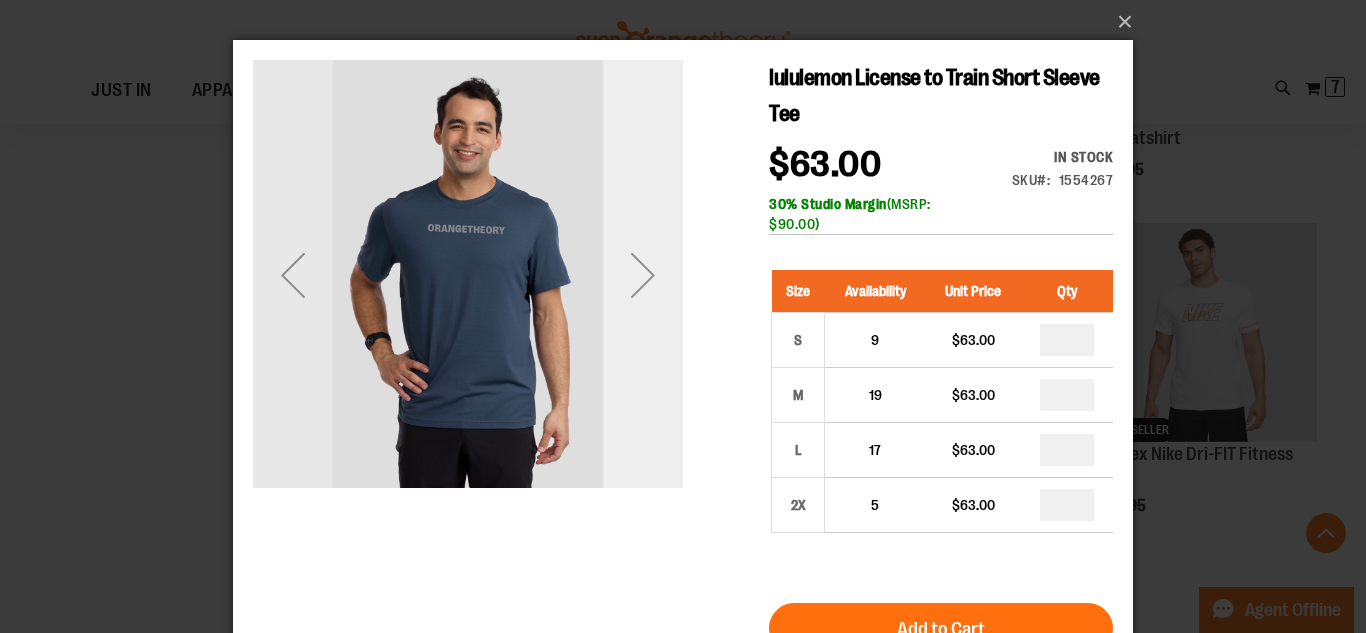 click at bounding box center [643, 275] 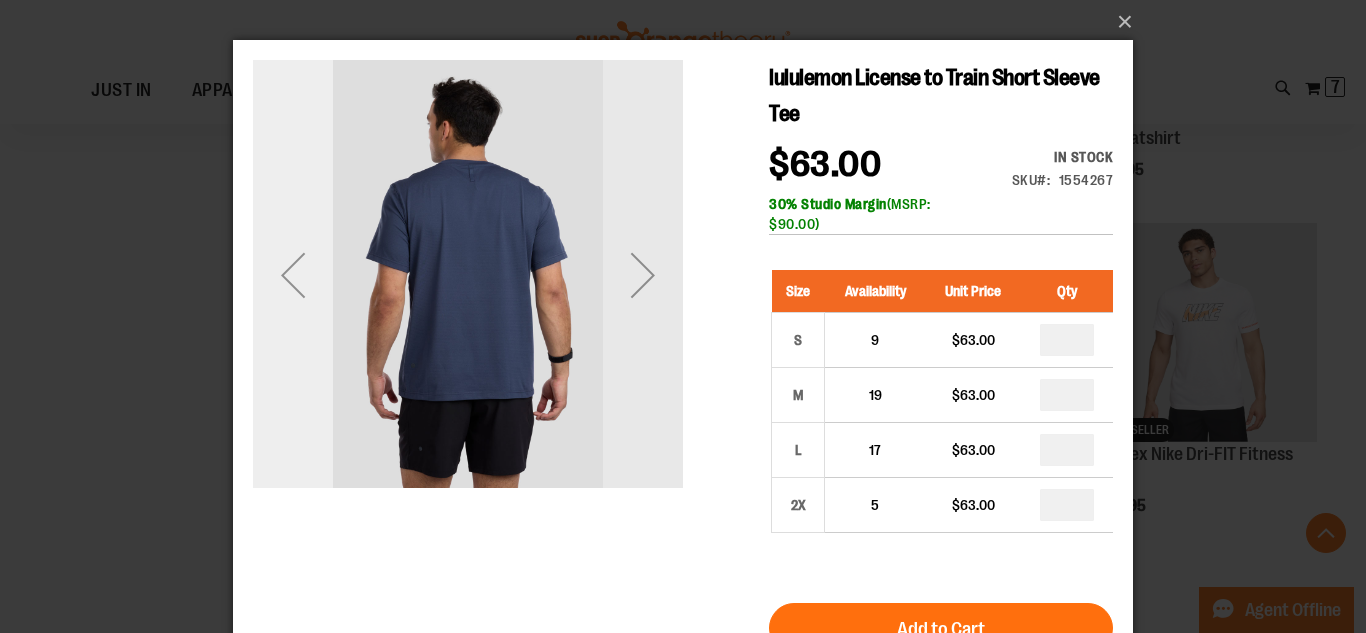 click at bounding box center [293, 275] 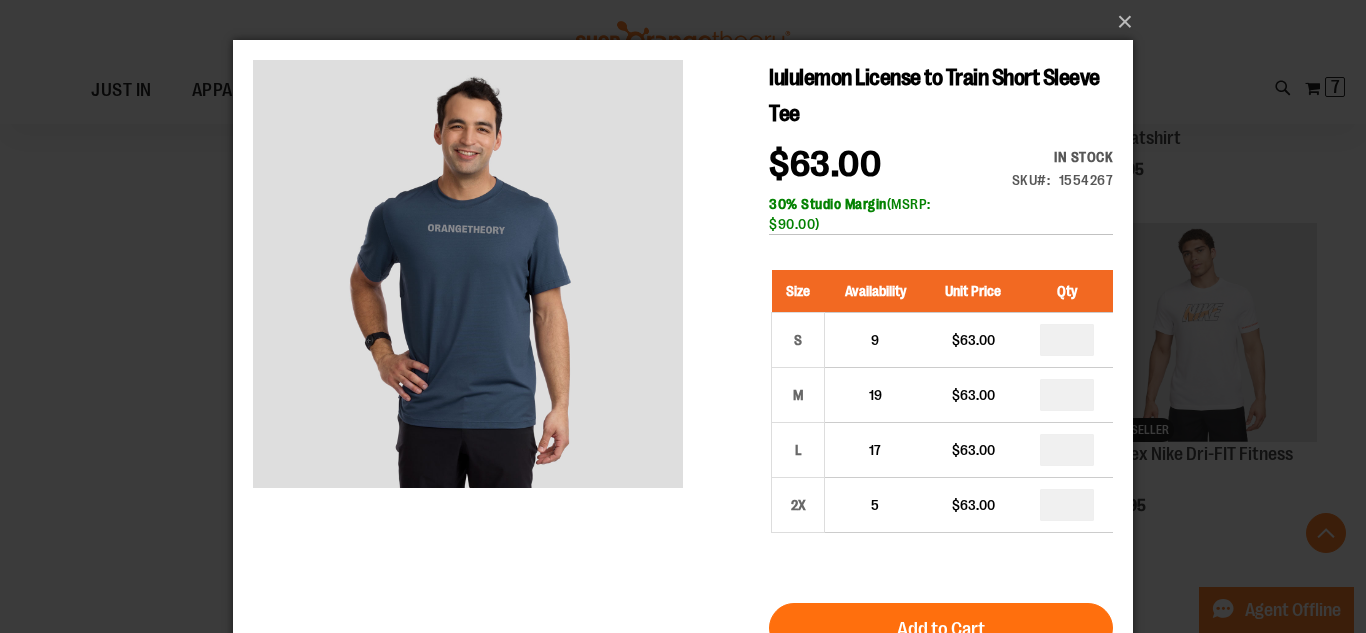 click on "×" at bounding box center (683, 316) 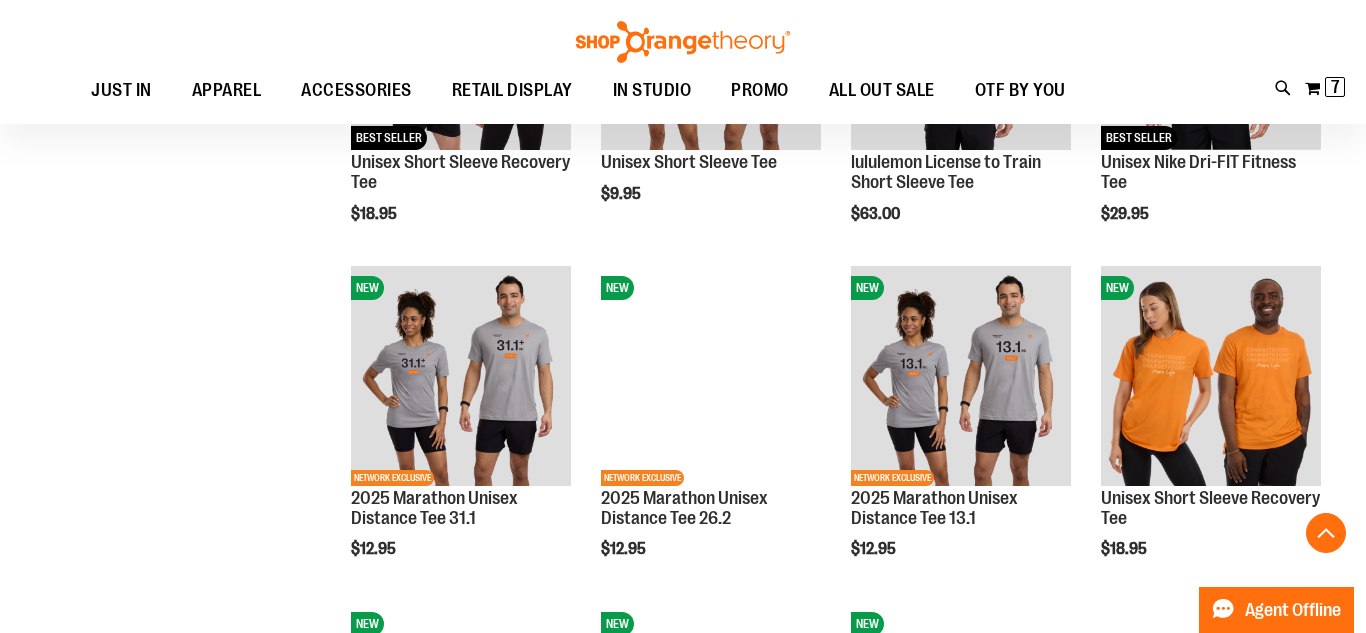 scroll, scrollTop: 1139, scrollLeft: 0, axis: vertical 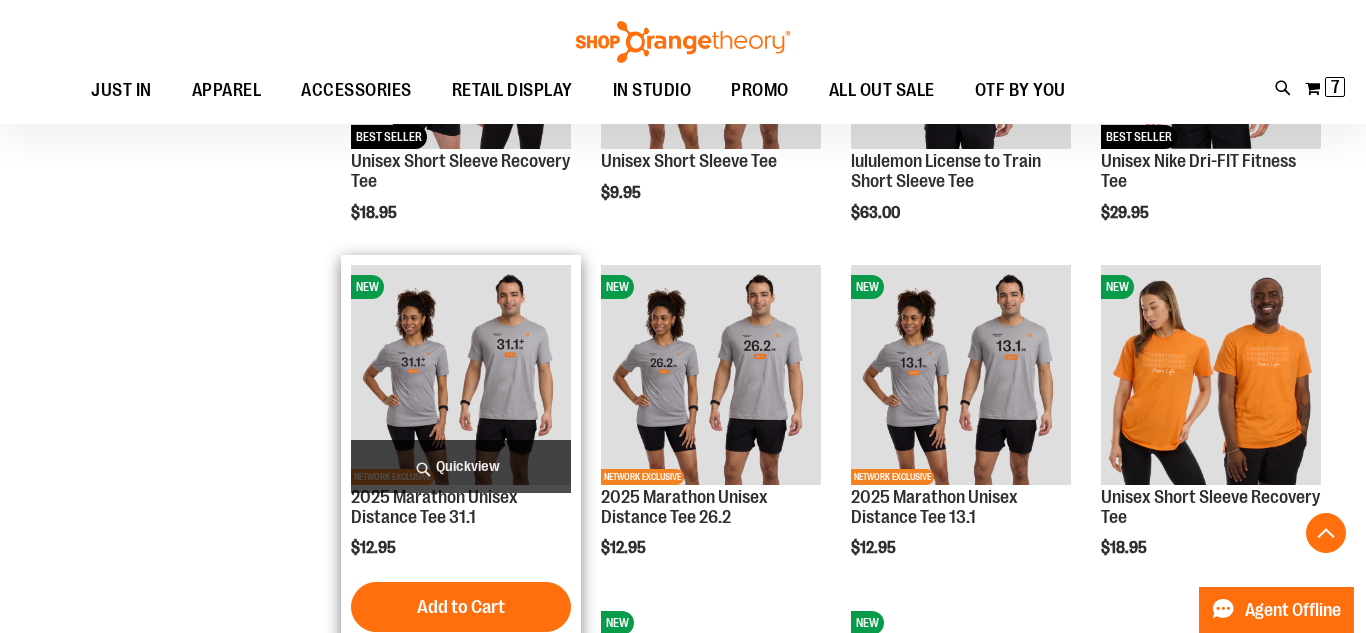 click on "Quickview" at bounding box center (461, 466) 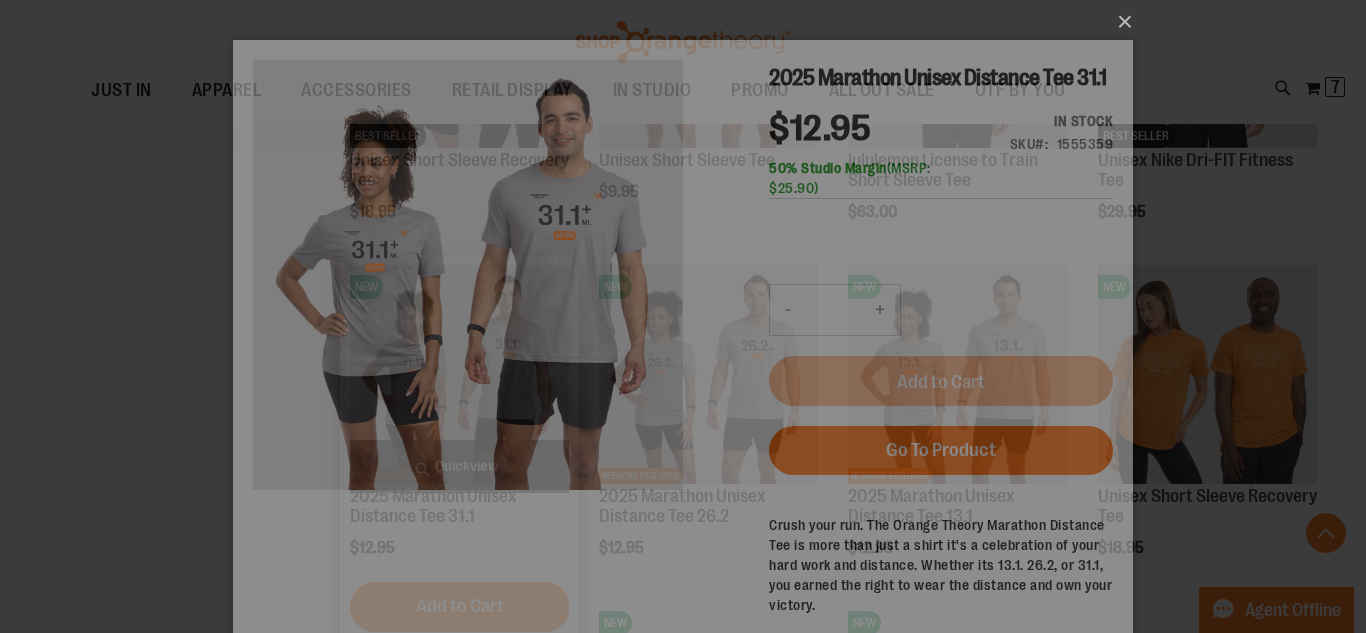 scroll, scrollTop: 0, scrollLeft: 0, axis: both 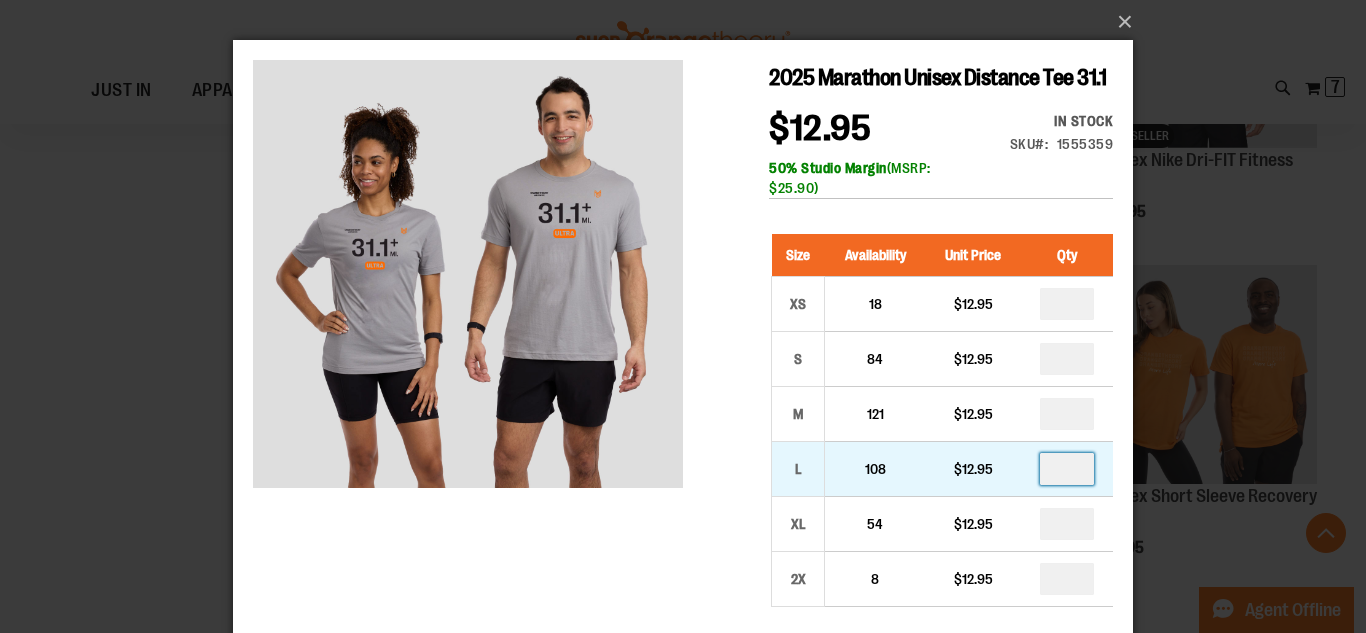 click on "*" at bounding box center (1067, 469) 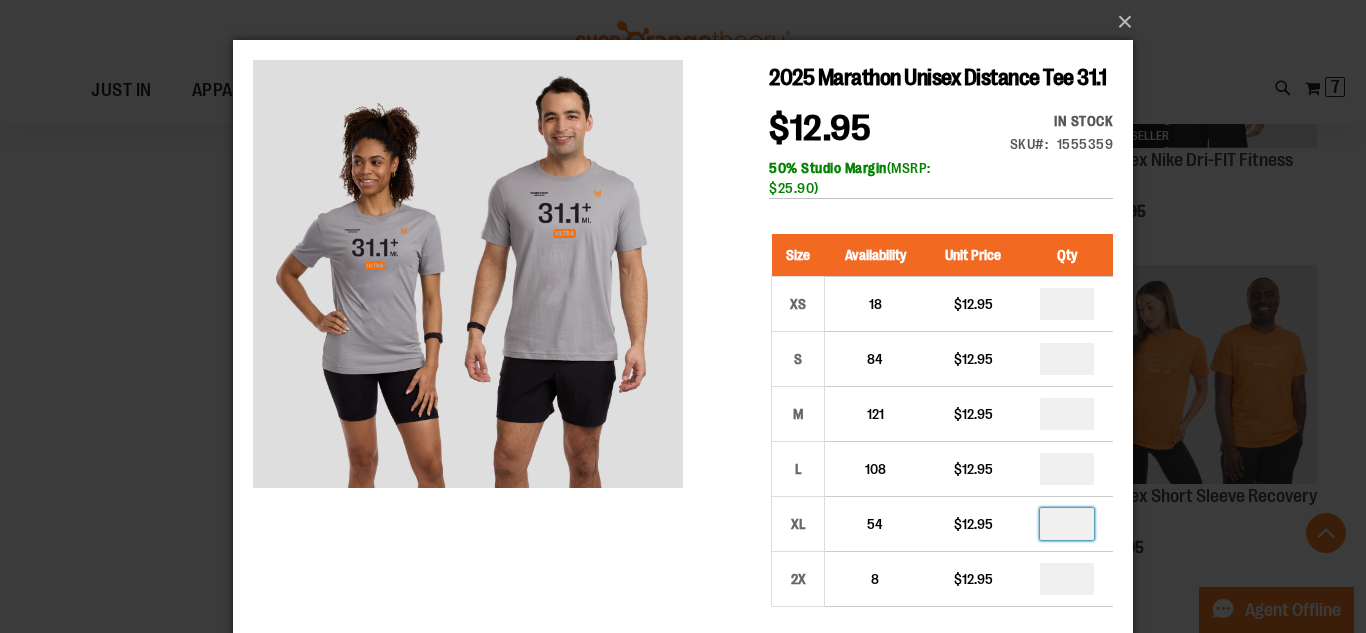 click at bounding box center (1067, 524) 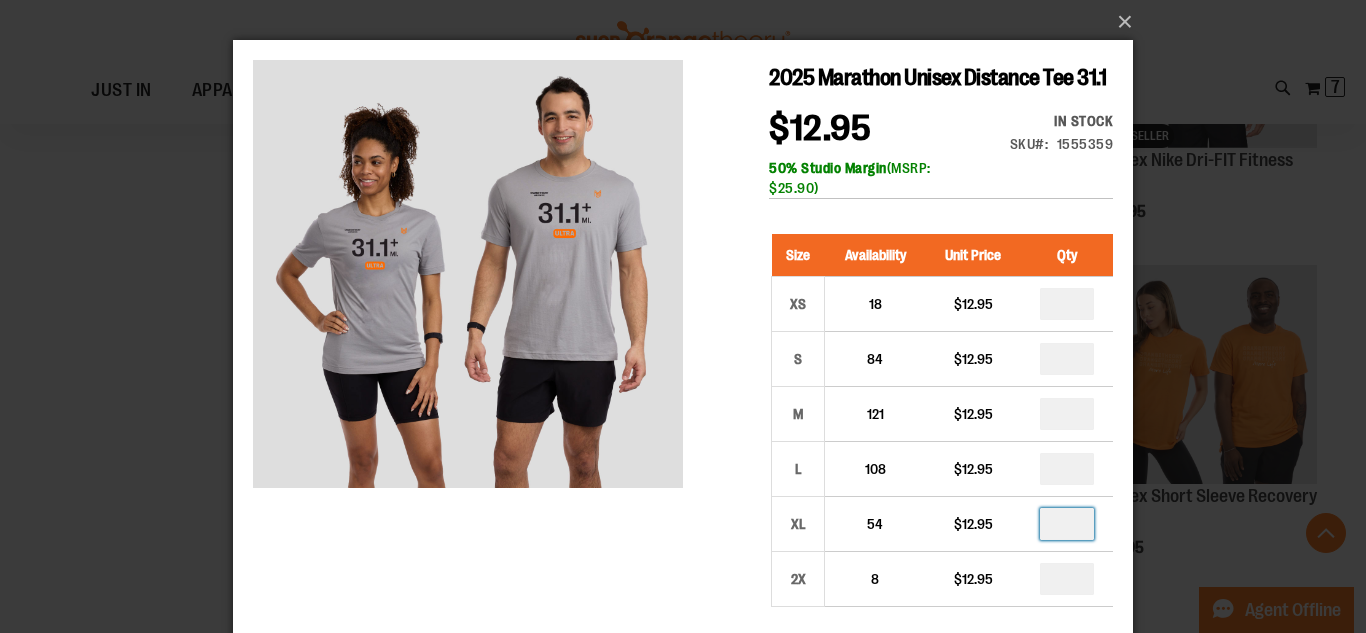 type on "*" 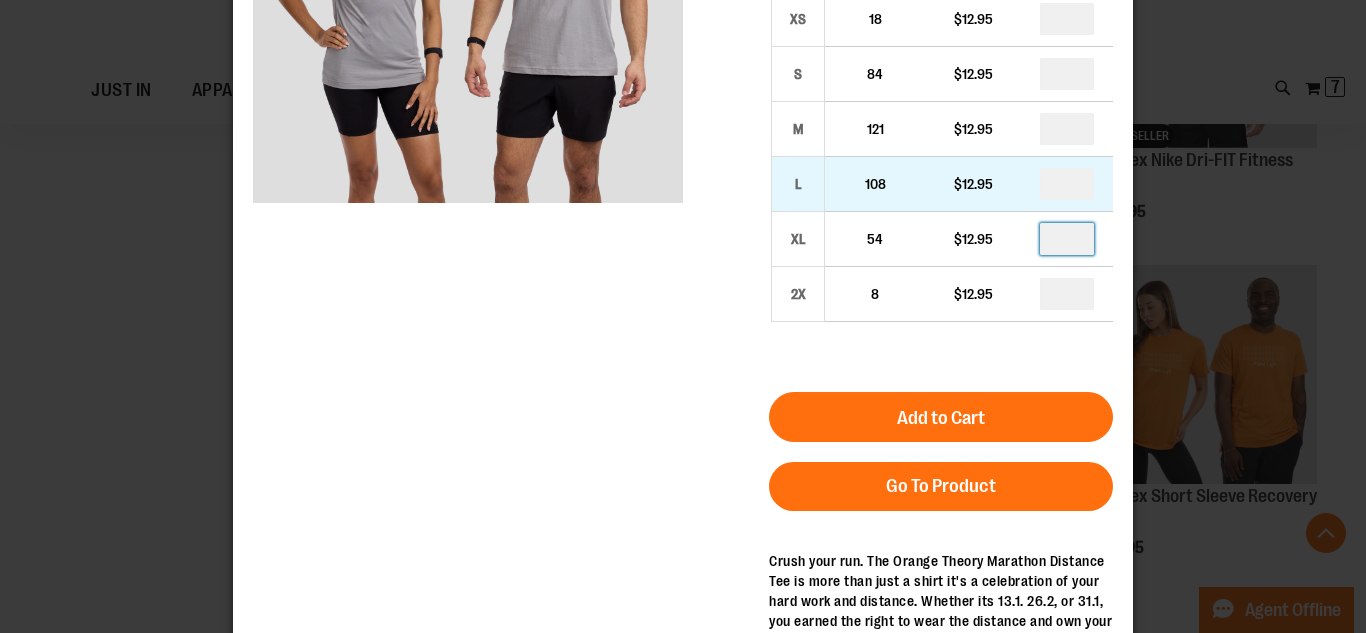 scroll, scrollTop: 304, scrollLeft: 0, axis: vertical 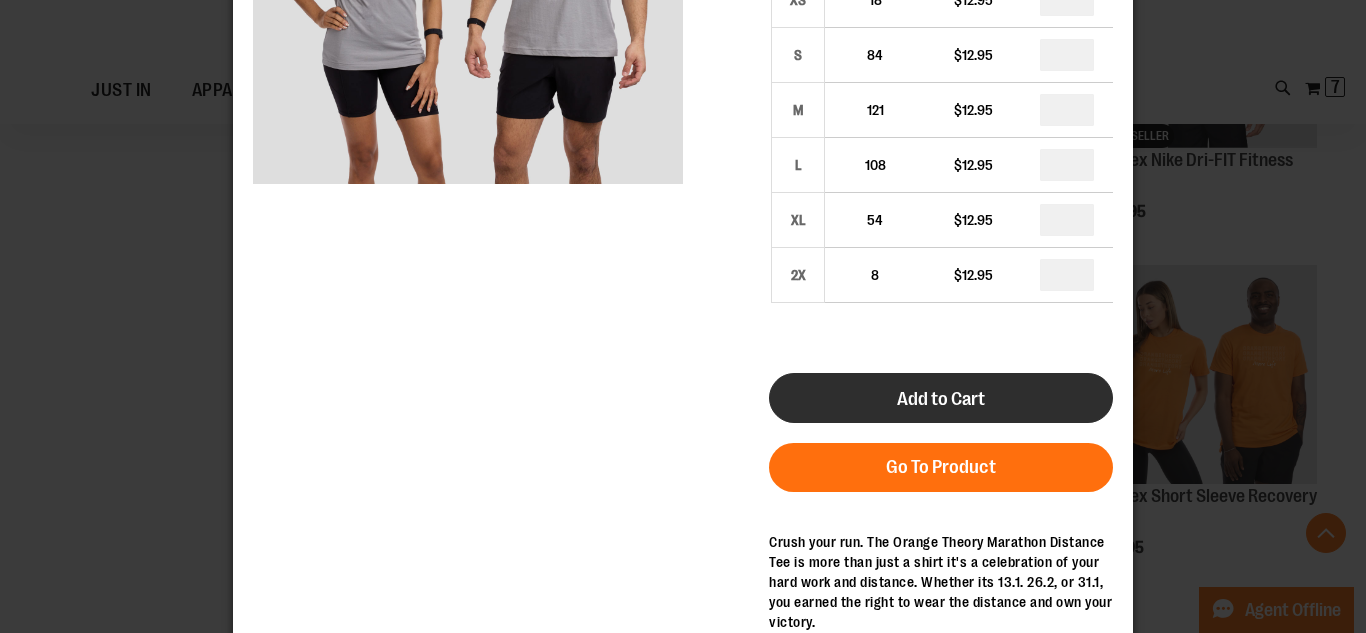 click on "Add to Cart" at bounding box center [941, 398] 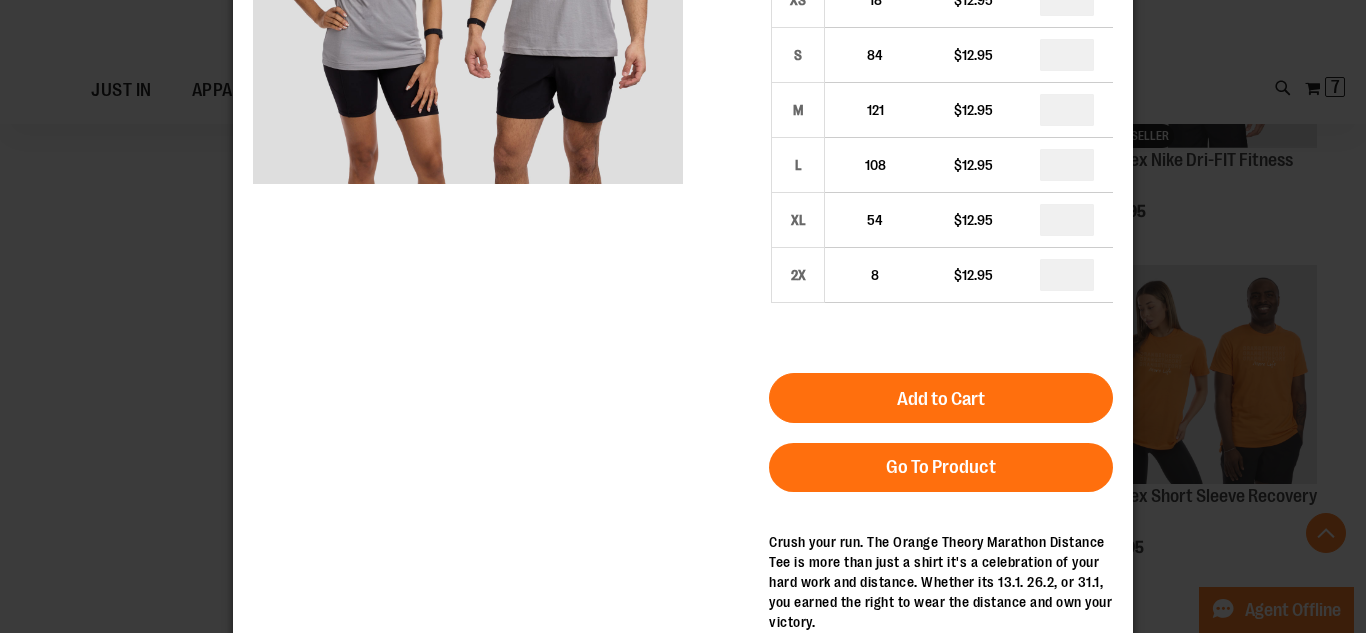 click on "×" at bounding box center (683, 12) 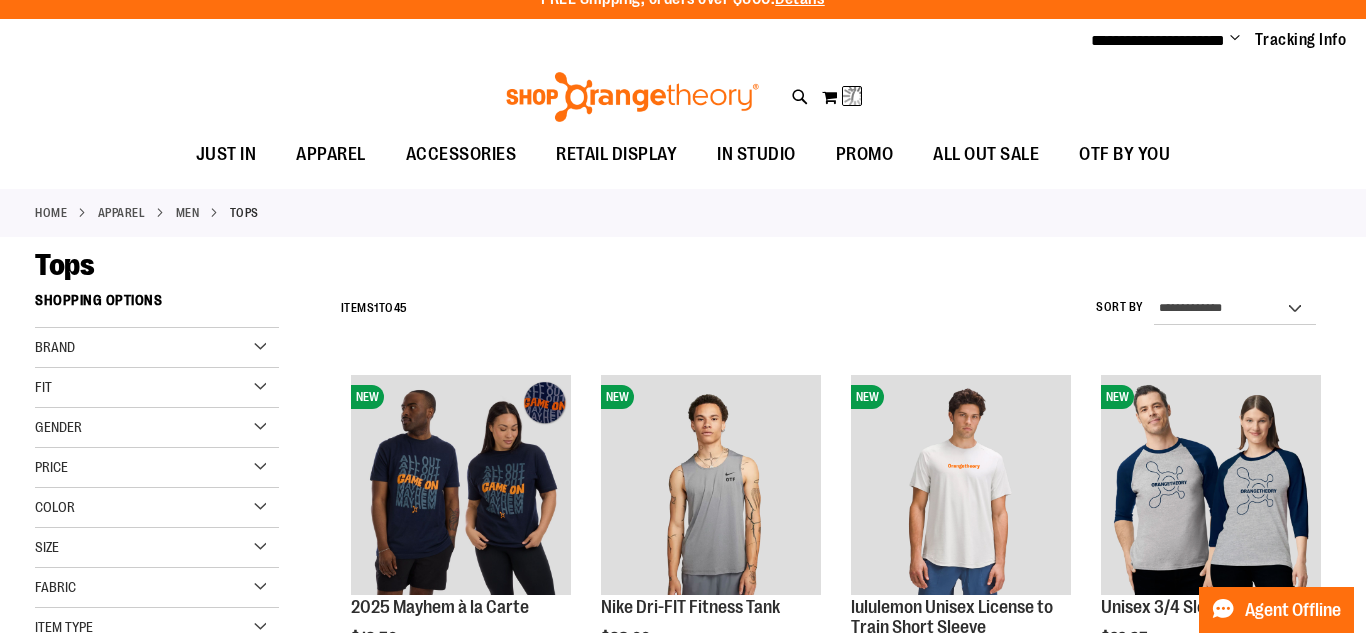 scroll, scrollTop: 0, scrollLeft: 0, axis: both 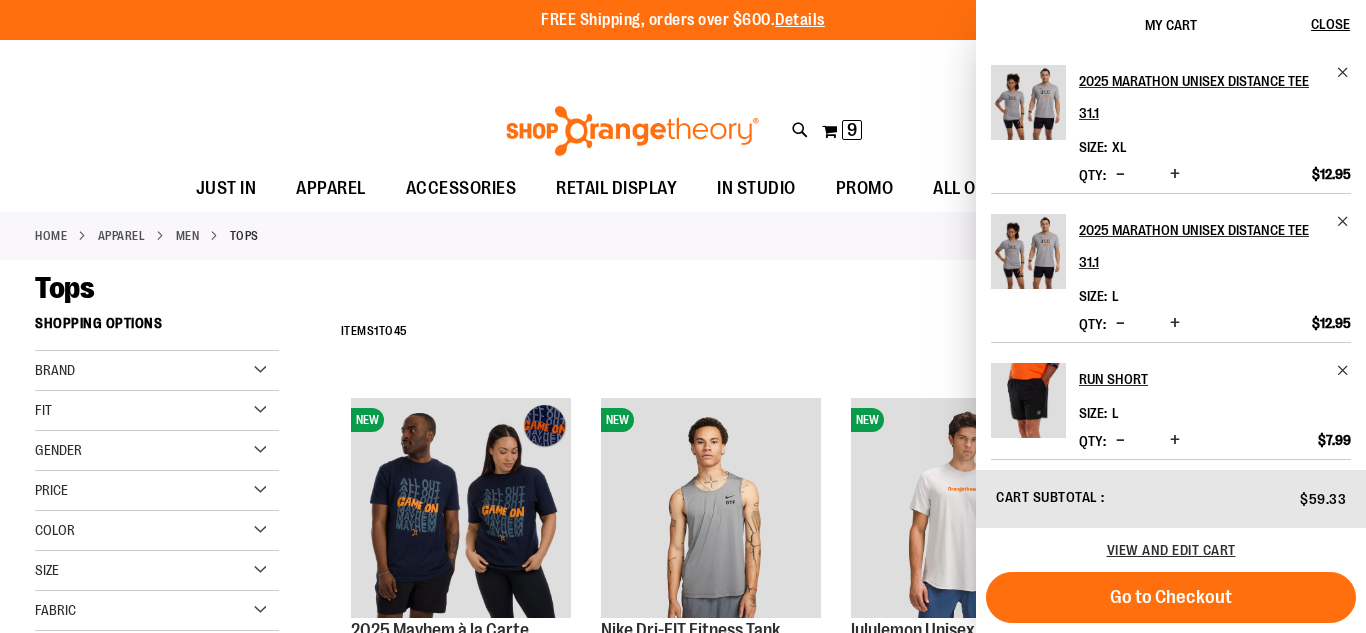 click on "**********" at bounding box center (831, 332) 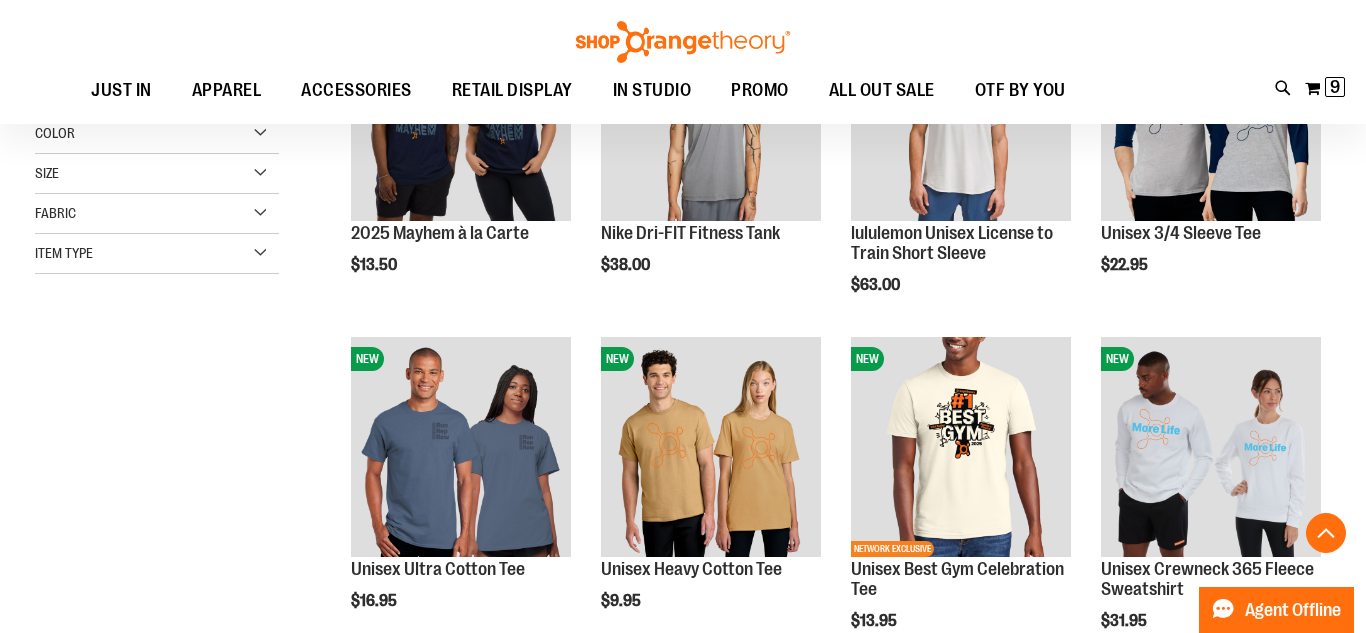 scroll, scrollTop: 0, scrollLeft: 0, axis: both 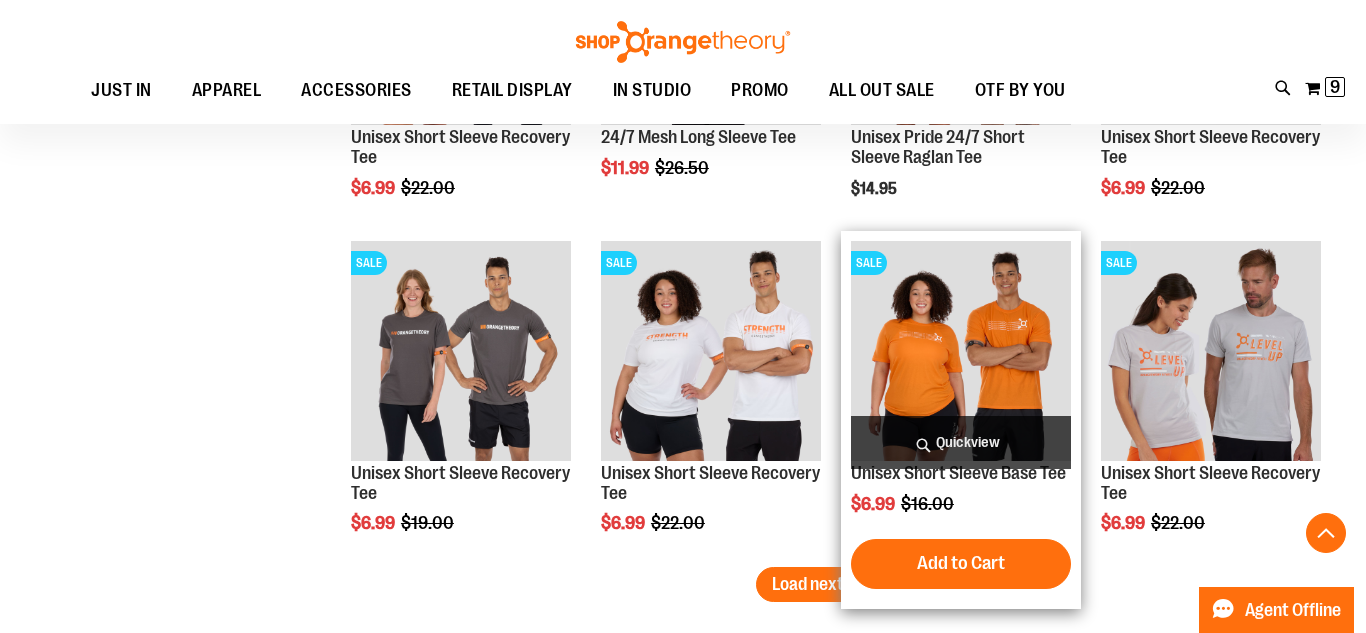 click on "Quickview" at bounding box center (961, 442) 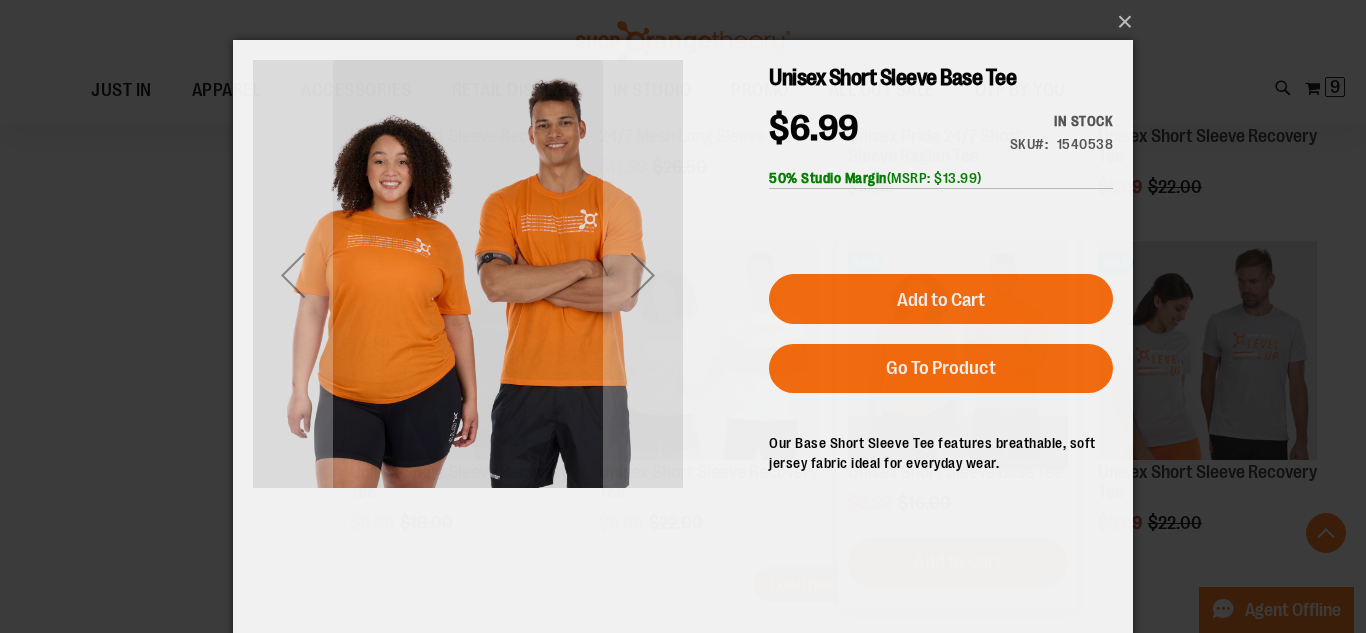 scroll, scrollTop: 0, scrollLeft: 0, axis: both 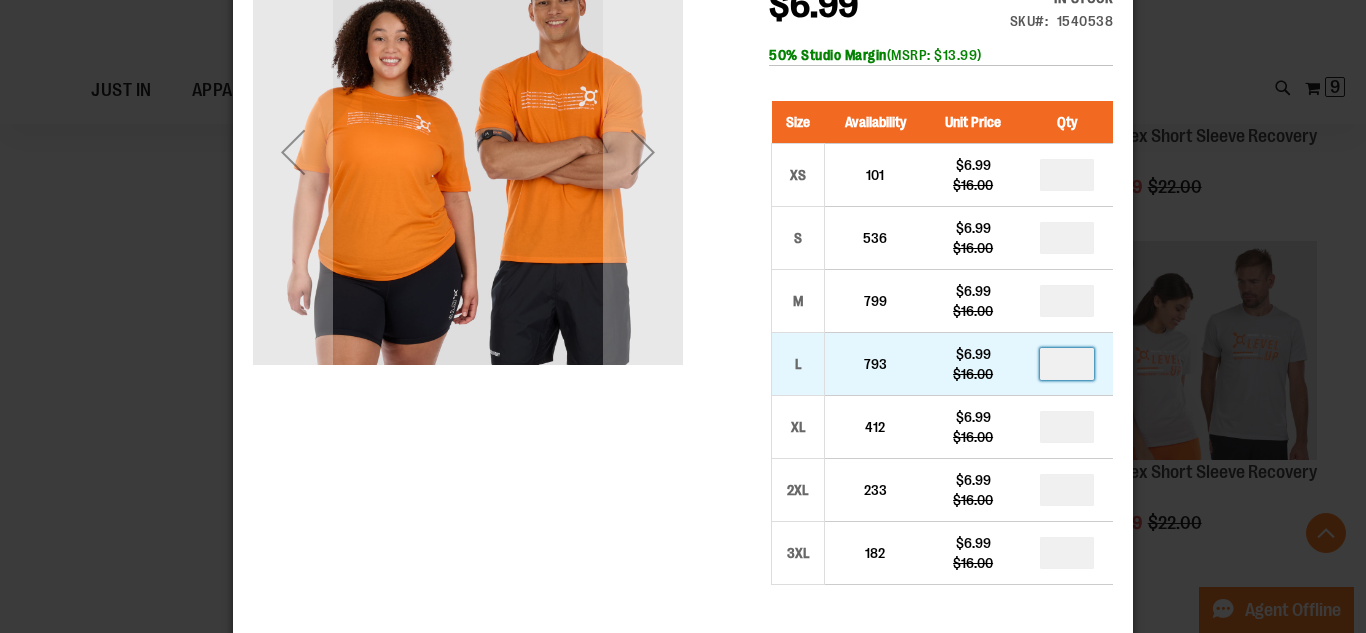 click at bounding box center [1067, 364] 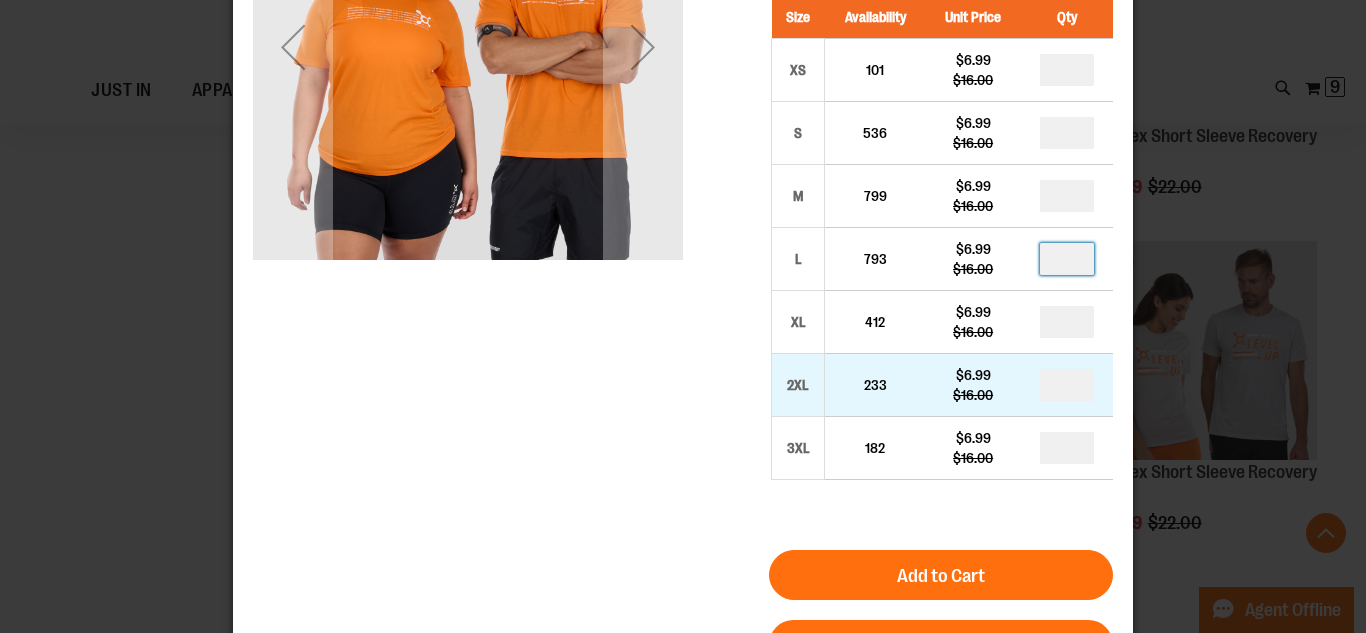 scroll, scrollTop: 231, scrollLeft: 0, axis: vertical 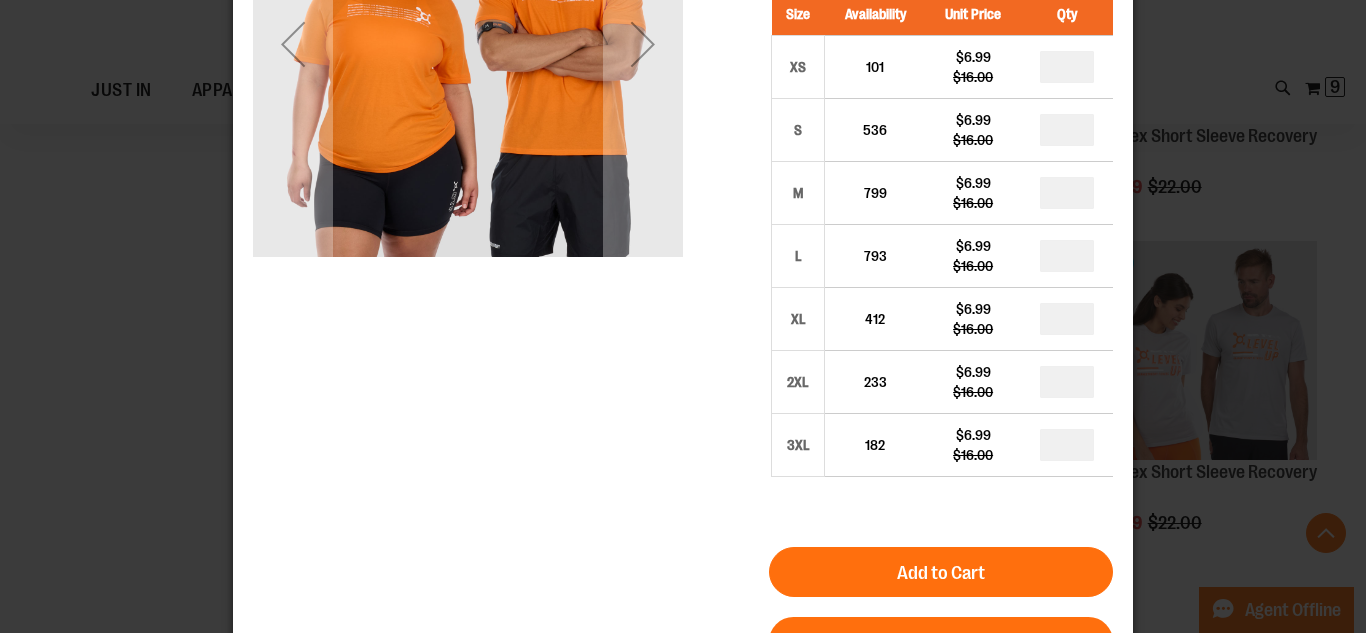click at bounding box center (1067, 319) 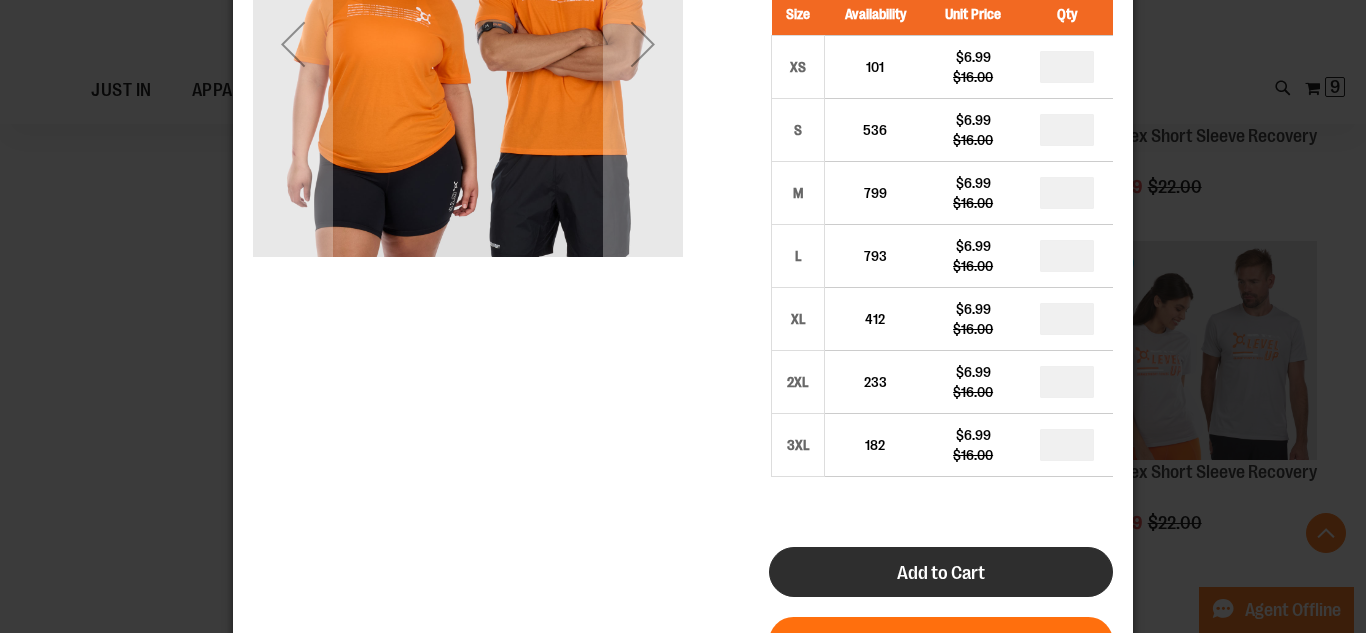 click on "Add to Cart" at bounding box center (941, 572) 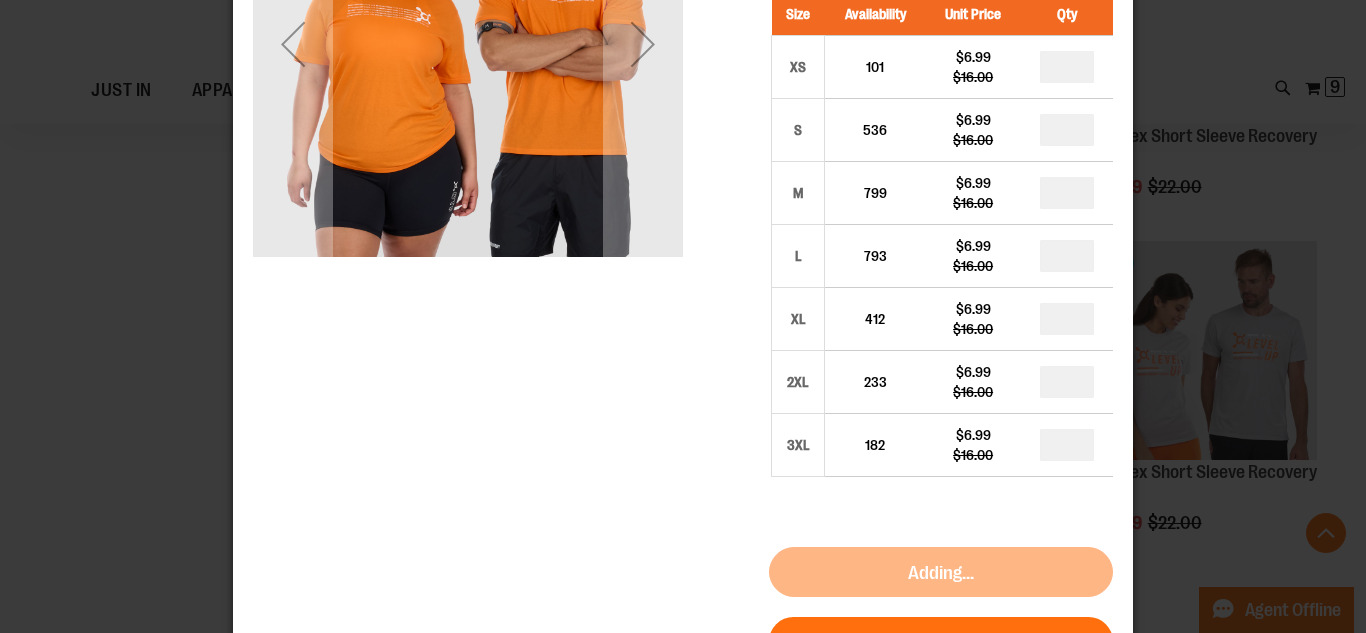 click on "×" at bounding box center (683, 85) 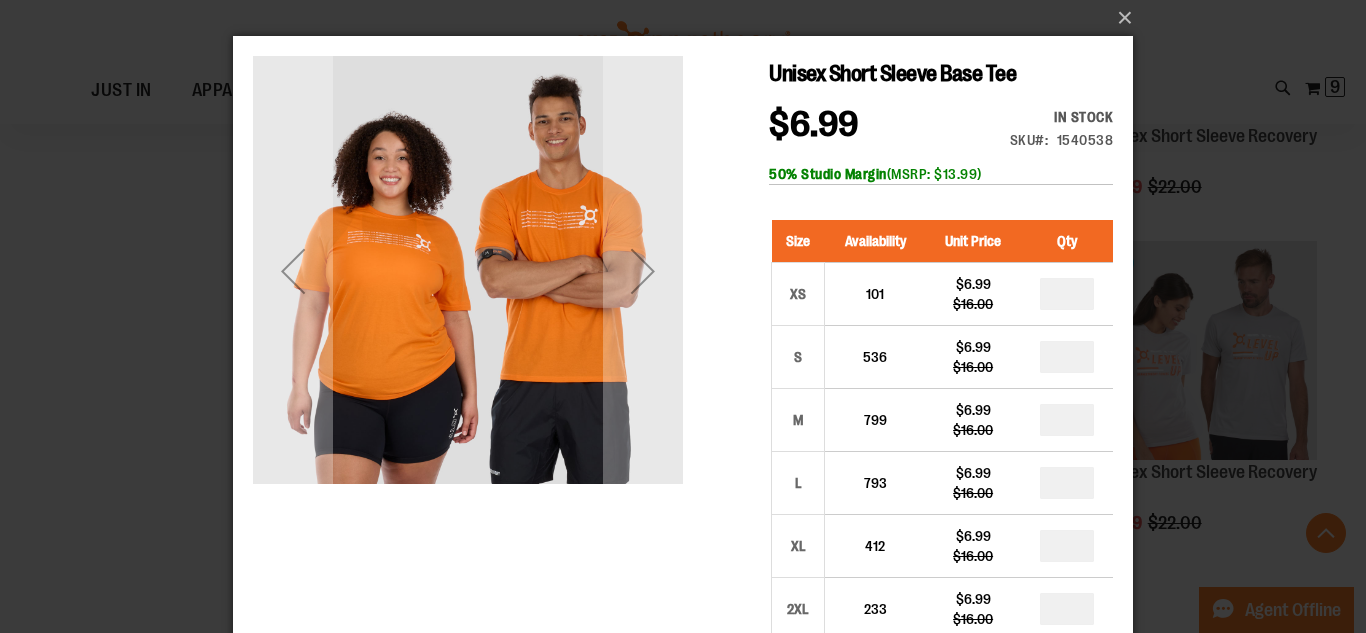 scroll, scrollTop: 2, scrollLeft: 0, axis: vertical 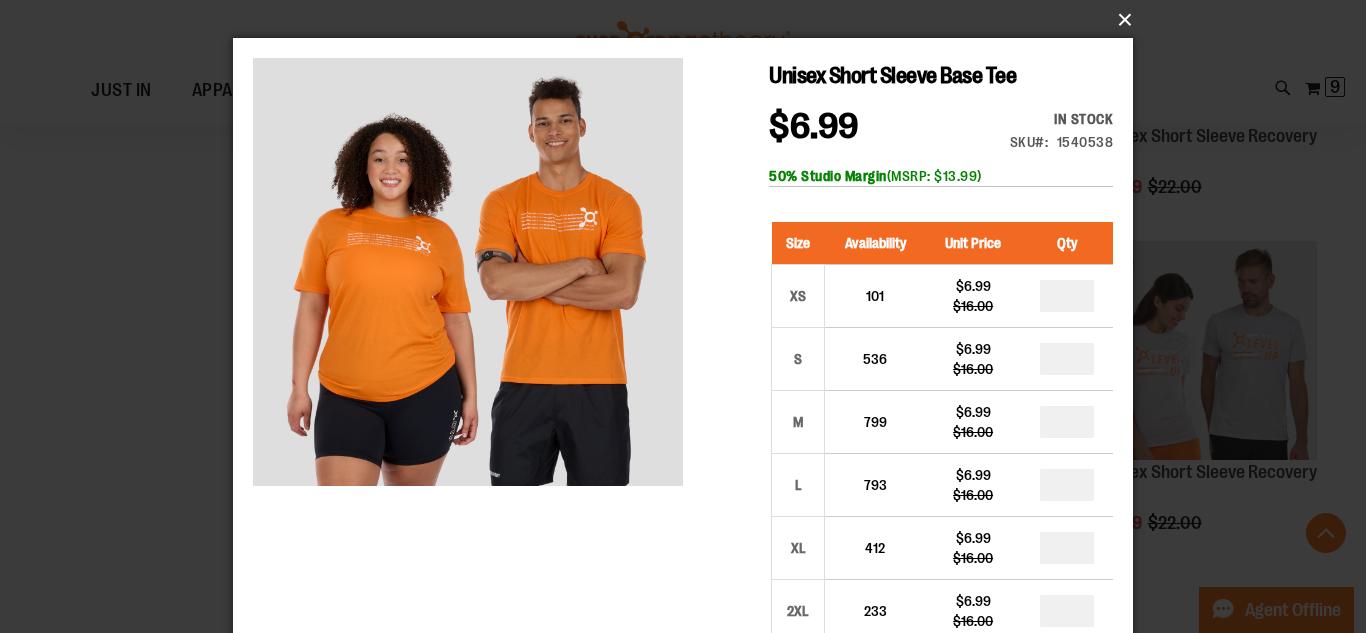 click on "×" at bounding box center [689, 20] 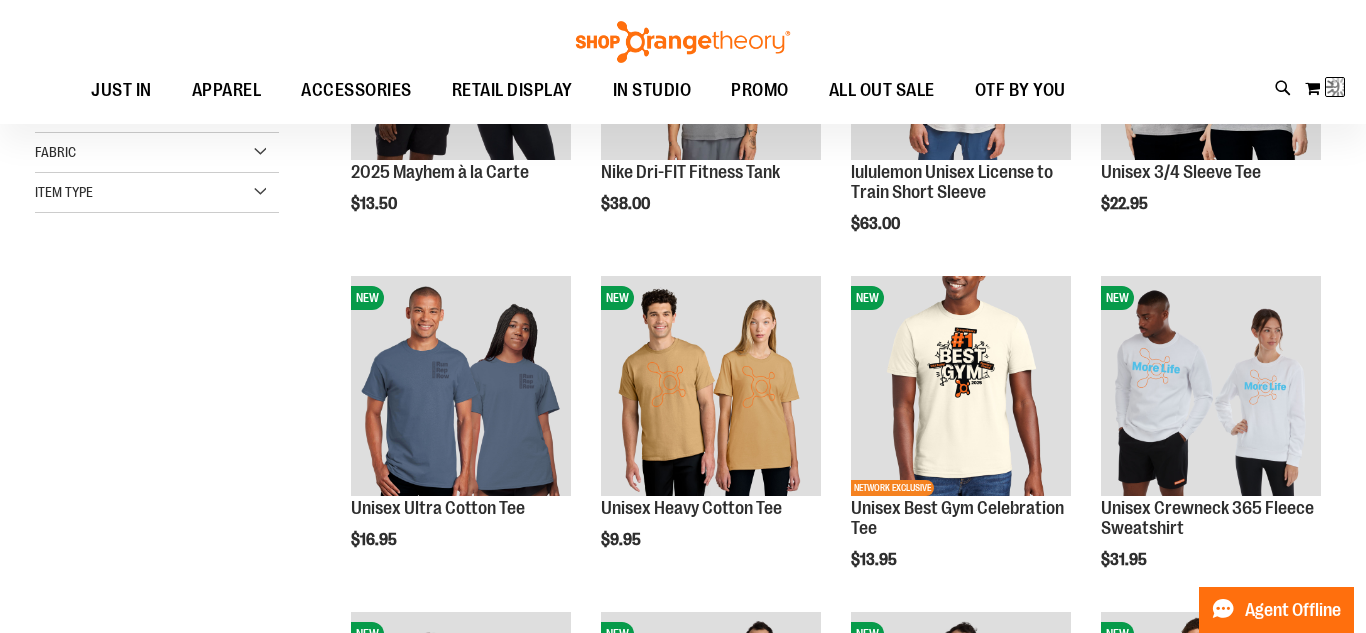 scroll, scrollTop: 1, scrollLeft: 0, axis: vertical 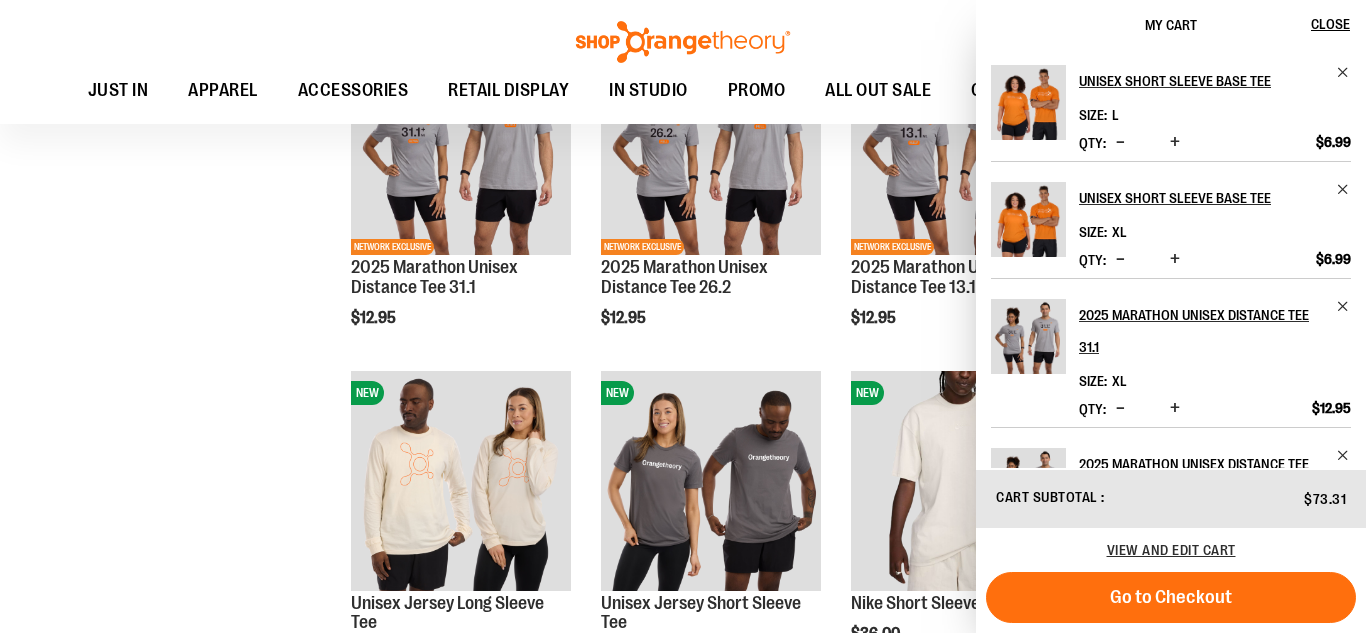 click on "**********" at bounding box center [683, 564] 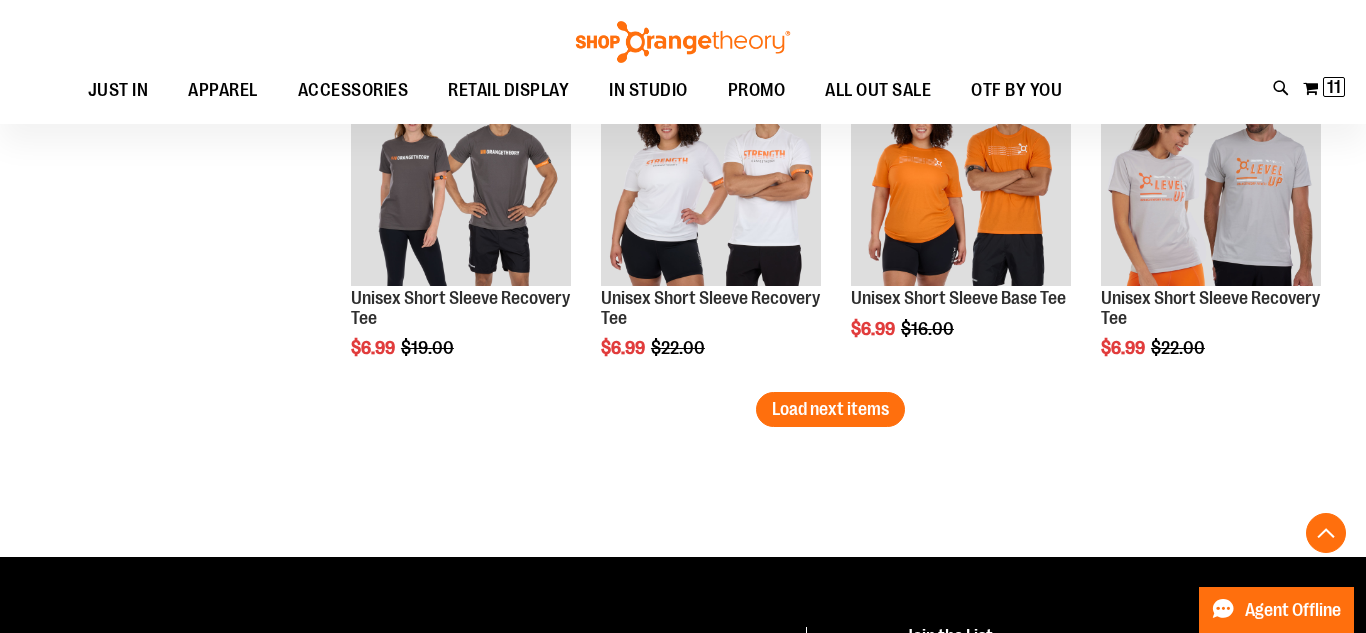 scroll, scrollTop: 3018, scrollLeft: 0, axis: vertical 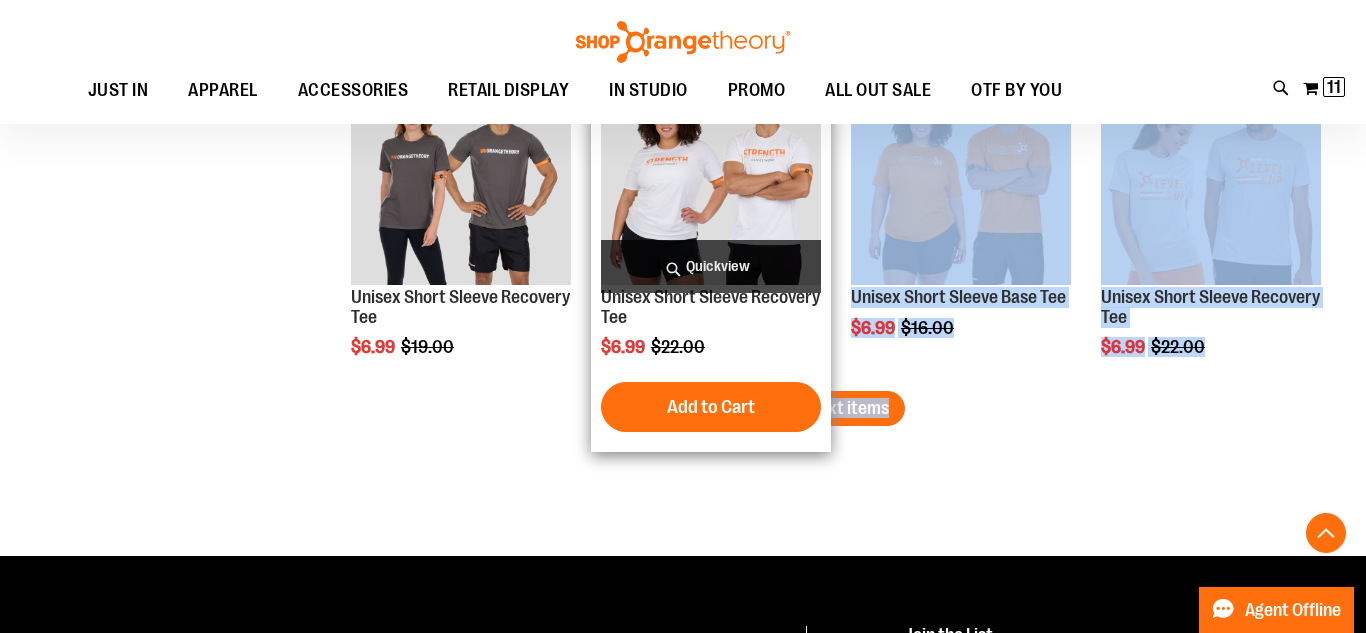 drag, startPoint x: 825, startPoint y: 394, endPoint x: 772, endPoint y: 305, distance: 103.58572 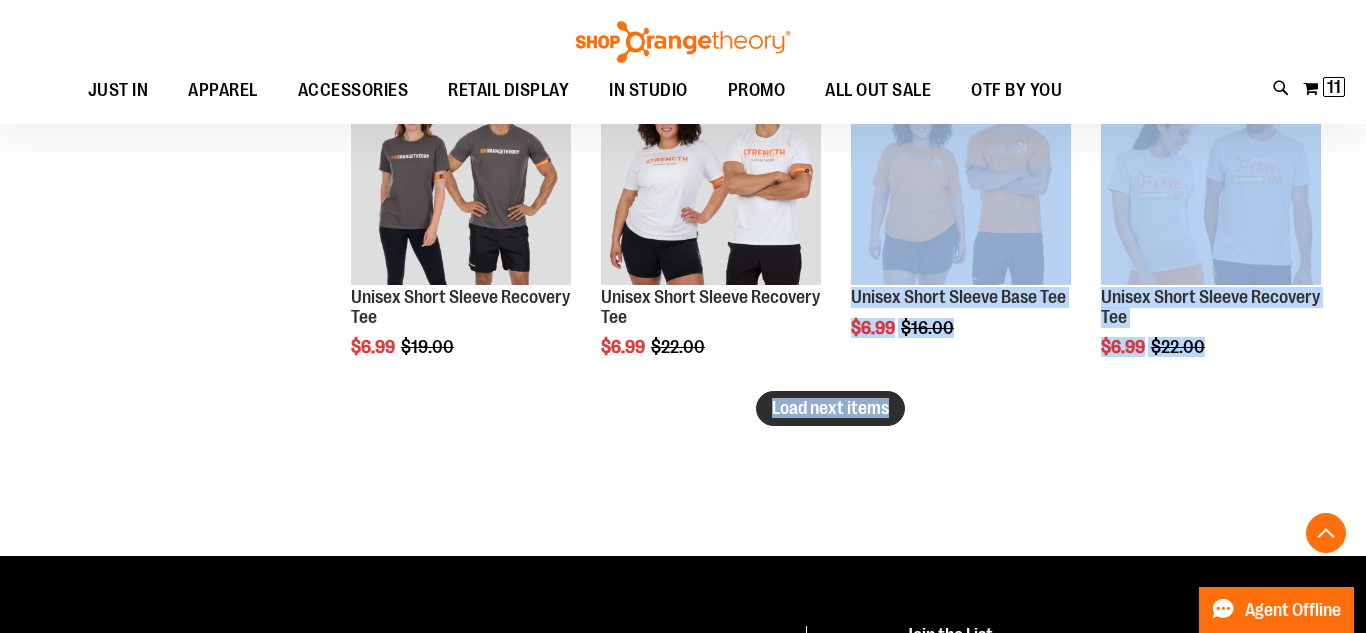 click on "Load next items" at bounding box center [830, 408] 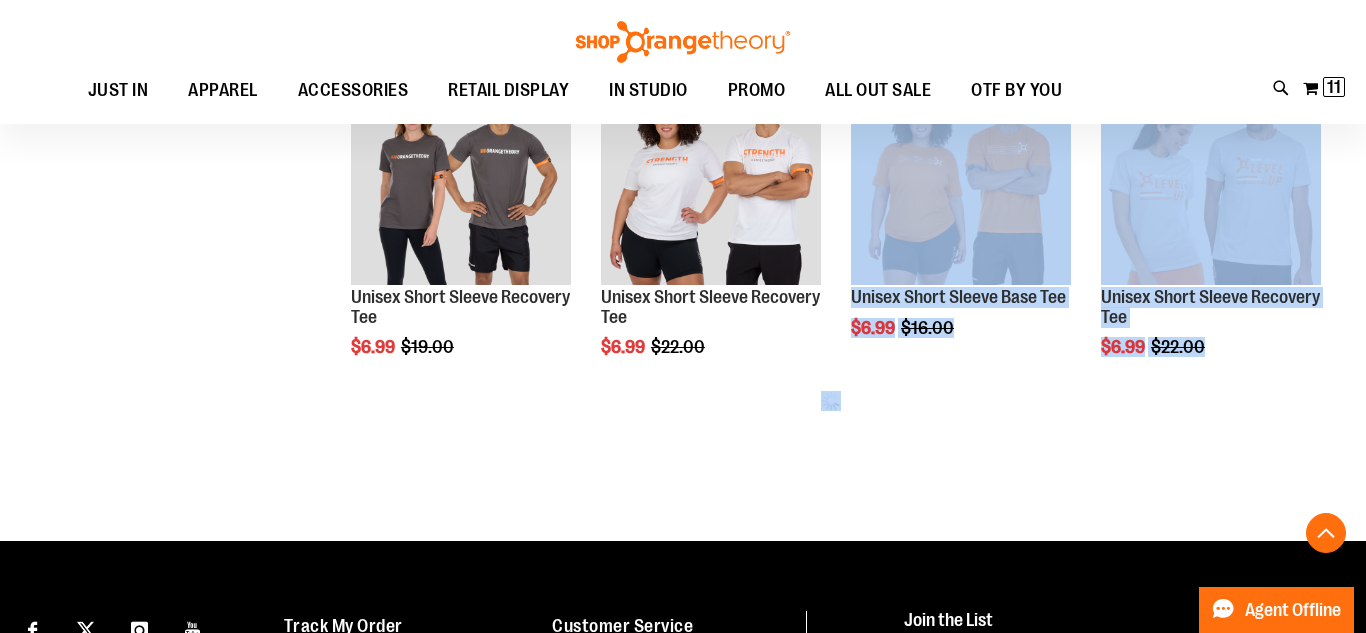 click on "**********" at bounding box center (683, -1092) 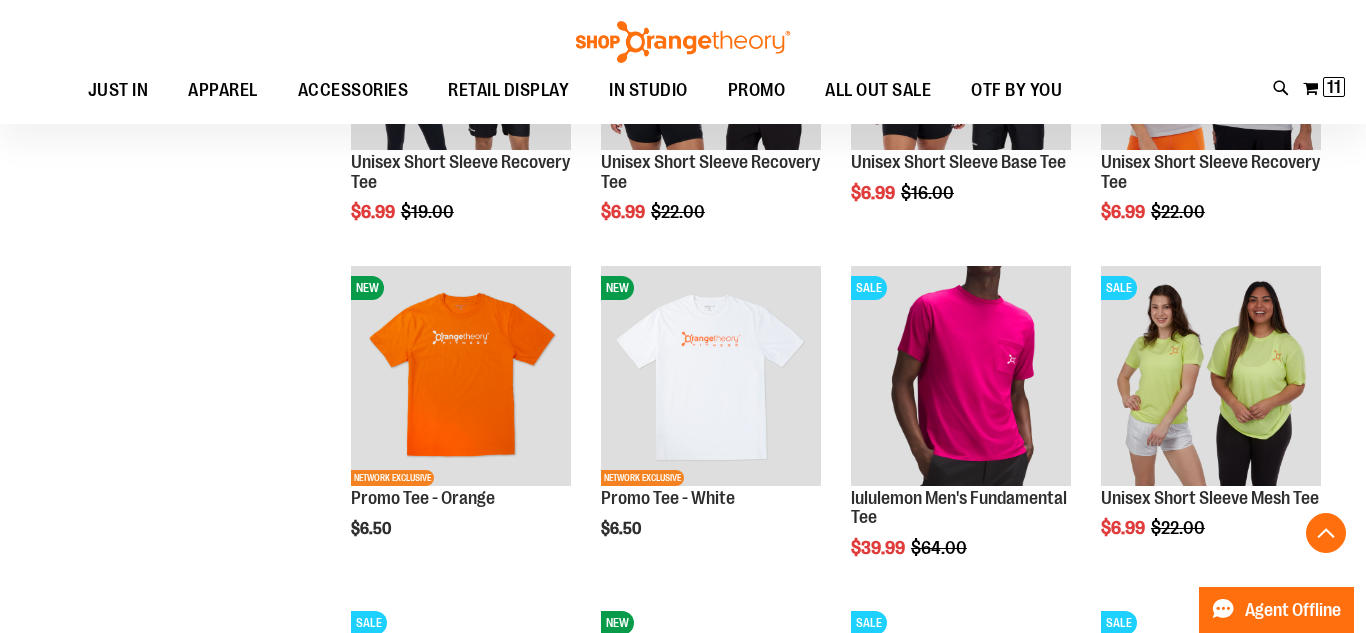 scroll, scrollTop: 3148, scrollLeft: 0, axis: vertical 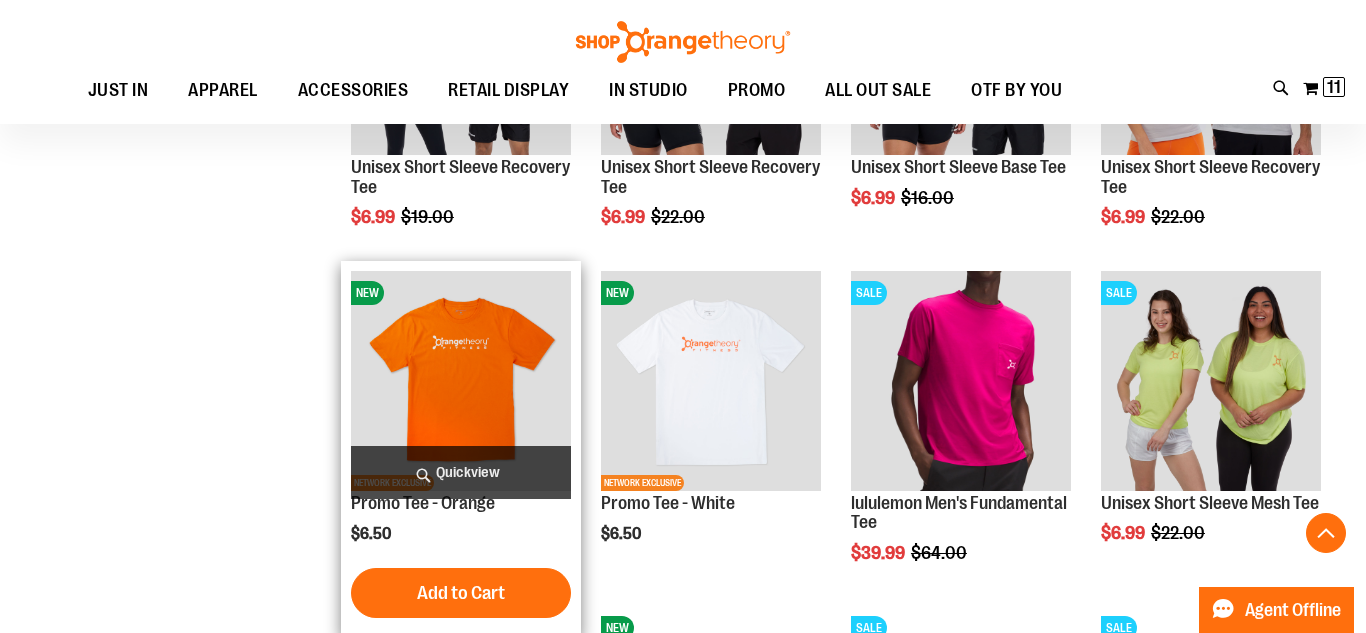 click on "Quickview" at bounding box center [461, 472] 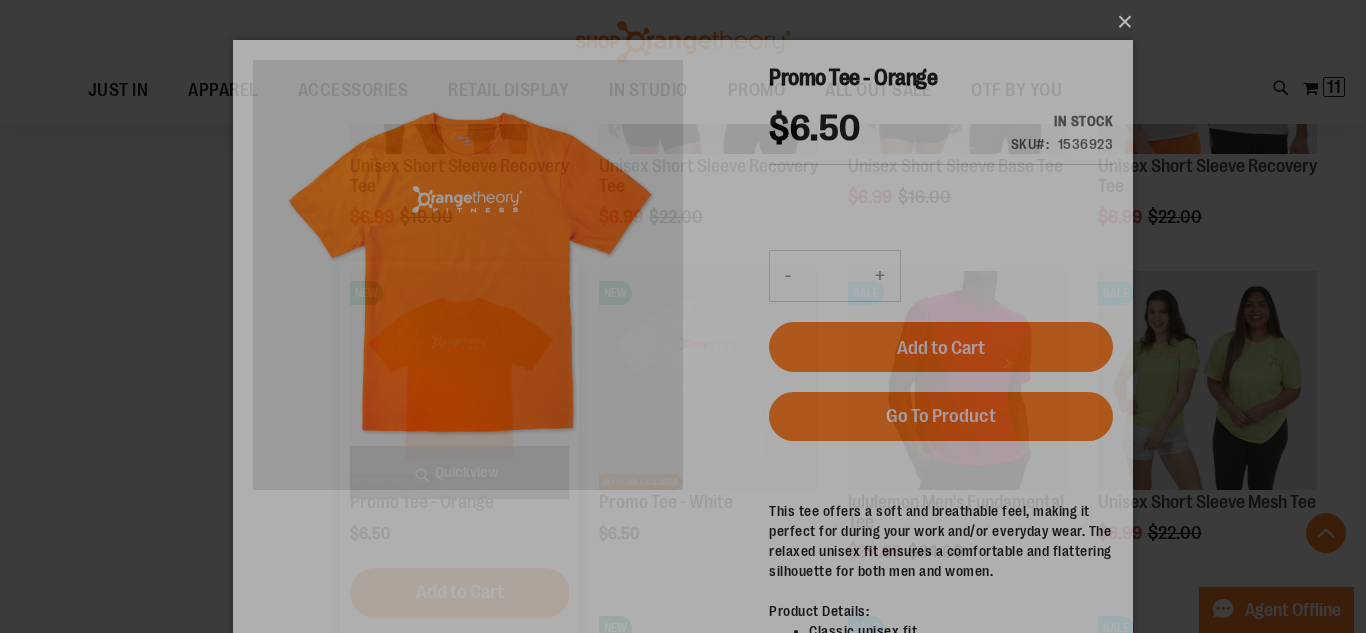 scroll, scrollTop: 0, scrollLeft: 0, axis: both 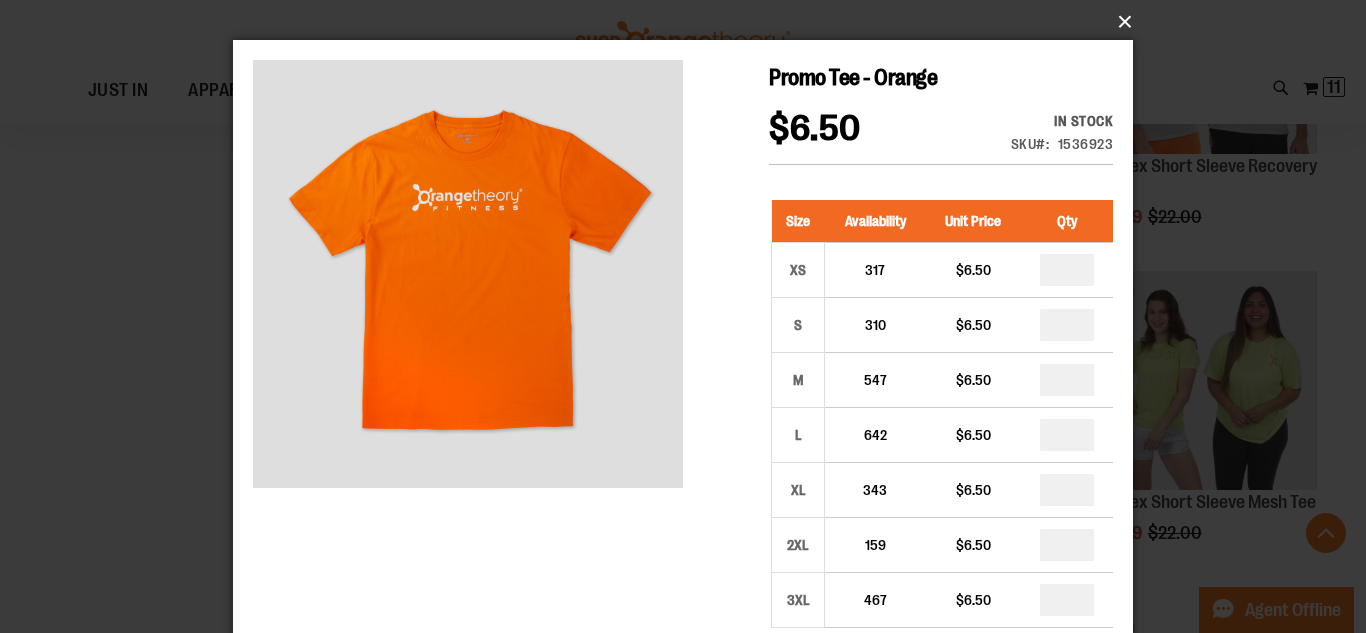 click on "×" at bounding box center [689, 22] 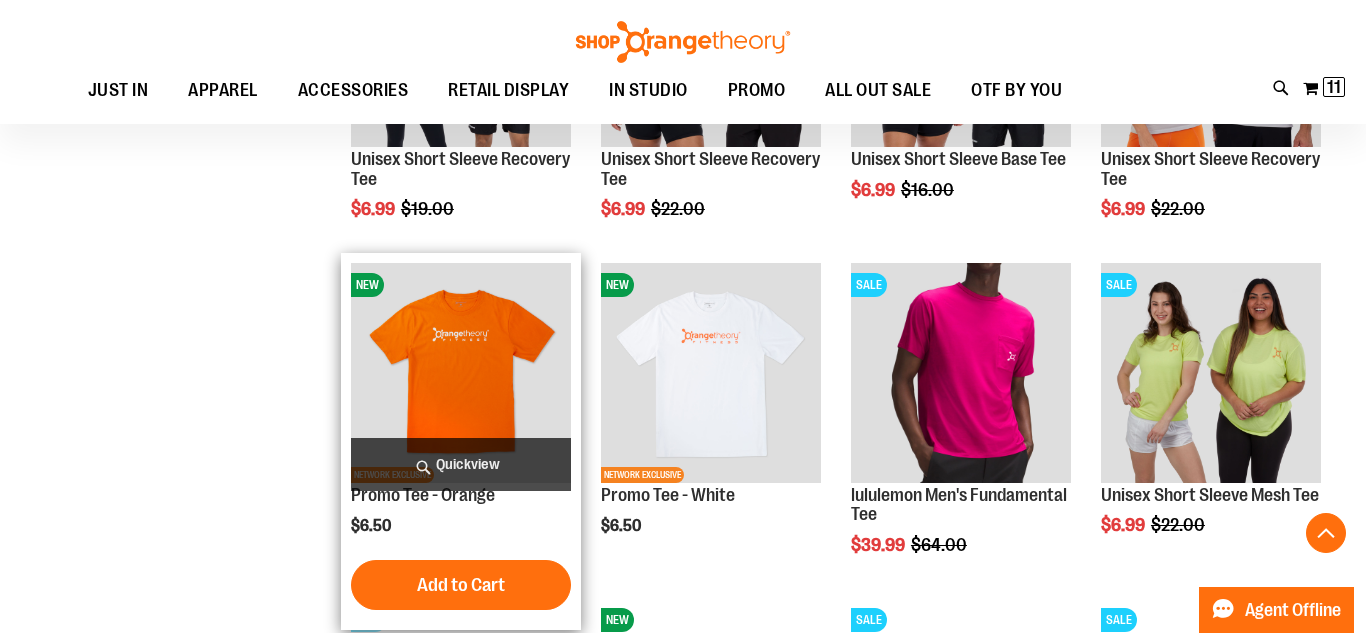 scroll, scrollTop: 3155, scrollLeft: 0, axis: vertical 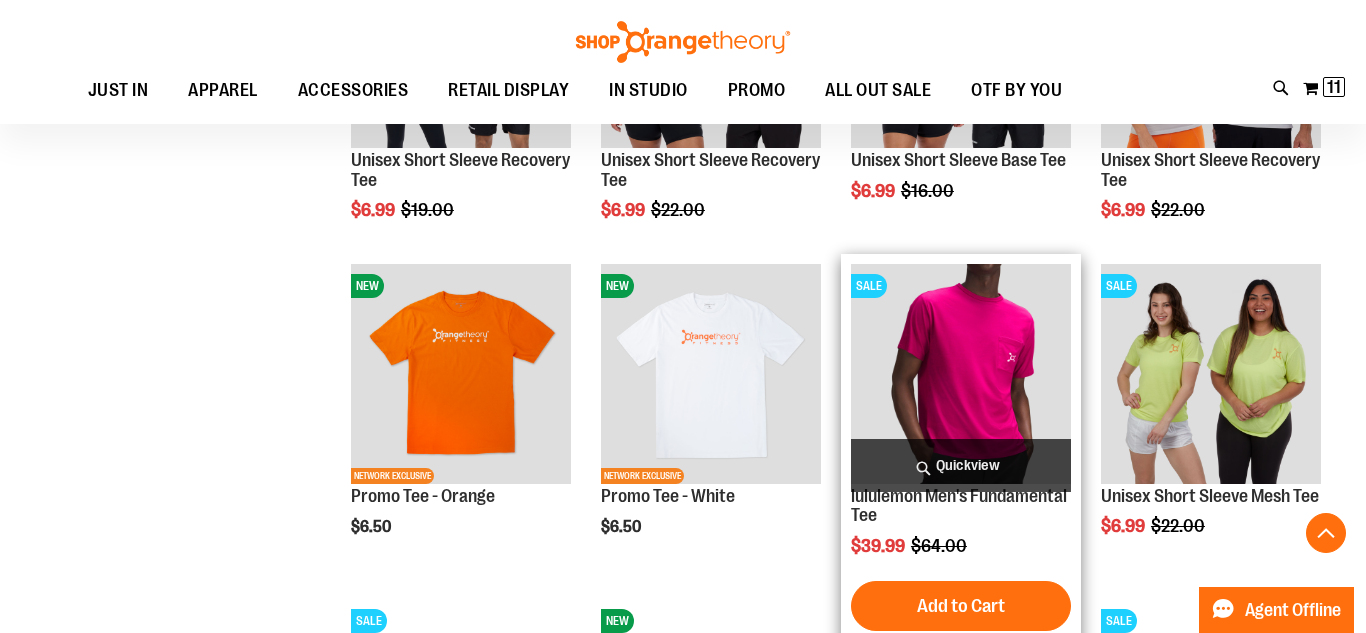 click on "Quickview" at bounding box center (961, 465) 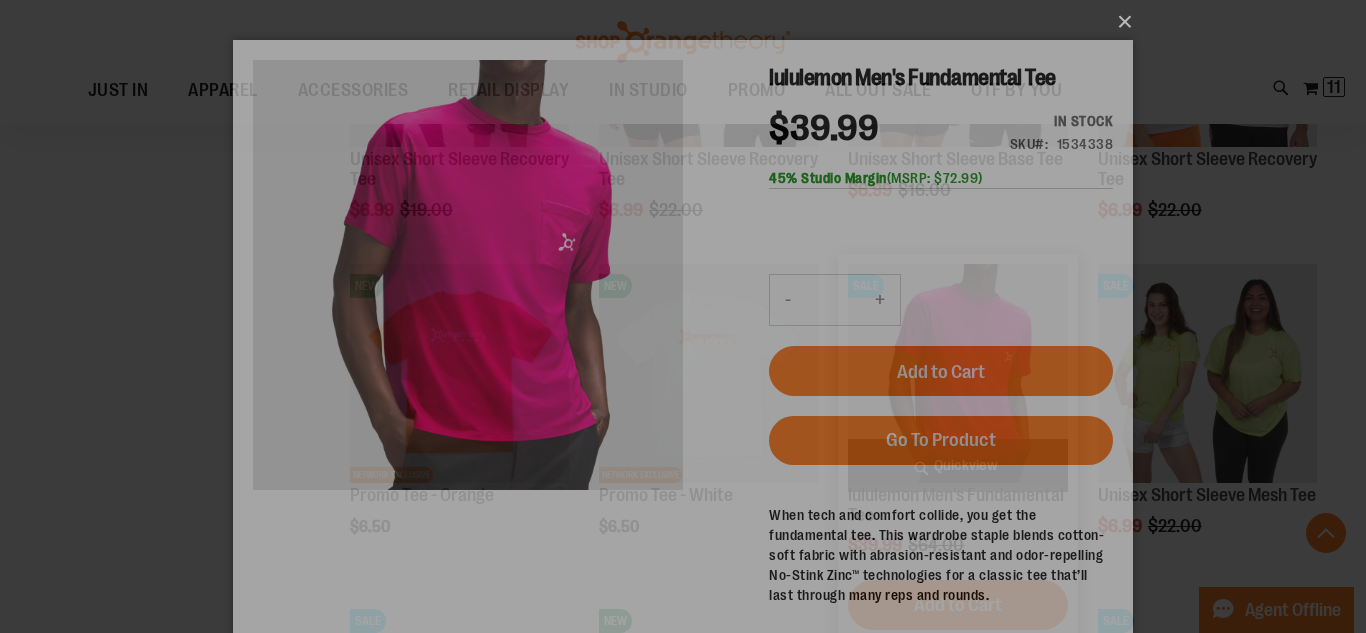 scroll, scrollTop: 0, scrollLeft: 0, axis: both 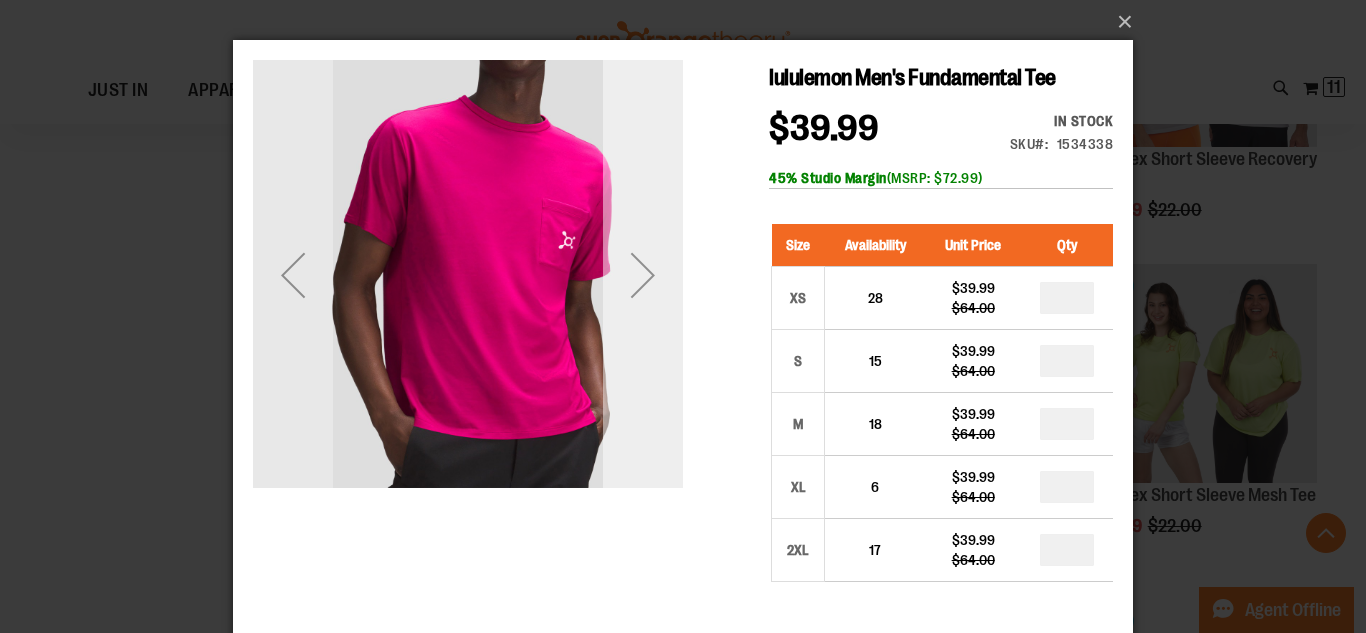 click at bounding box center (643, 275) 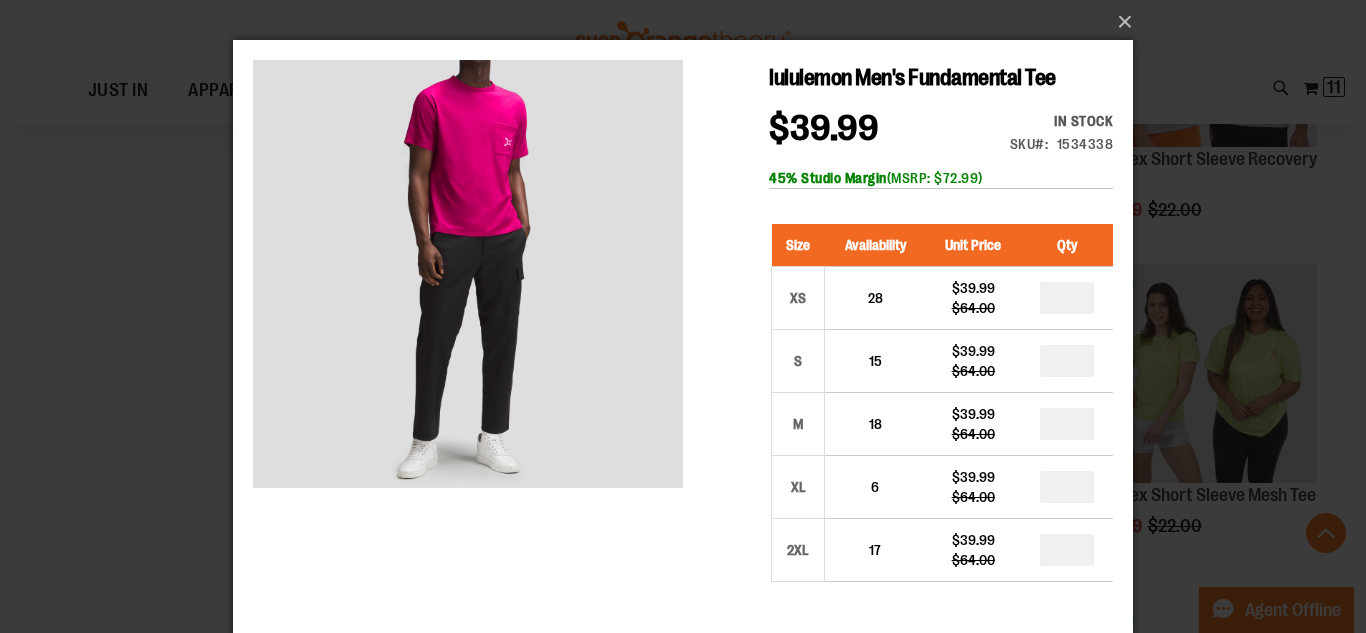 click on "×" at bounding box center (683, 316) 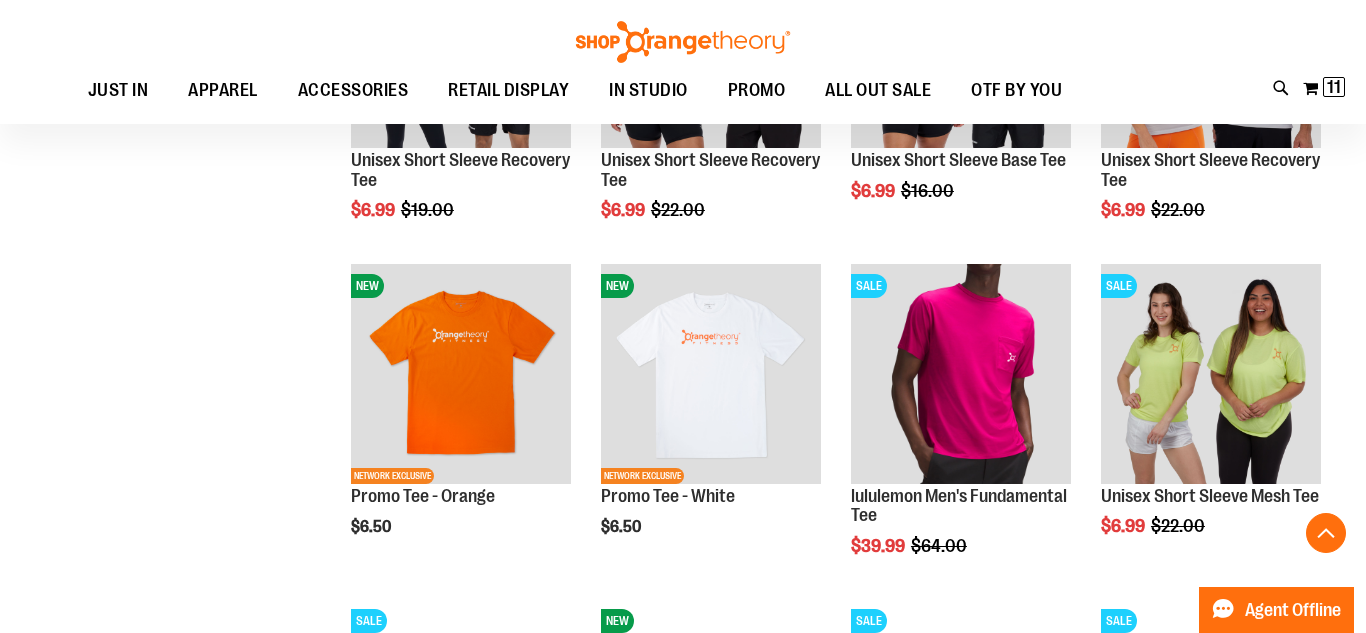 click on "**********" at bounding box center [683, -735] 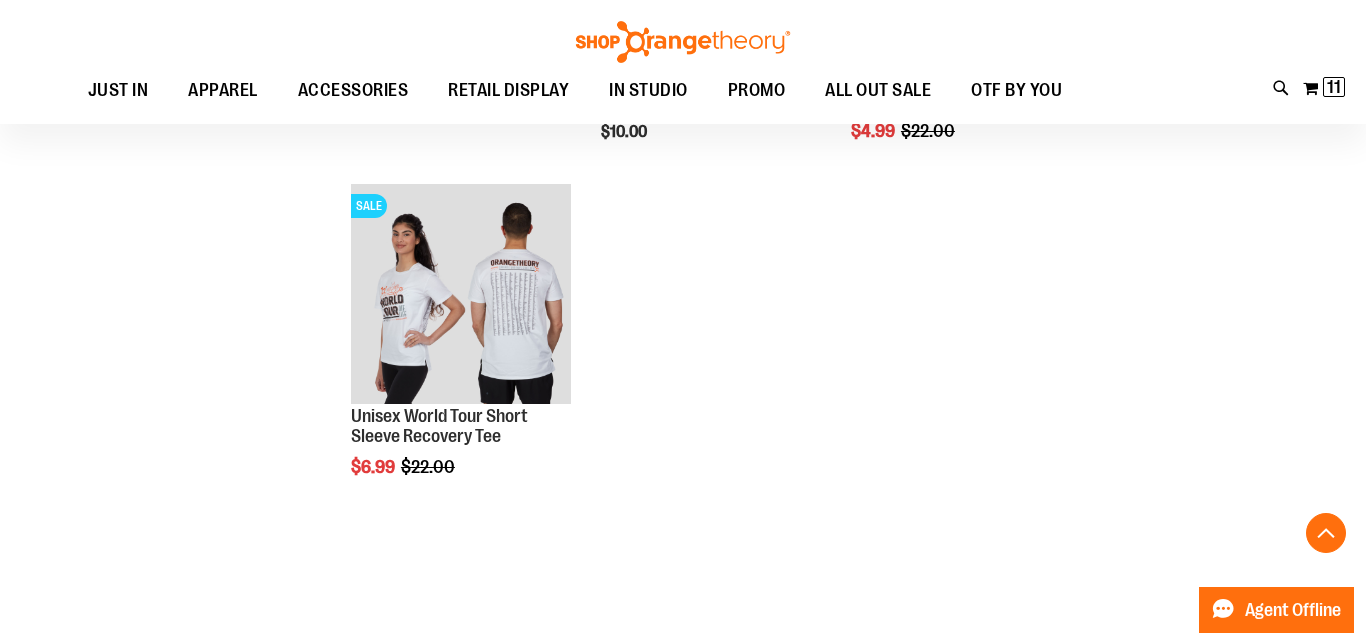 scroll, scrollTop: 3910, scrollLeft: 0, axis: vertical 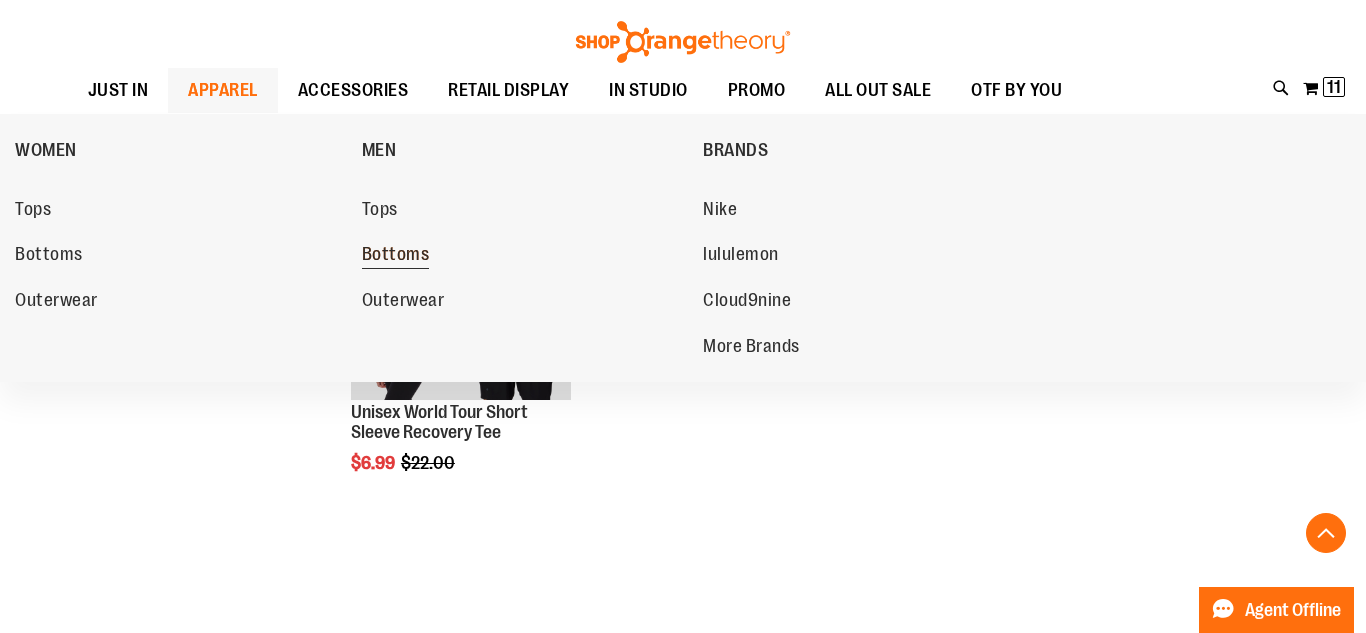 click on "Bottoms" at bounding box center (396, 256) 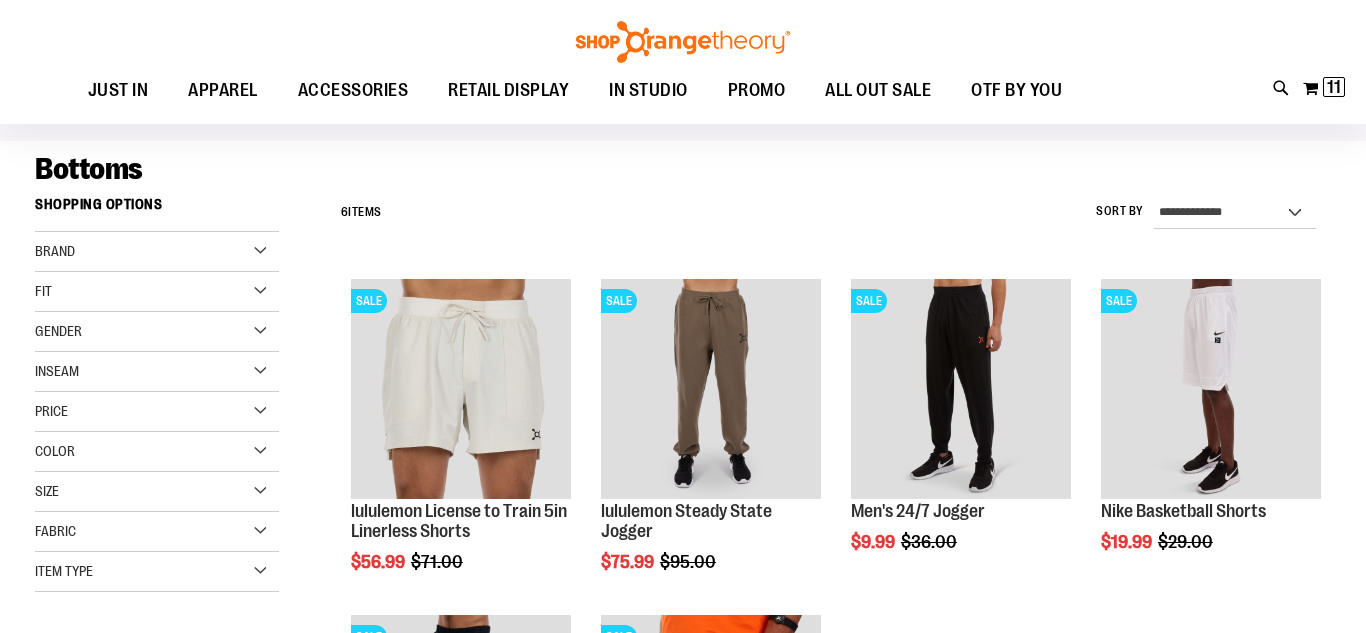 scroll, scrollTop: 119, scrollLeft: 0, axis: vertical 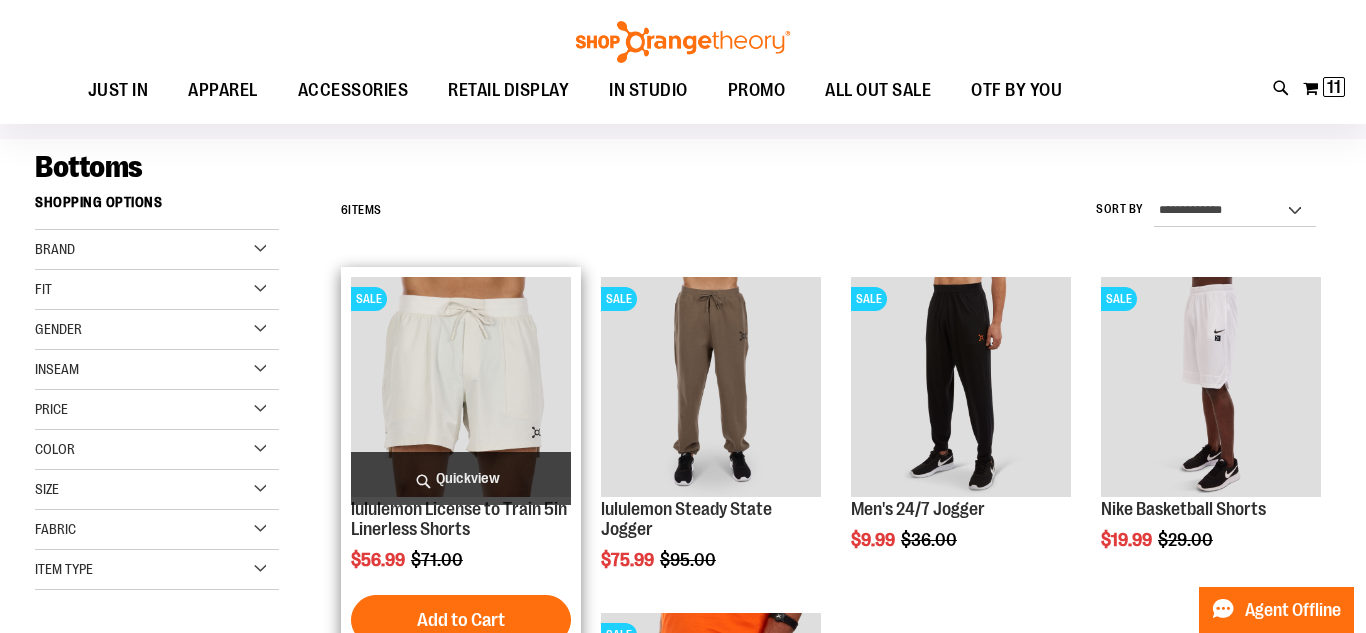 click on "Quickview" at bounding box center [461, 478] 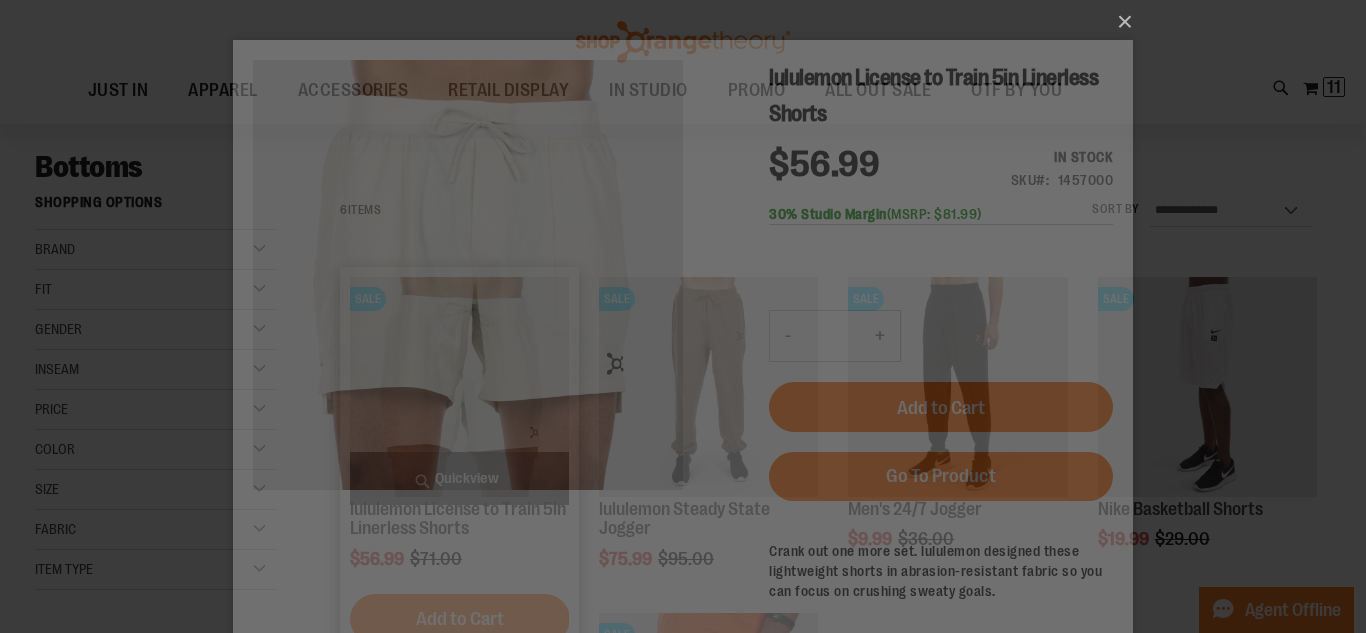 scroll, scrollTop: 0, scrollLeft: 0, axis: both 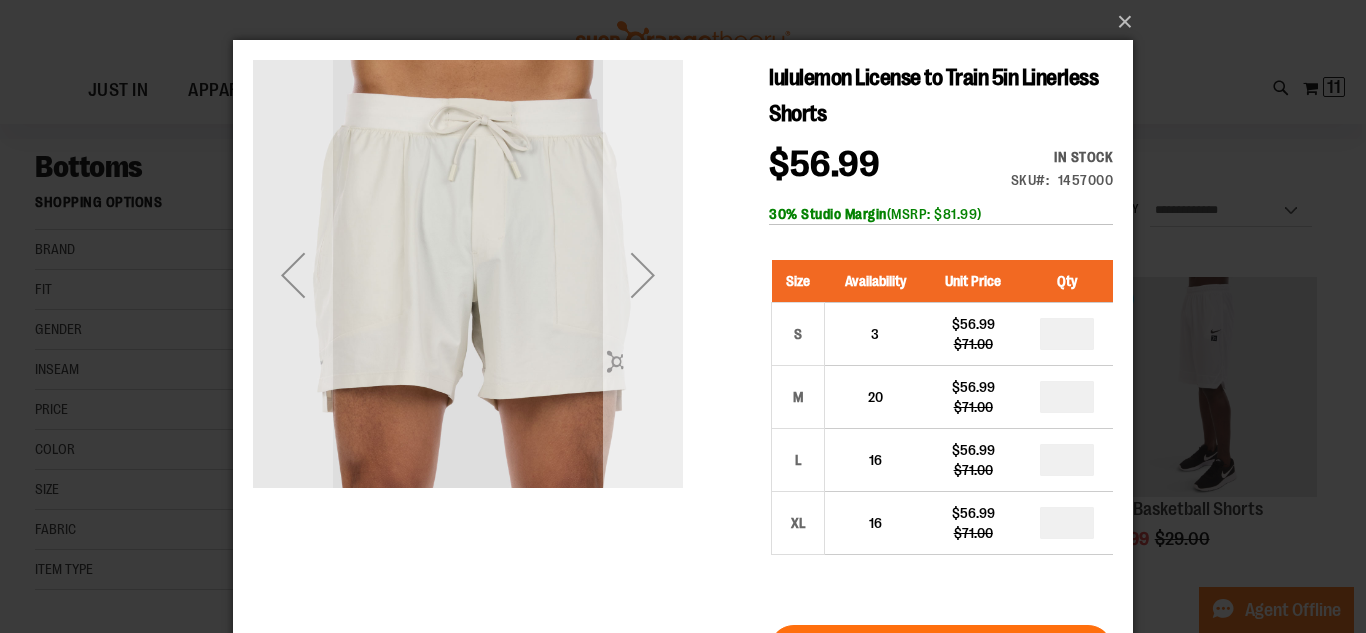 click at bounding box center (643, 275) 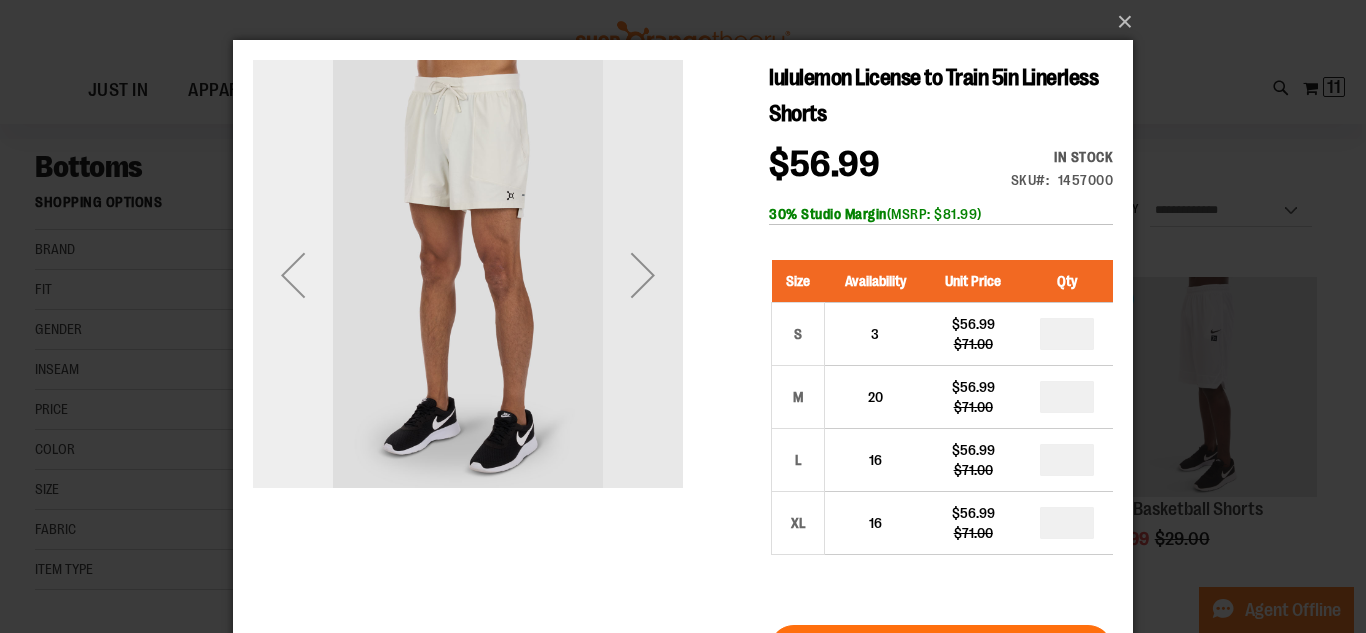 click at bounding box center (293, 275) 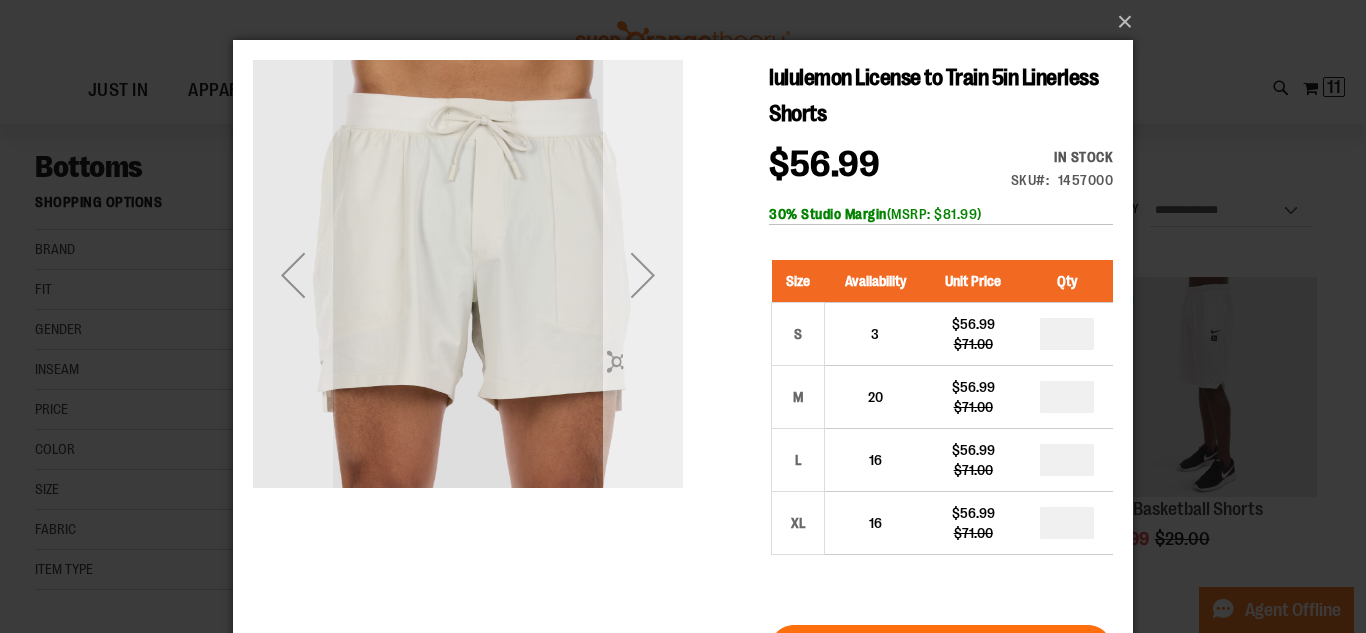 click at bounding box center (643, 275) 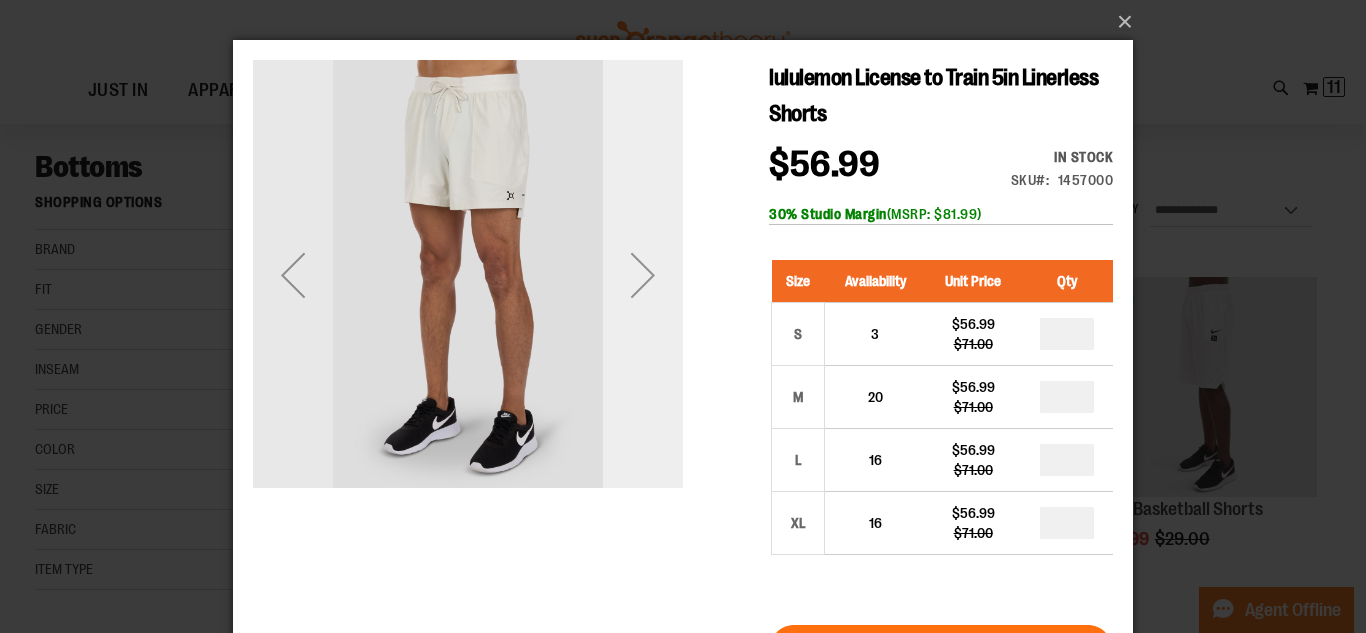 click at bounding box center [643, 275] 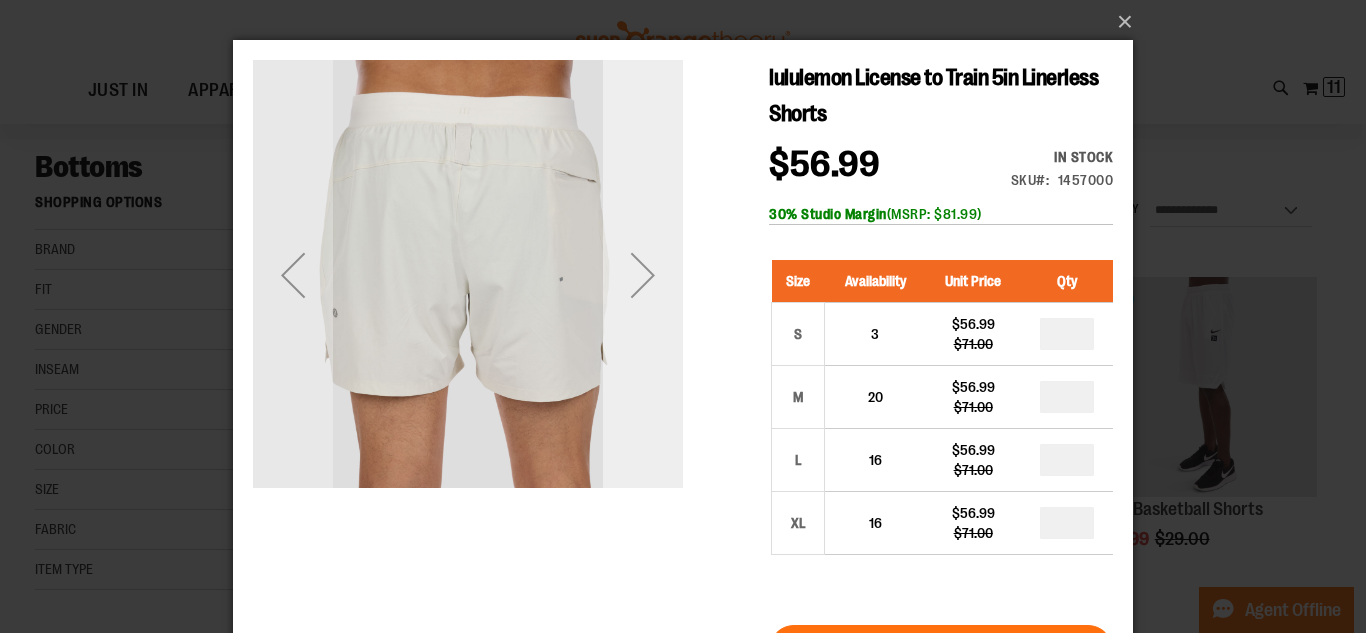 click at bounding box center [643, 275] 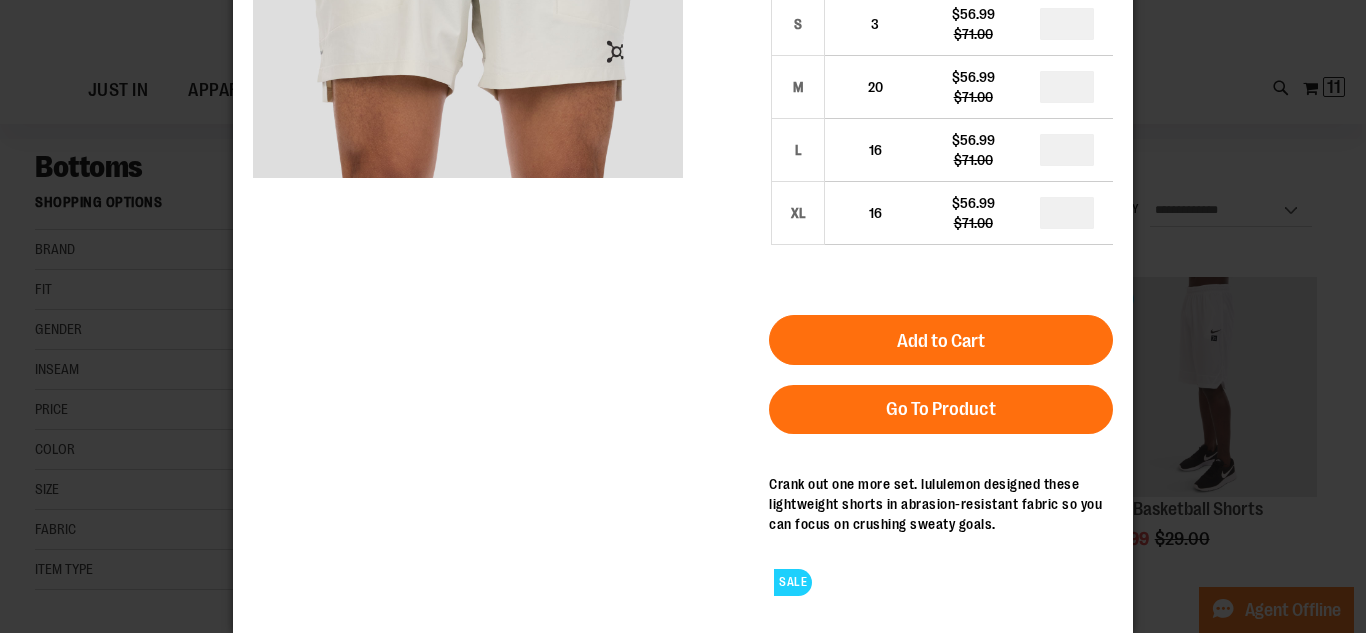 scroll, scrollTop: 309, scrollLeft: 0, axis: vertical 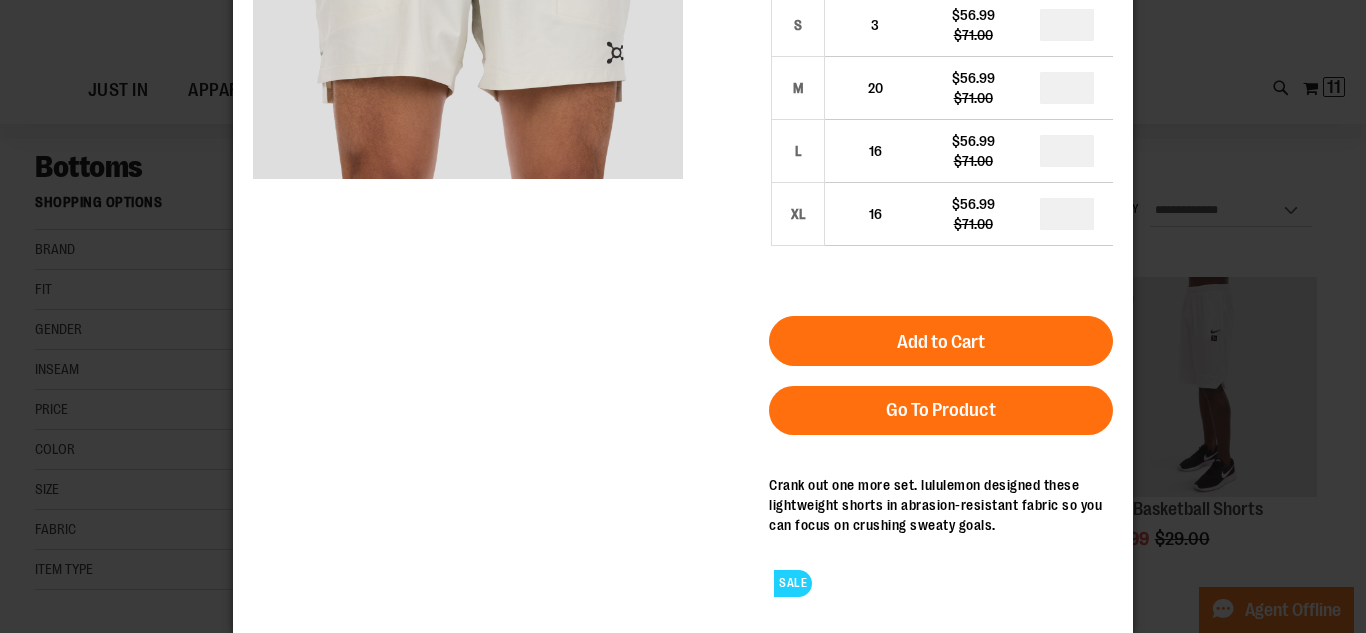 click on "×" at bounding box center [683, 316] 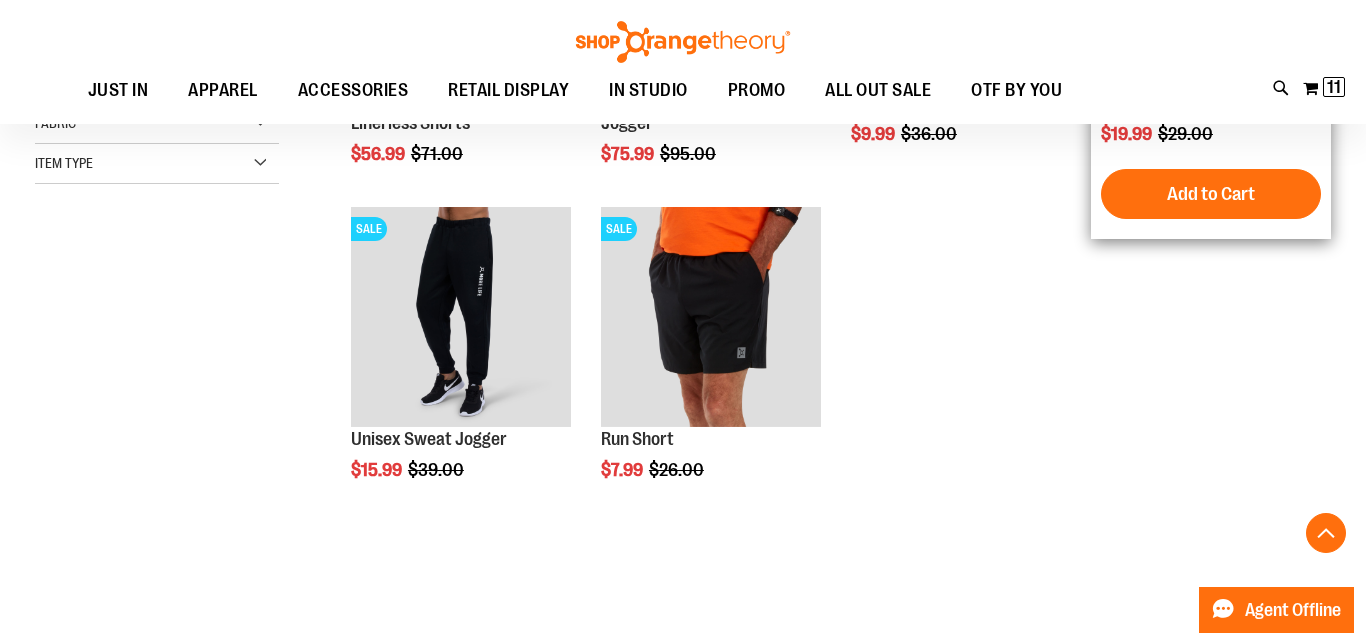 scroll, scrollTop: 528, scrollLeft: 0, axis: vertical 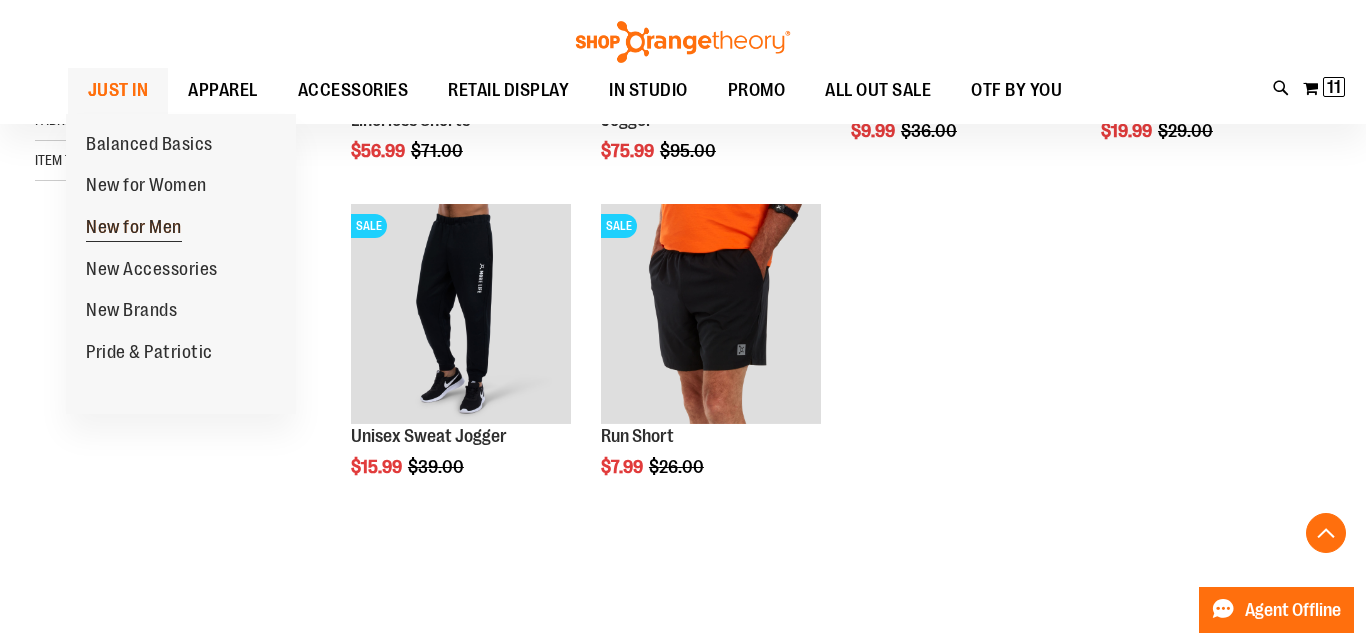 click on "New for Men" at bounding box center (134, 229) 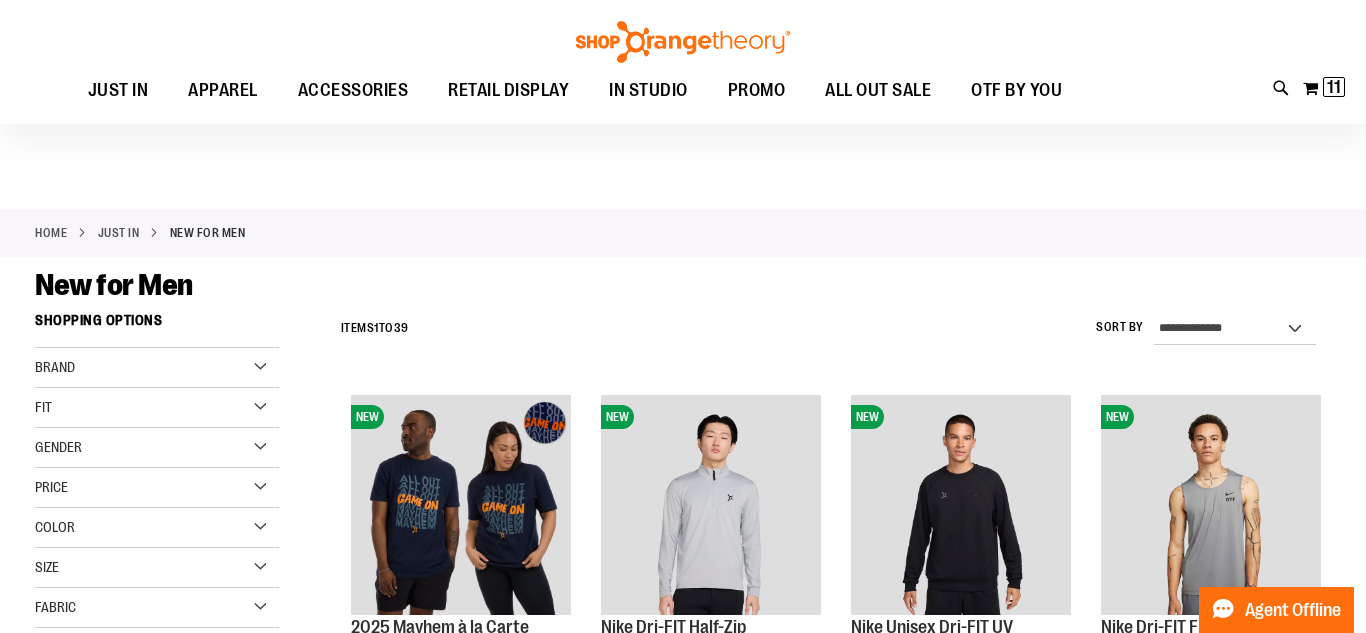 scroll, scrollTop: 0, scrollLeft: 0, axis: both 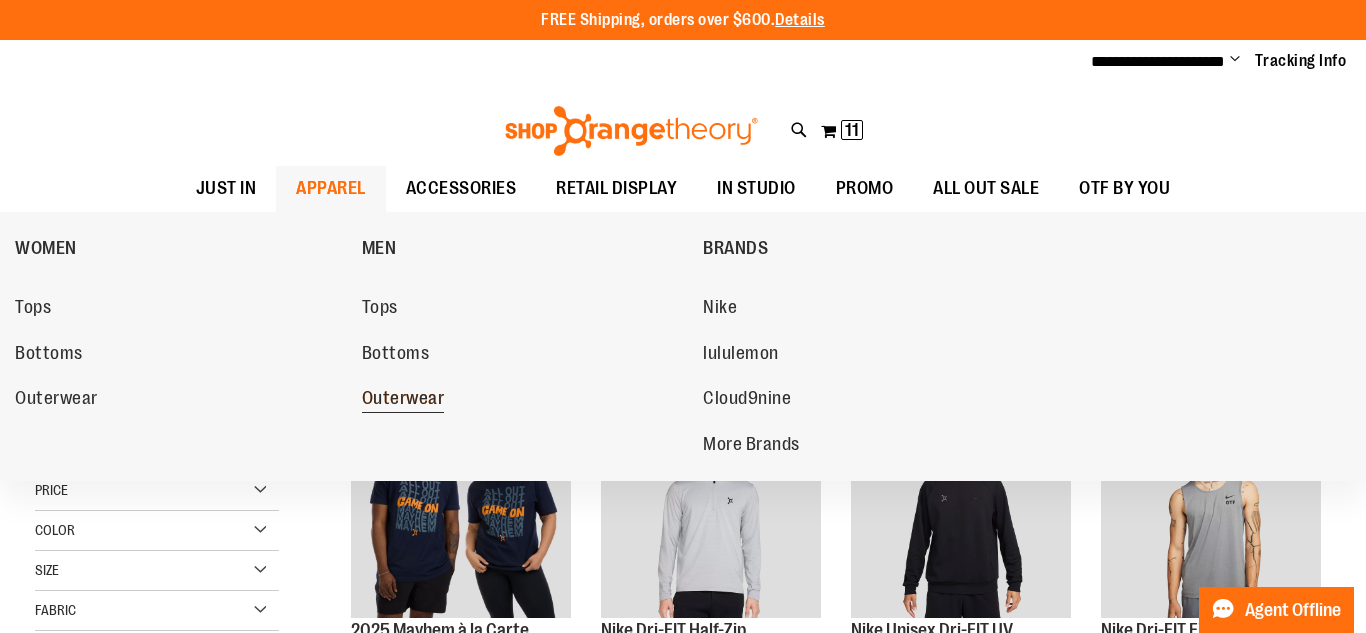 click on "Outerwear" at bounding box center [403, 400] 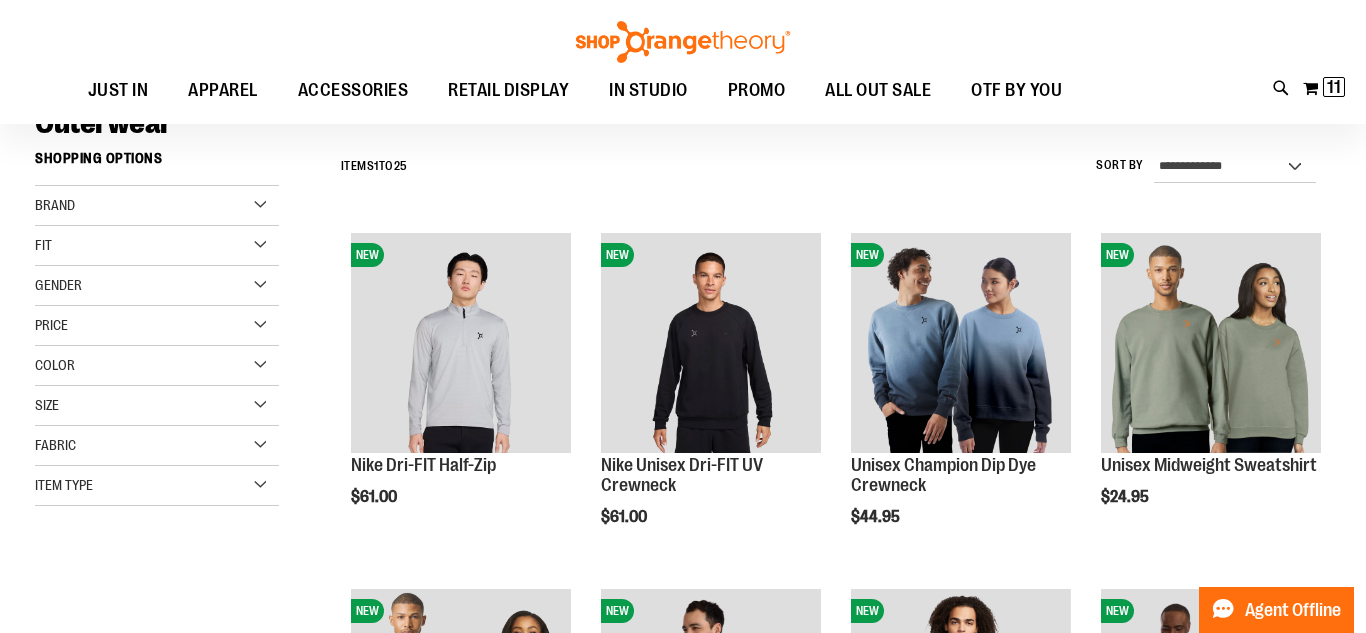 scroll, scrollTop: 162, scrollLeft: 0, axis: vertical 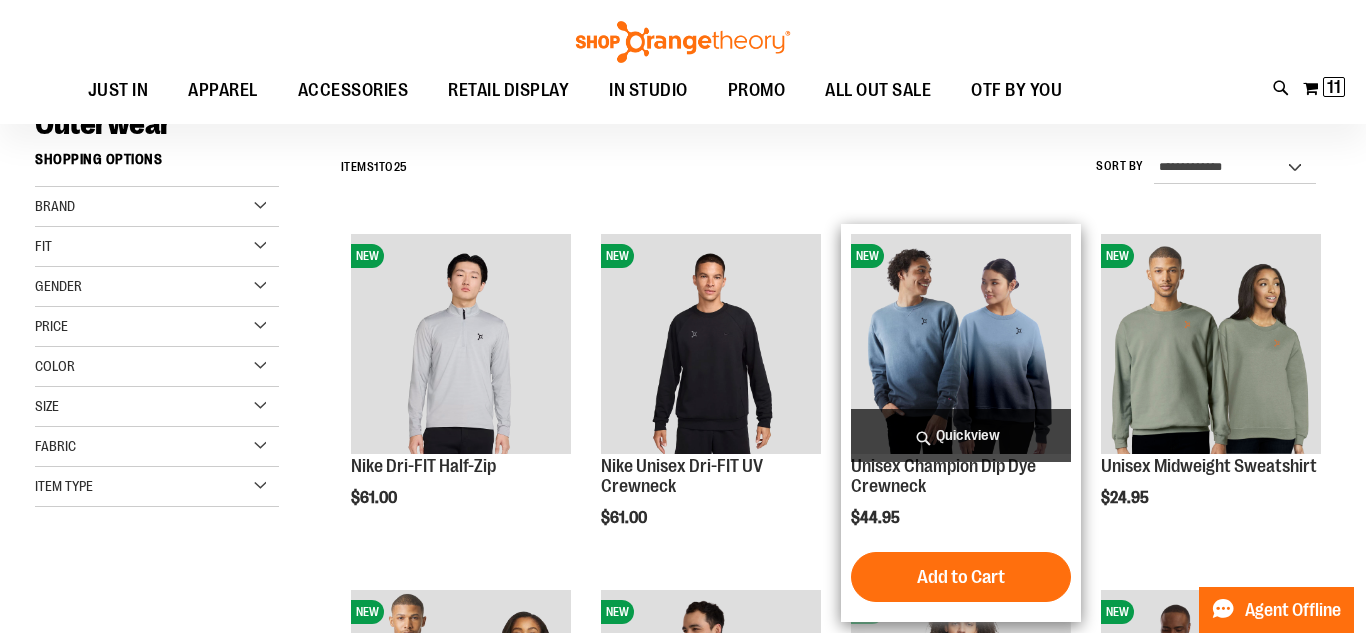 click on "Quickview" at bounding box center (961, 435) 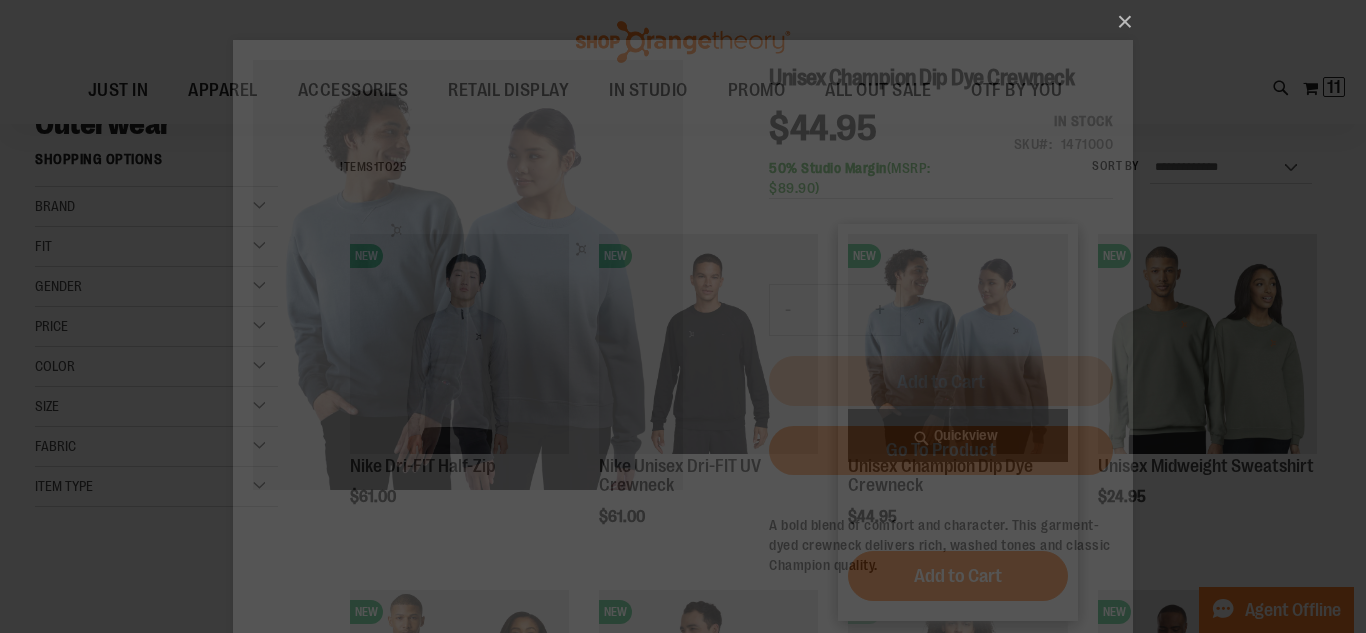 scroll, scrollTop: 0, scrollLeft: 0, axis: both 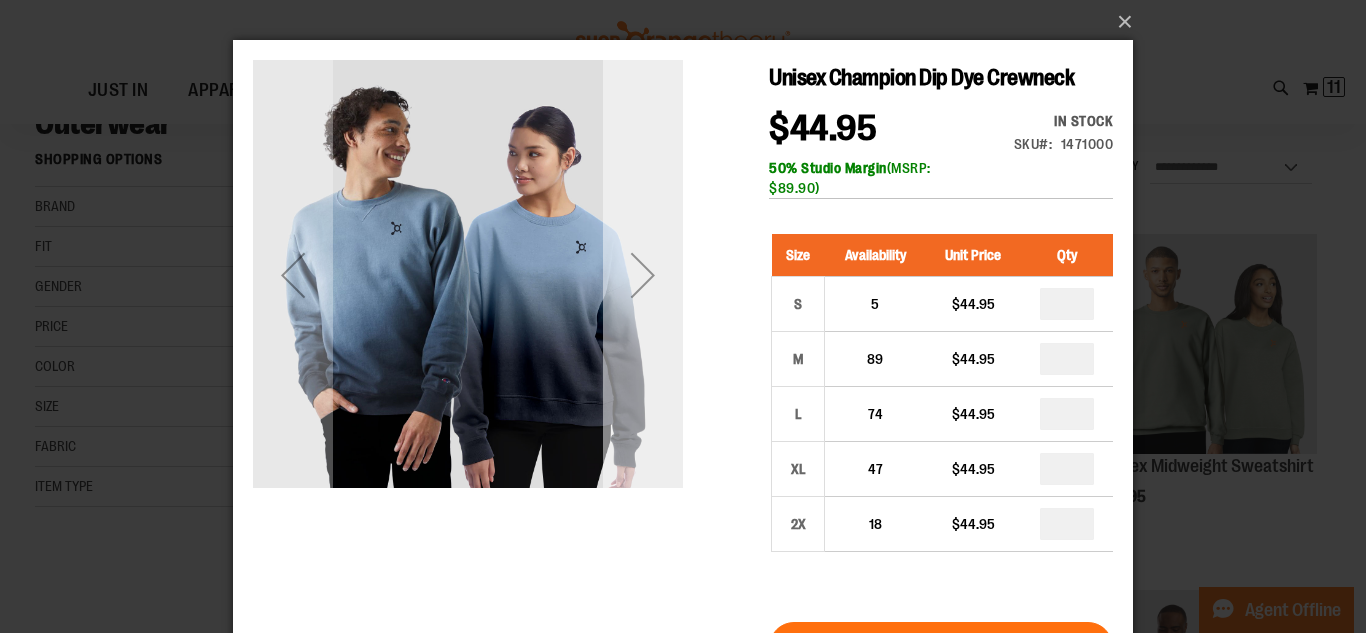 click at bounding box center [643, 275] 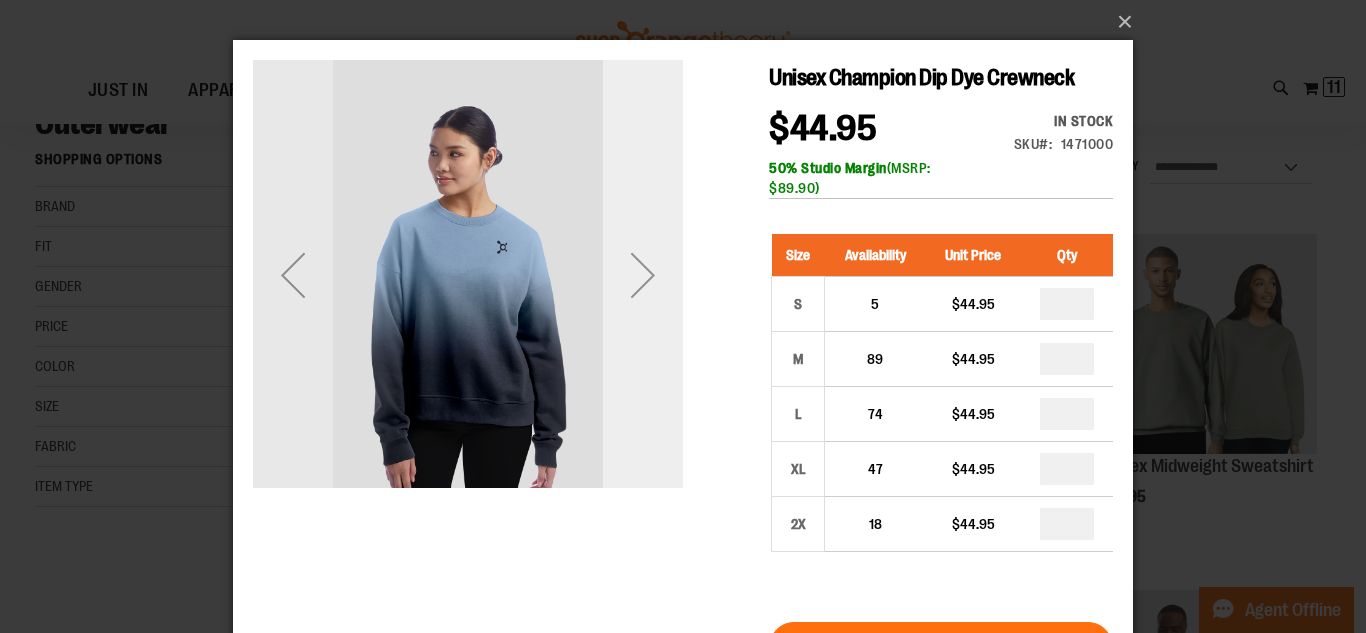 click at bounding box center (643, 275) 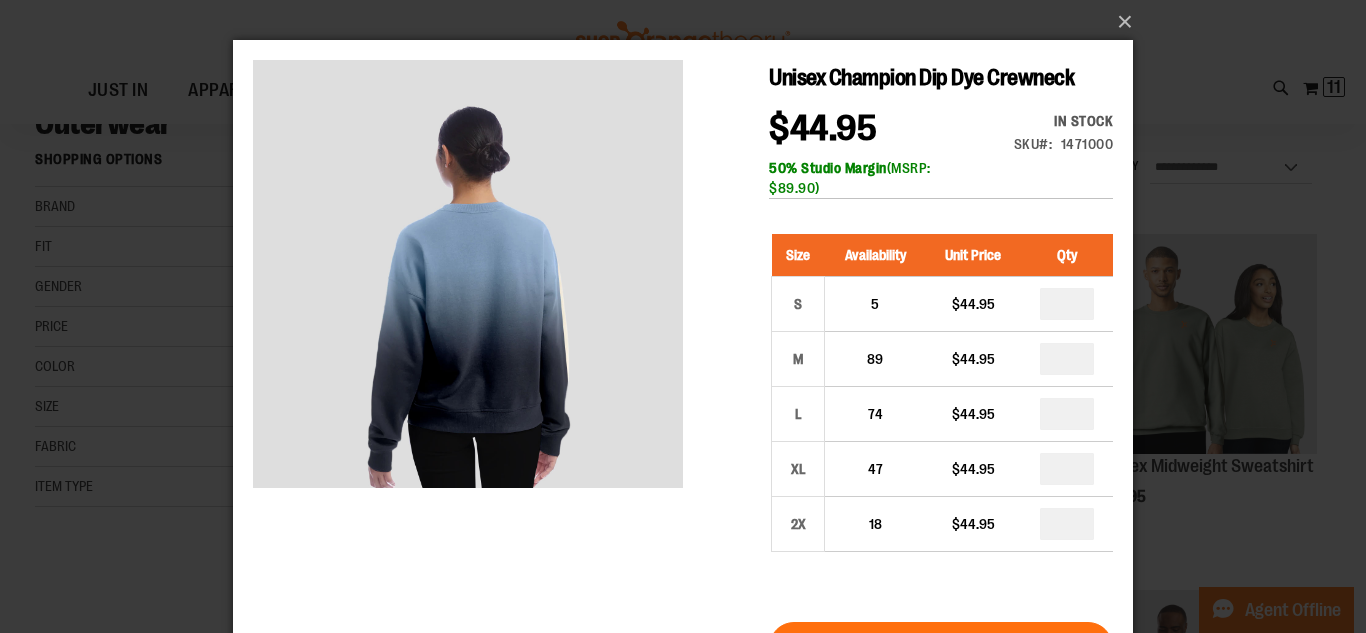 click on "×" at bounding box center [683, 316] 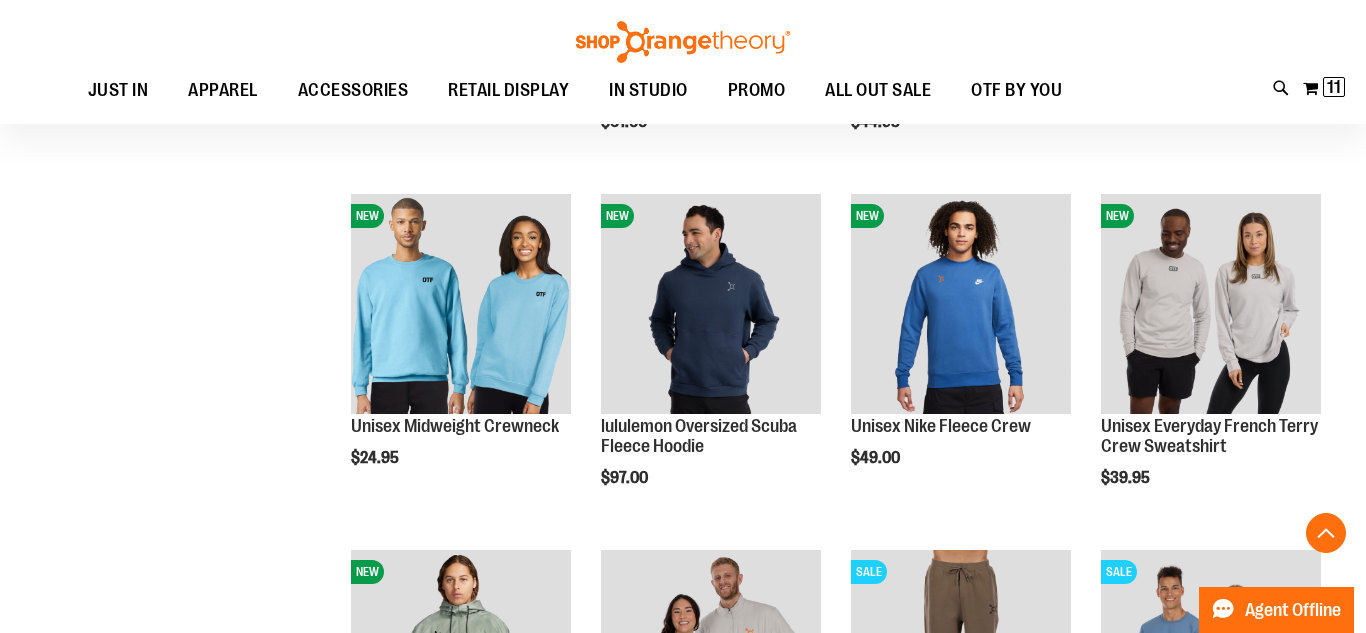 scroll, scrollTop: 557, scrollLeft: 0, axis: vertical 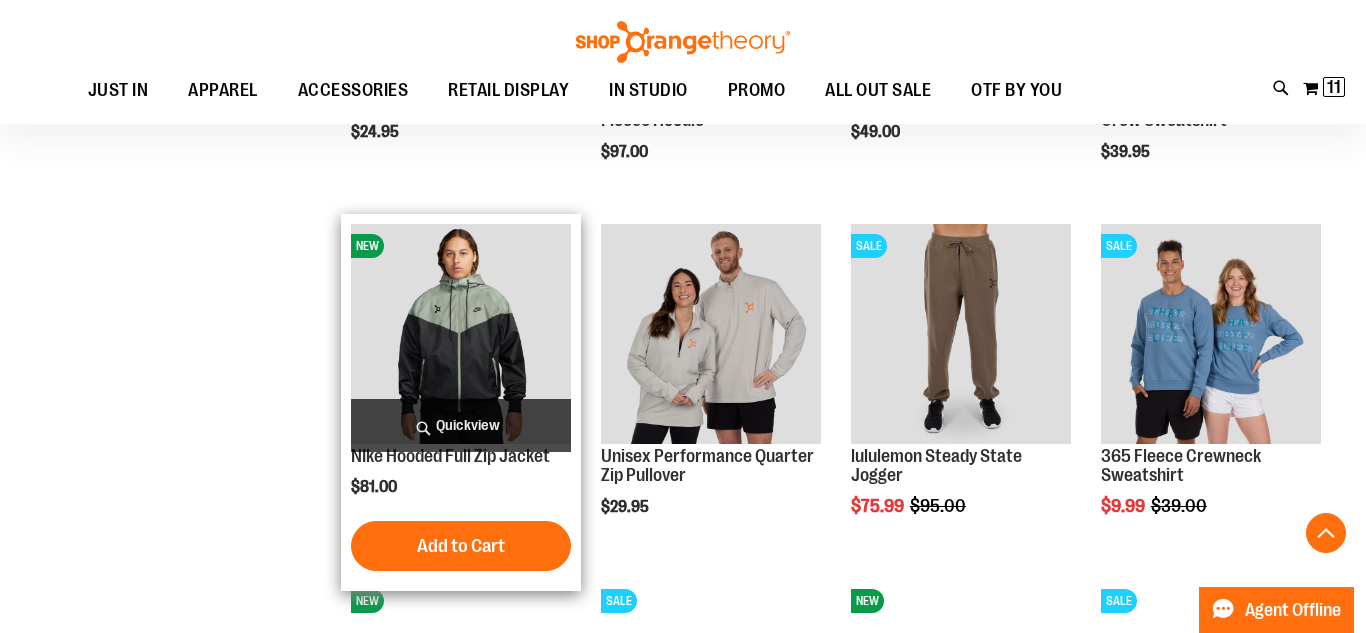 click on "Quickview" at bounding box center (461, 425) 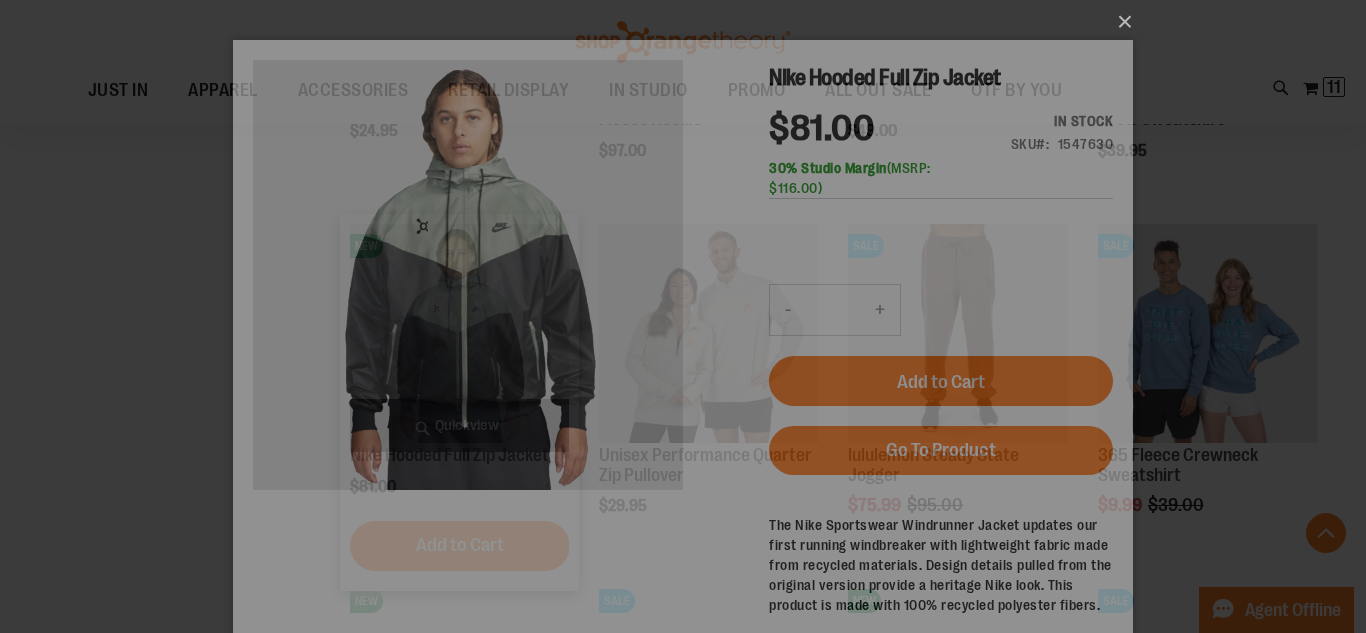 scroll, scrollTop: 0, scrollLeft: 0, axis: both 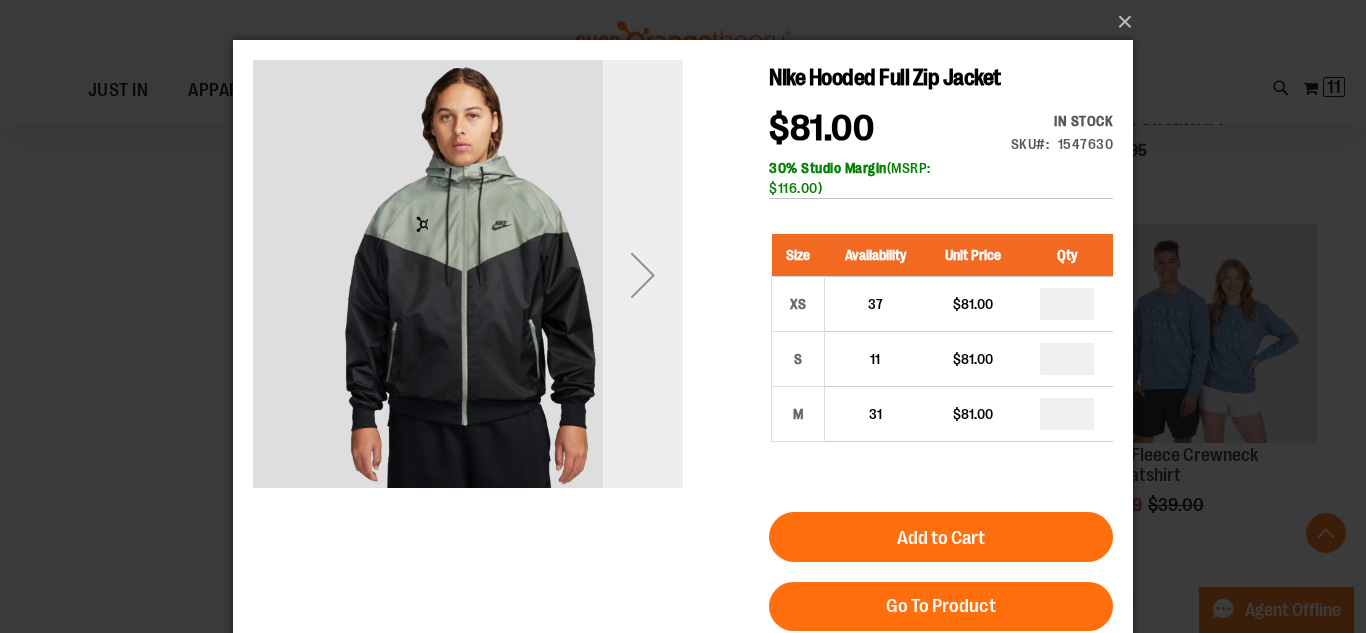 click at bounding box center [643, 275] 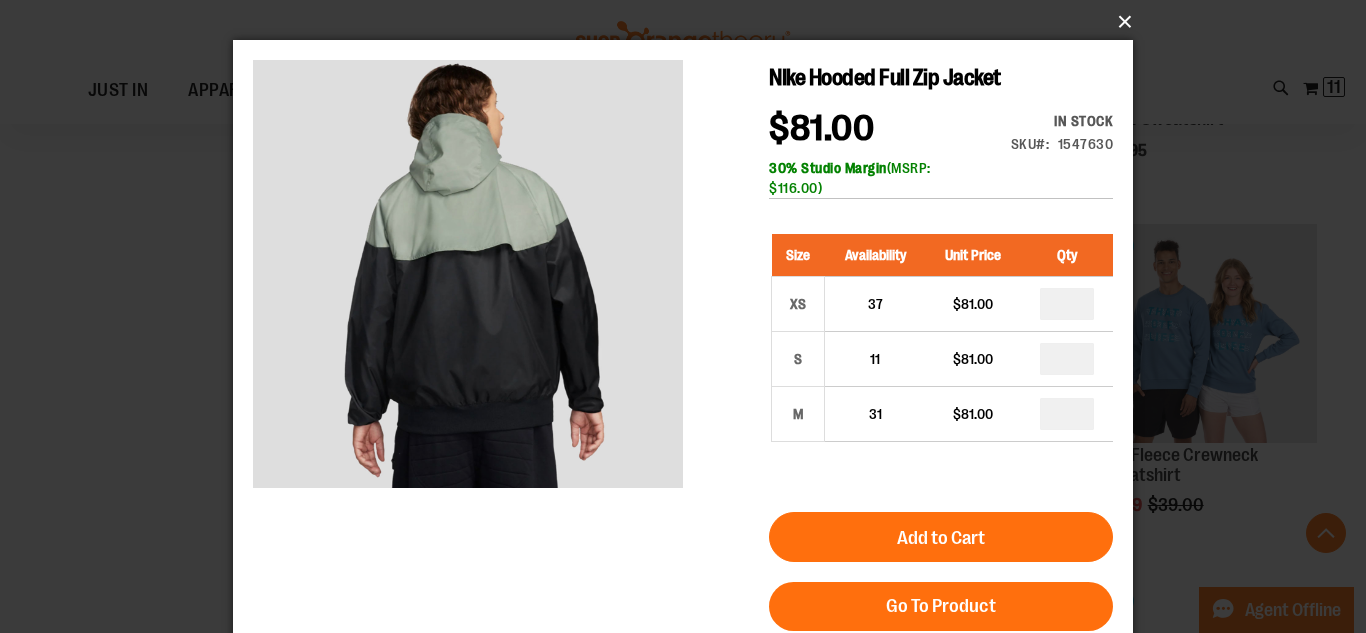click on "×" at bounding box center (689, 22) 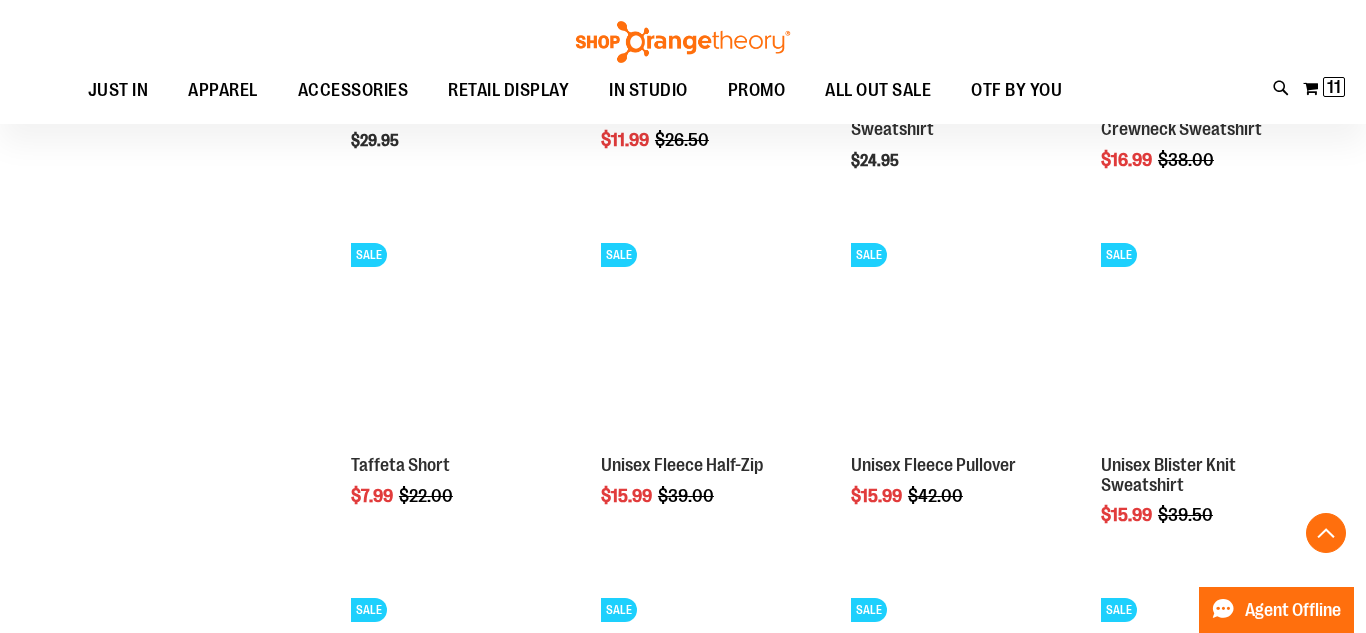 scroll, scrollTop: 1594, scrollLeft: 0, axis: vertical 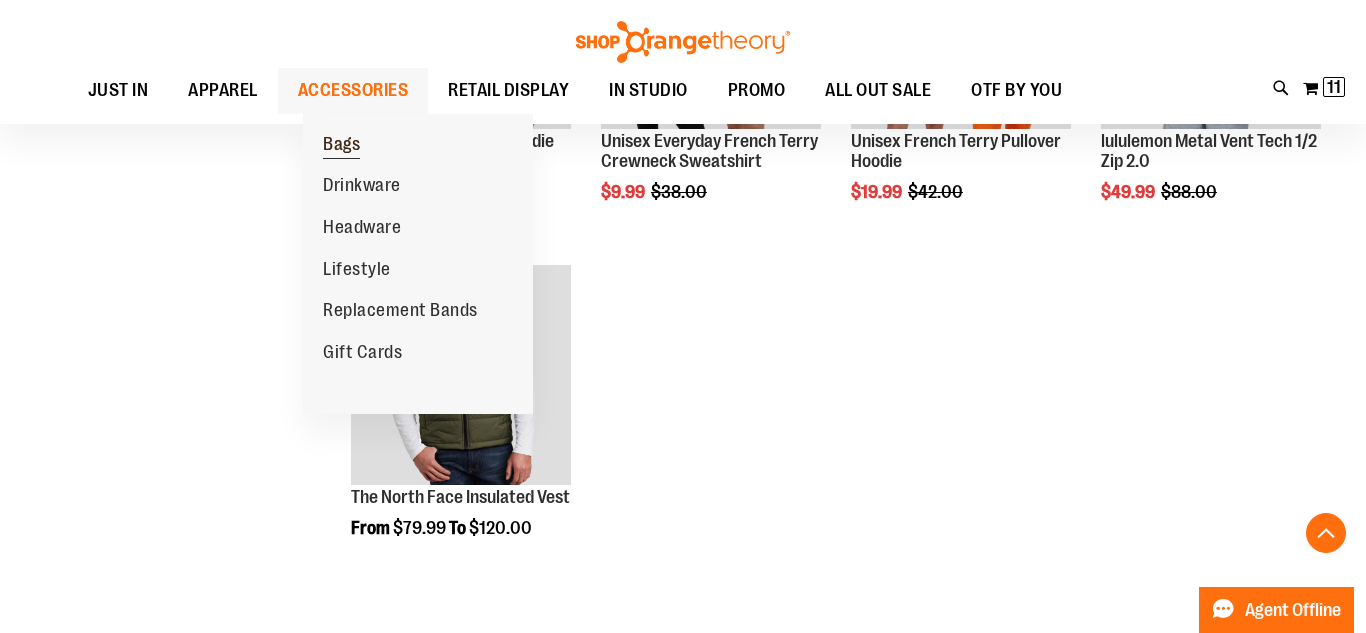 click on "Bags" at bounding box center (341, 146) 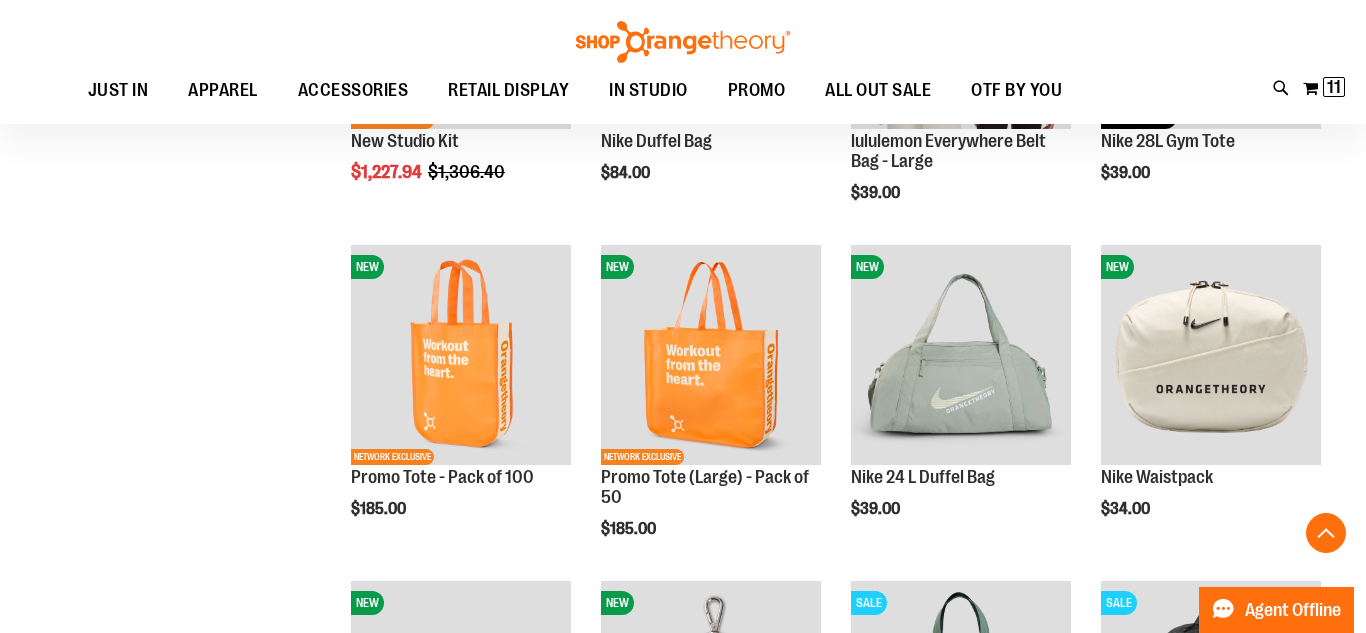 scroll, scrollTop: 486, scrollLeft: 0, axis: vertical 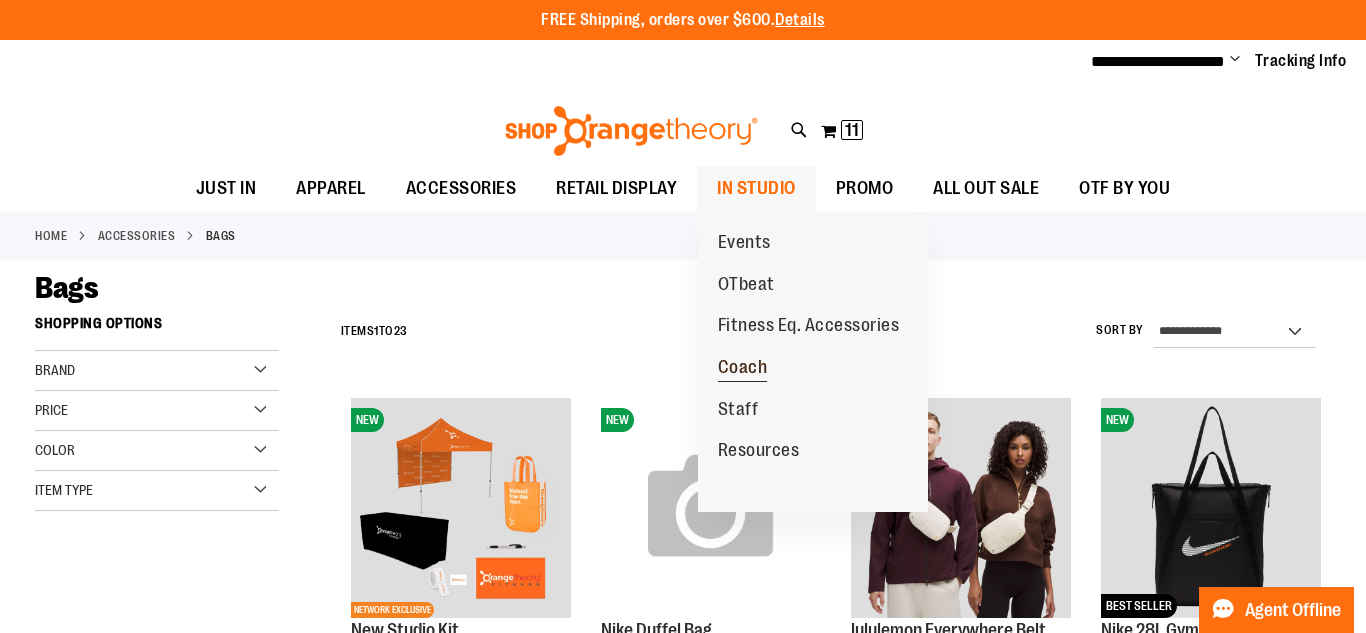 click on "Coach" at bounding box center [743, 369] 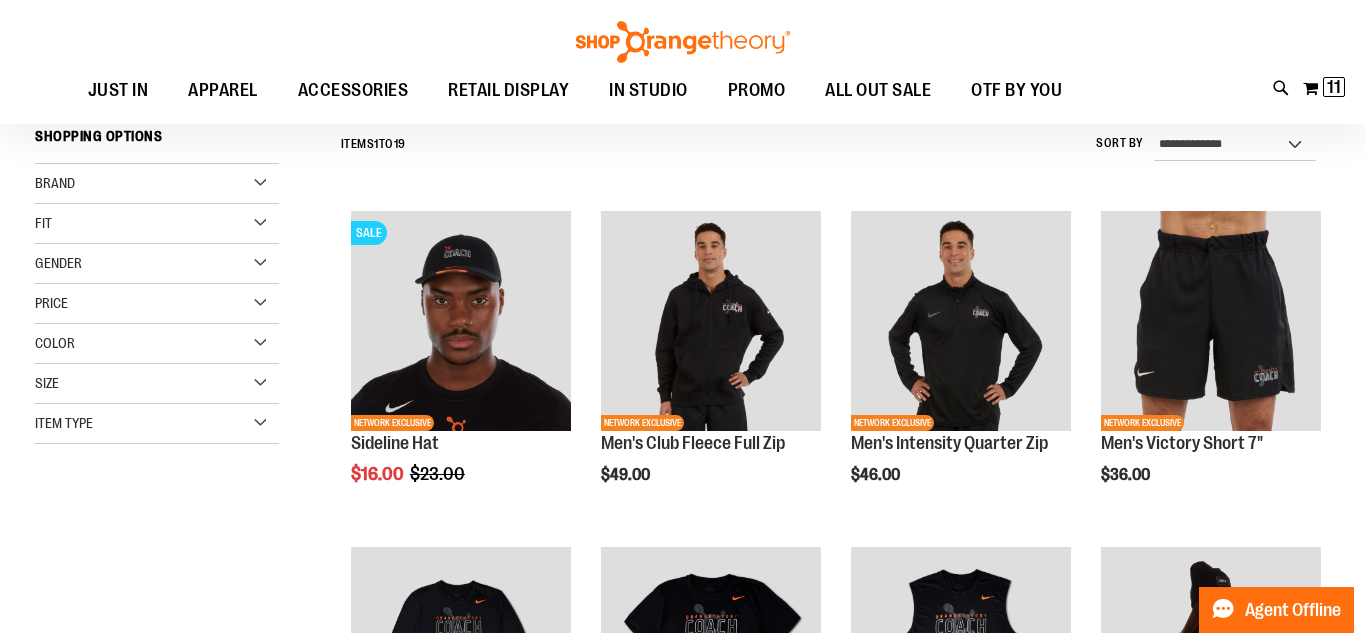 scroll, scrollTop: 206, scrollLeft: 0, axis: vertical 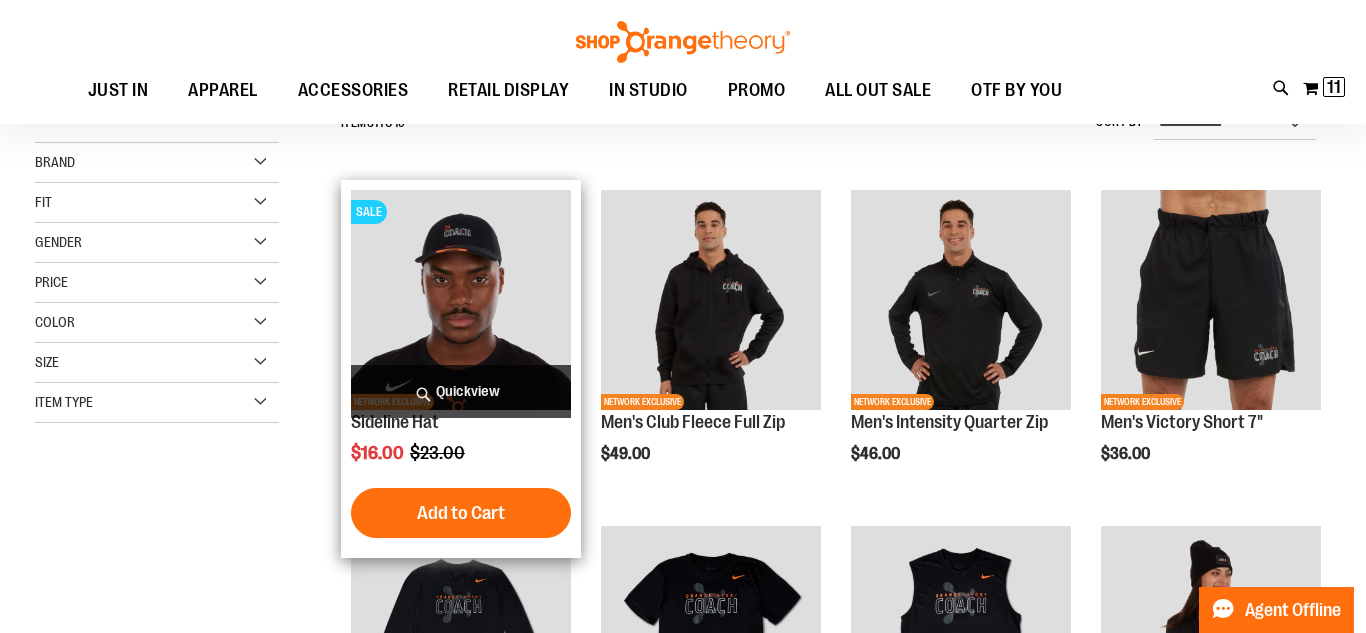 click on "Quickview" at bounding box center [461, 391] 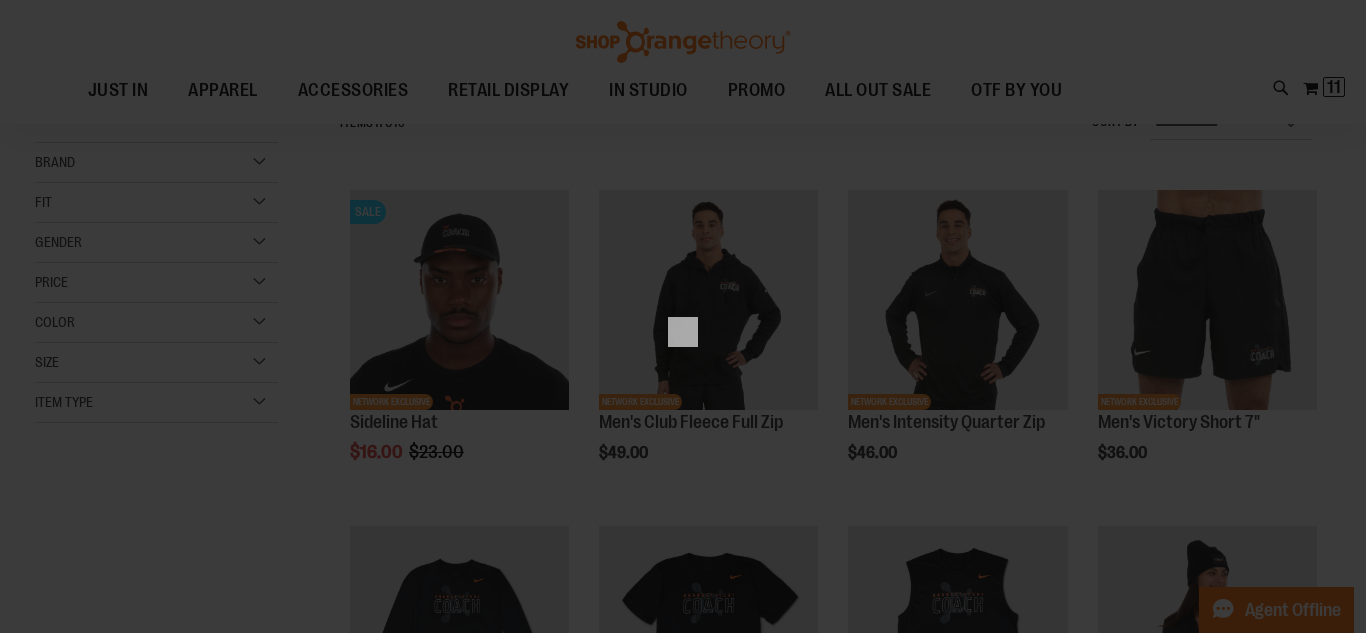 scroll, scrollTop: 0, scrollLeft: 0, axis: both 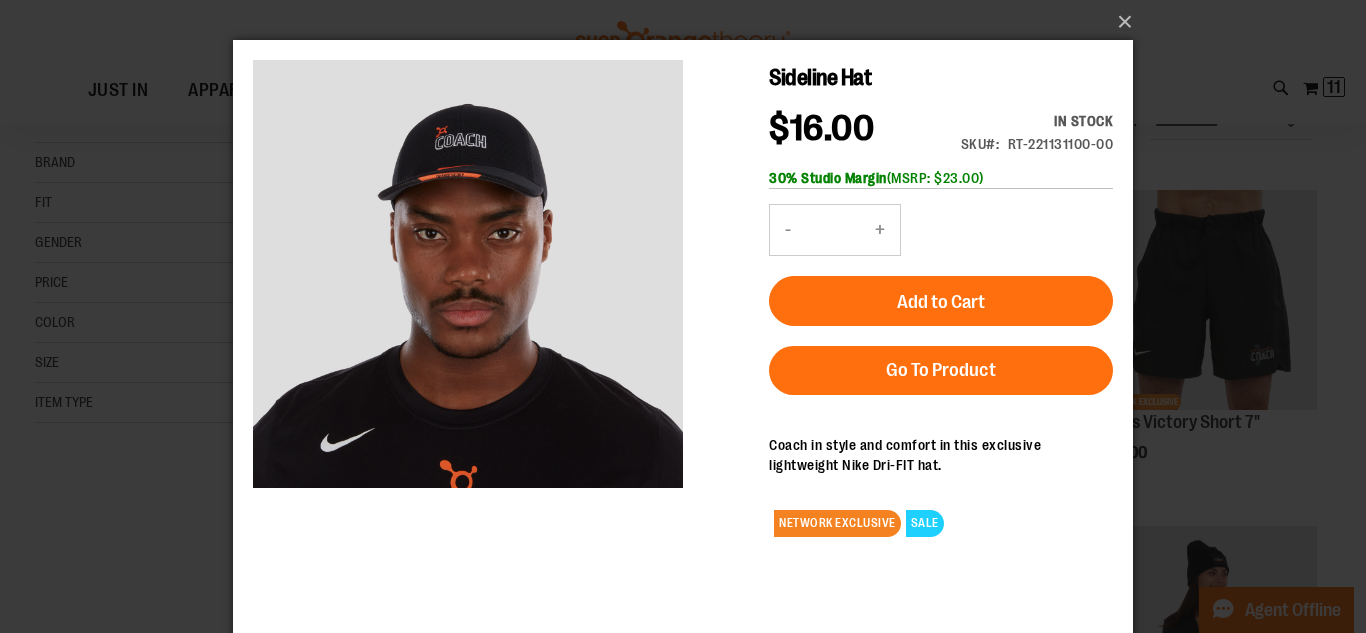 click on "×" at bounding box center [683, 316] 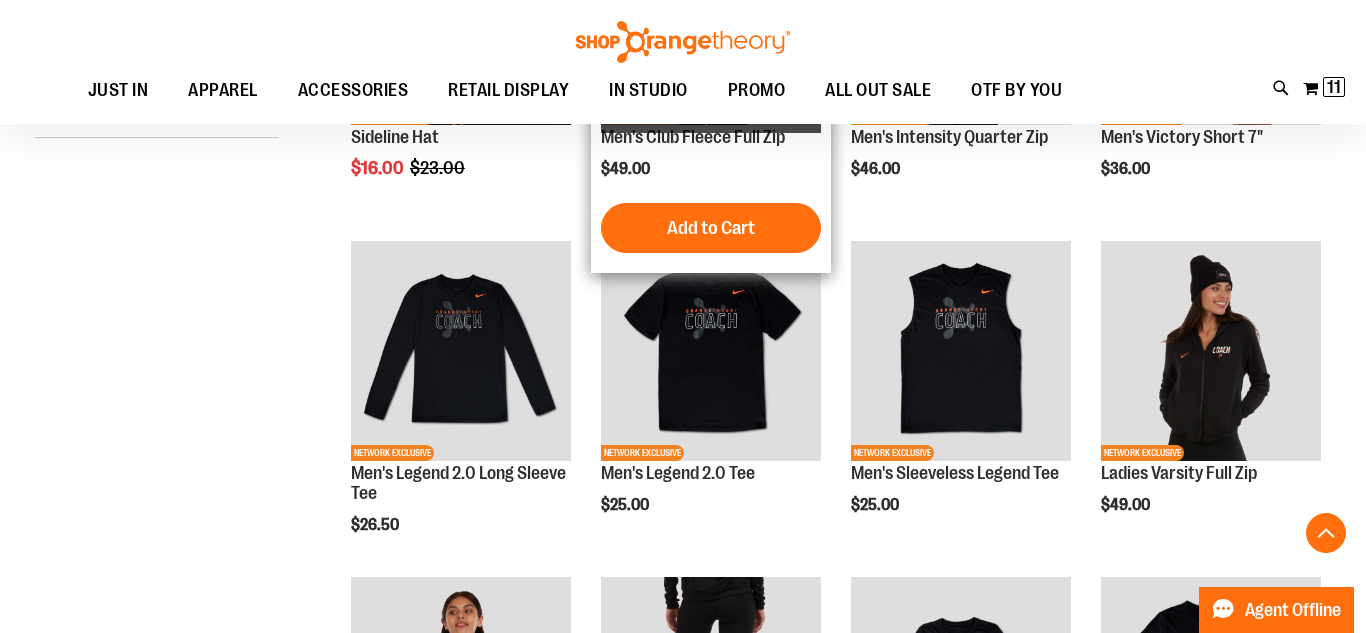 scroll, scrollTop: 493, scrollLeft: 0, axis: vertical 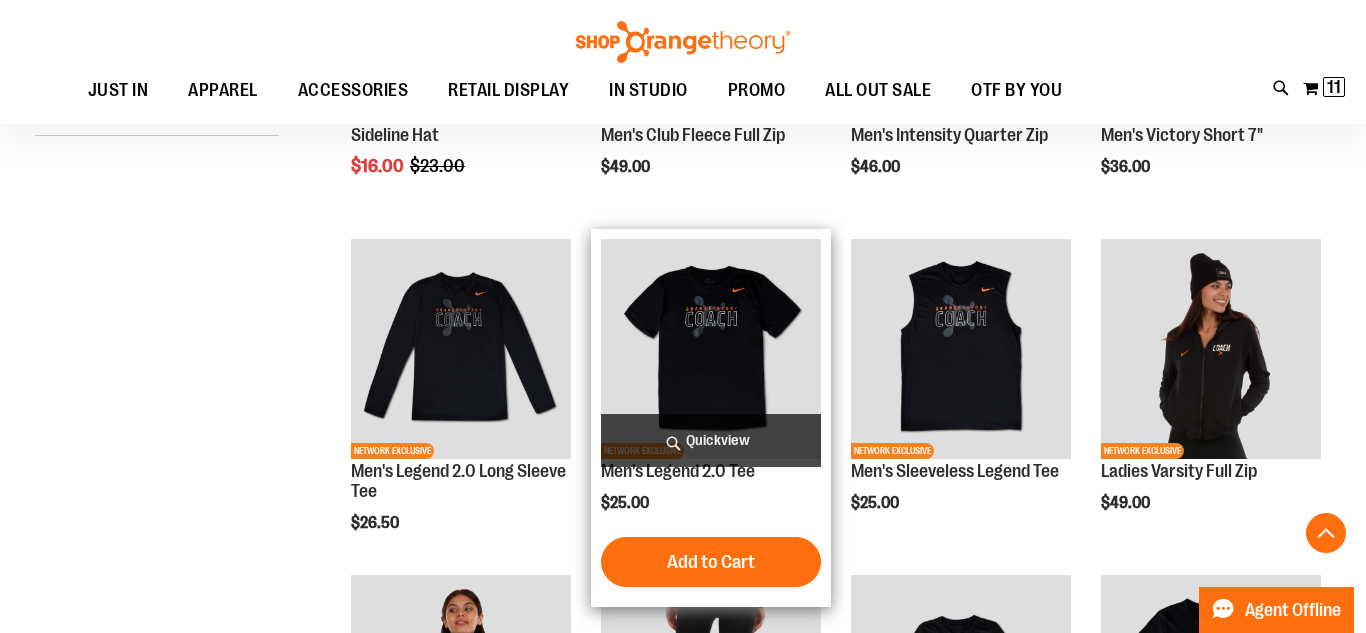 click on "Quickview" at bounding box center (711, 440) 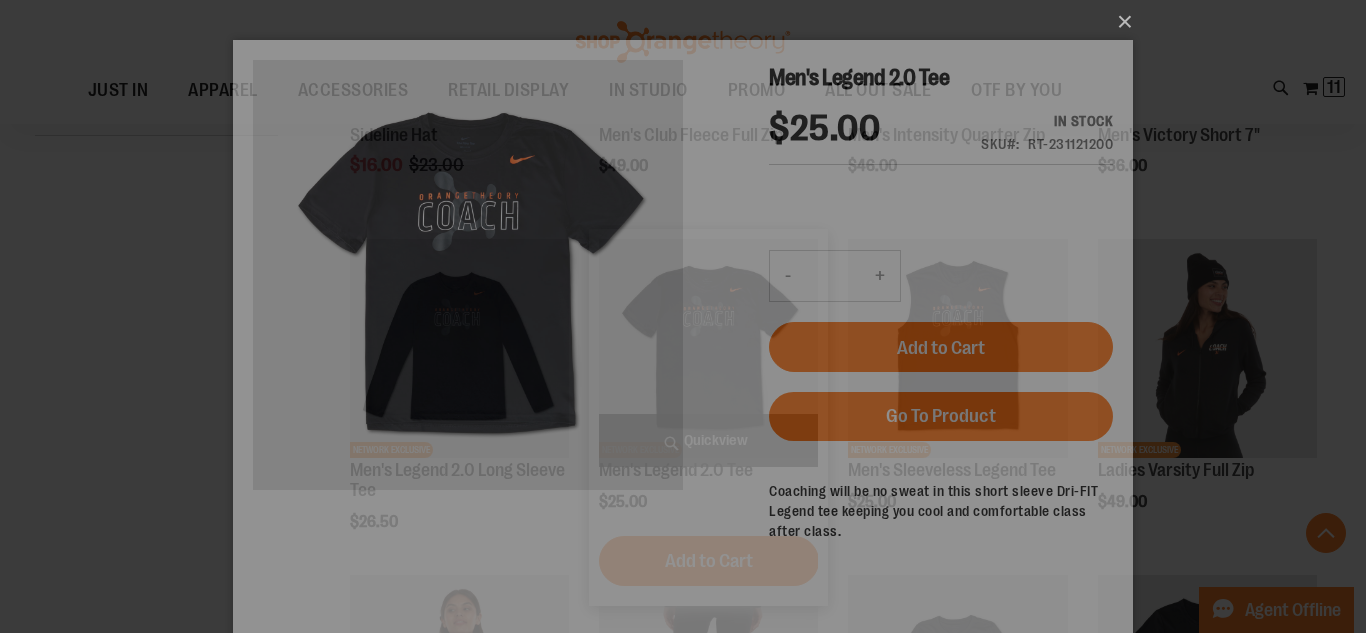 scroll, scrollTop: 0, scrollLeft: 0, axis: both 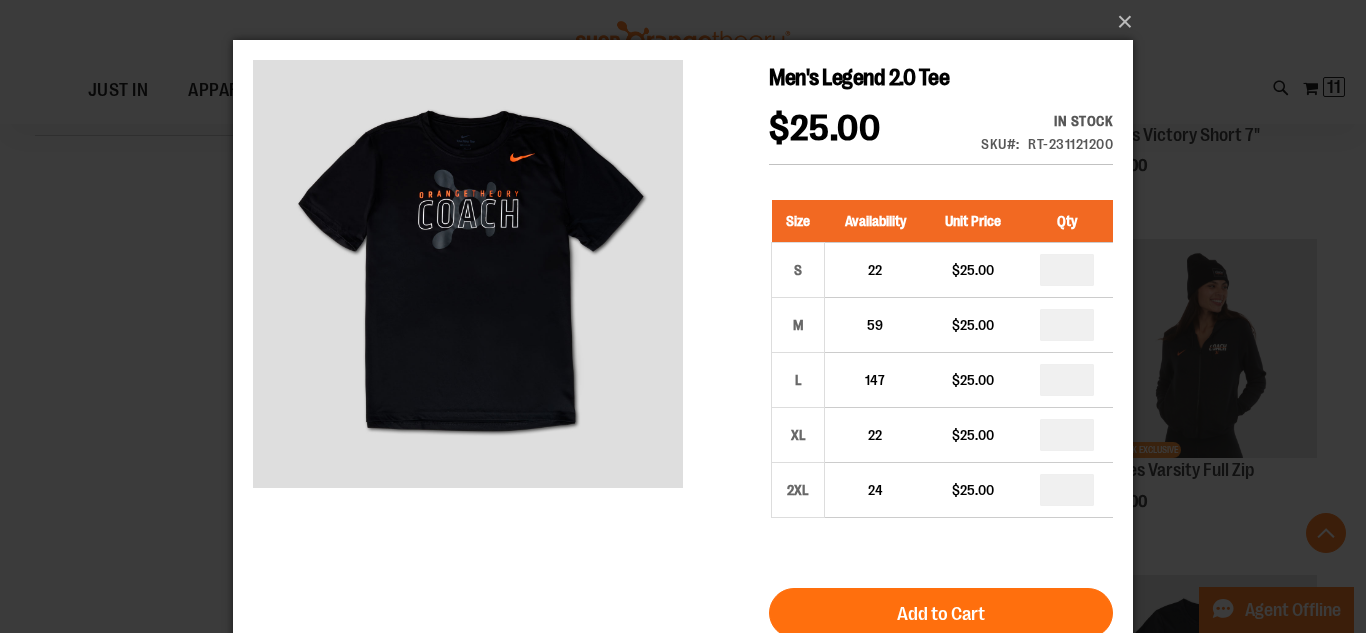 click on "×" at bounding box center [683, 316] 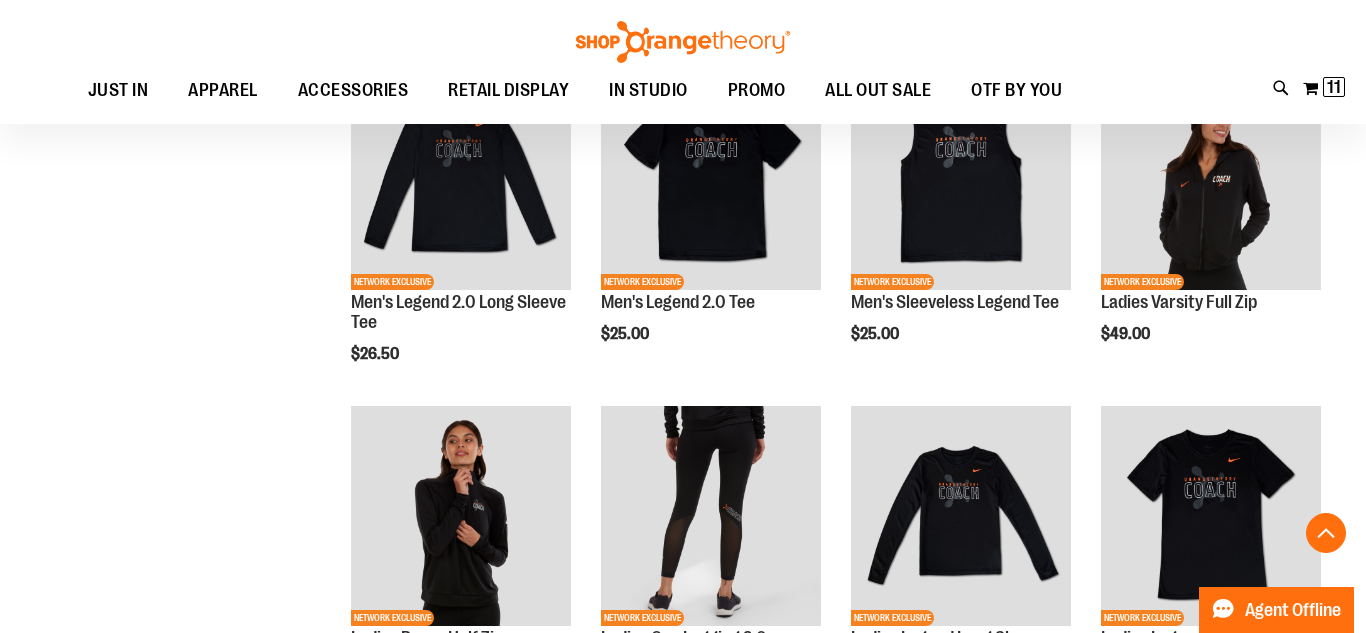 scroll, scrollTop: 649, scrollLeft: 0, axis: vertical 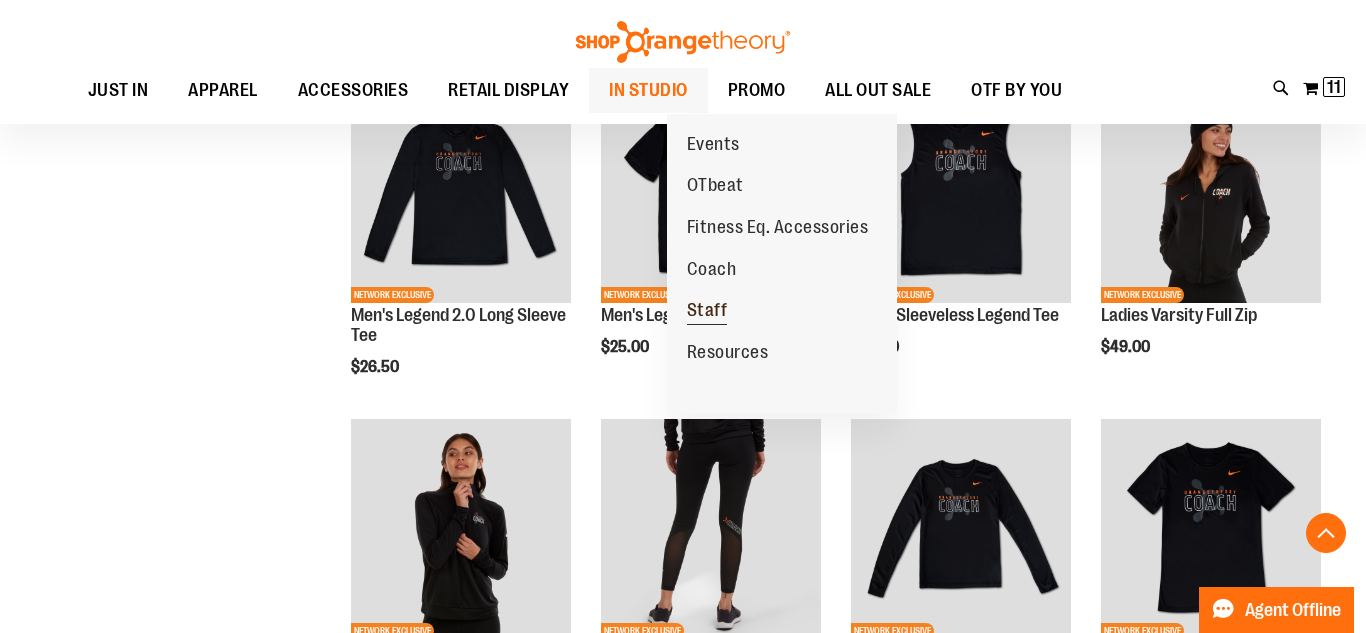 click on "Staff" at bounding box center (707, 312) 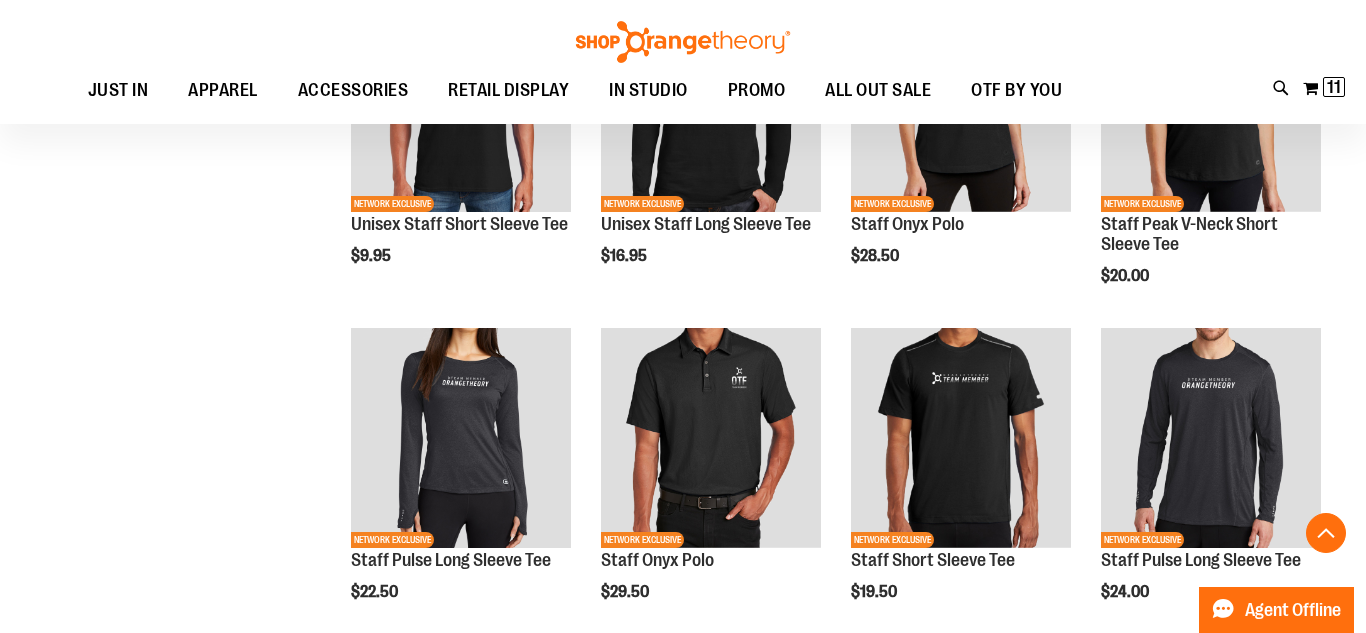 scroll, scrollTop: 797, scrollLeft: 0, axis: vertical 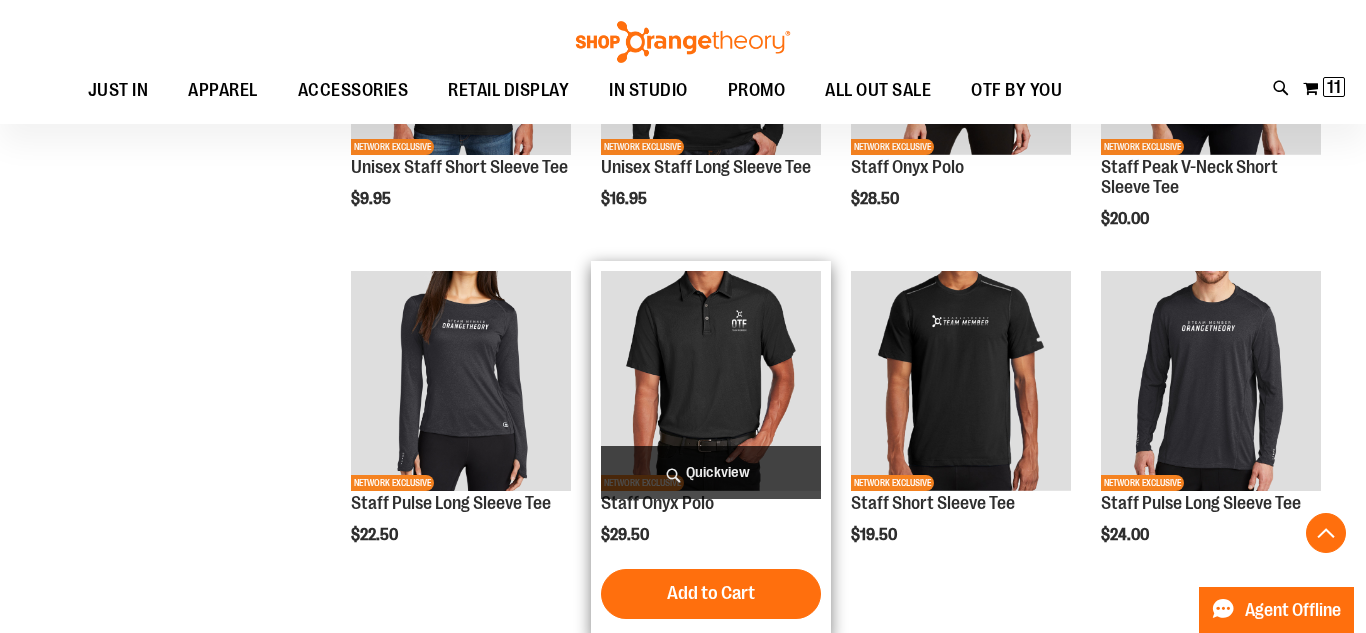 click on "Quickview" at bounding box center [711, 472] 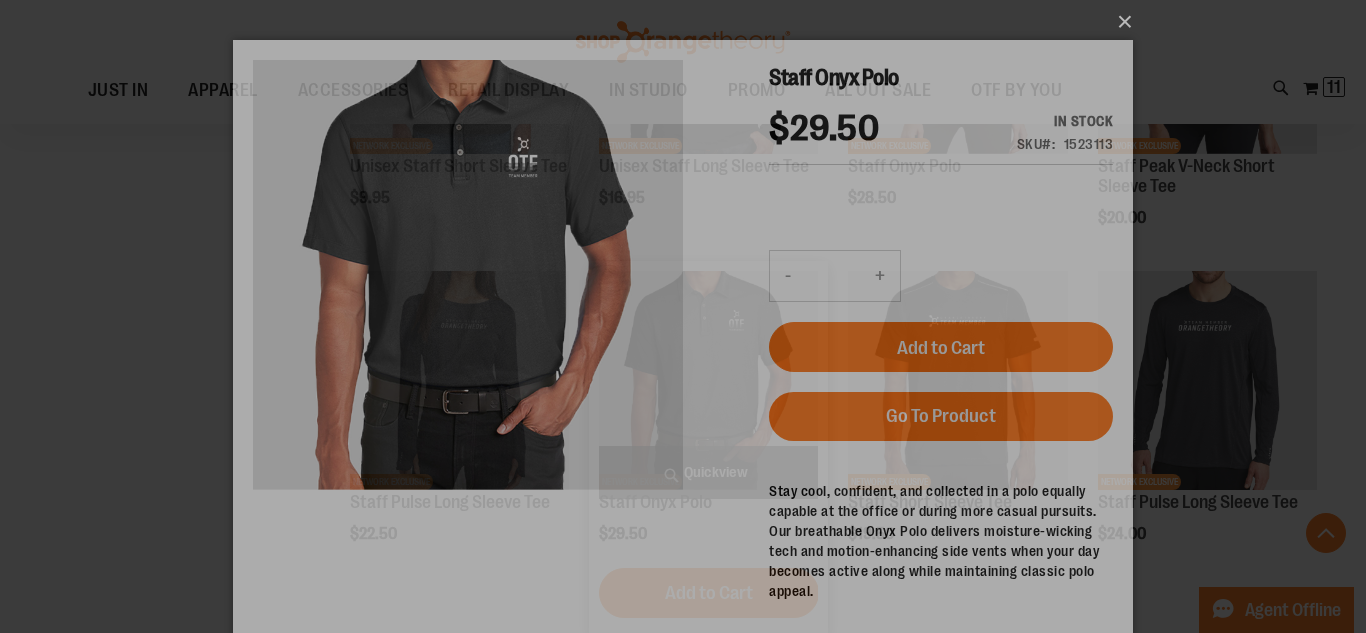 scroll, scrollTop: 0, scrollLeft: 0, axis: both 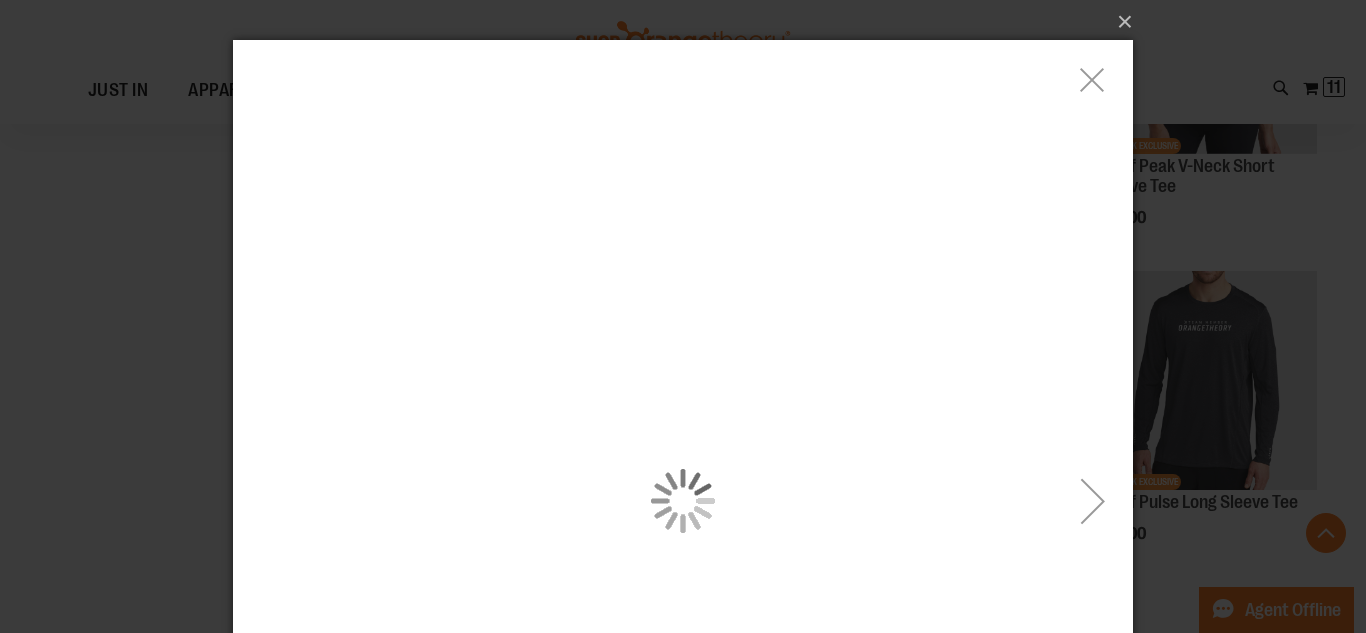 click at bounding box center [683, 500] 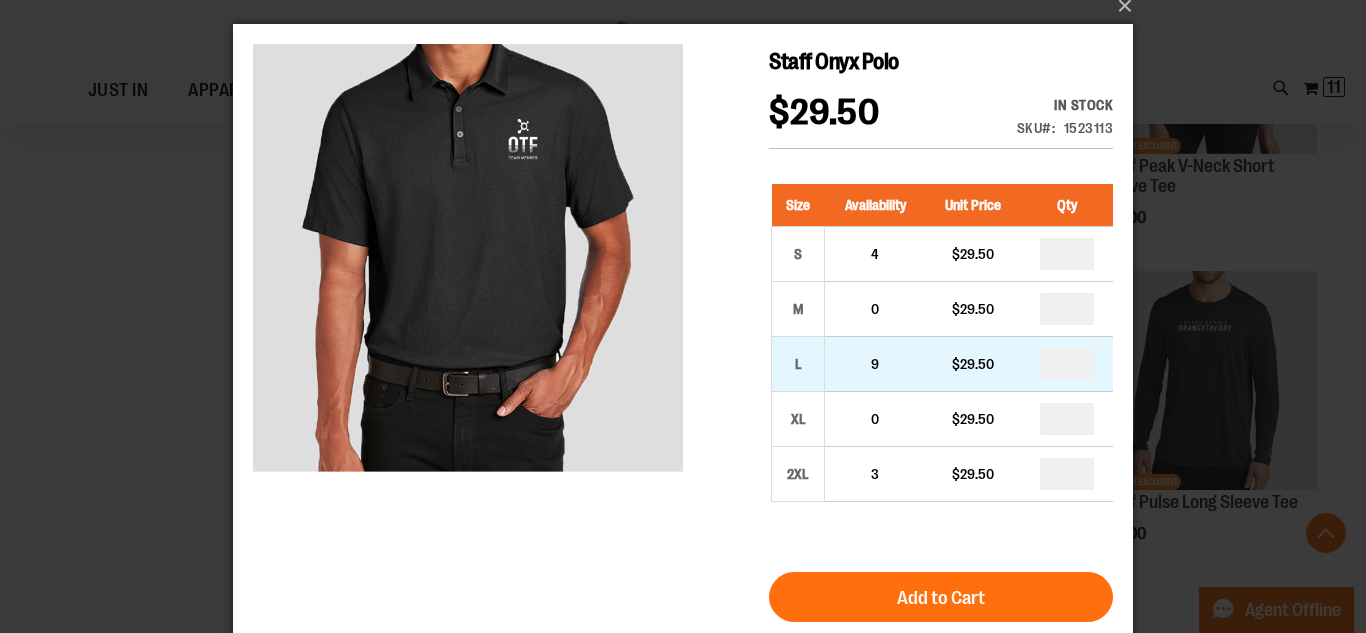 scroll, scrollTop: 0, scrollLeft: 0, axis: both 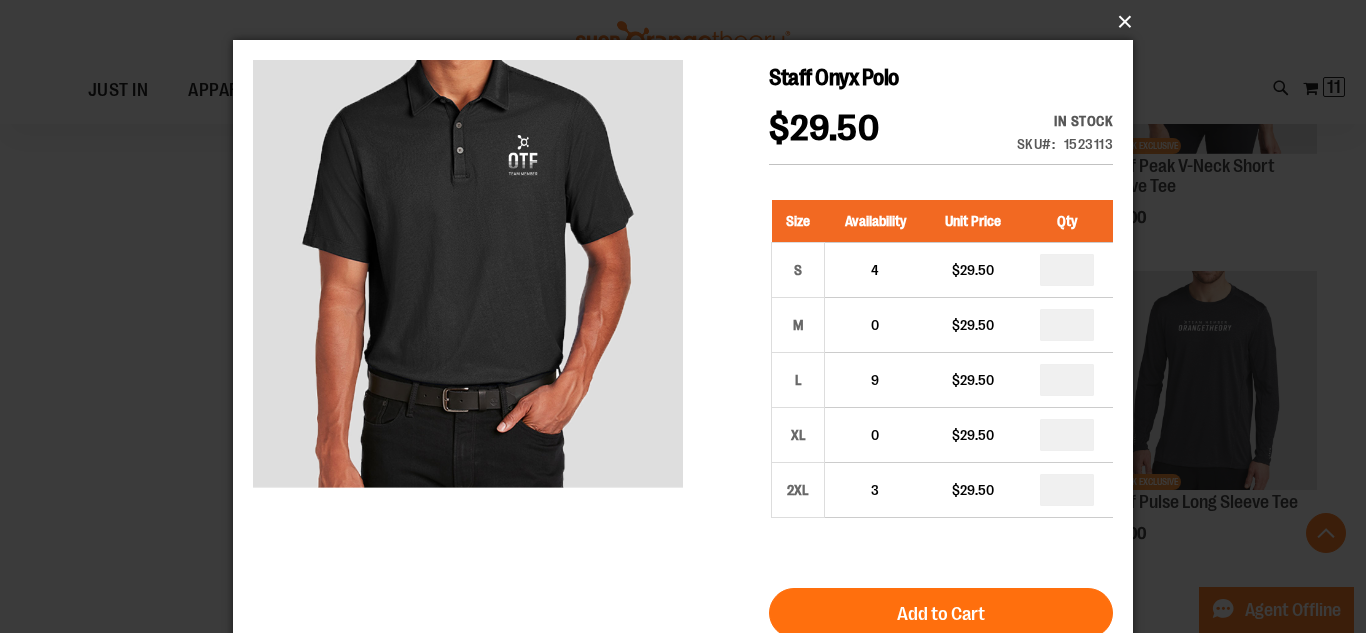 click on "×" at bounding box center (689, 22) 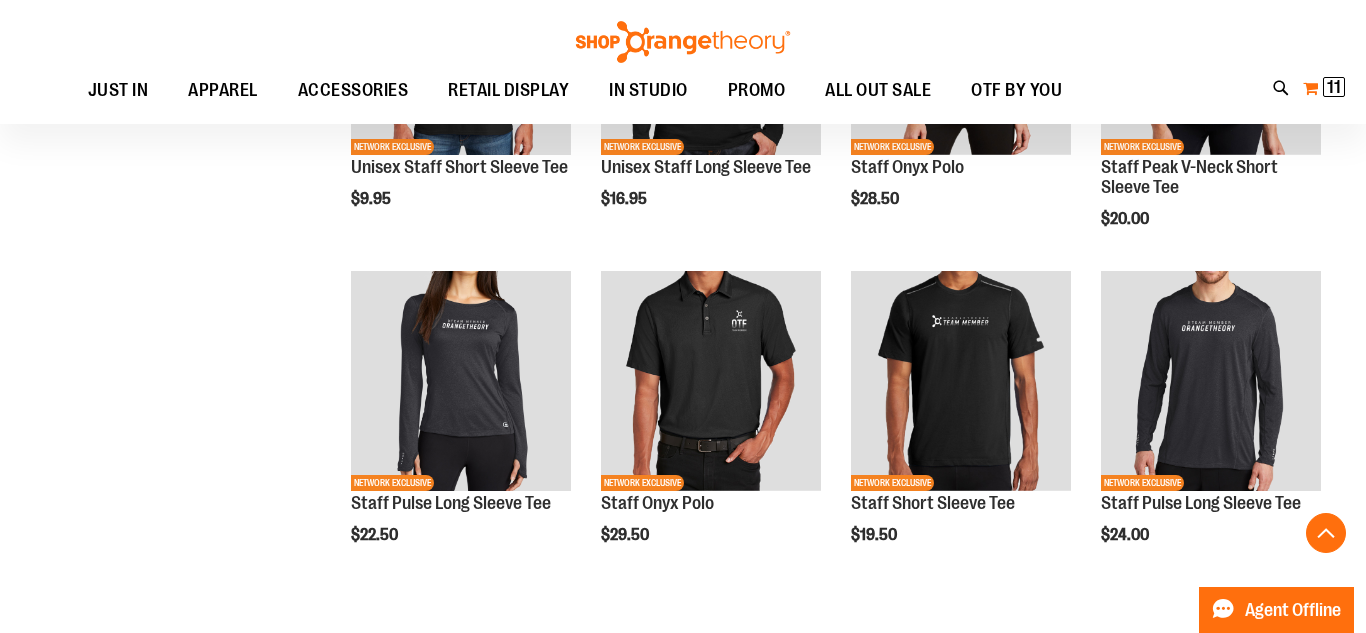 click on "11
11
items" at bounding box center [1334, 87] 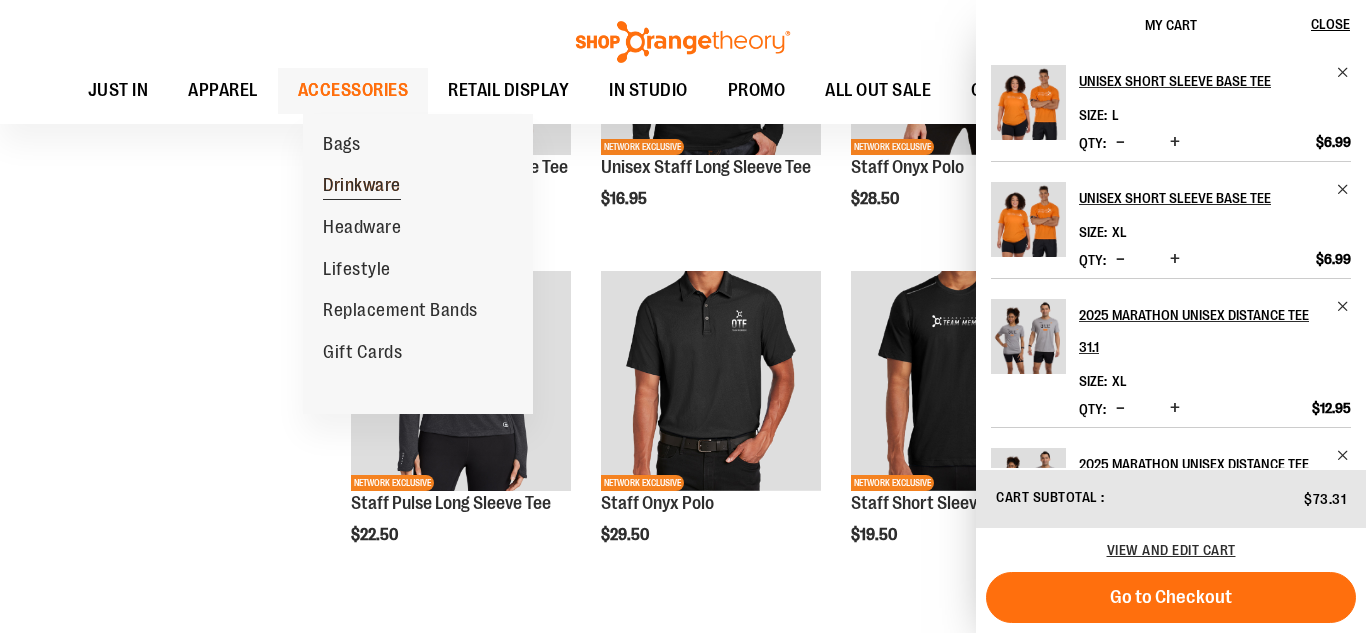click on "Drinkware" at bounding box center [362, 187] 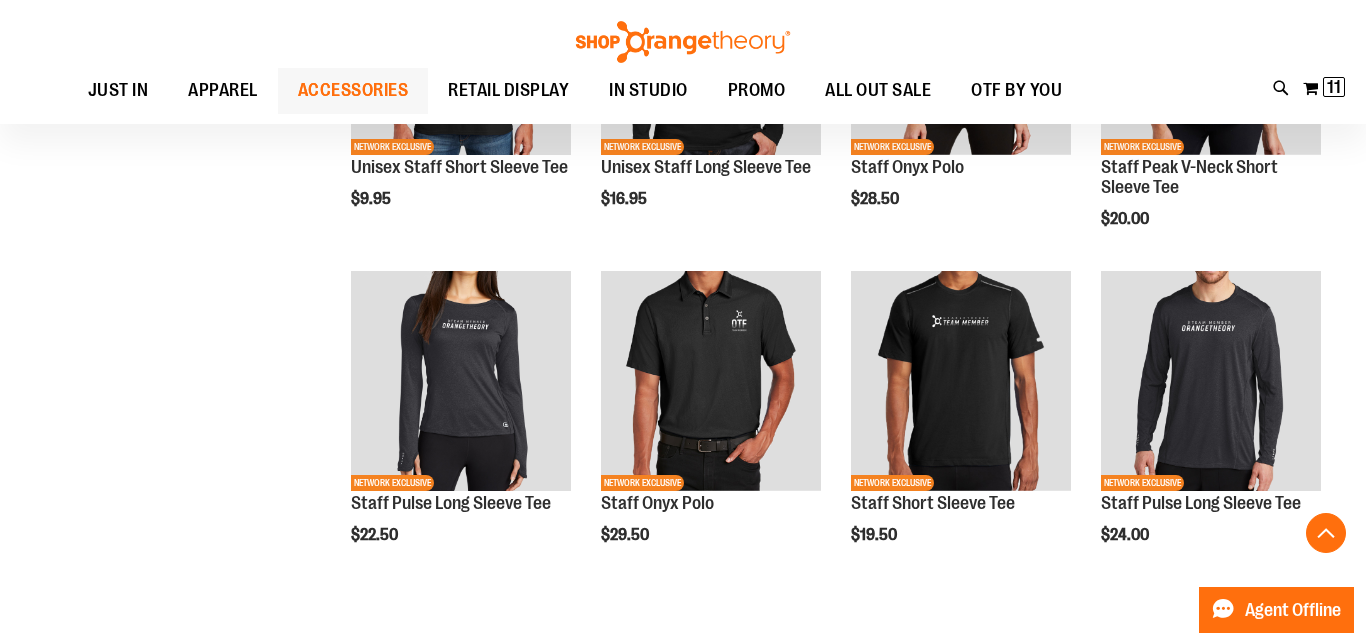 click on "Unisex Staff Short Sleeve Tee" at bounding box center [459, 167] 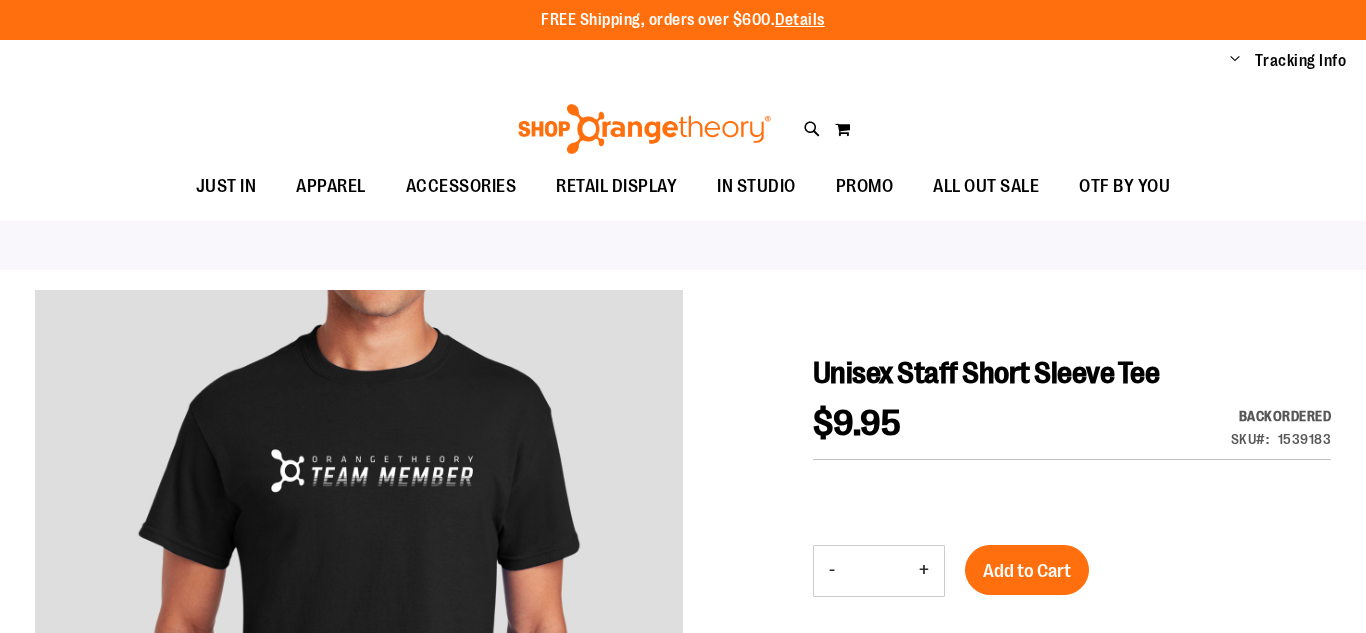 scroll, scrollTop: 0, scrollLeft: 0, axis: both 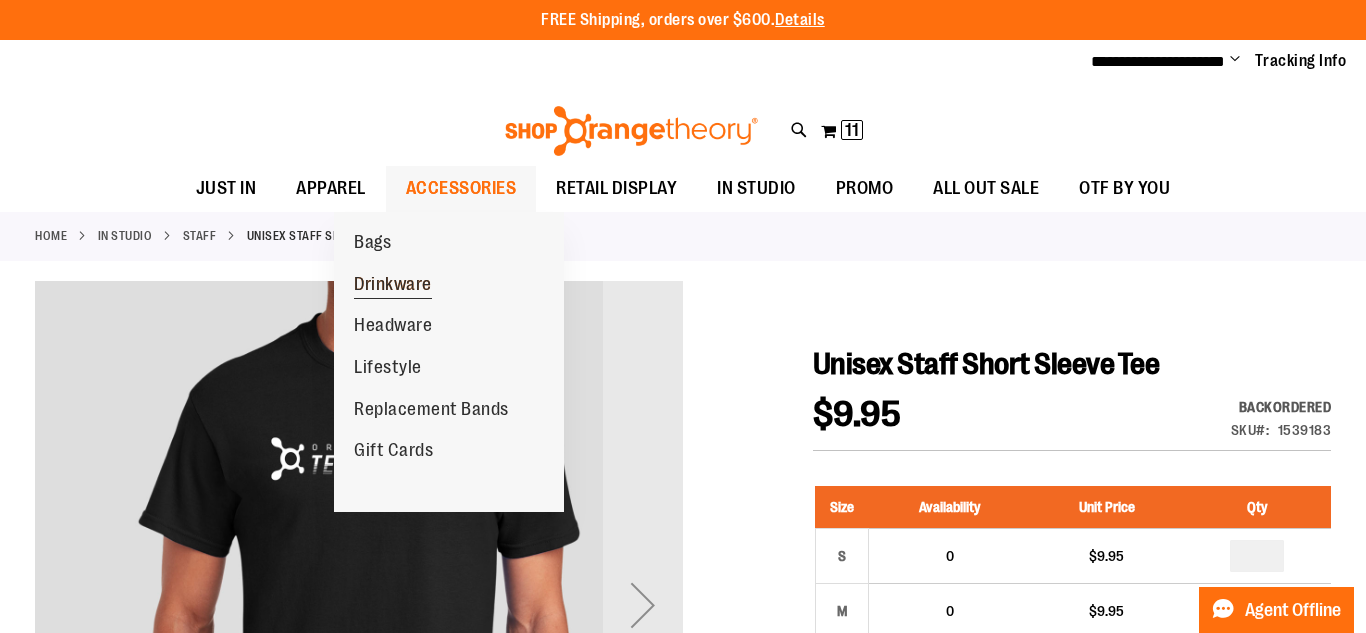 click on "Drinkware" at bounding box center [393, 286] 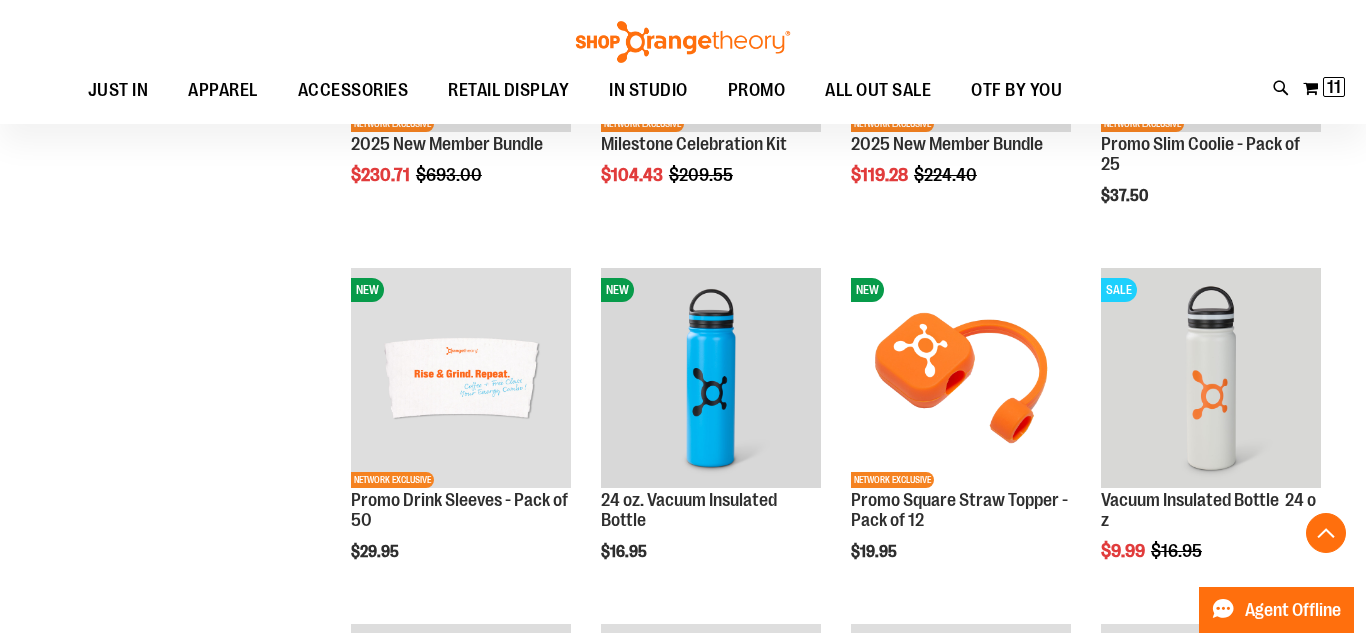 scroll, scrollTop: 493, scrollLeft: 0, axis: vertical 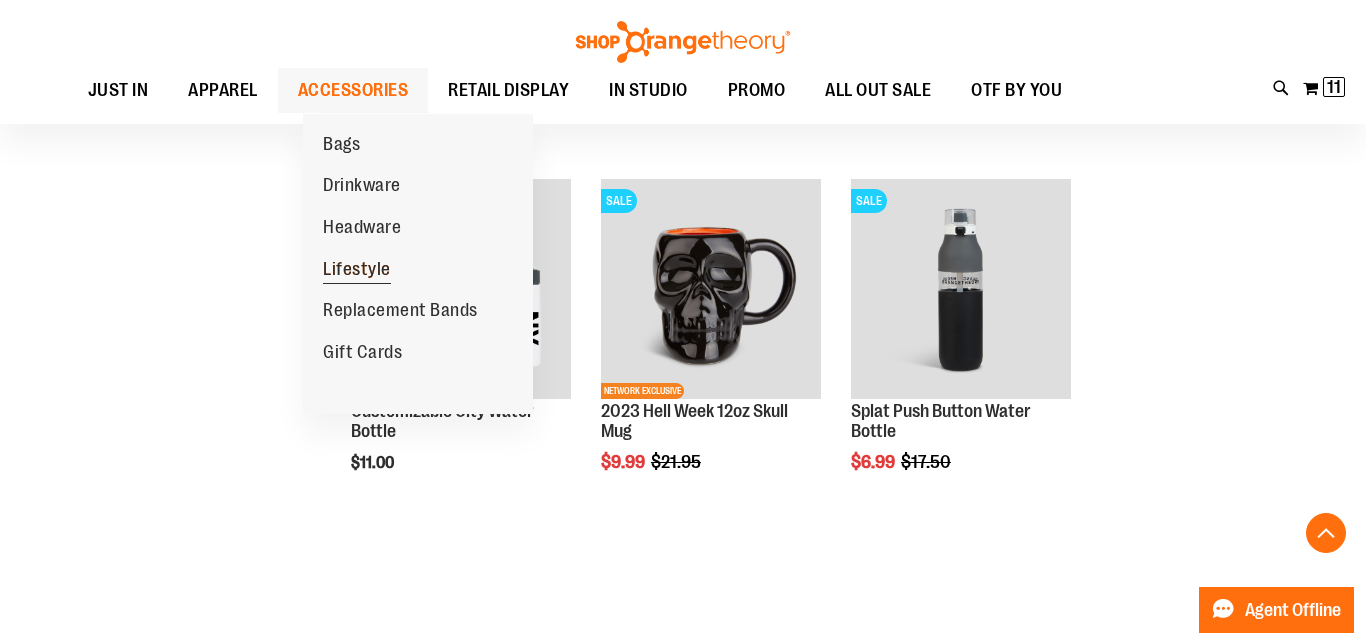 click on "Lifestyle" at bounding box center [357, 271] 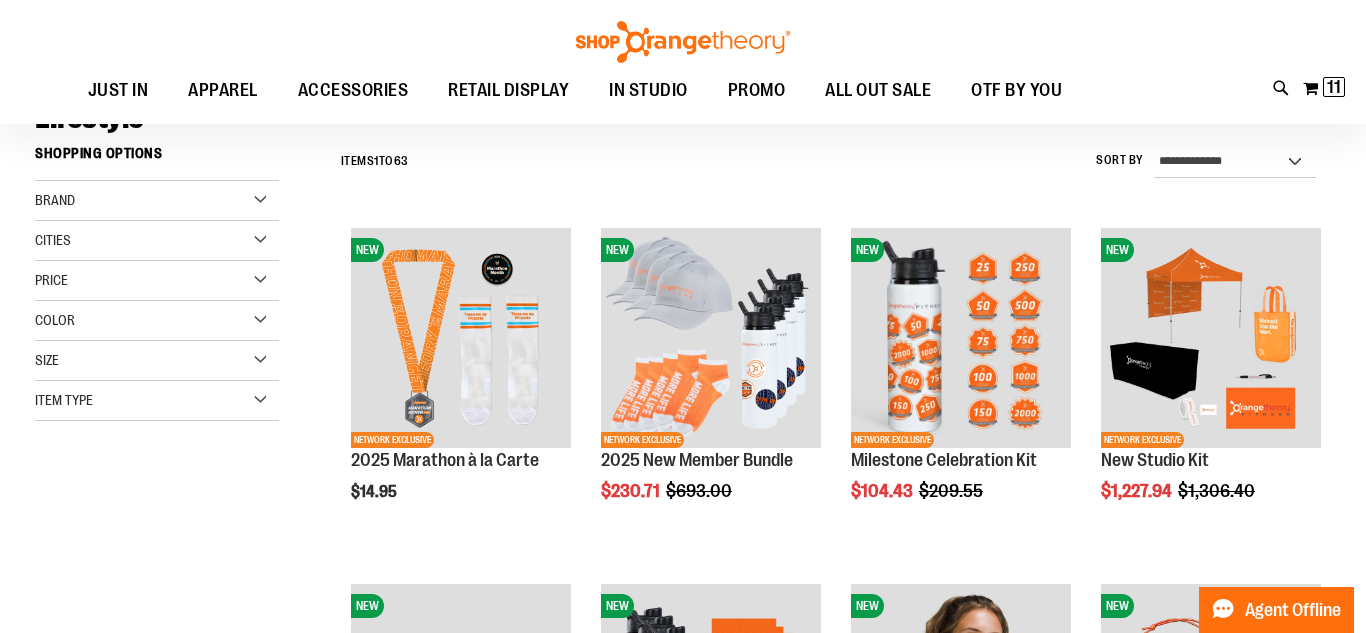 scroll, scrollTop: 167, scrollLeft: 0, axis: vertical 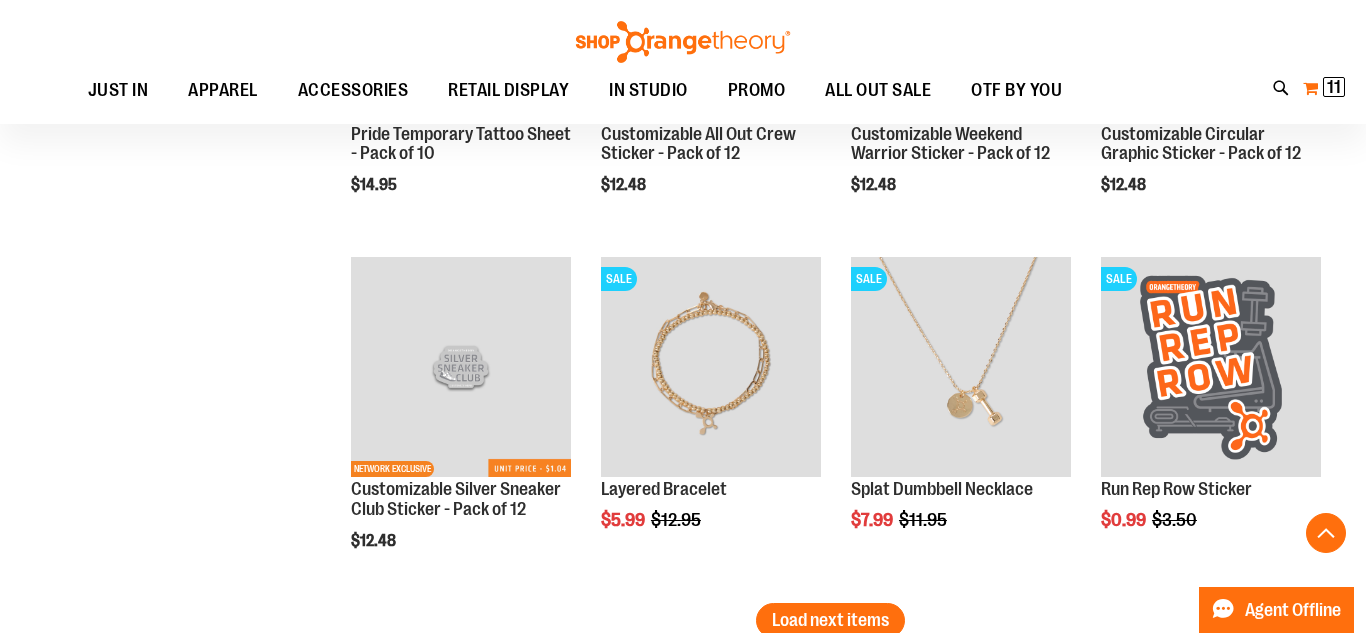 click on "My Cart
11
11
items" at bounding box center [1324, 88] 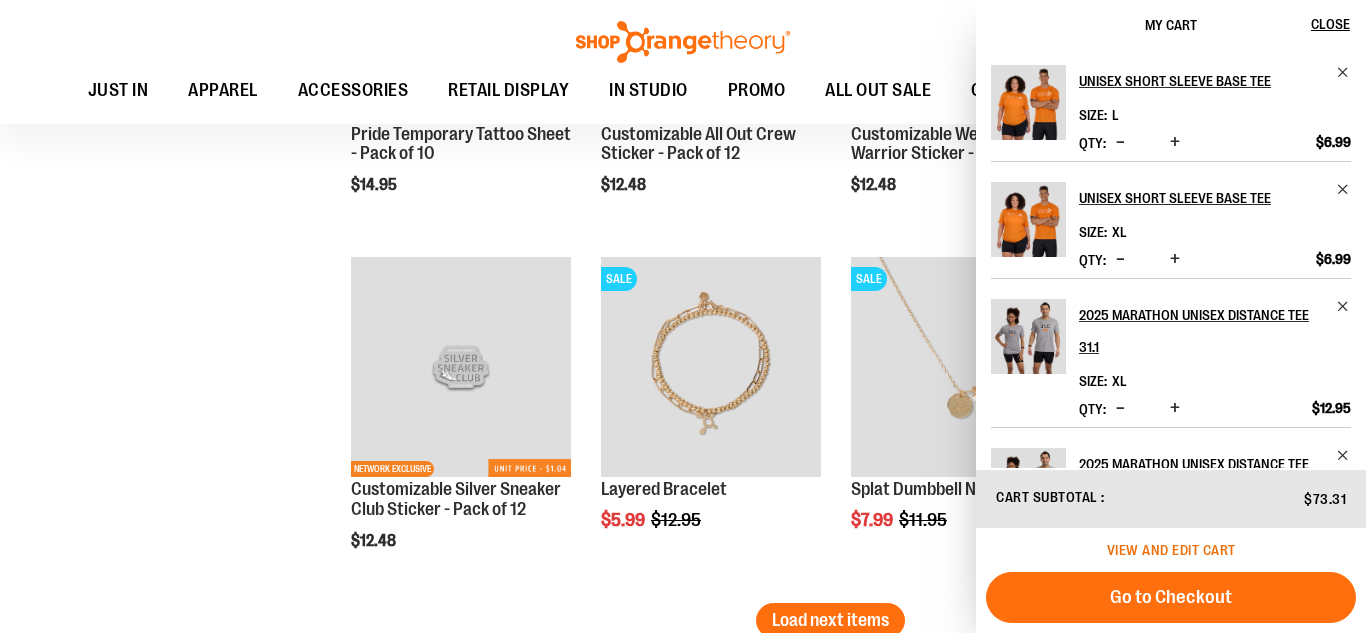 click on "View and edit cart" at bounding box center [1171, 550] 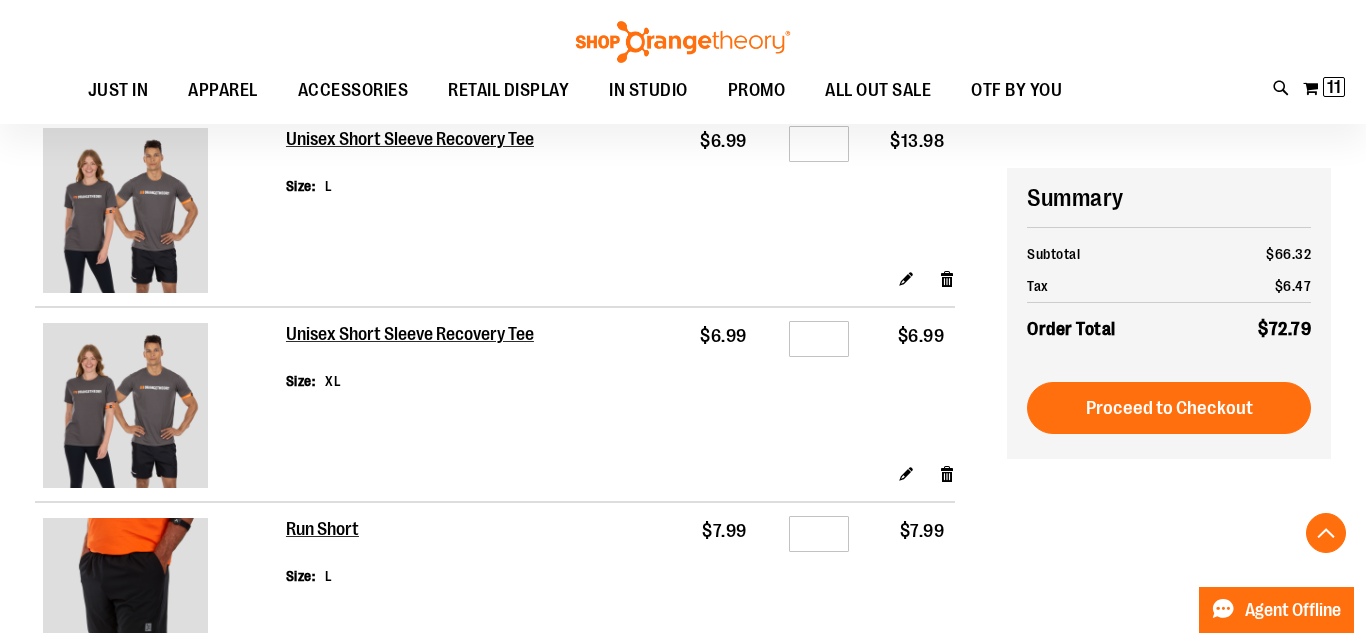 scroll, scrollTop: 411, scrollLeft: 0, axis: vertical 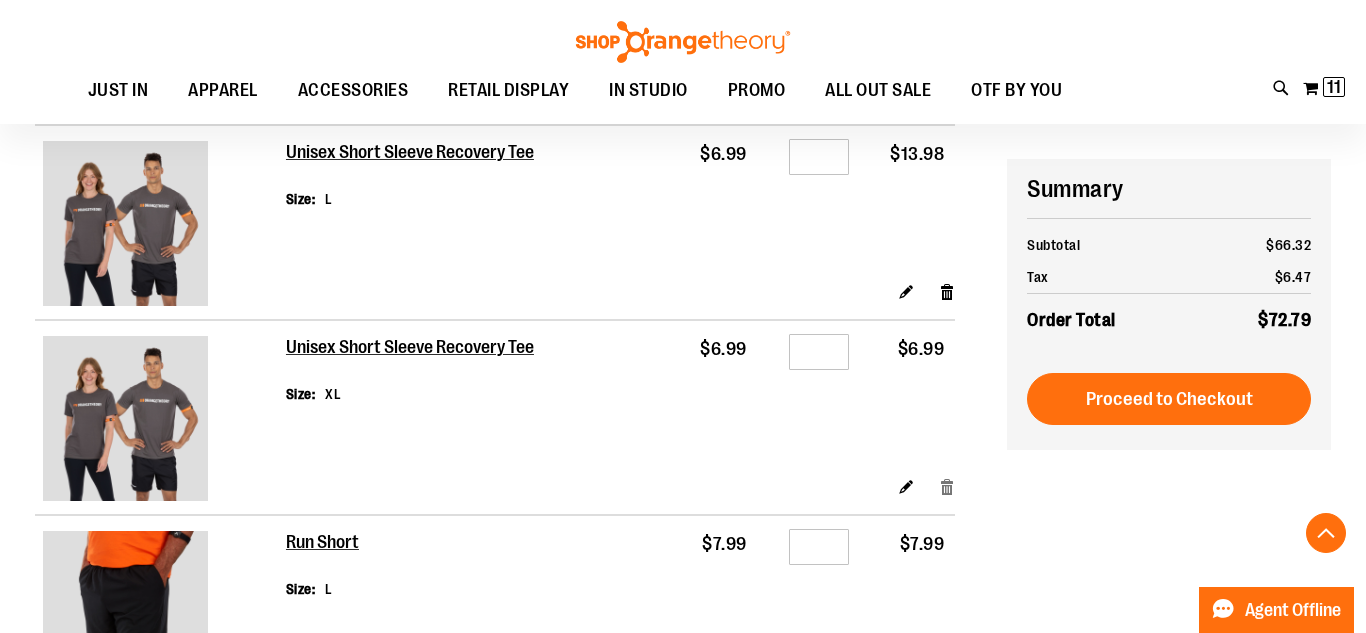 click on "Remove item" at bounding box center [947, 486] 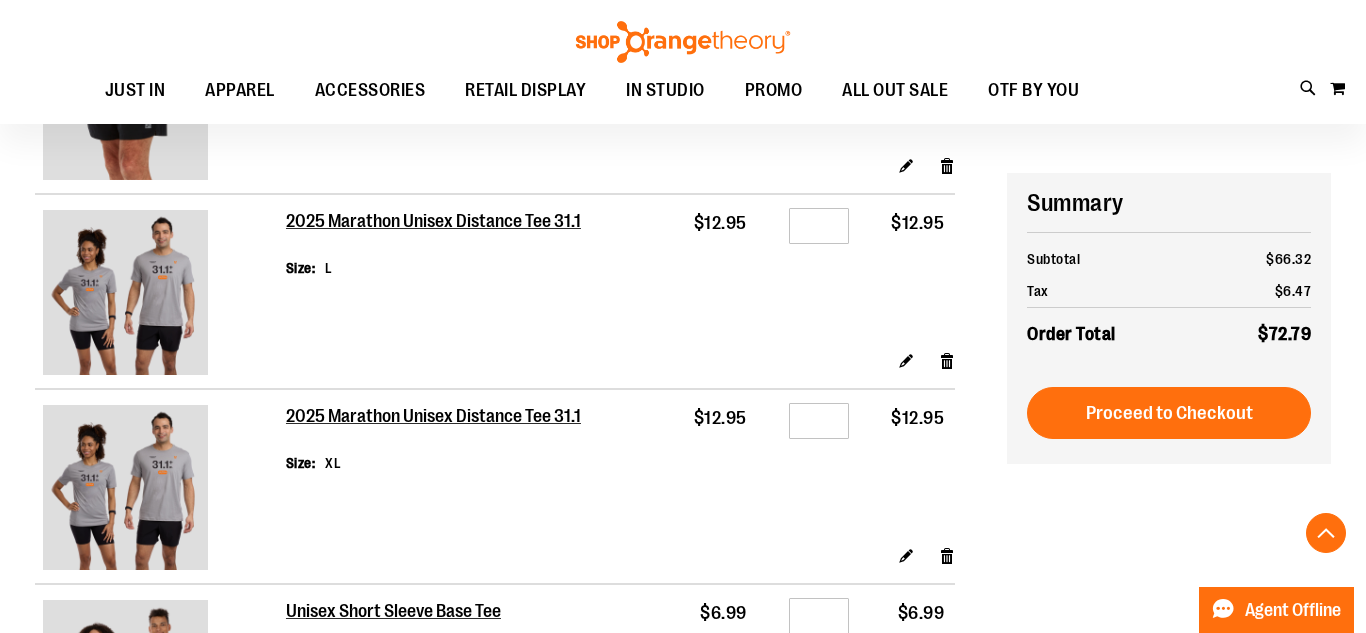 scroll, scrollTop: 729, scrollLeft: 0, axis: vertical 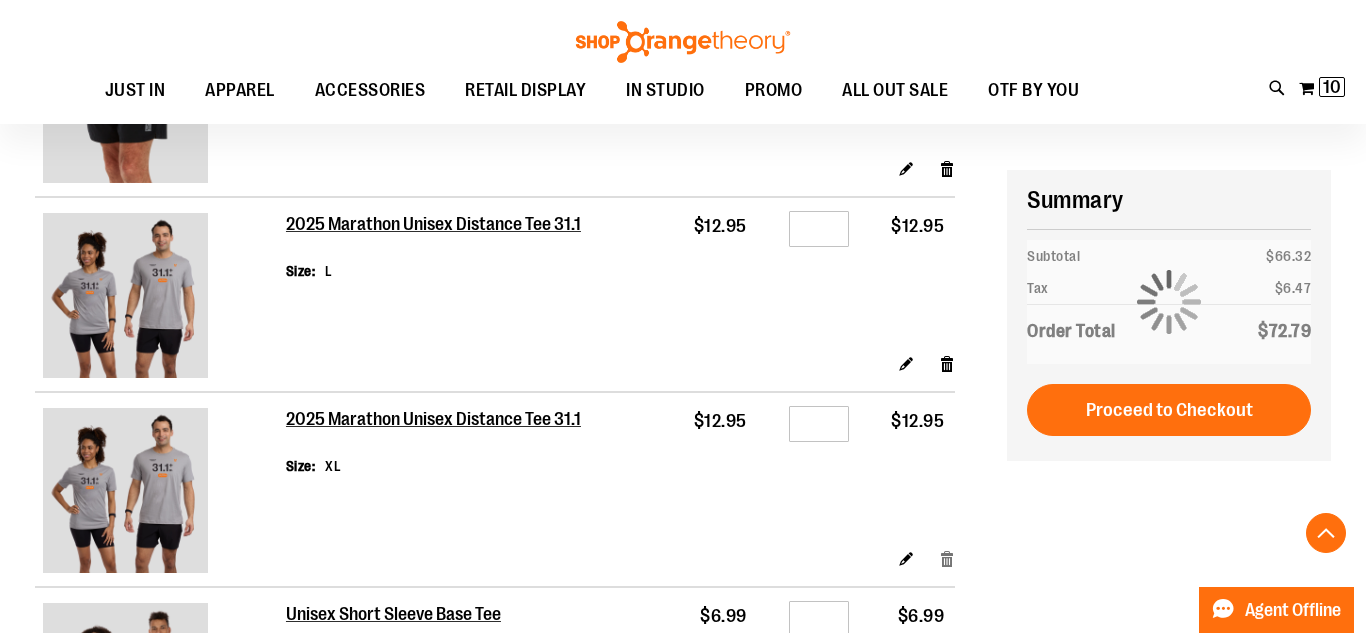 click on "Remove item" at bounding box center [947, 558] 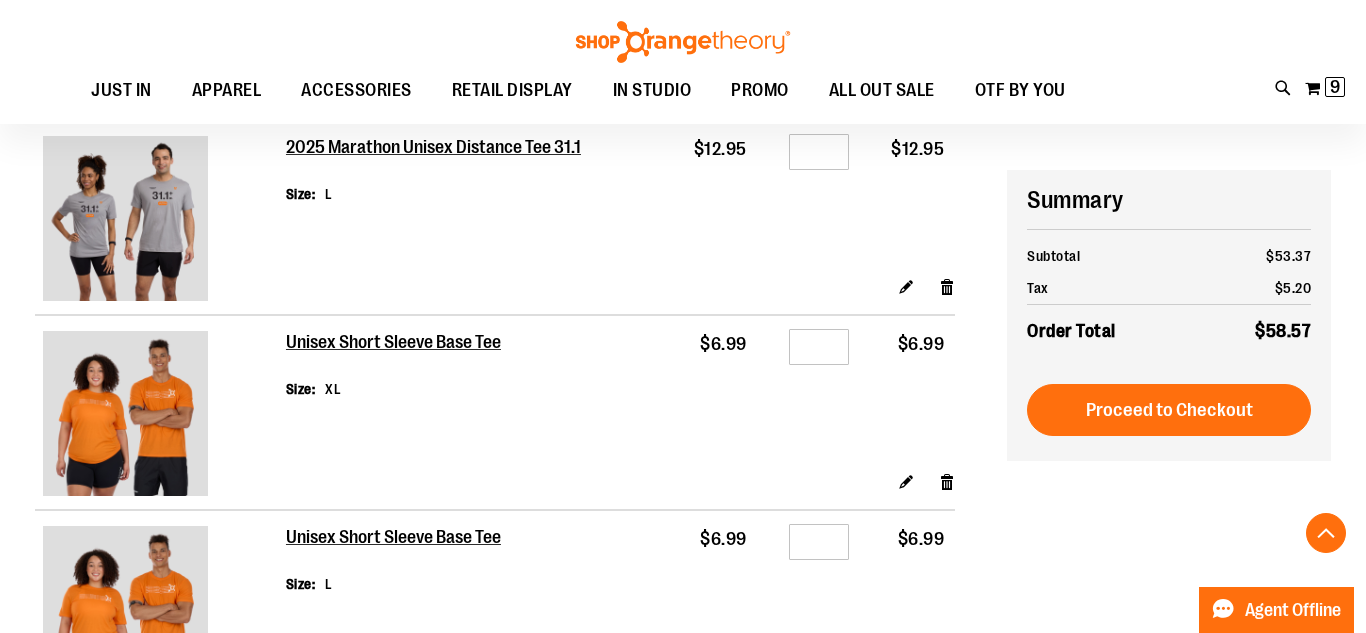scroll, scrollTop: 826, scrollLeft: 0, axis: vertical 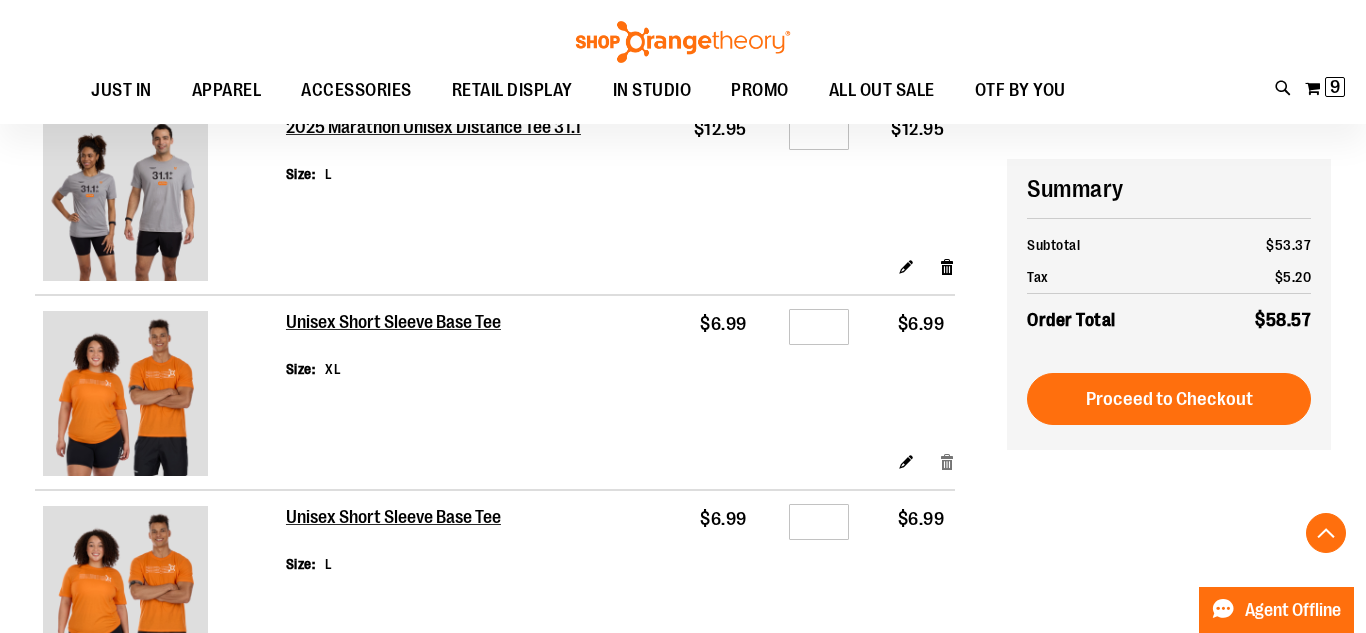 click on "Remove item" at bounding box center [947, 461] 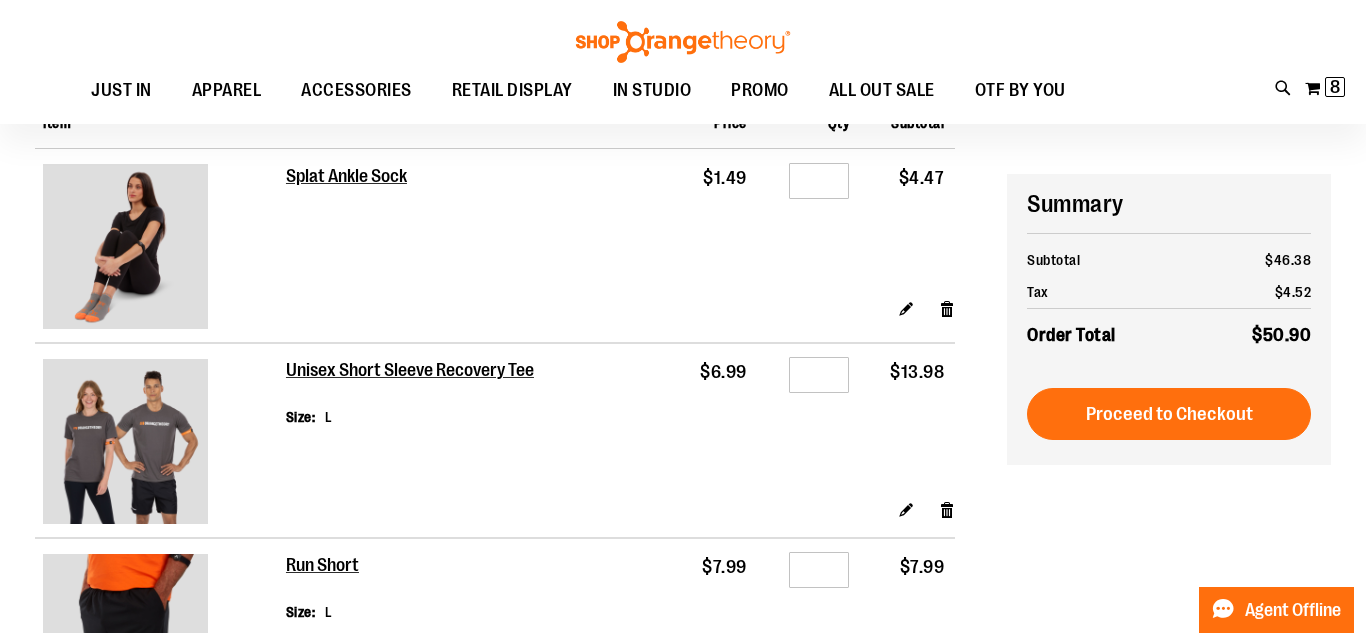 scroll, scrollTop: 197, scrollLeft: 0, axis: vertical 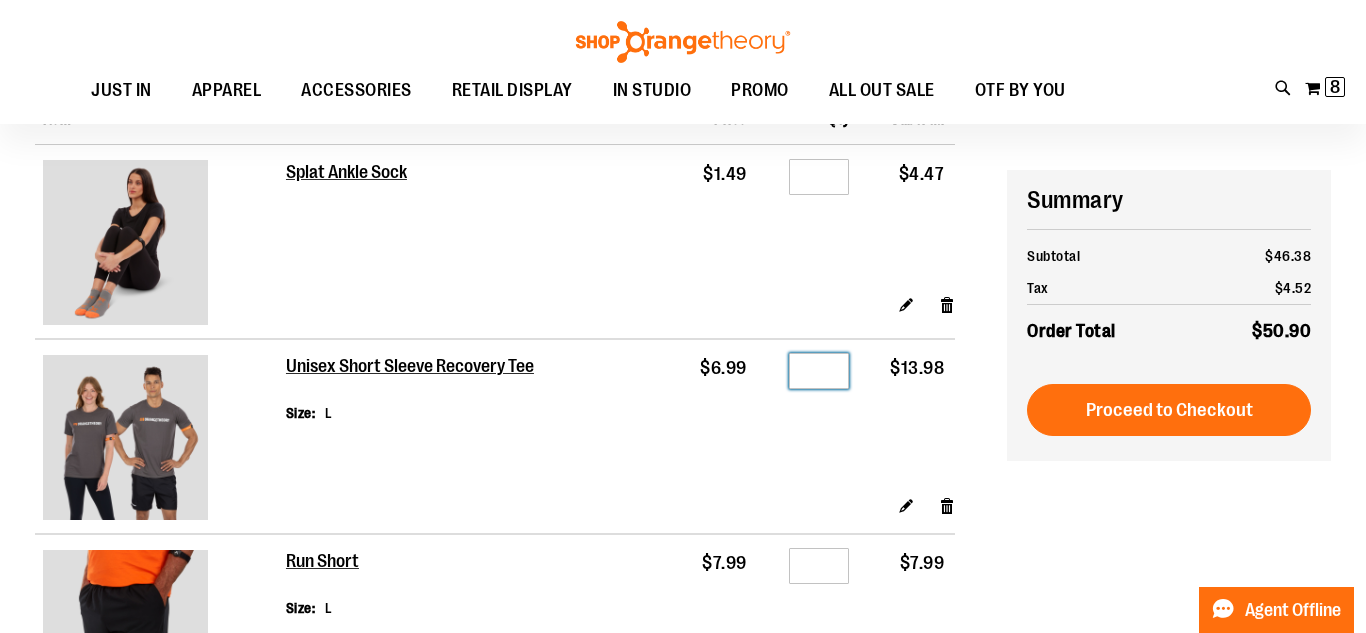 click on "*" at bounding box center (819, 371) 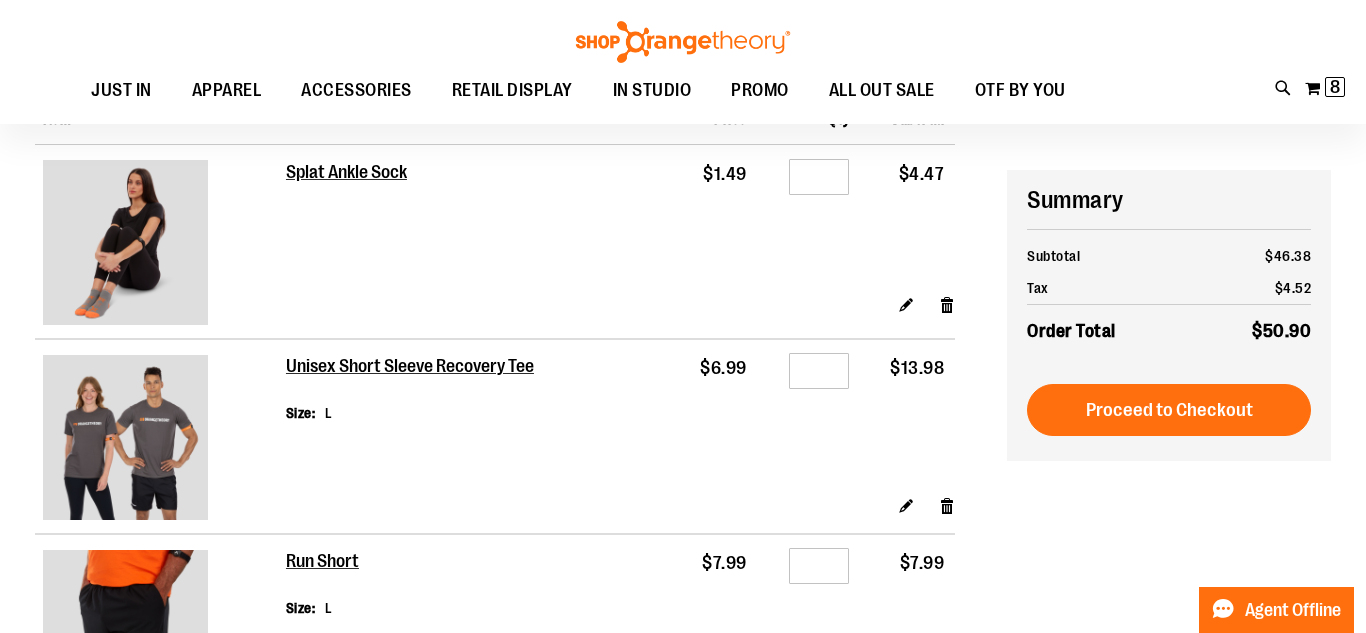click on "Qty
*" at bounding box center (809, 417) 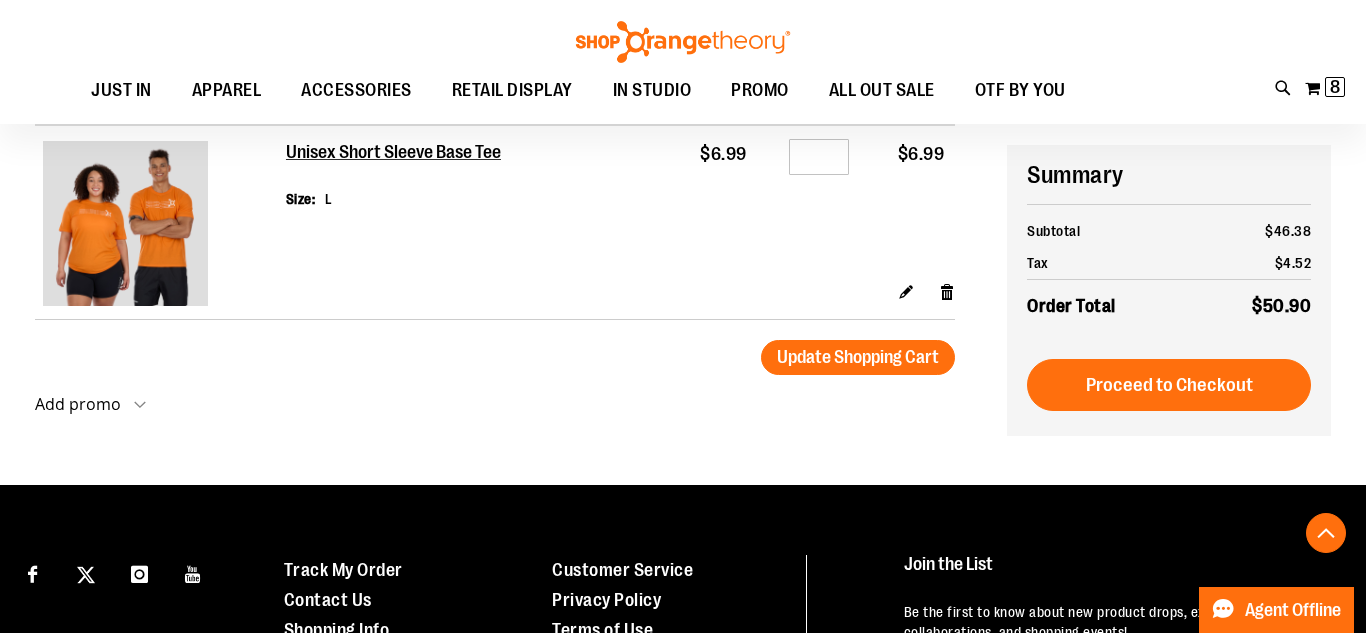 scroll, scrollTop: 1012, scrollLeft: 0, axis: vertical 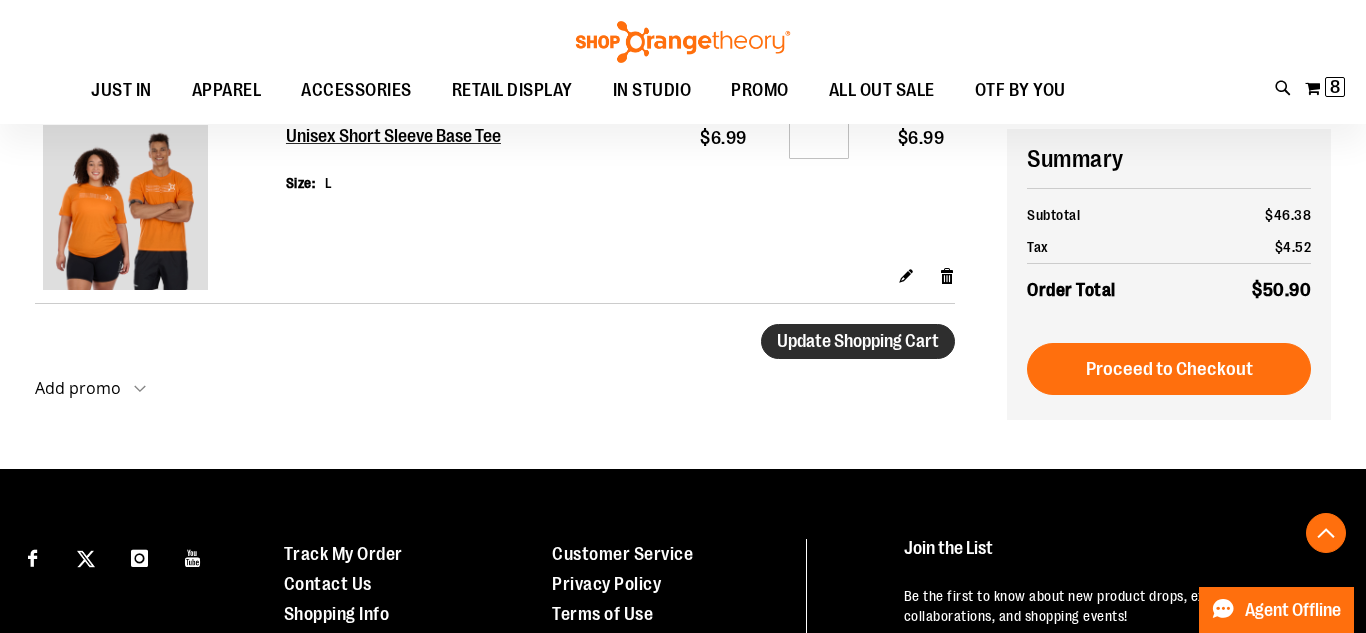 click on "Update Shopping Cart" at bounding box center [858, 341] 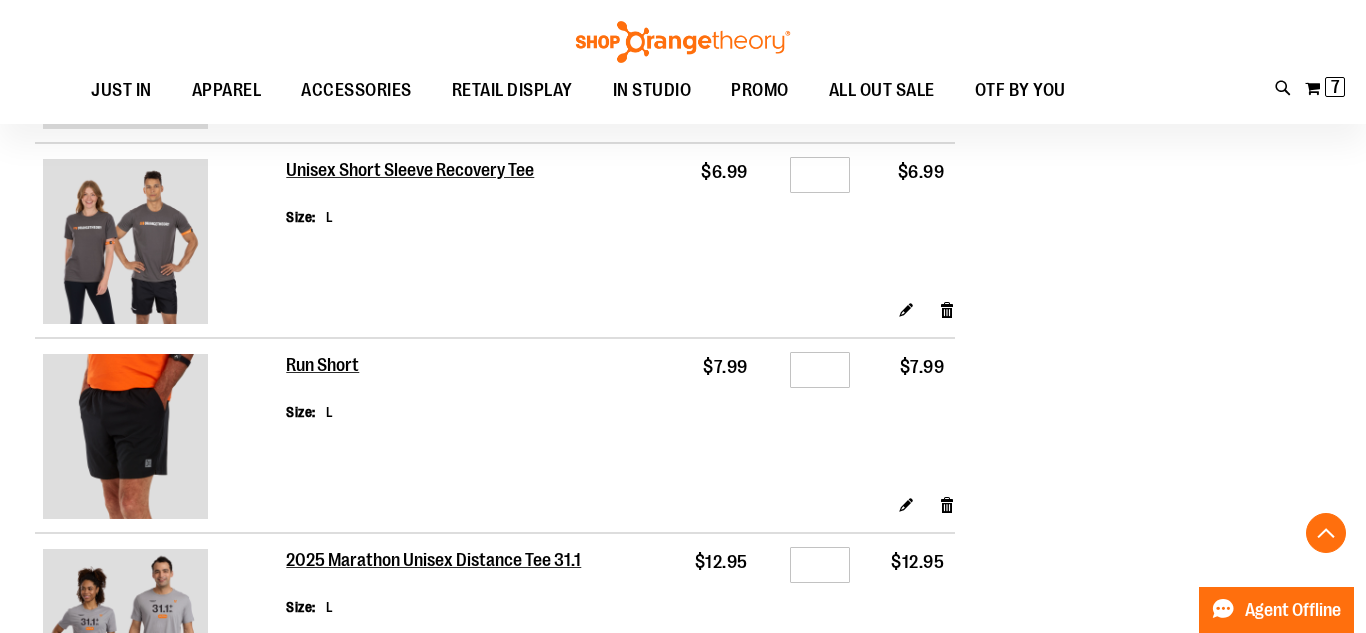 scroll, scrollTop: 0, scrollLeft: 0, axis: both 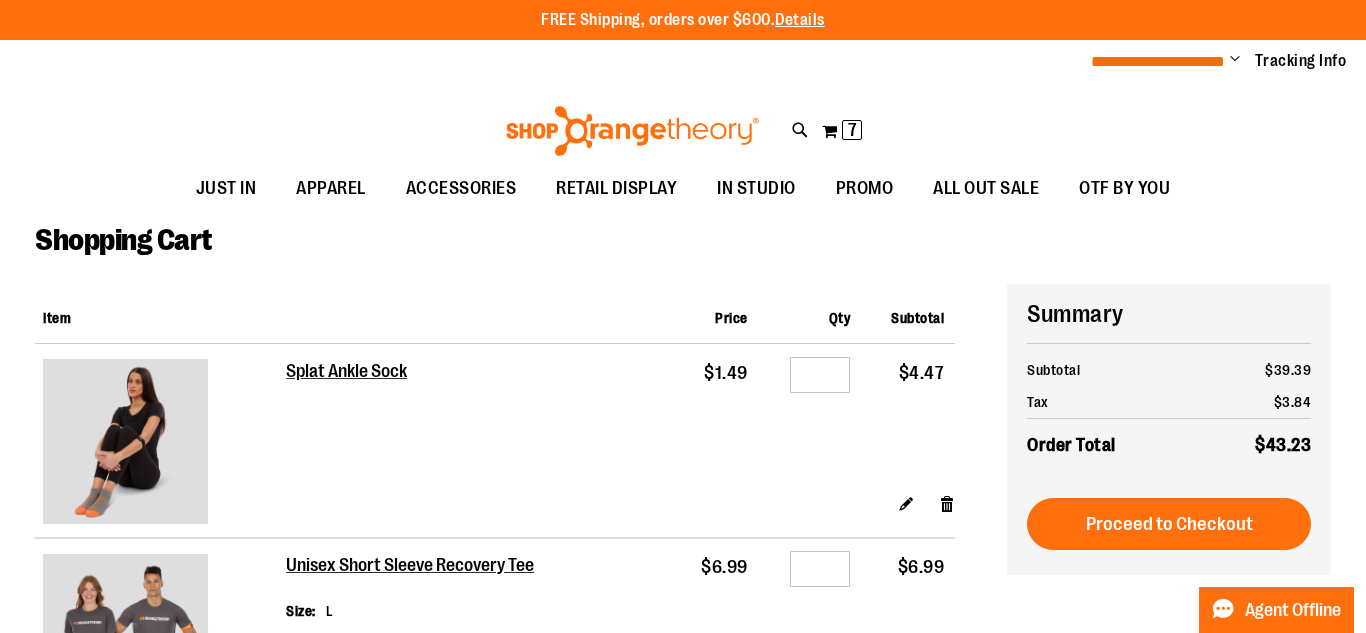 click on "**********" at bounding box center [1158, 61] 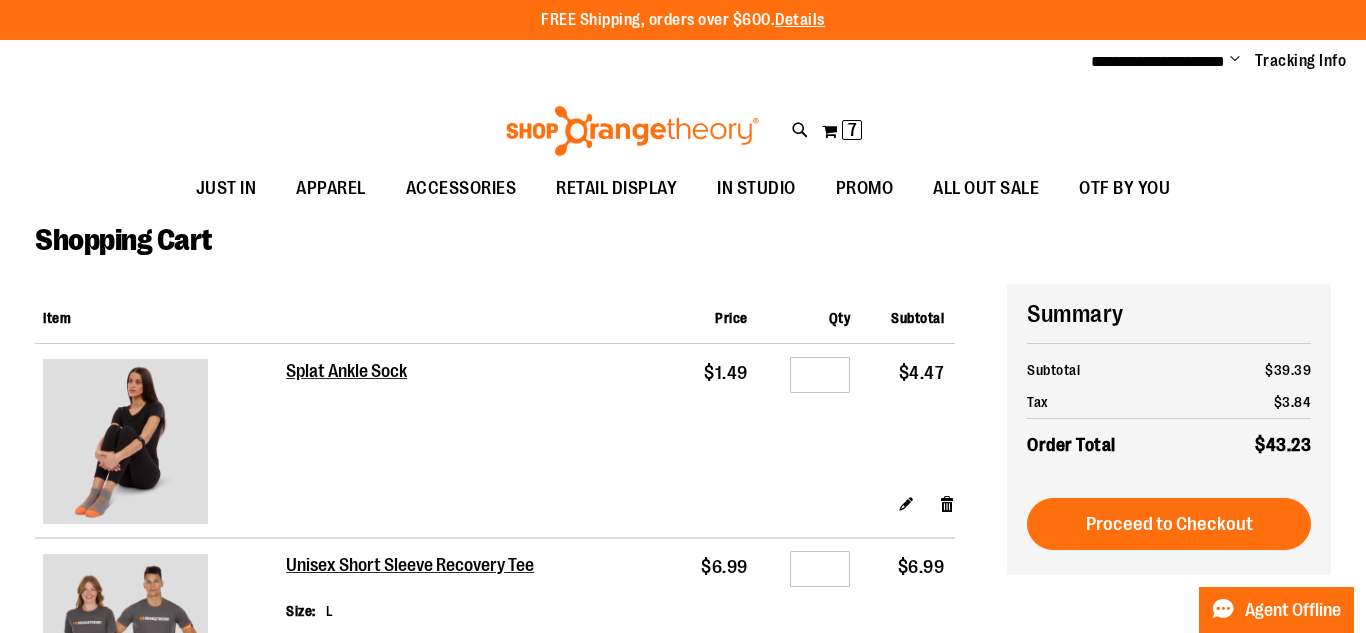 click at bounding box center (632, 131) 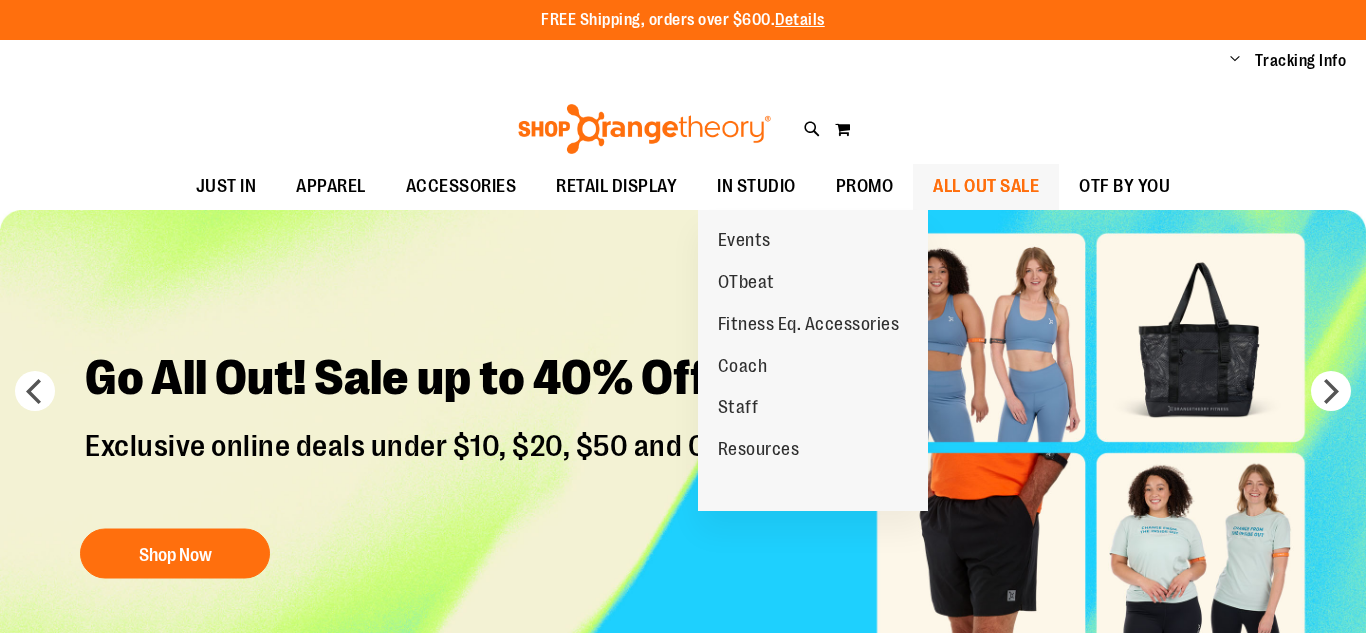 scroll, scrollTop: 0, scrollLeft: 0, axis: both 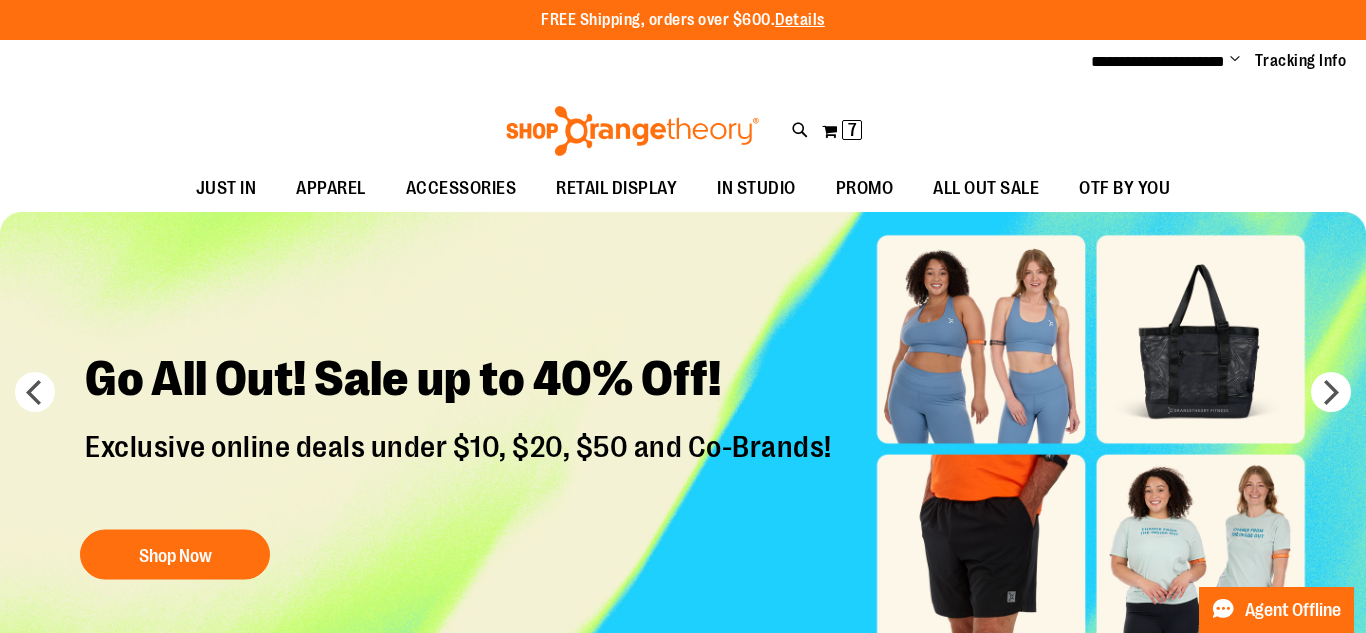 click on "Change" at bounding box center (1235, 60) 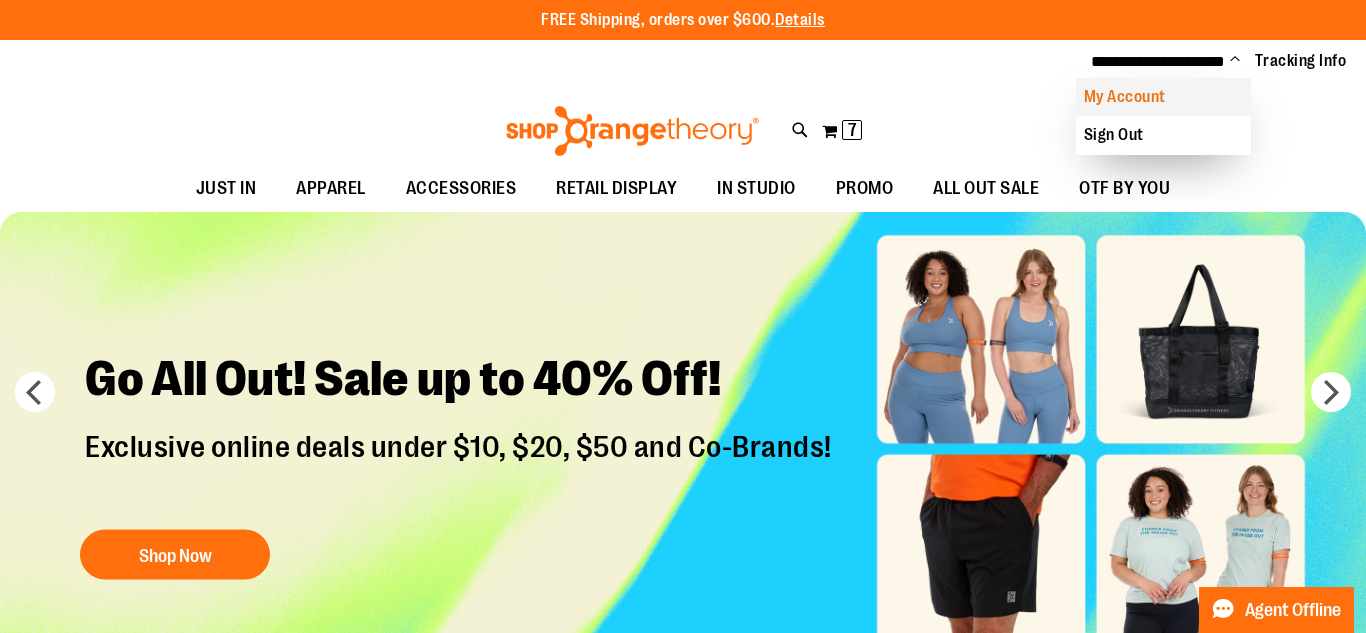 click on "My Account" at bounding box center [1163, 97] 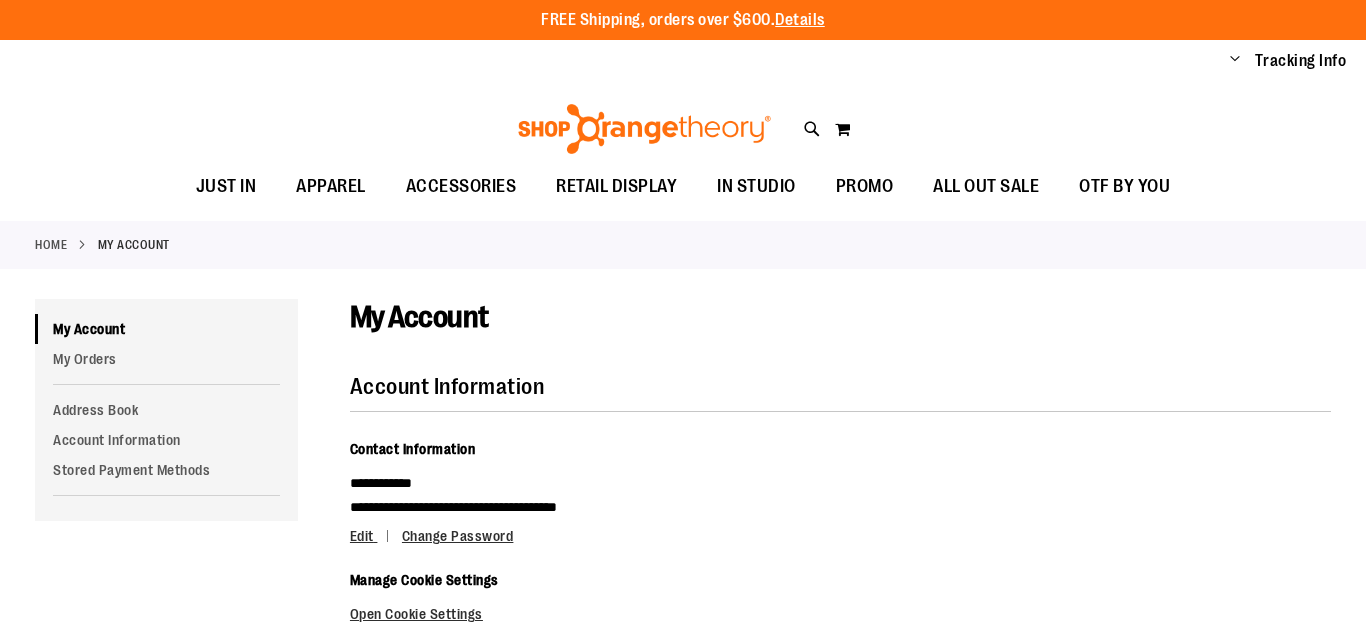 scroll, scrollTop: 0, scrollLeft: 0, axis: both 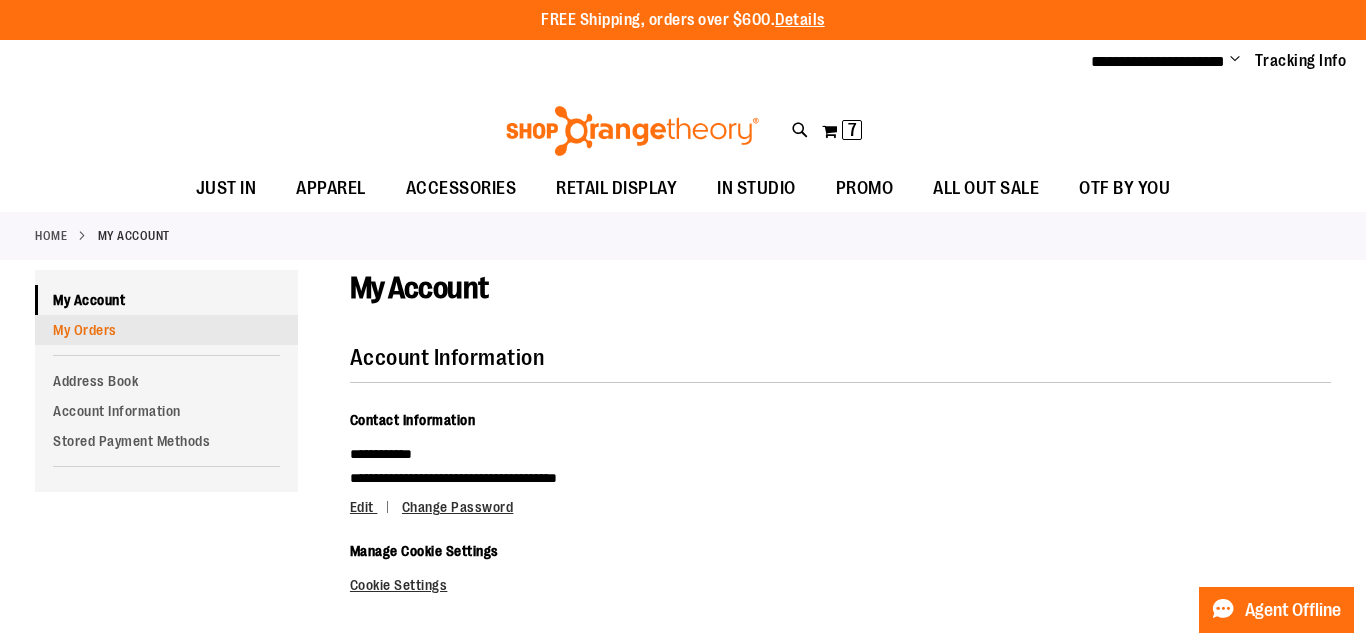 click on "My Orders" at bounding box center [166, 330] 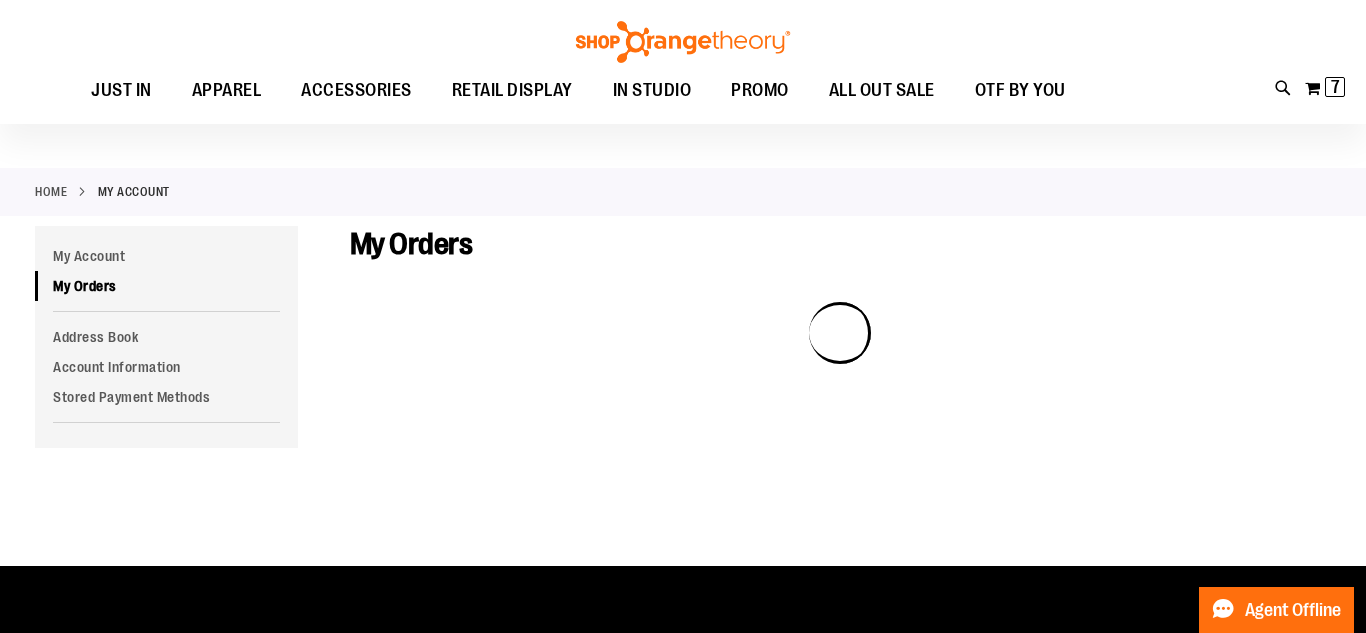 scroll, scrollTop: 43, scrollLeft: 0, axis: vertical 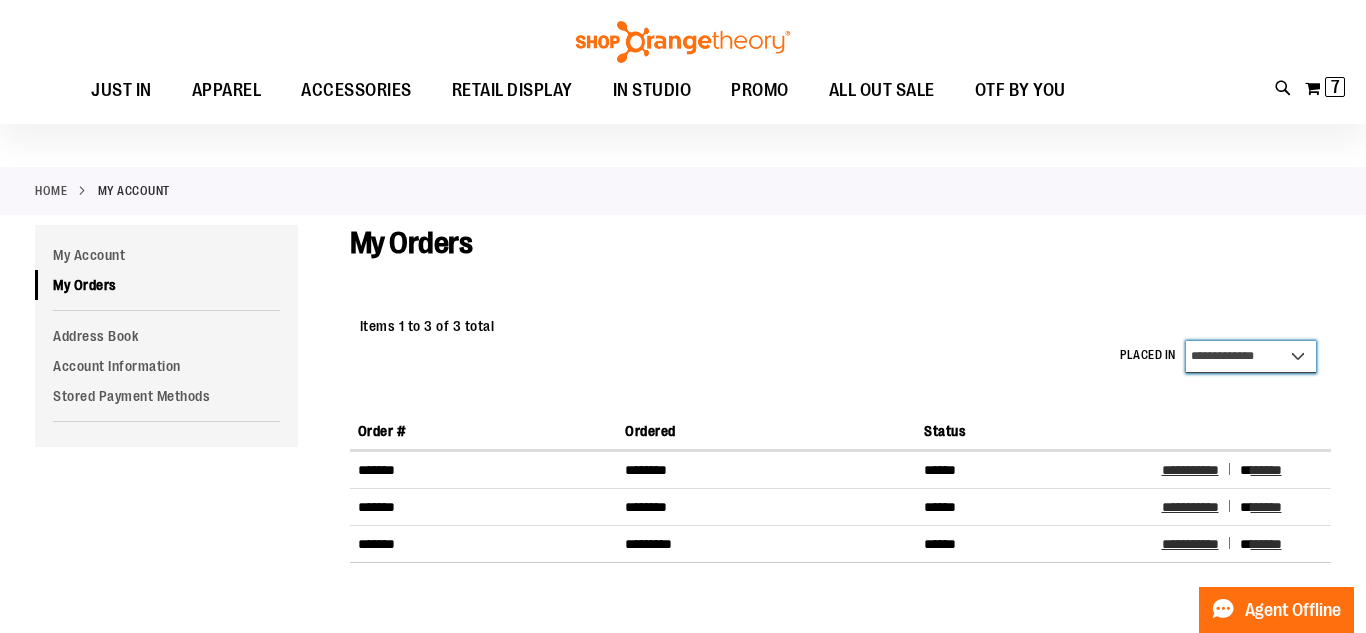 click on "**********" at bounding box center (1251, 357) 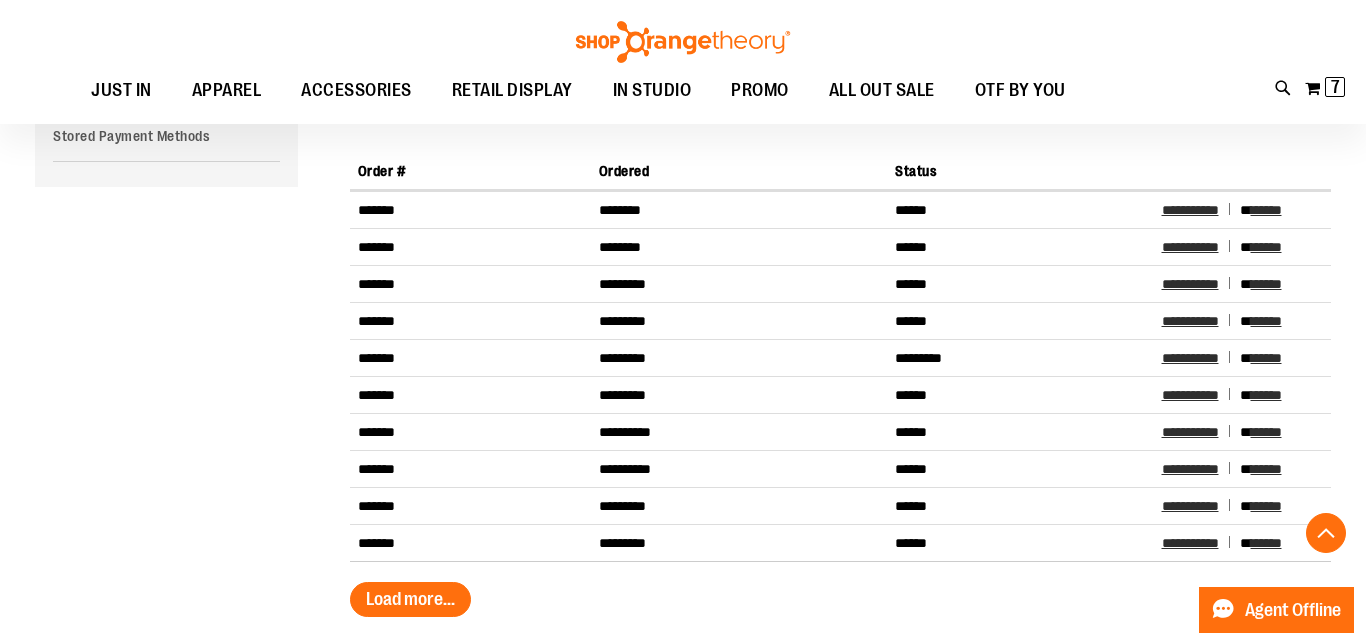scroll, scrollTop: 305, scrollLeft: 0, axis: vertical 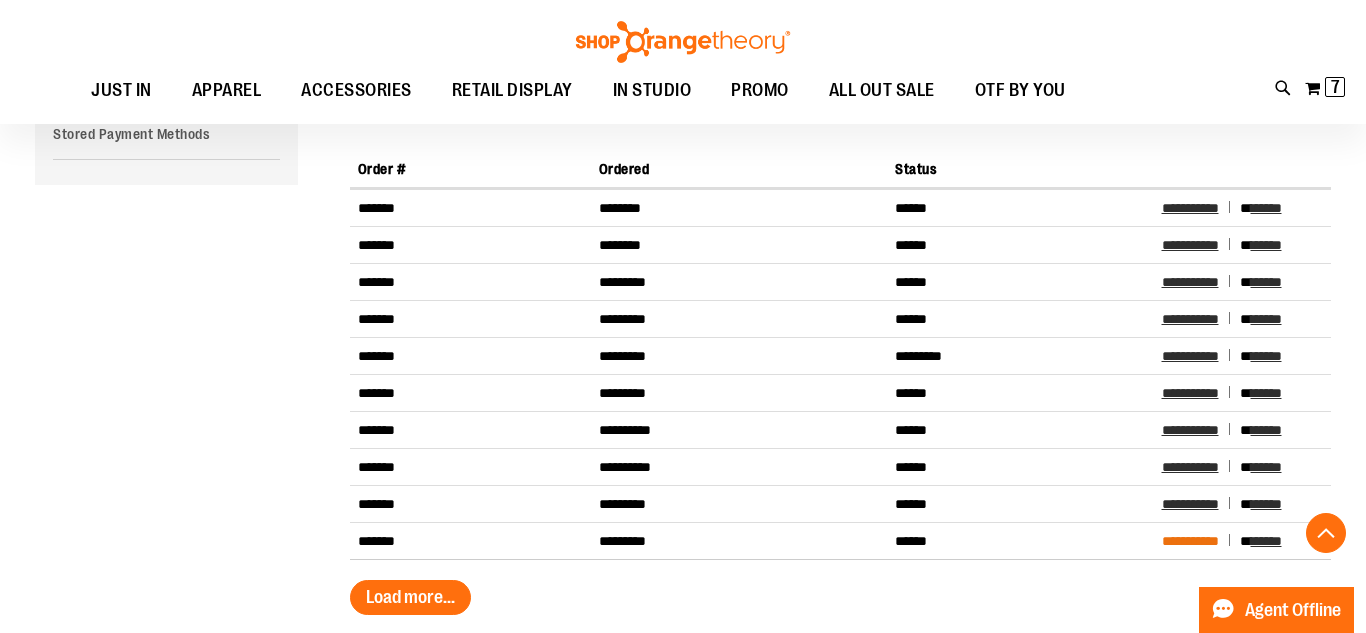 click on "**********" at bounding box center [1190, 541] 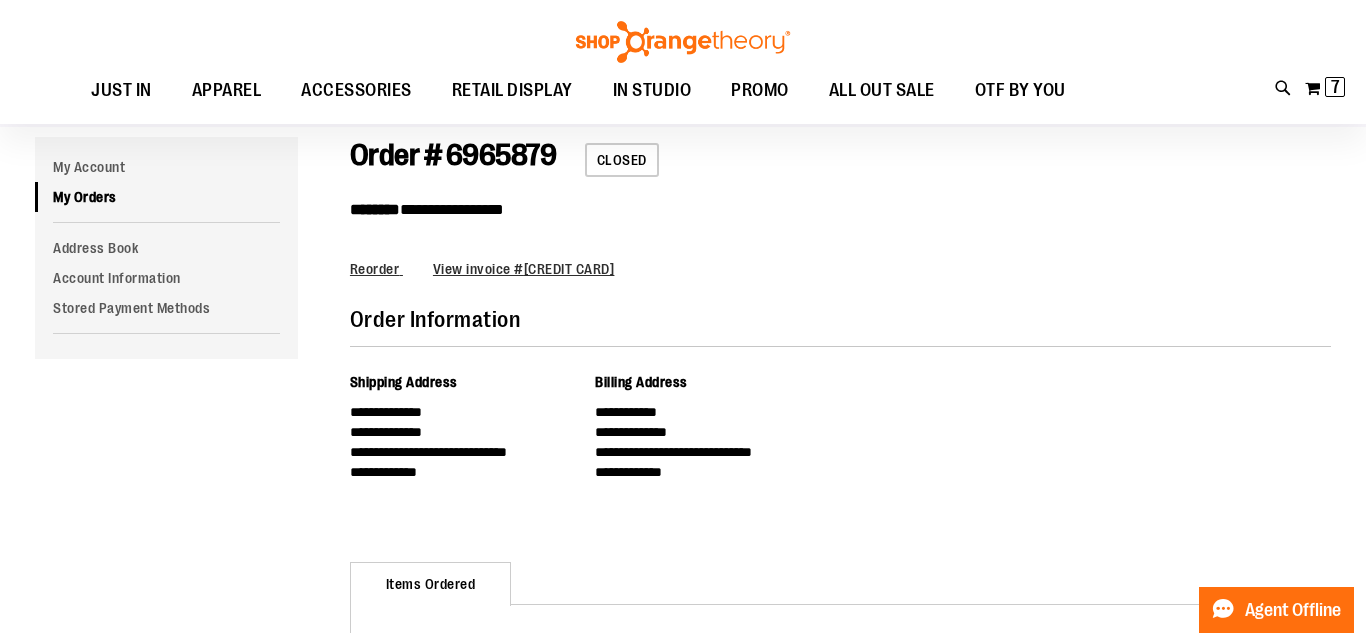 scroll, scrollTop: 136, scrollLeft: 0, axis: vertical 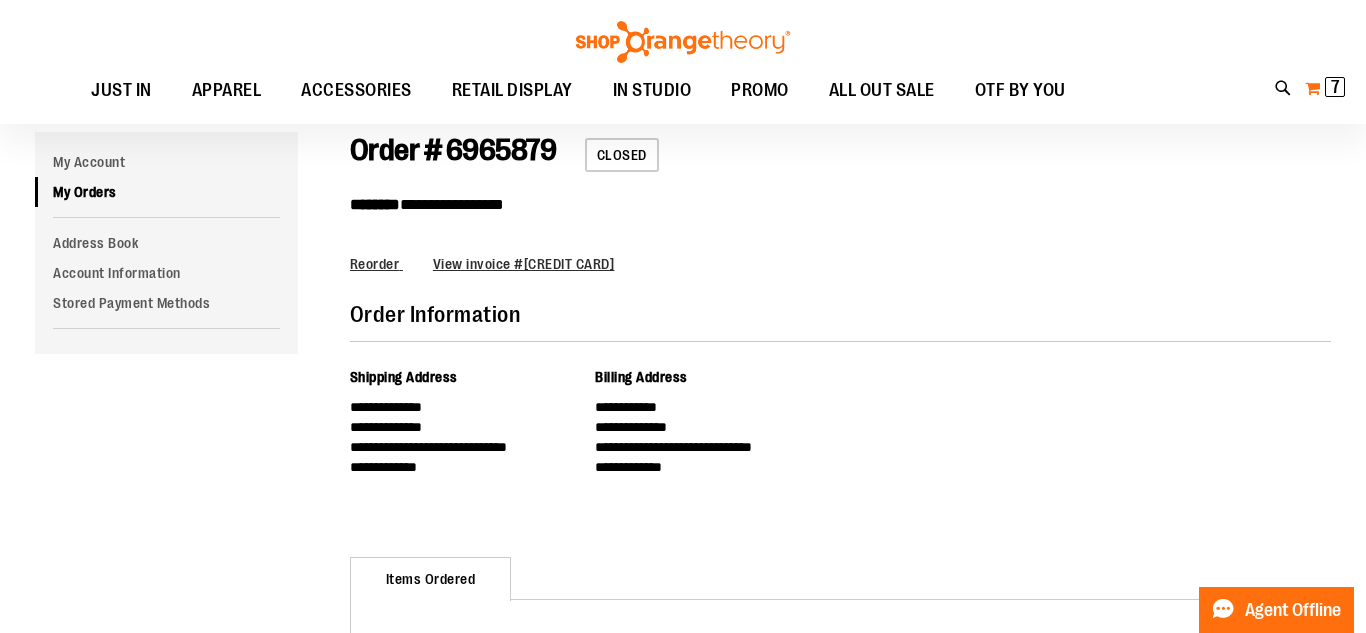 click on "7
7
items" at bounding box center [1335, 87] 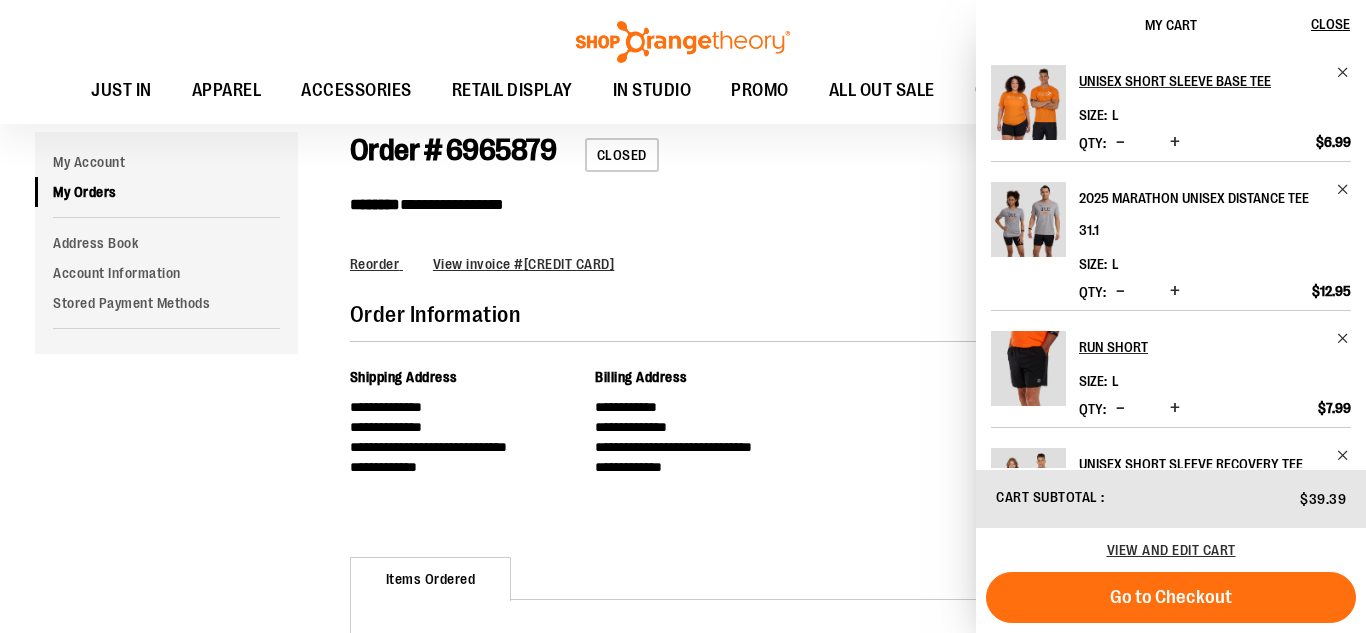 click on "2025 Marathon Unisex Distance Tee 31.1" at bounding box center (1201, 214) 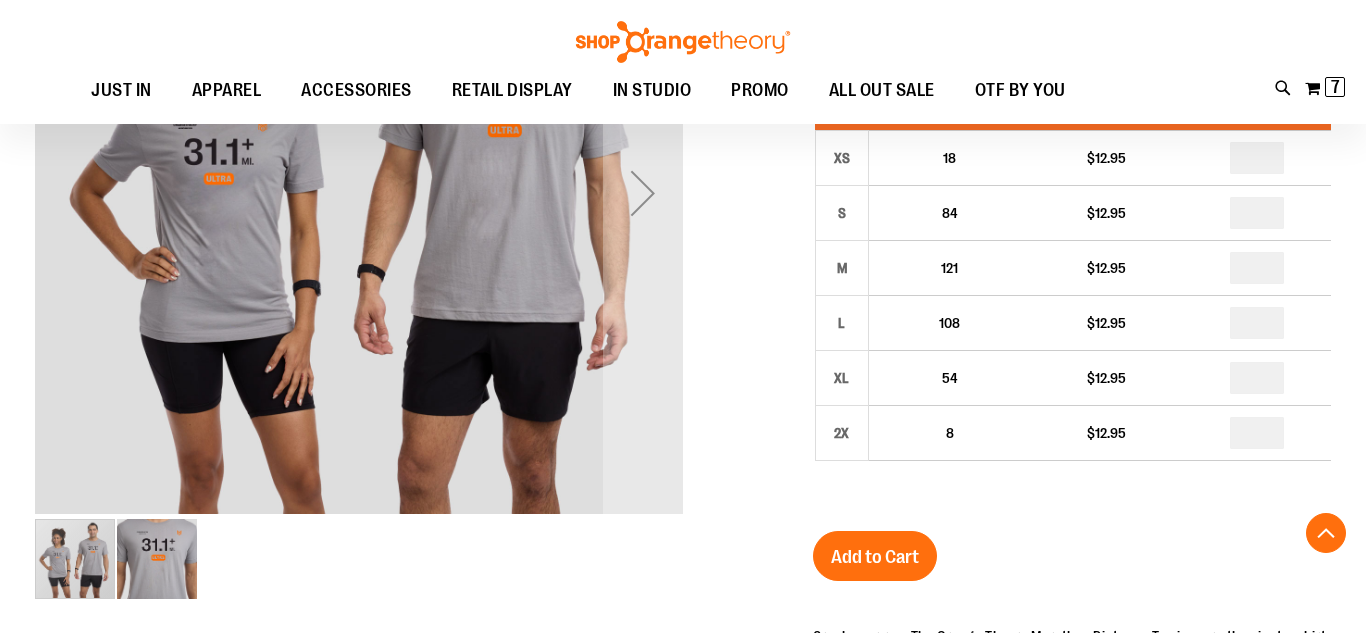 scroll, scrollTop: 422, scrollLeft: 0, axis: vertical 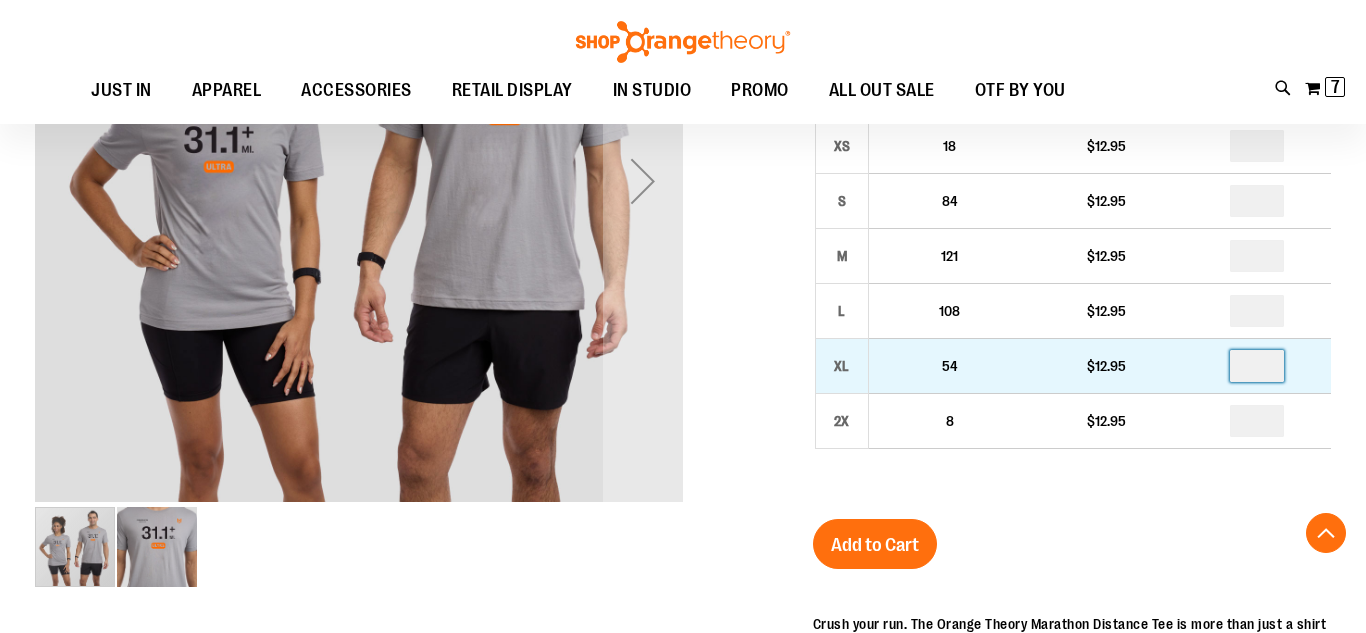 click at bounding box center [1257, 366] 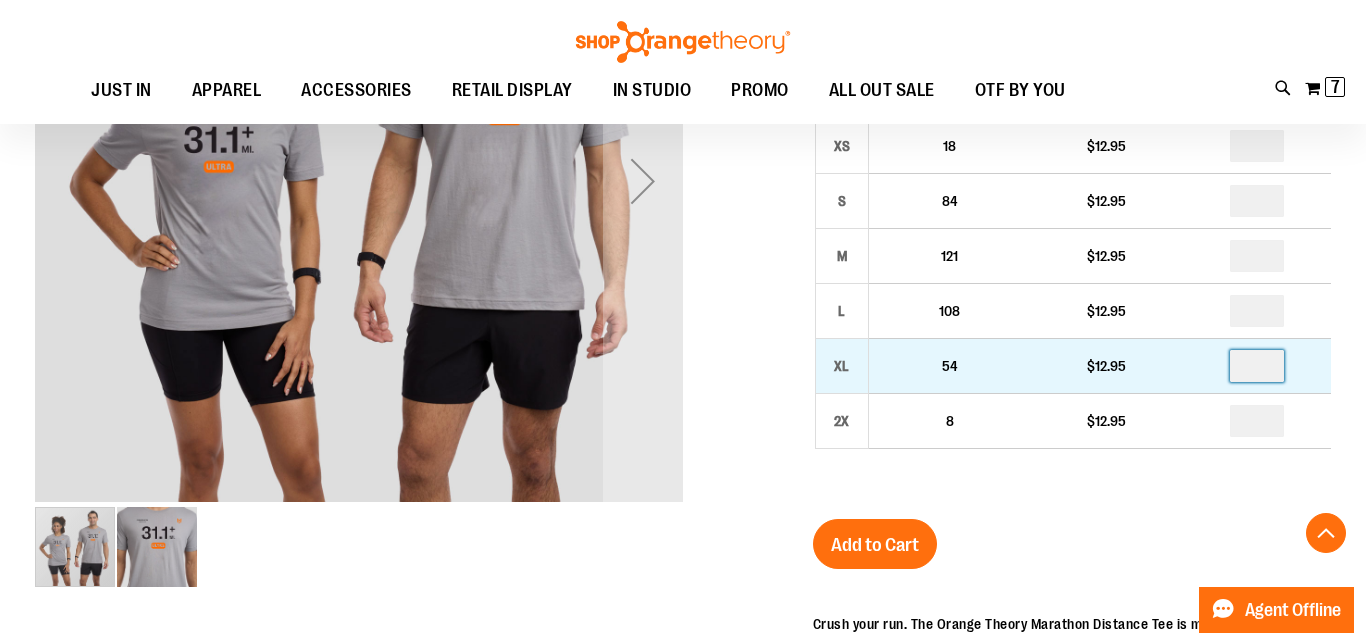 type on "*" 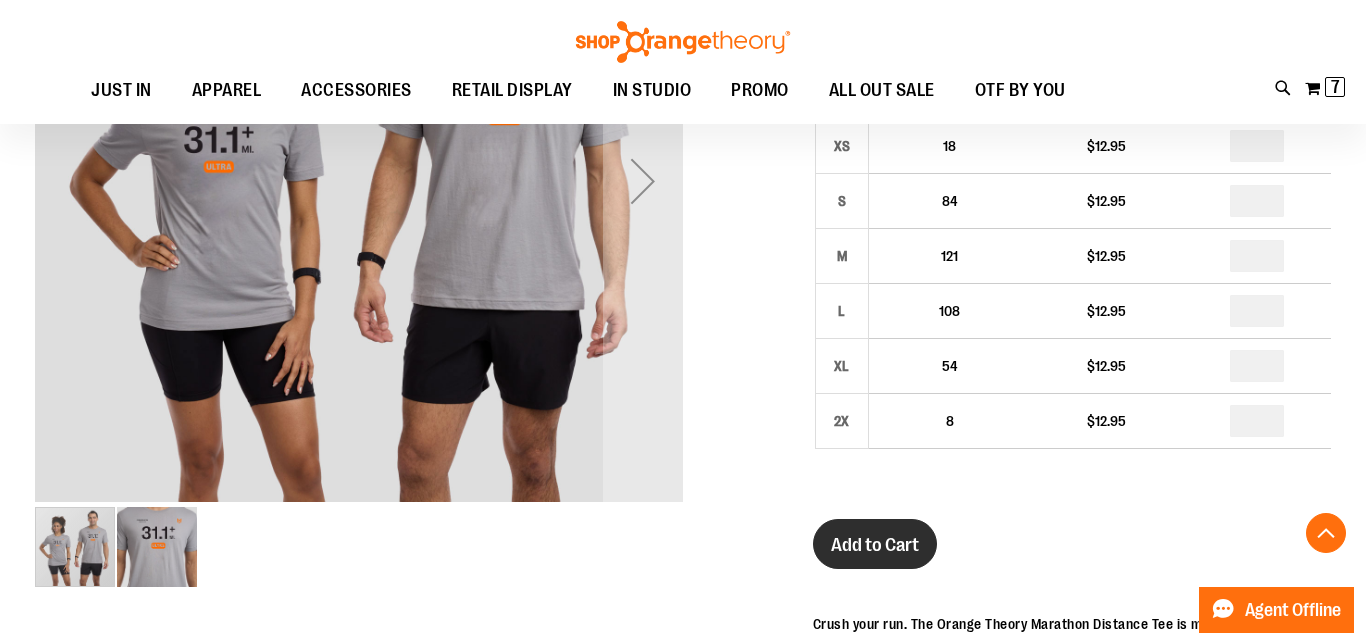 click on "Add to Cart" at bounding box center (875, 544) 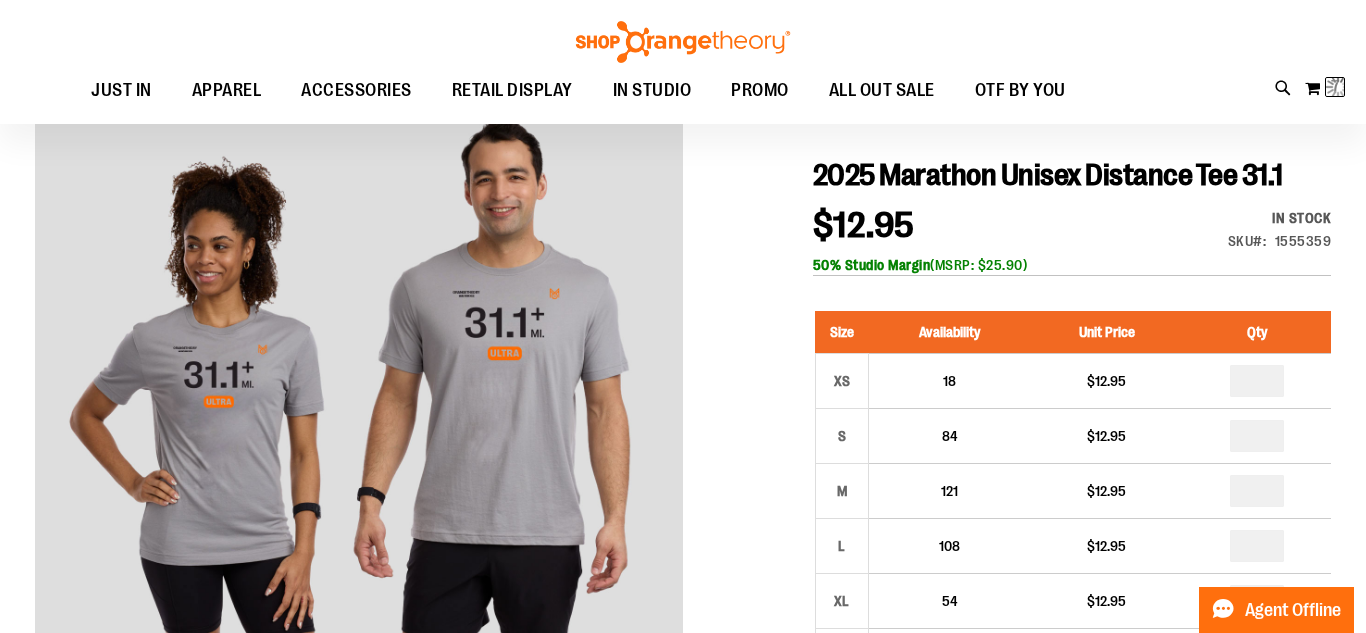 scroll, scrollTop: 186, scrollLeft: 0, axis: vertical 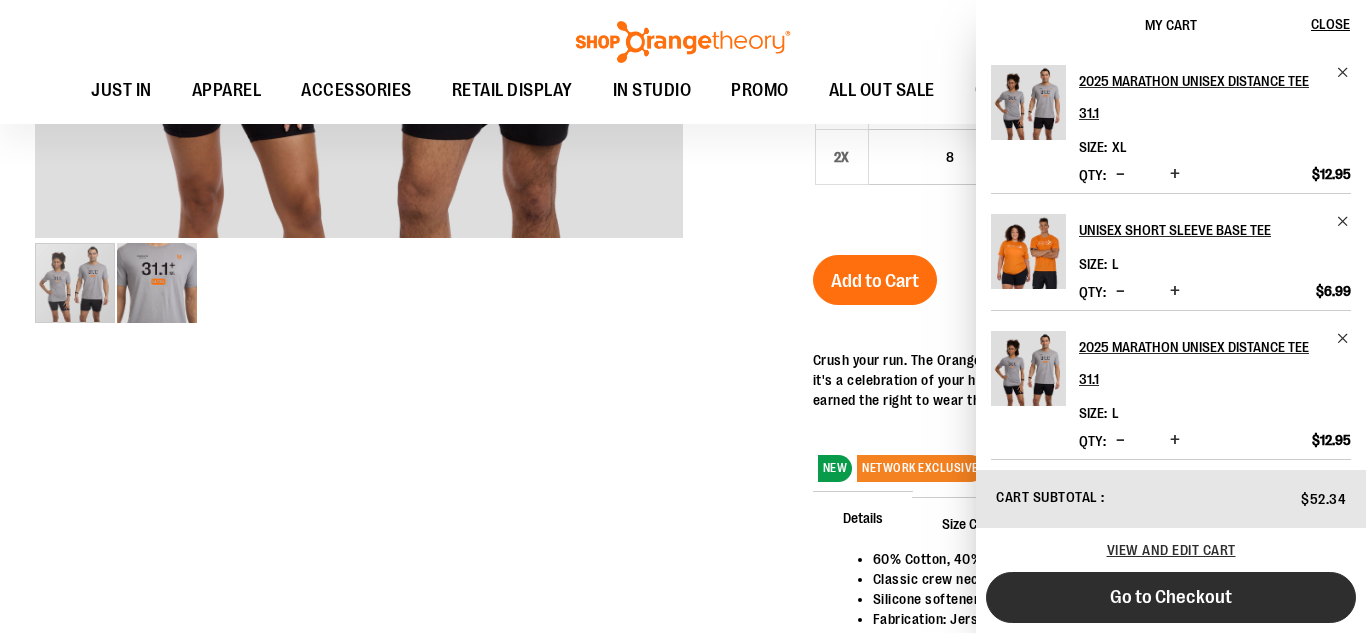 click on "Go to Checkout" at bounding box center [1171, 597] 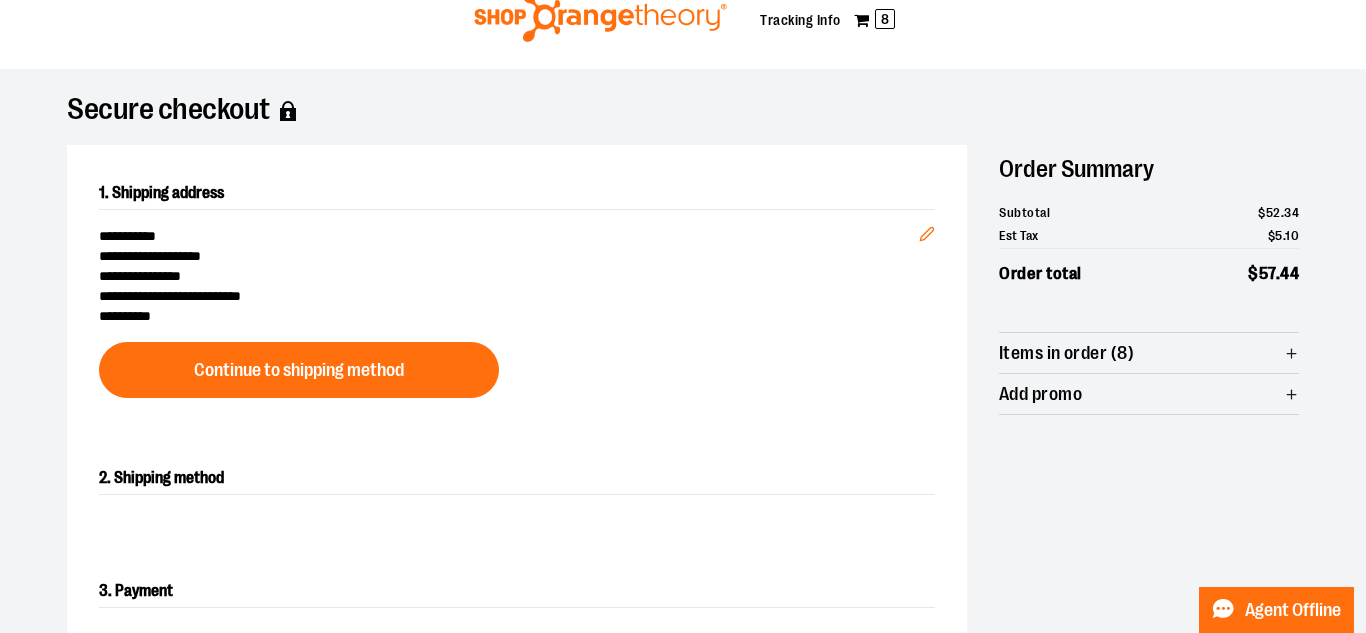 scroll, scrollTop: 66, scrollLeft: 0, axis: vertical 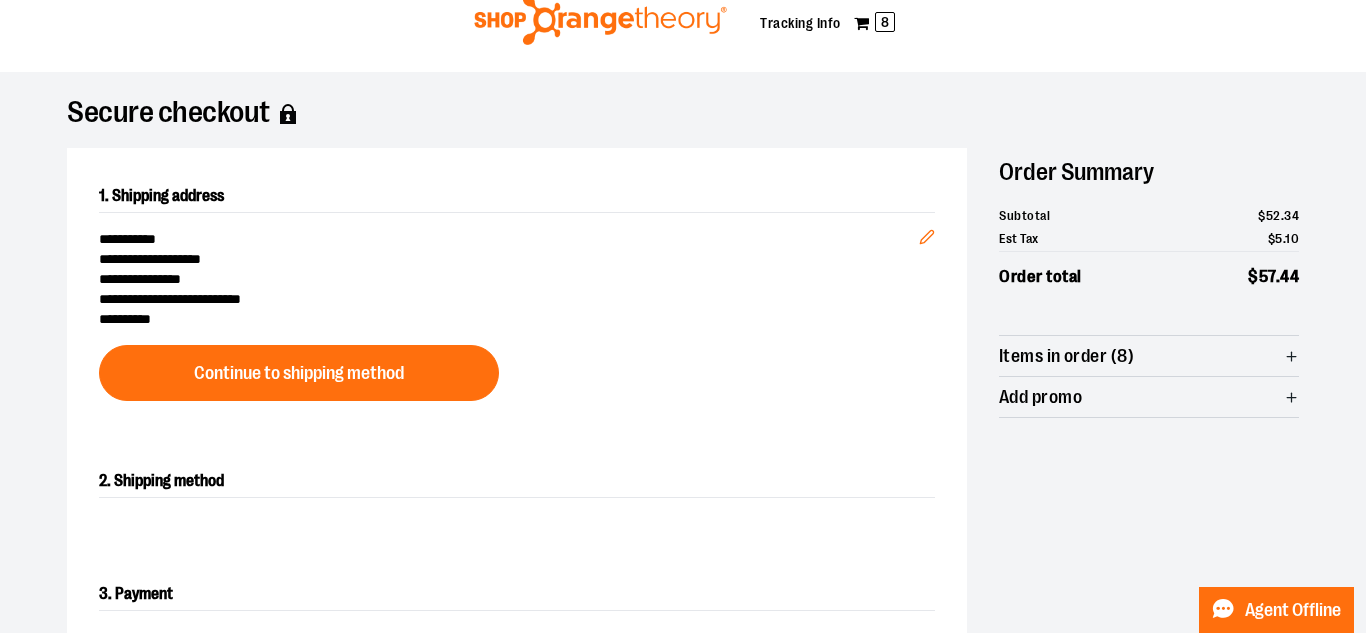 click on "**********" at bounding box center (509, 259) 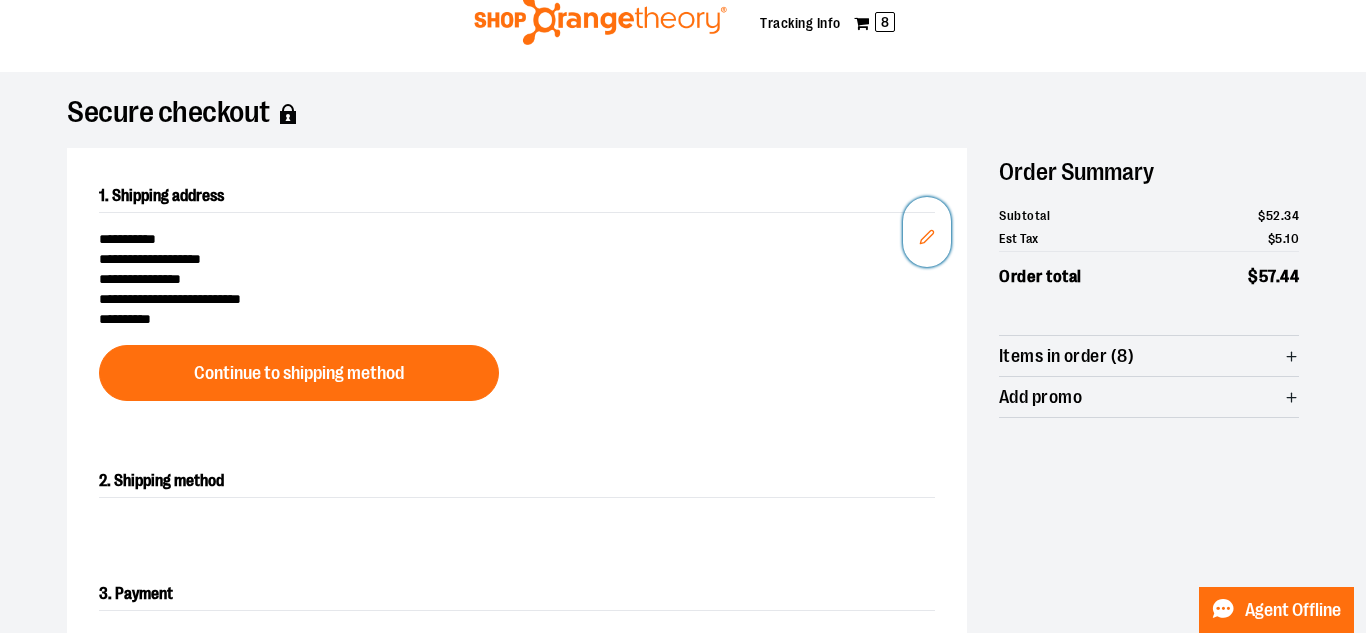 click 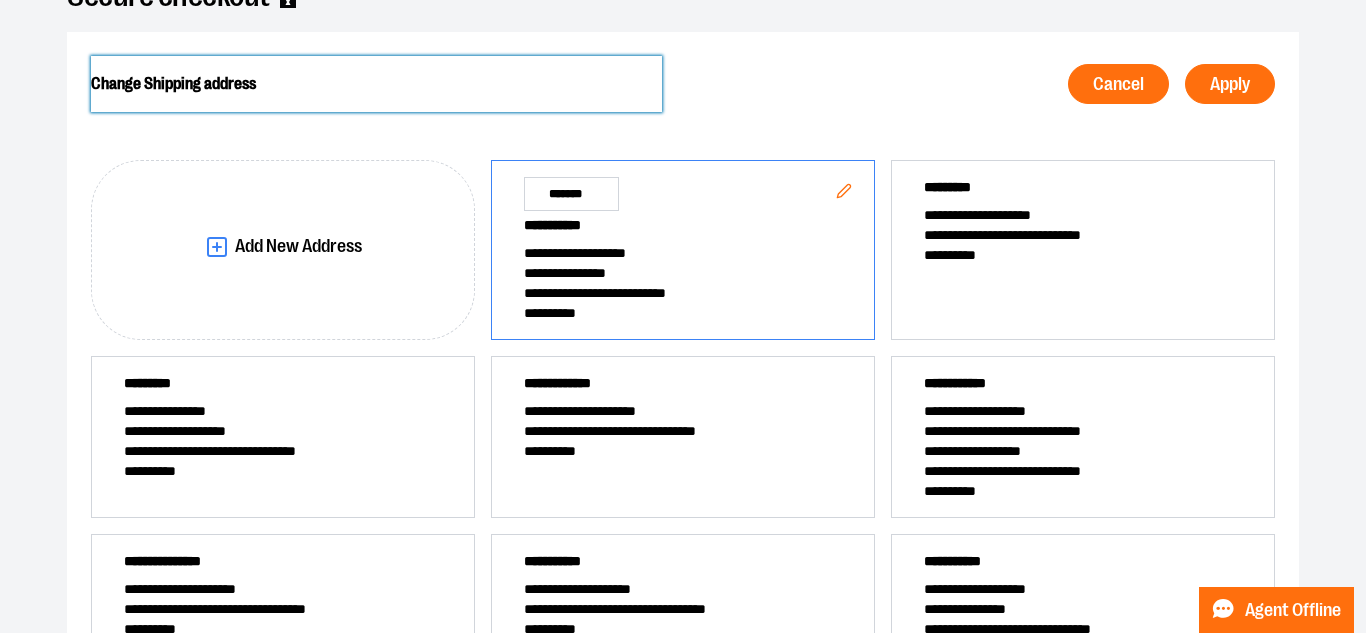 scroll, scrollTop: 181, scrollLeft: 0, axis: vertical 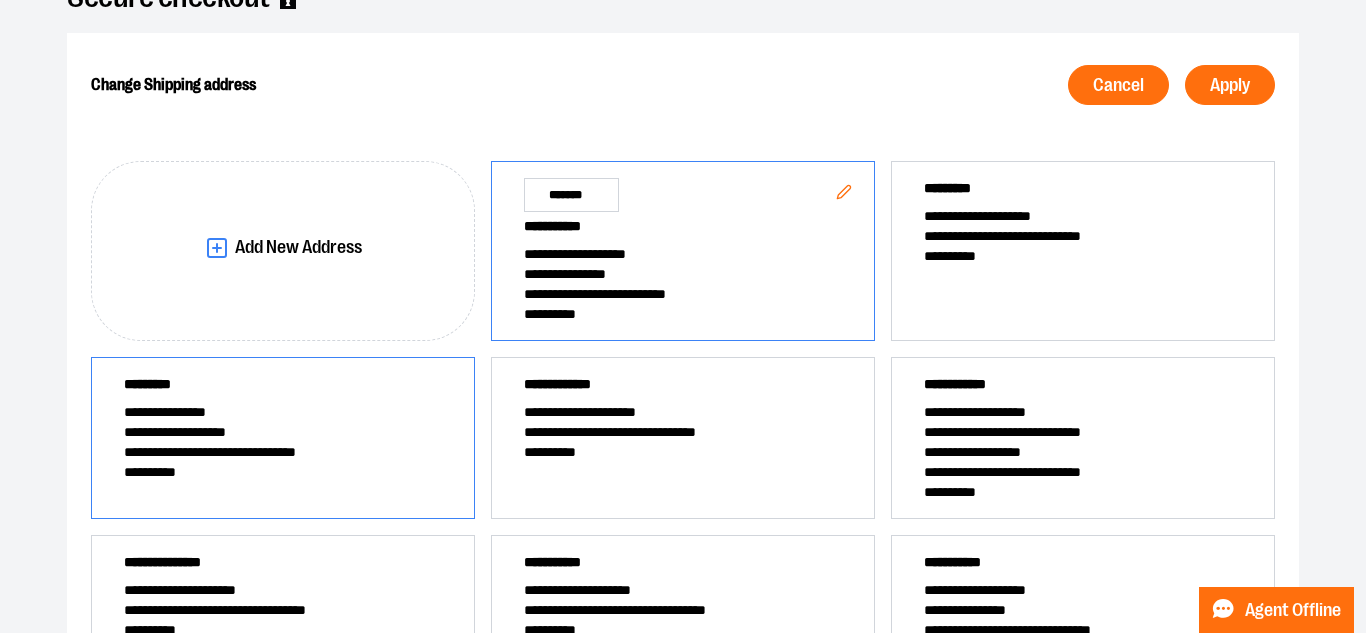 click on "**********" at bounding box center (283, 452) 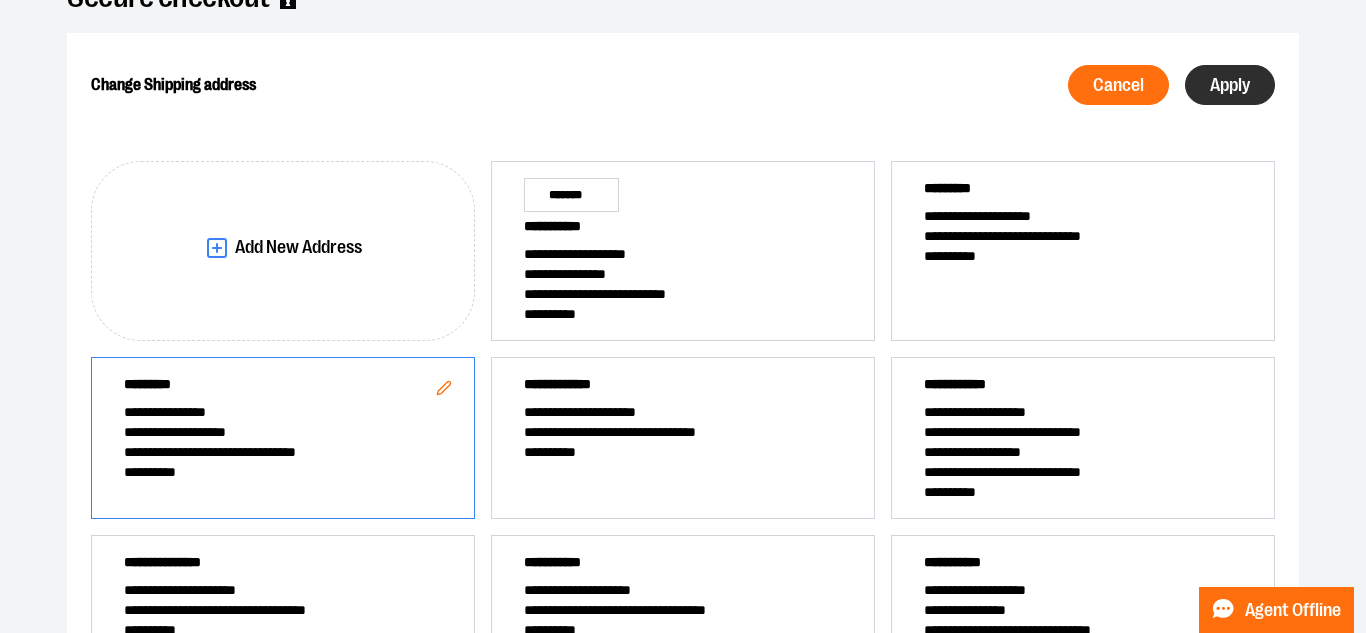 click on "Apply" at bounding box center (1230, 85) 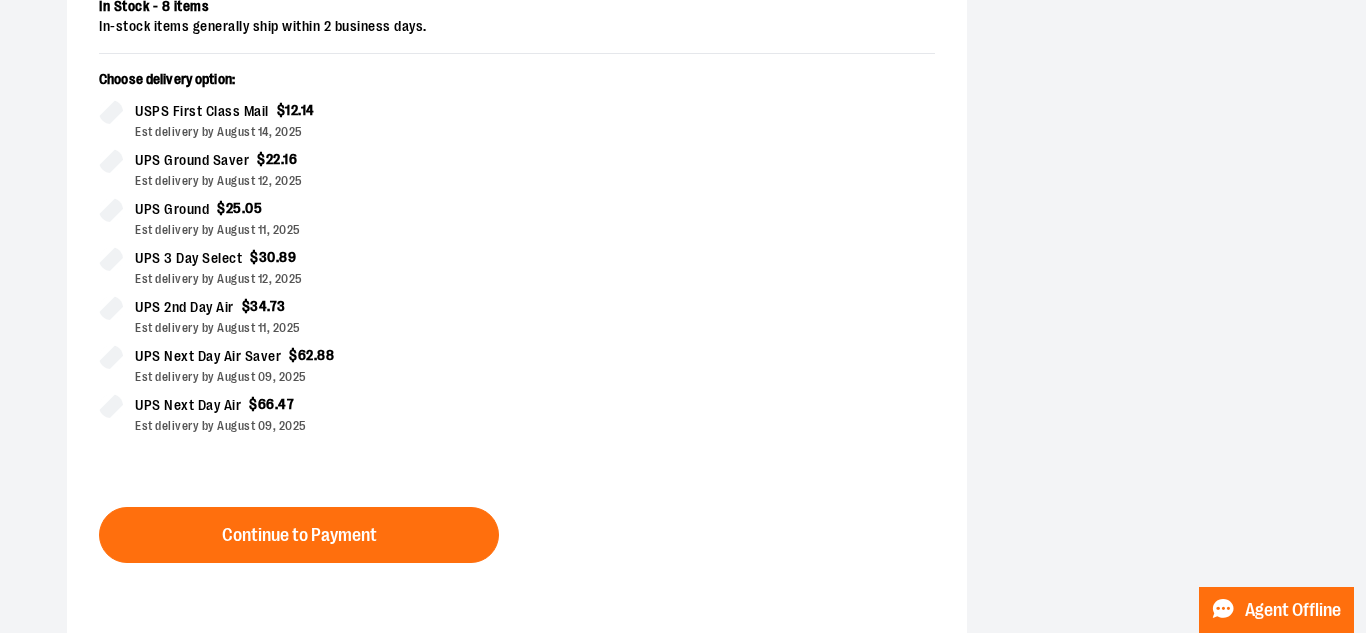 scroll, scrollTop: 526, scrollLeft: 0, axis: vertical 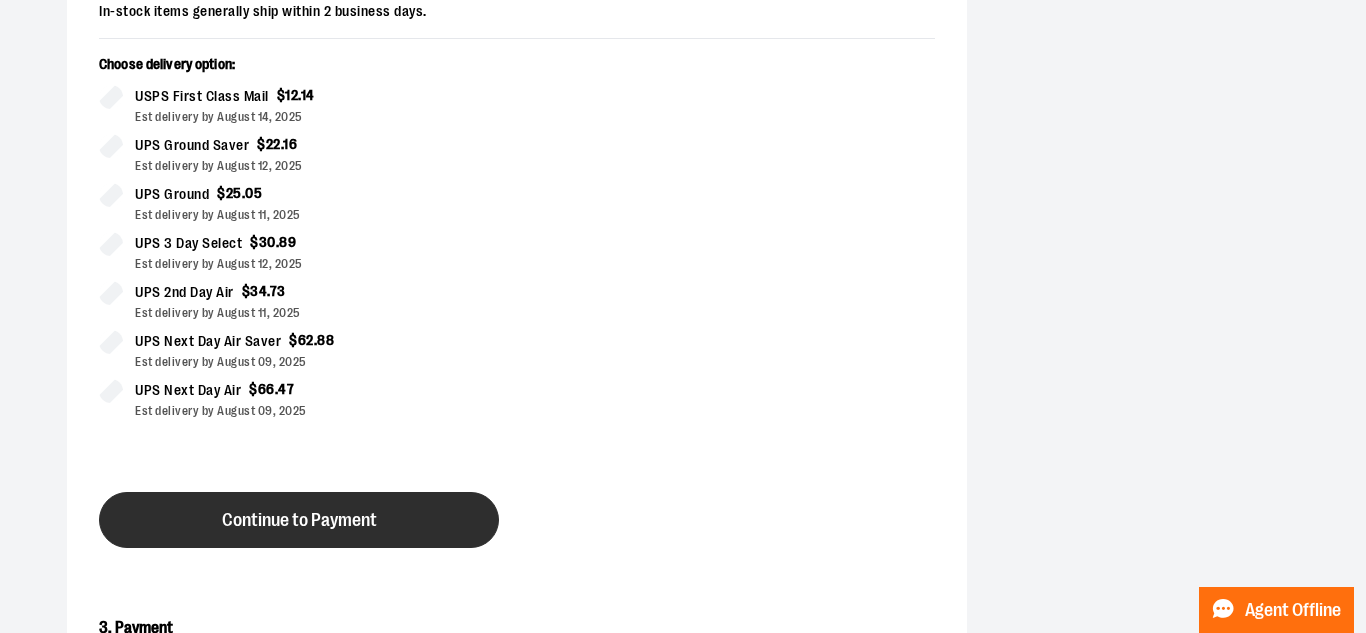click on "Continue to Payment" at bounding box center (299, 520) 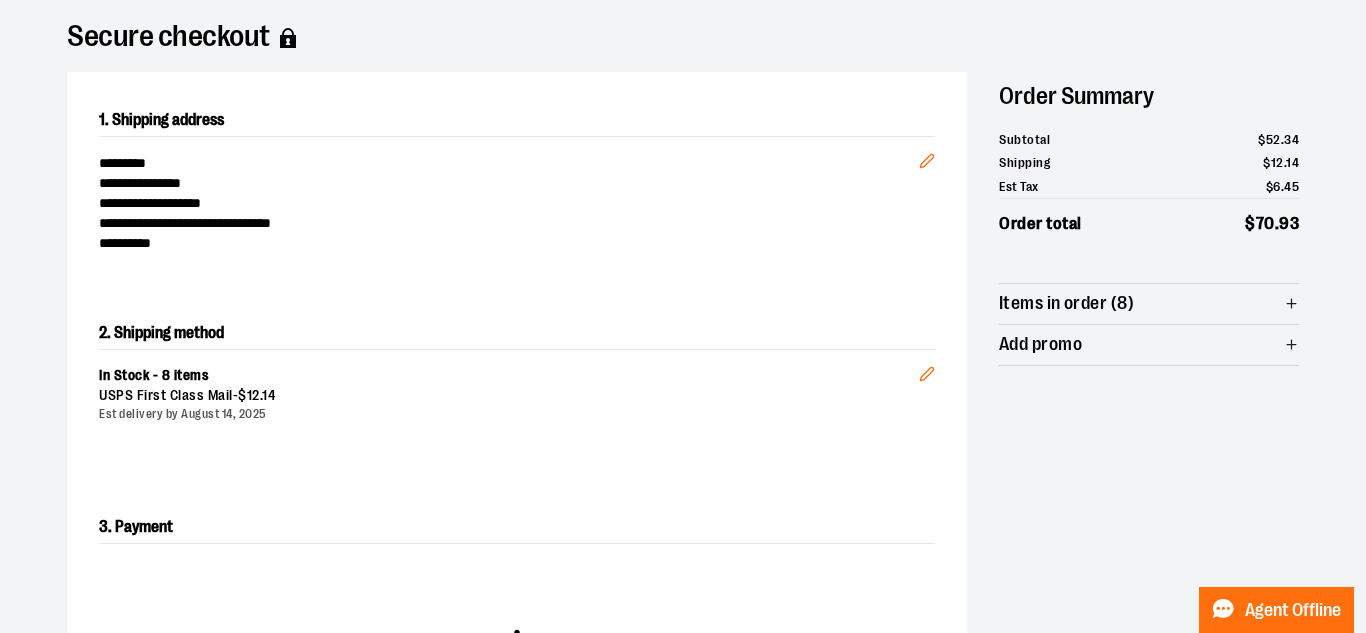 scroll, scrollTop: 124, scrollLeft: 0, axis: vertical 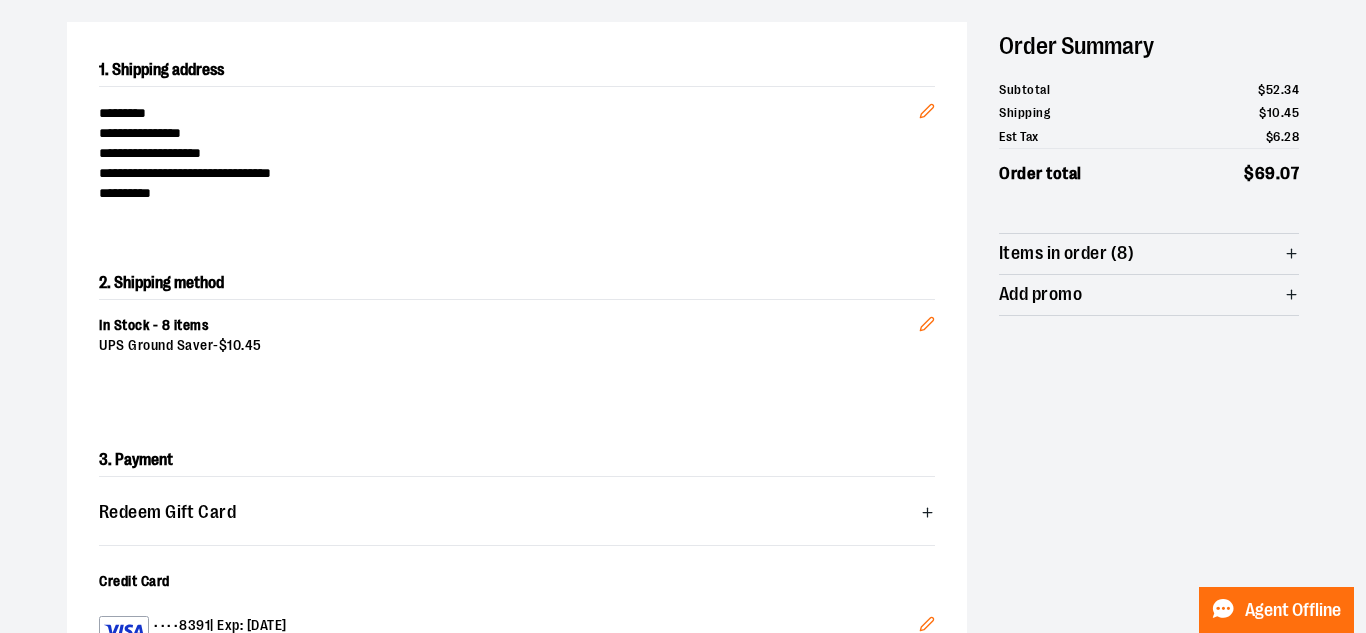 click 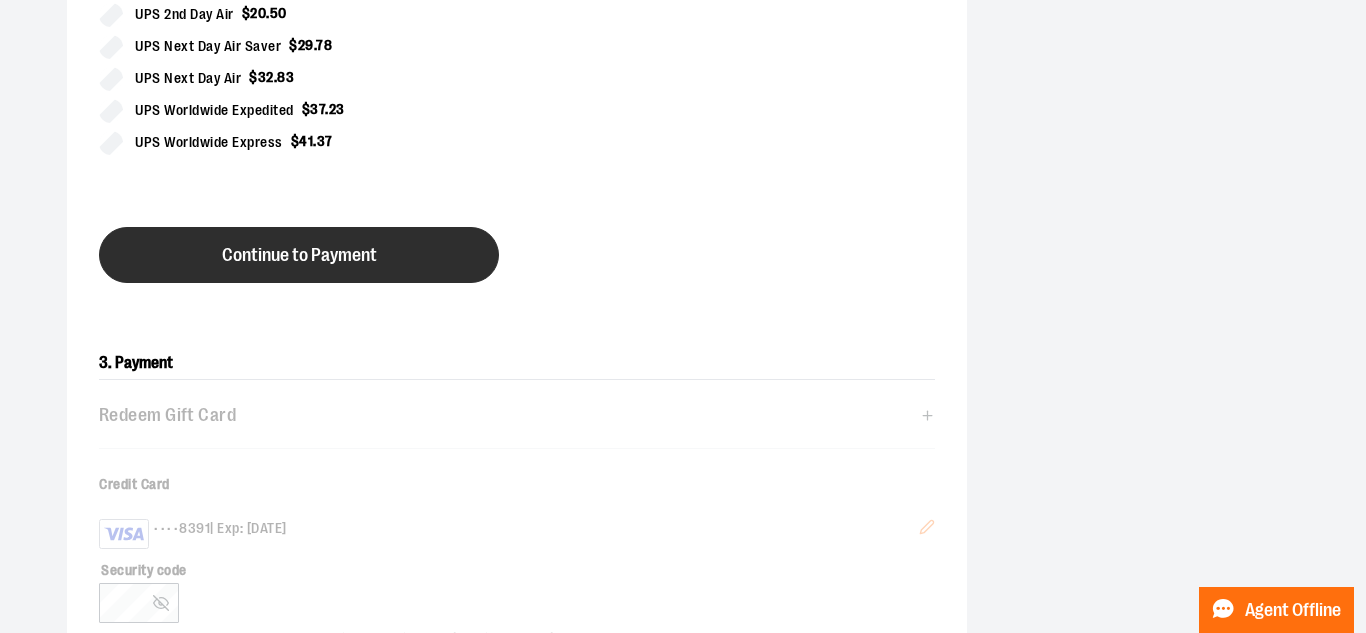 click on "Continue to Payment" at bounding box center (299, 255) 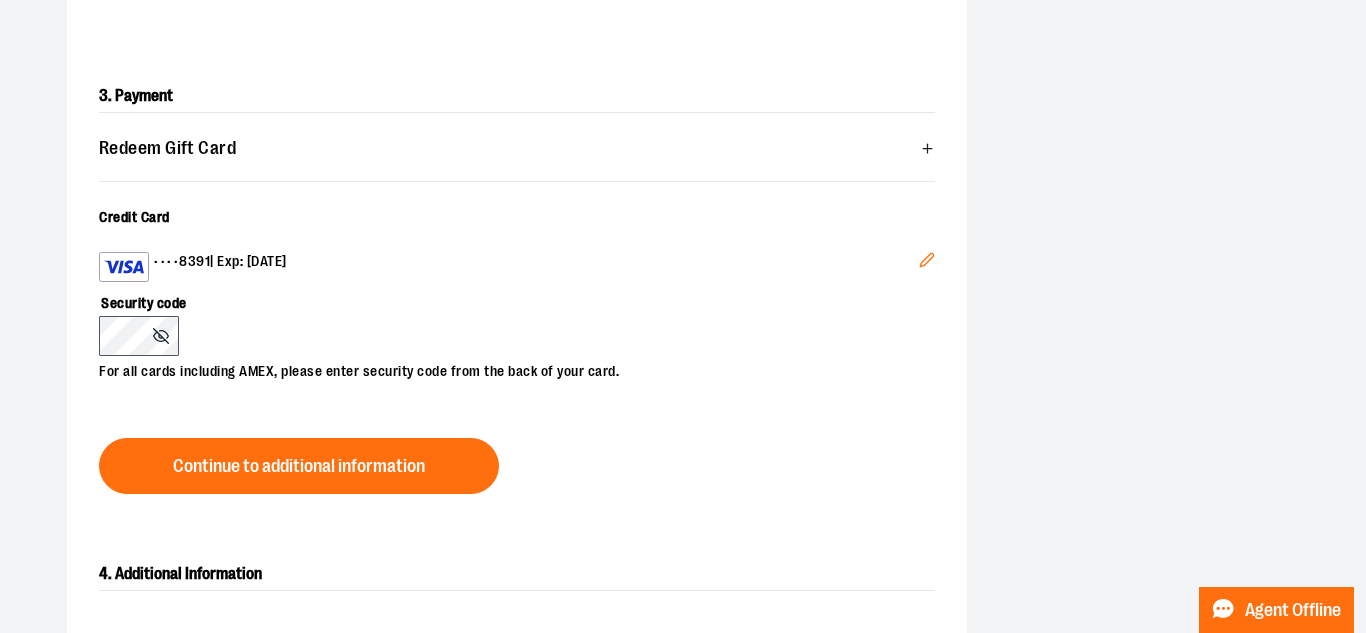 scroll, scrollTop: 579, scrollLeft: 0, axis: vertical 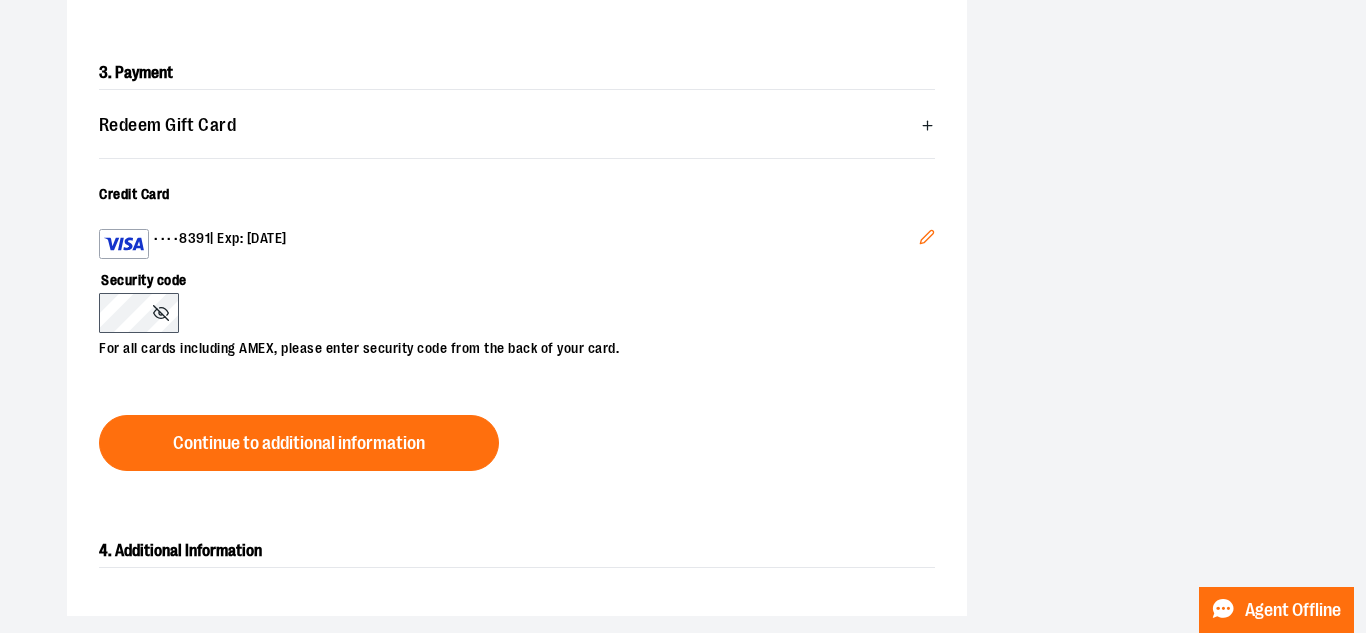 click 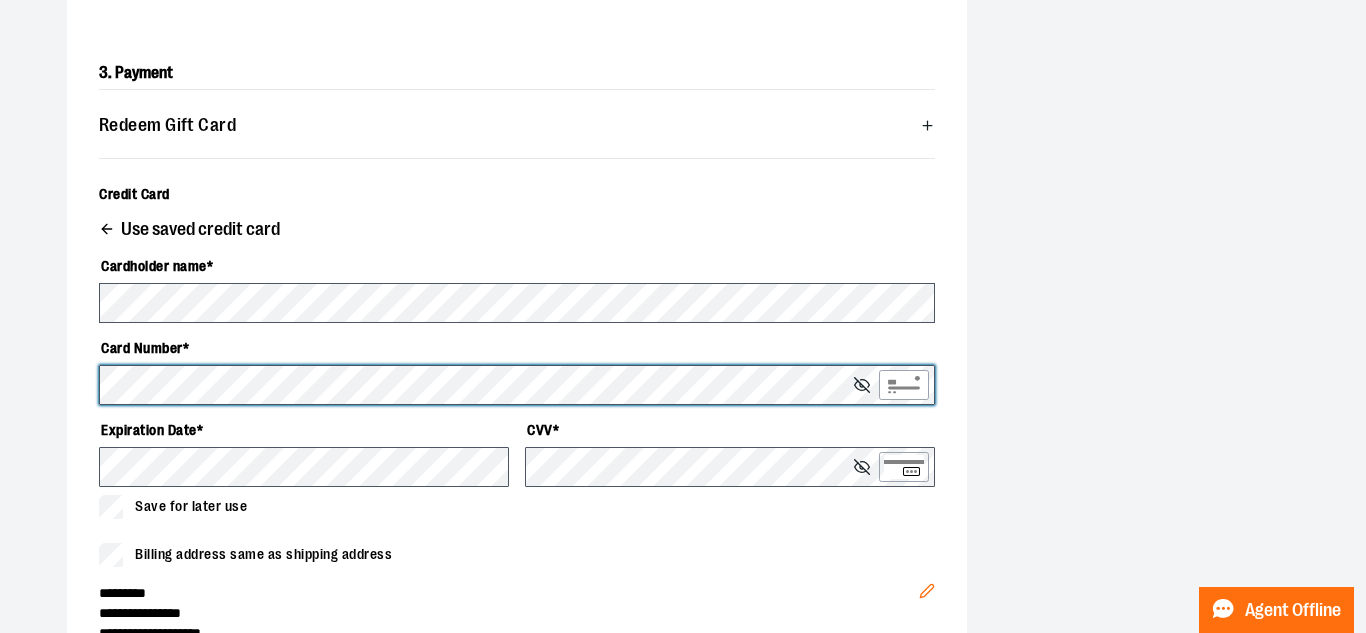 scroll, scrollTop: 596, scrollLeft: 0, axis: vertical 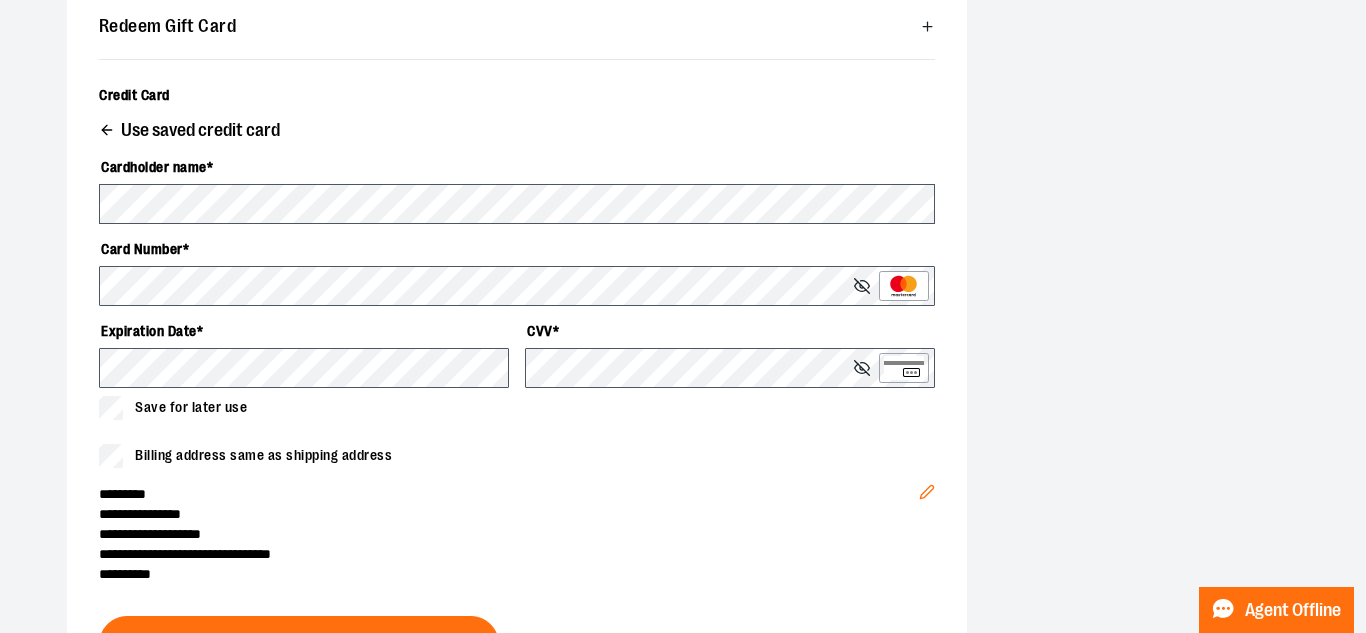 click on "Save for later use" at bounding box center [191, 407] 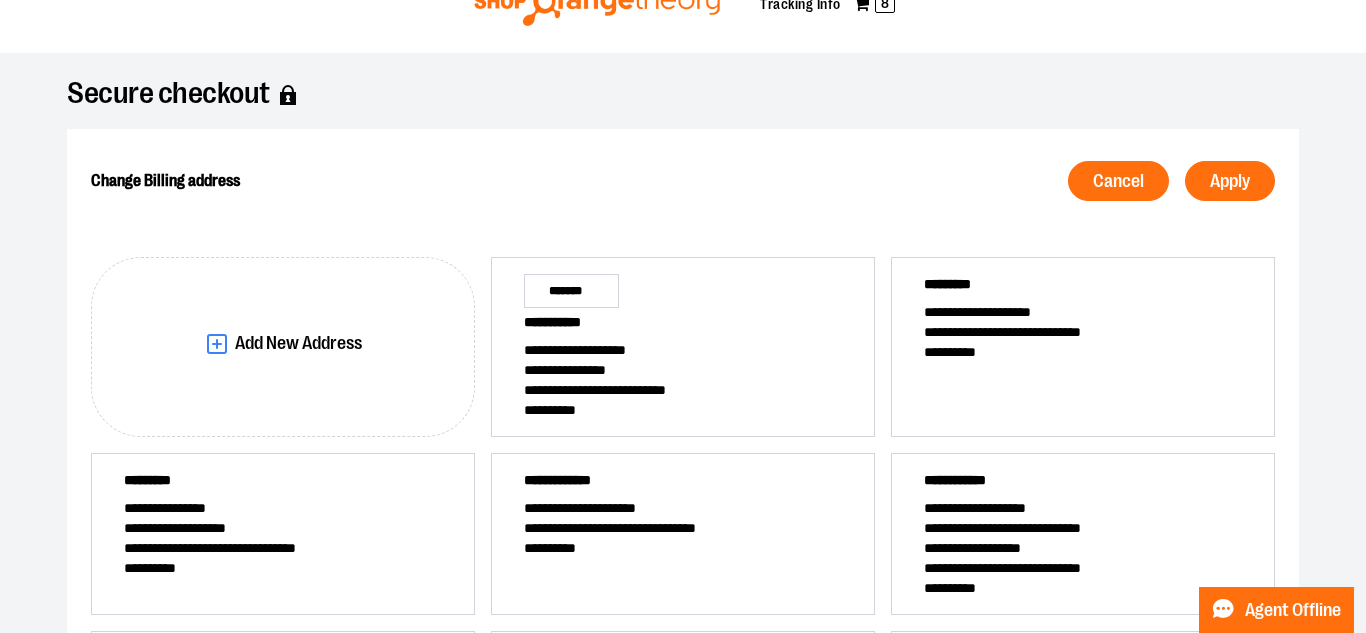 scroll, scrollTop: 52, scrollLeft: 0, axis: vertical 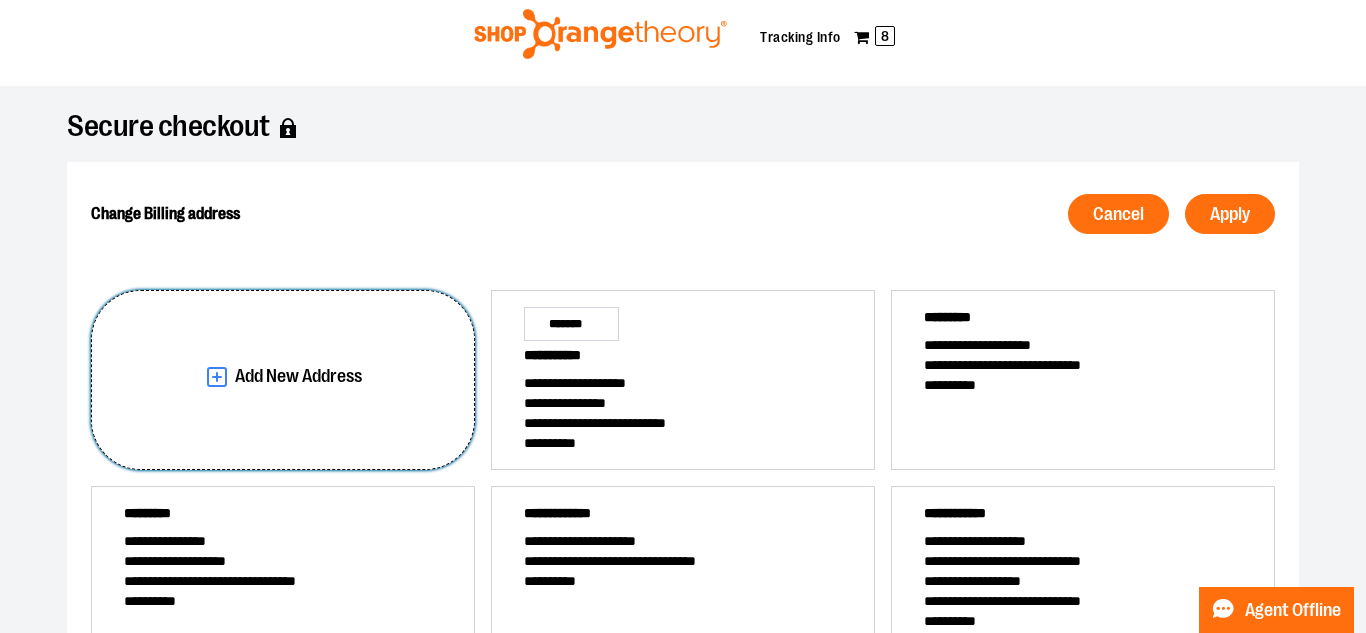 click on "Add New Address" at bounding box center [283, 377] 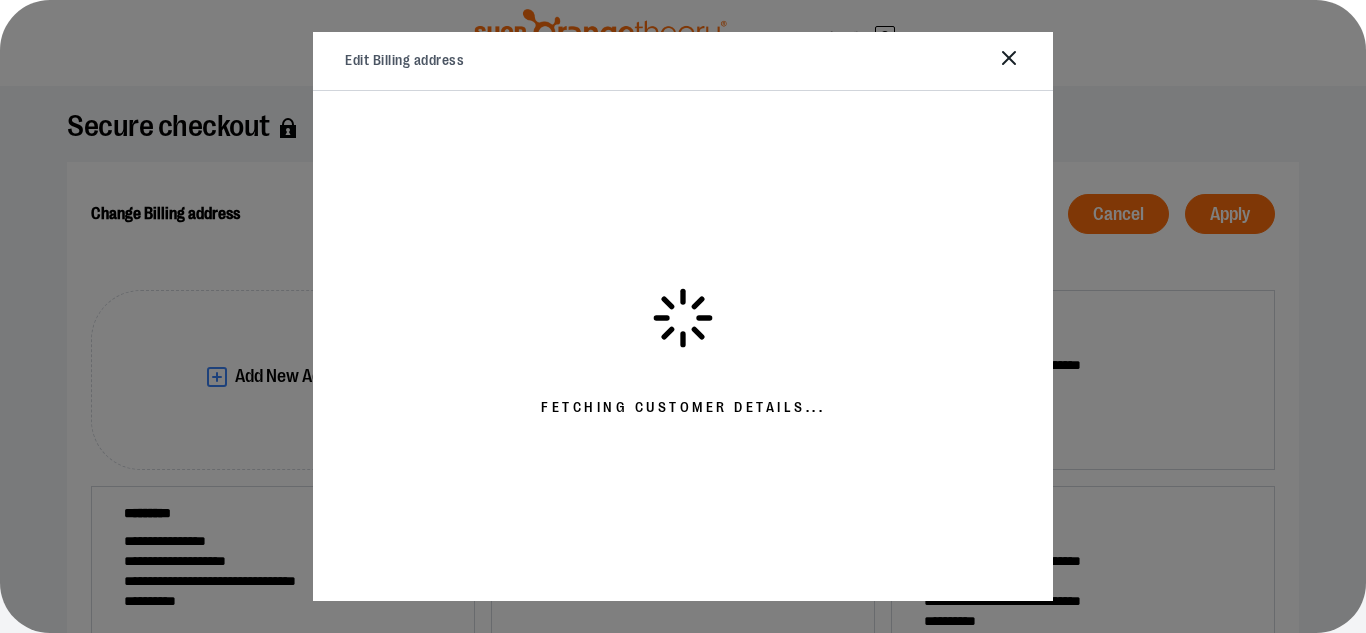 select on "**" 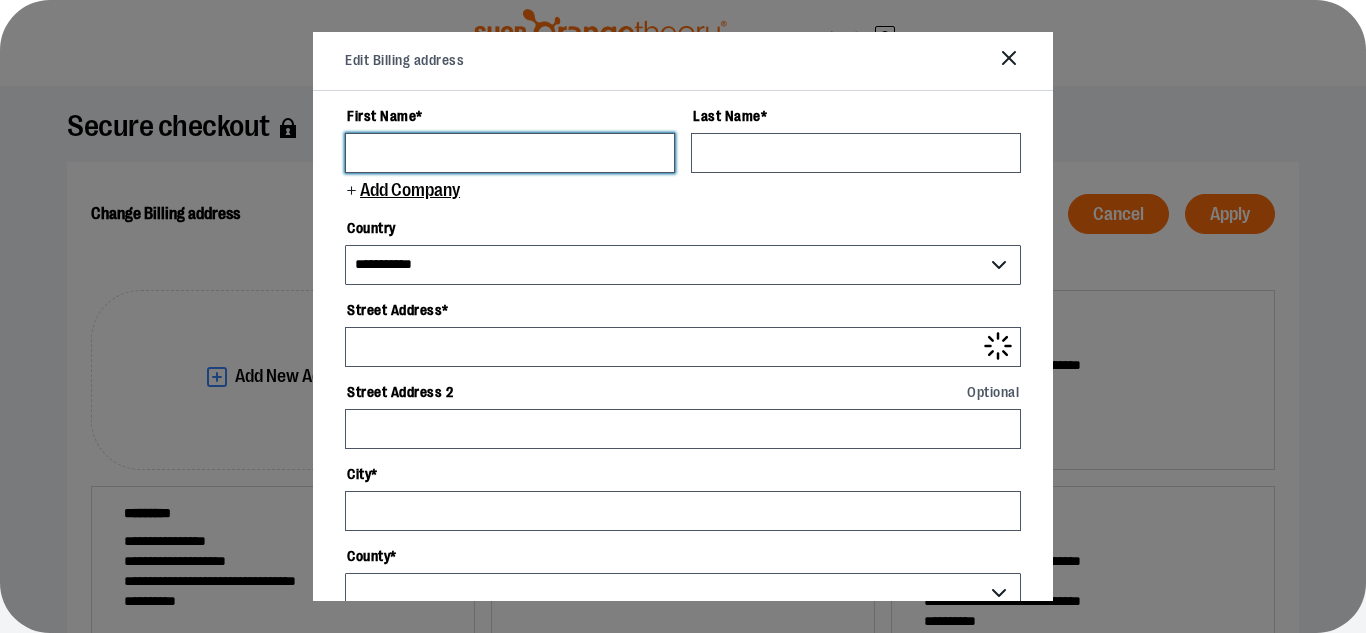 click on "First Name *" at bounding box center (510, 153) 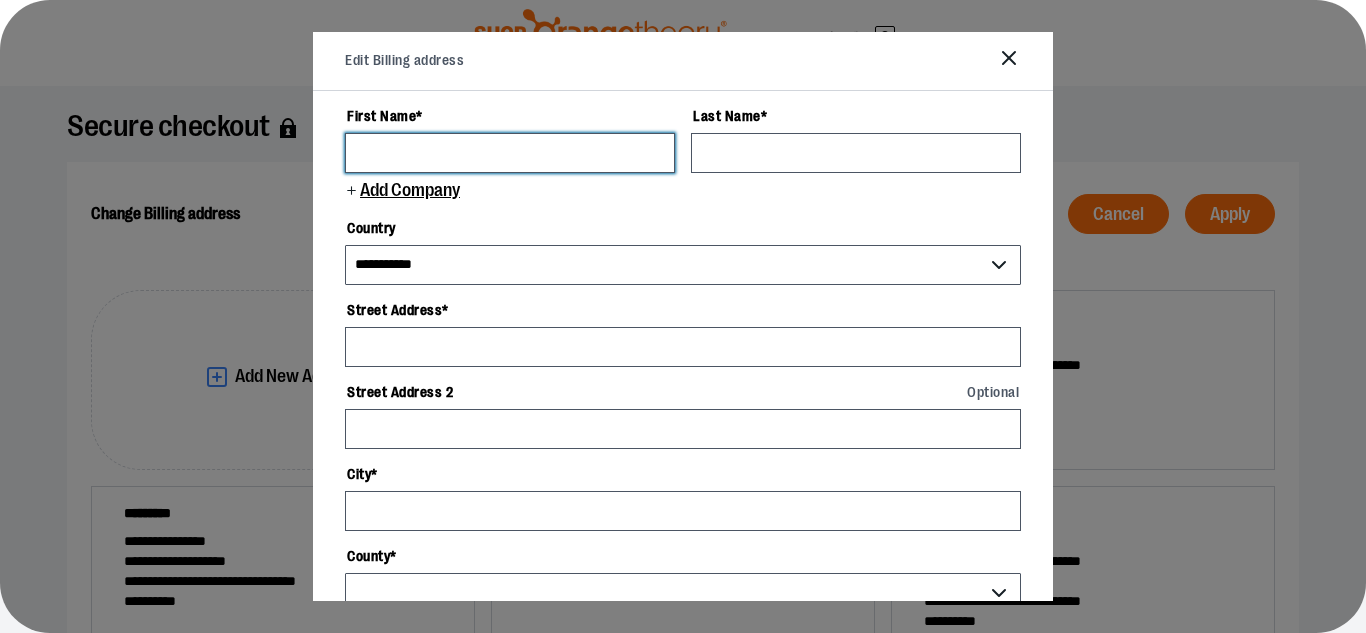 click on "First Name *" at bounding box center (510, 153) 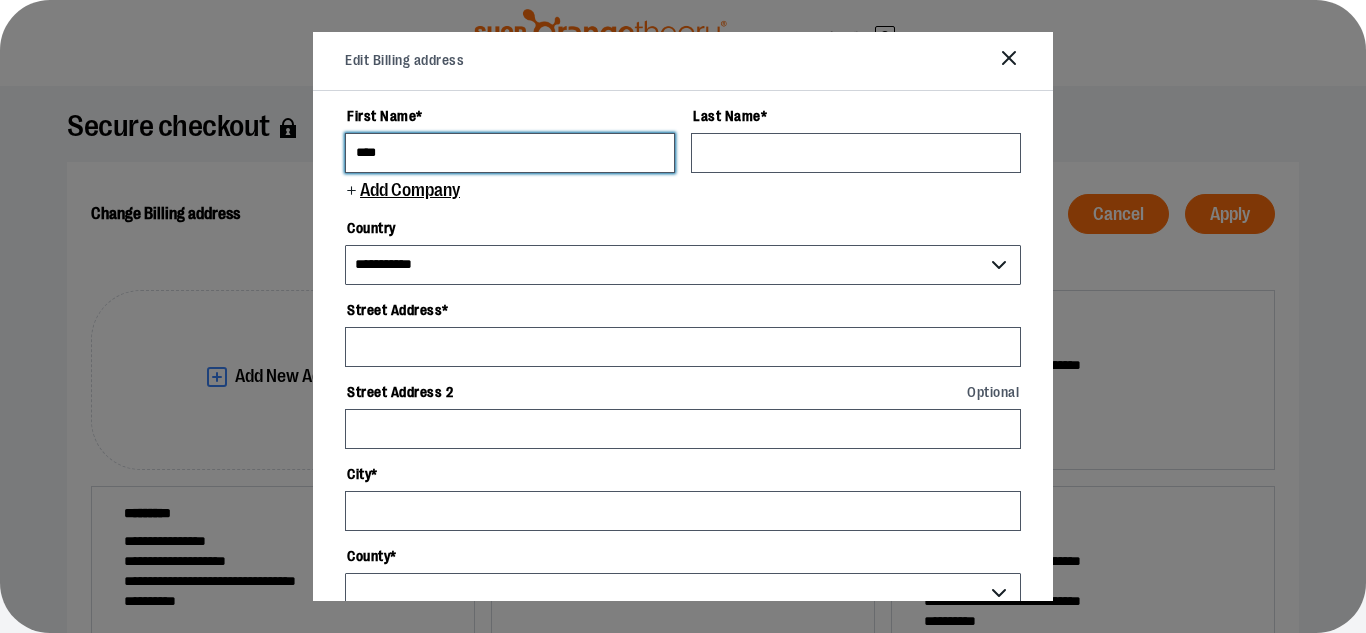 type on "****" 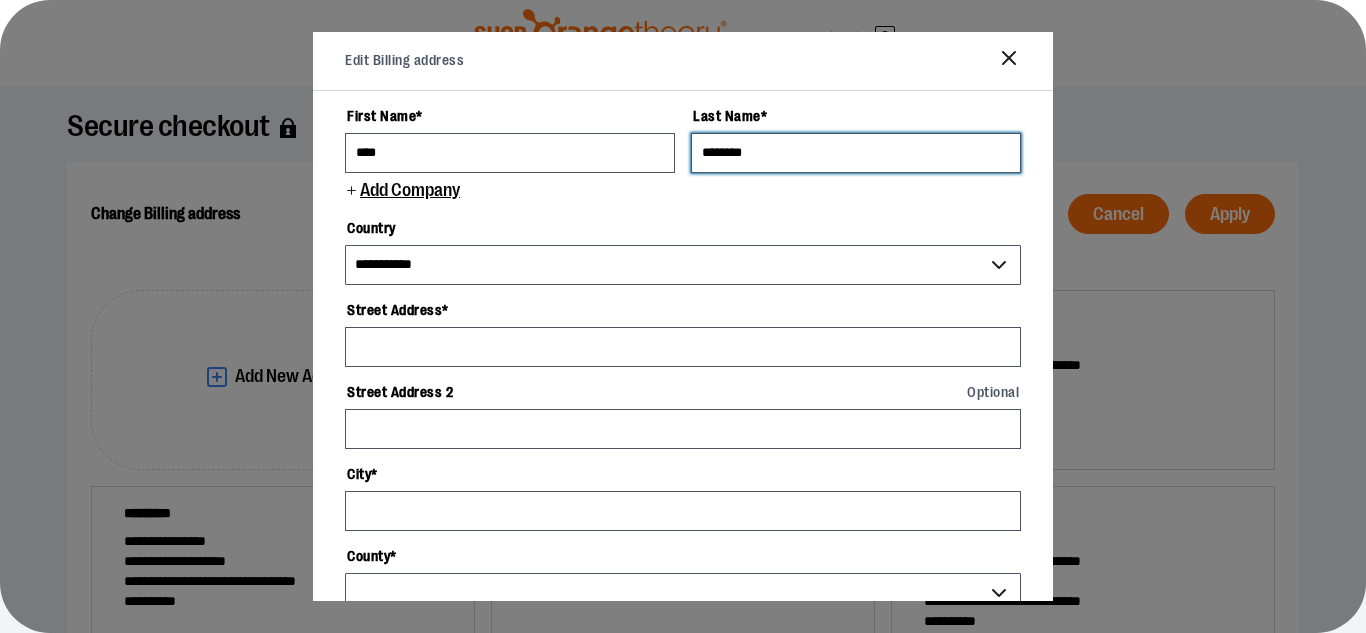 type on "********" 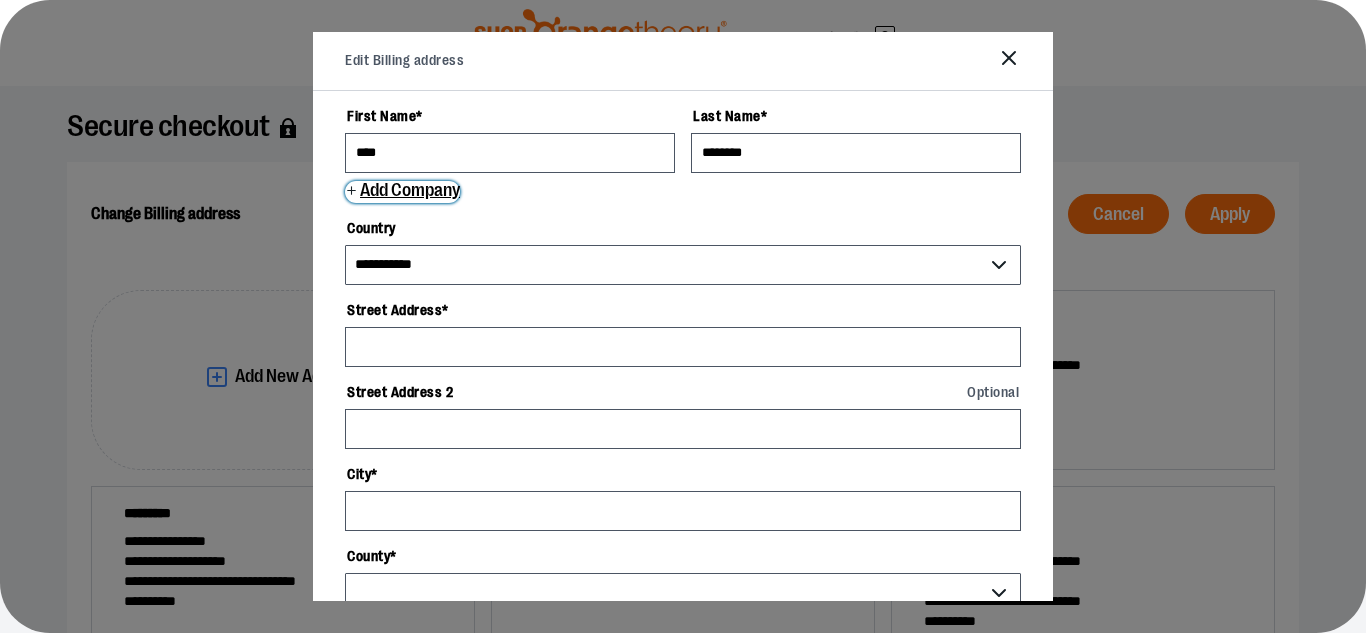 type 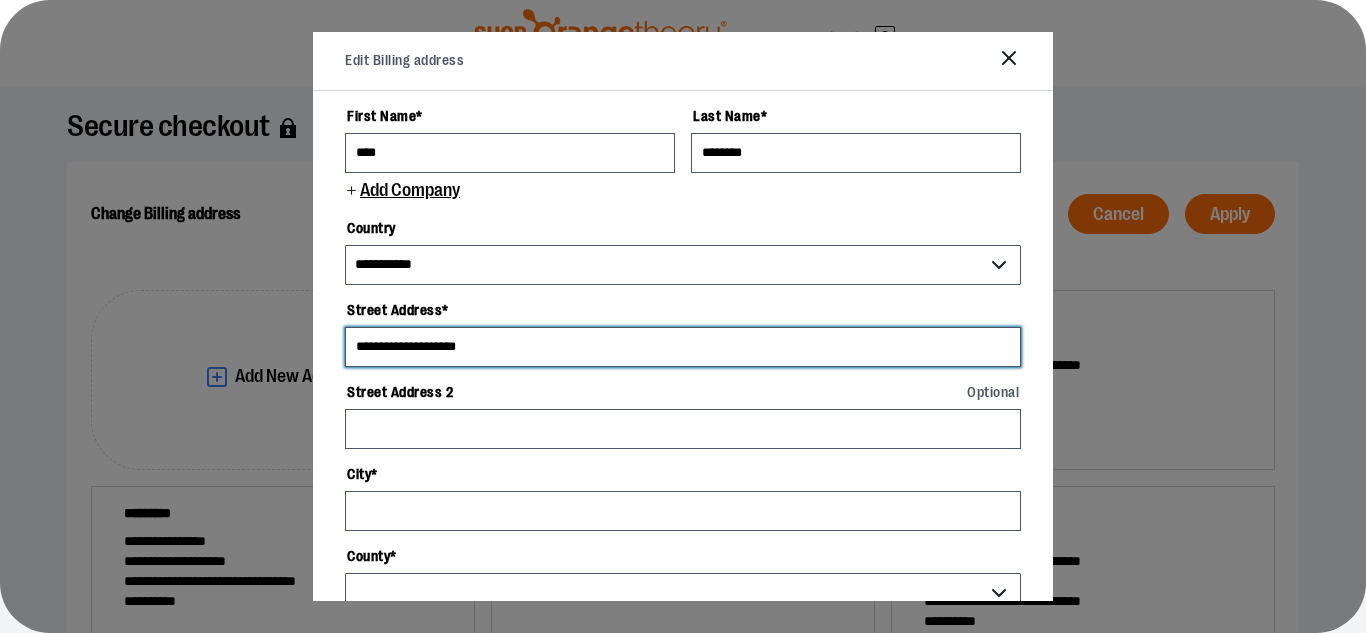 click on "**********" at bounding box center (683, 347) 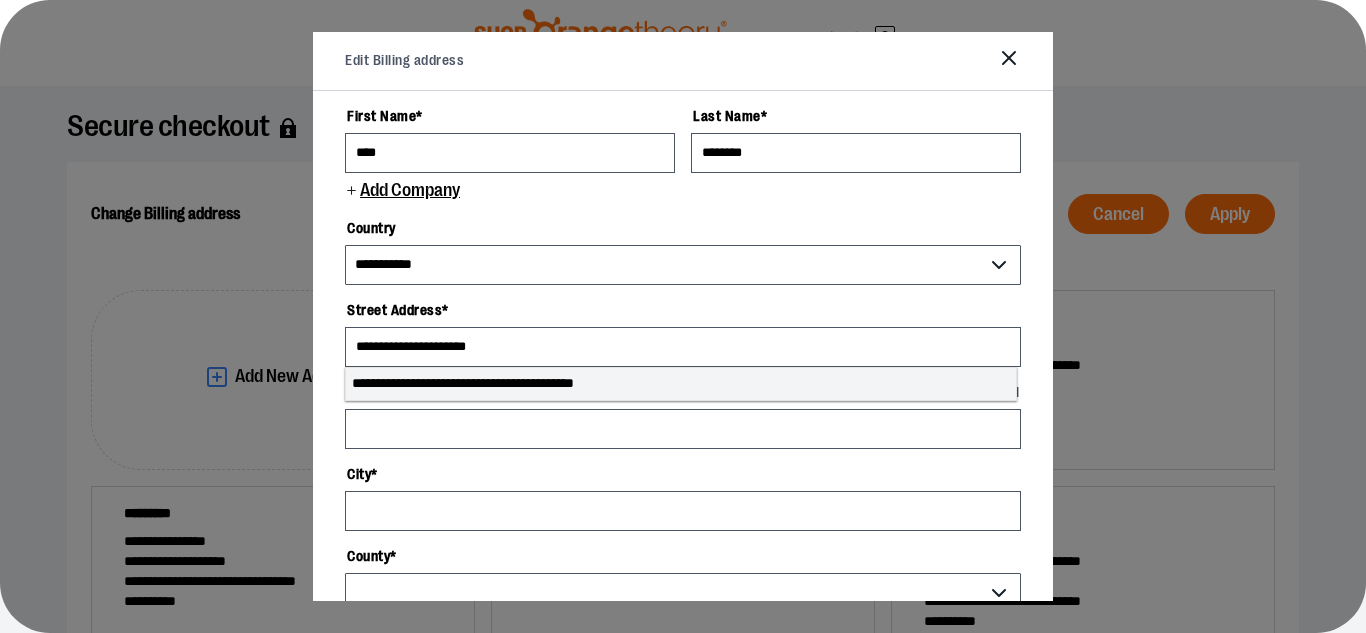 click on "**********" at bounding box center [681, 384] 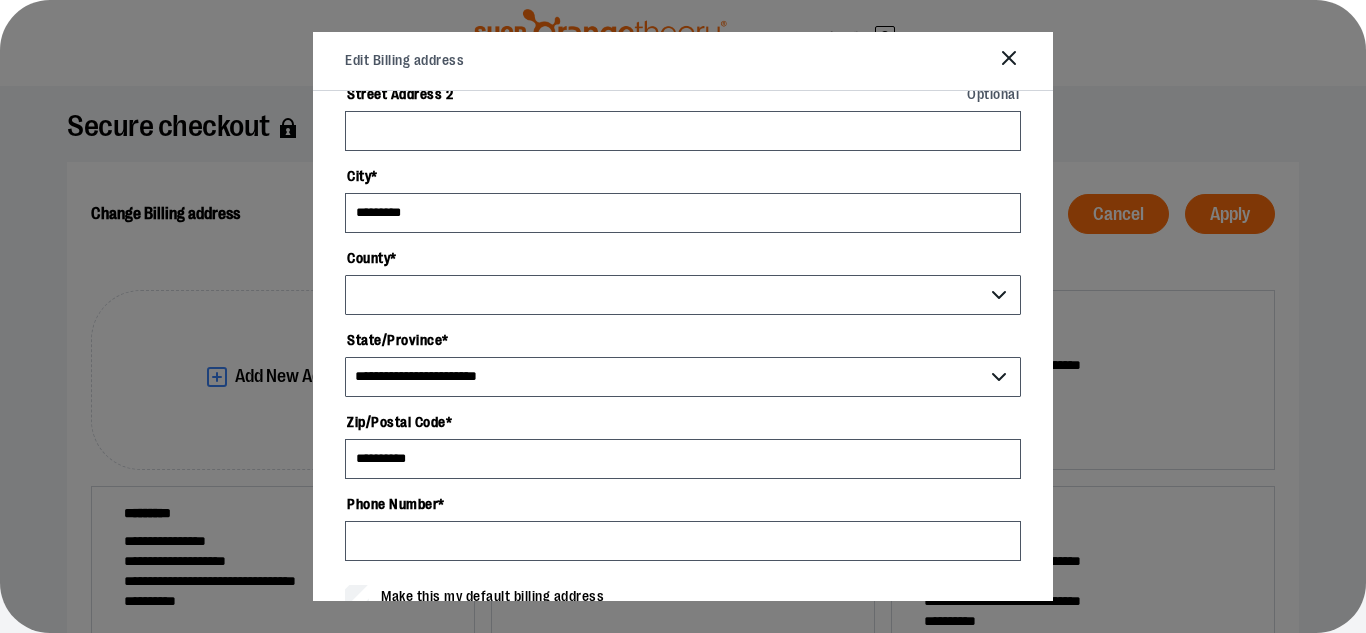 select on "**********" 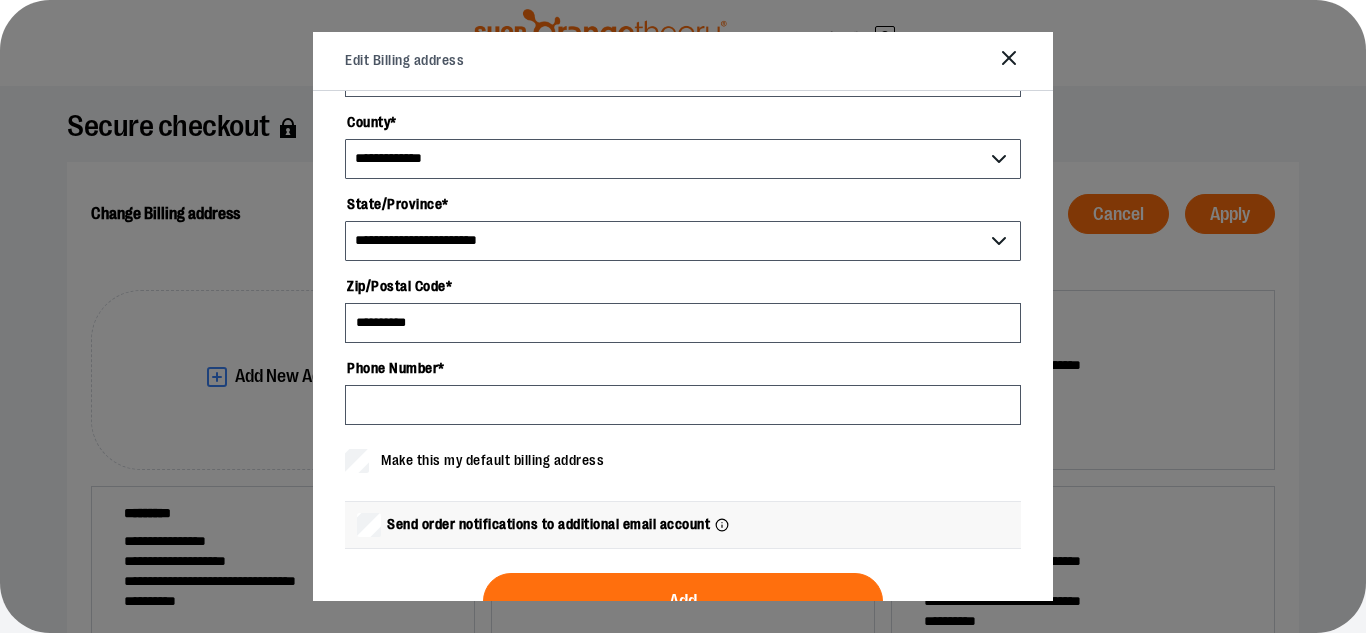 scroll, scrollTop: 492, scrollLeft: 0, axis: vertical 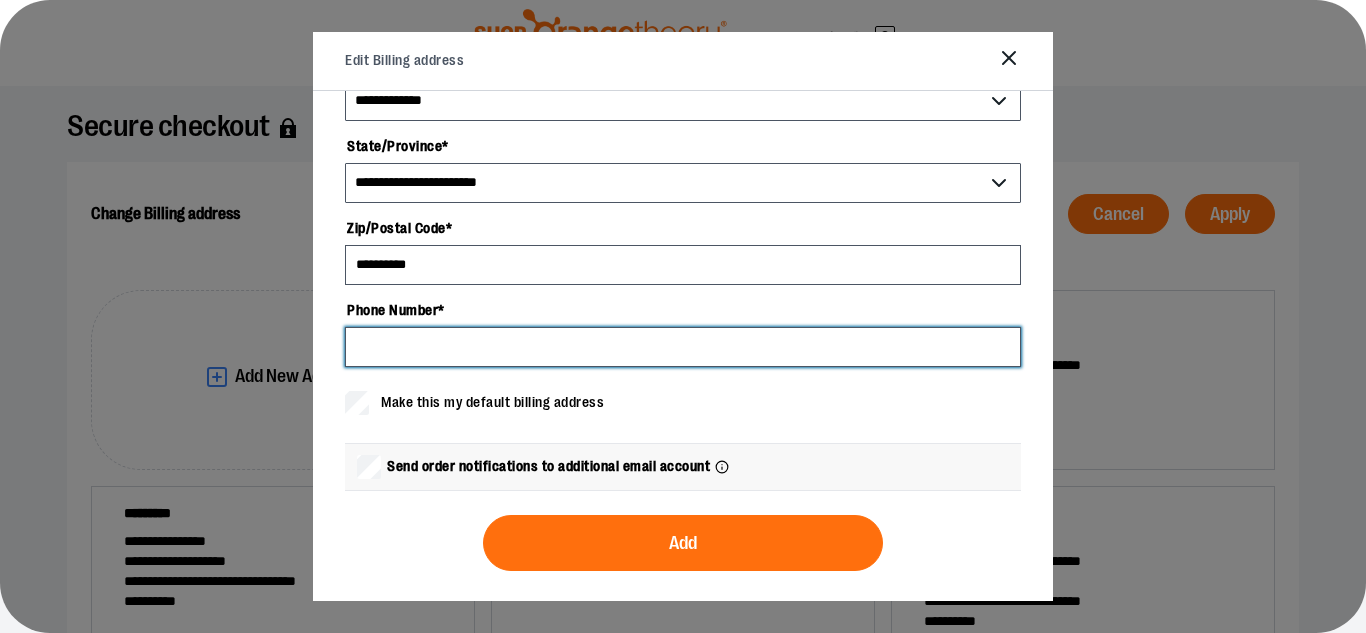 click on "Phone Number *" at bounding box center [683, 347] 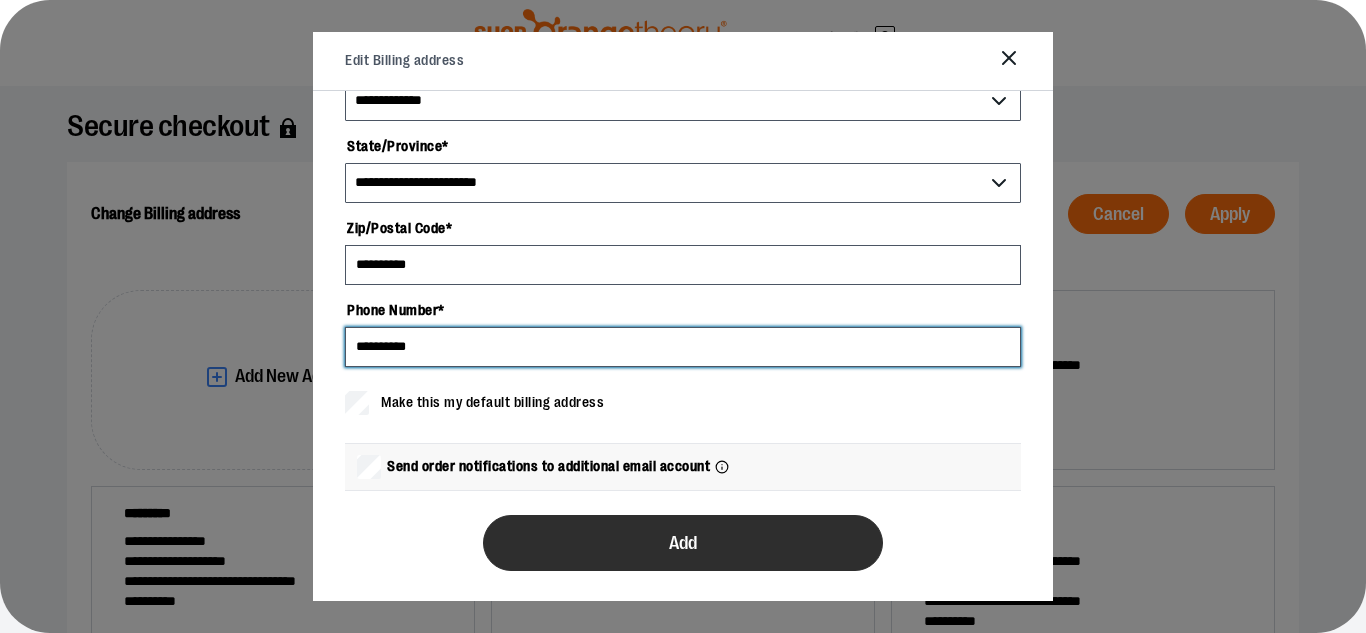 type on "**********" 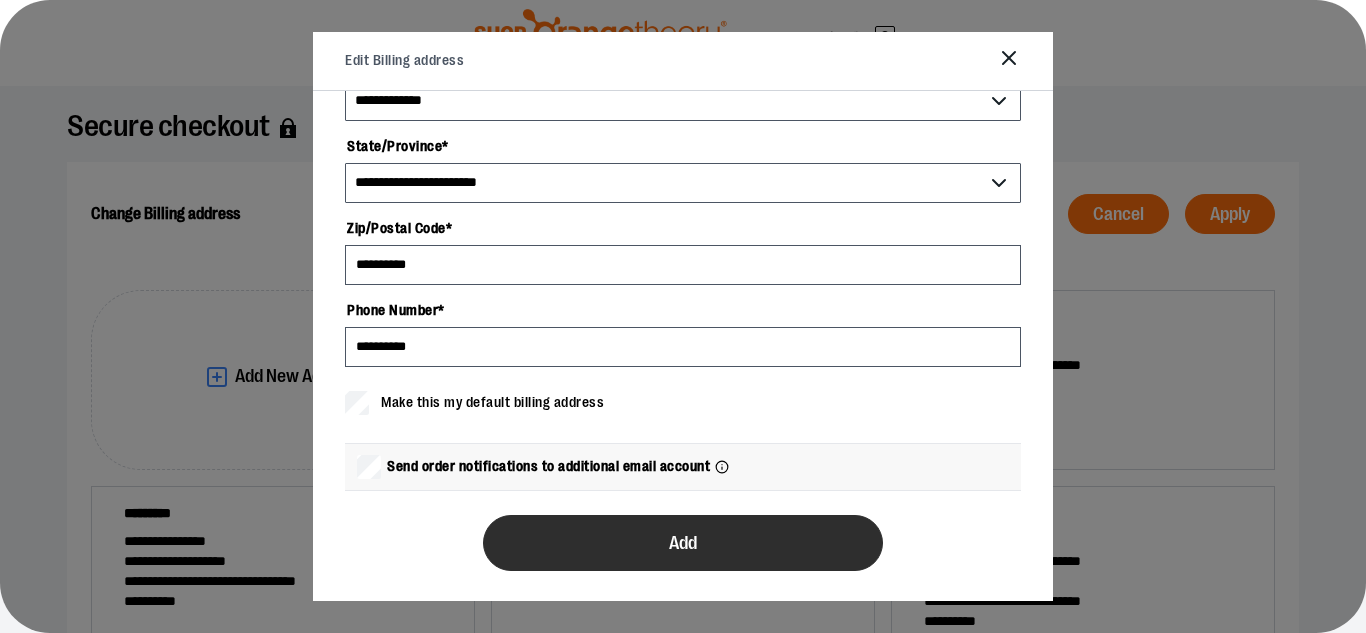 click on "Add" at bounding box center (683, 543) 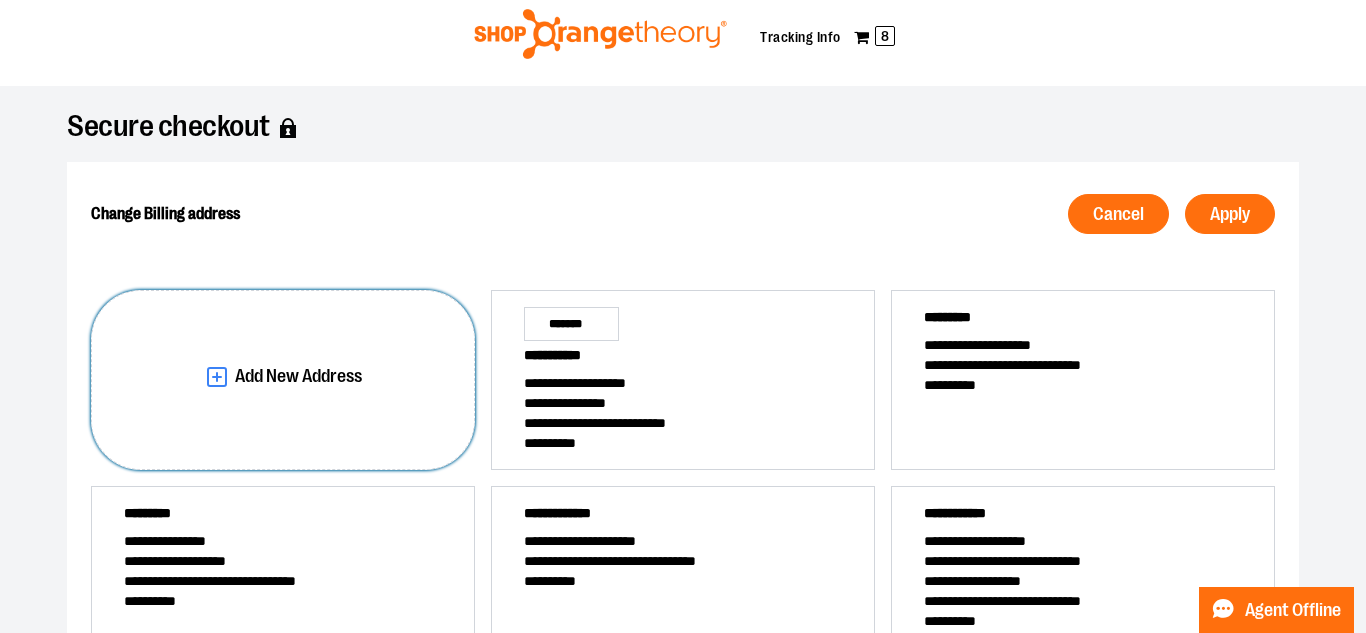 scroll, scrollTop: 0, scrollLeft: 0, axis: both 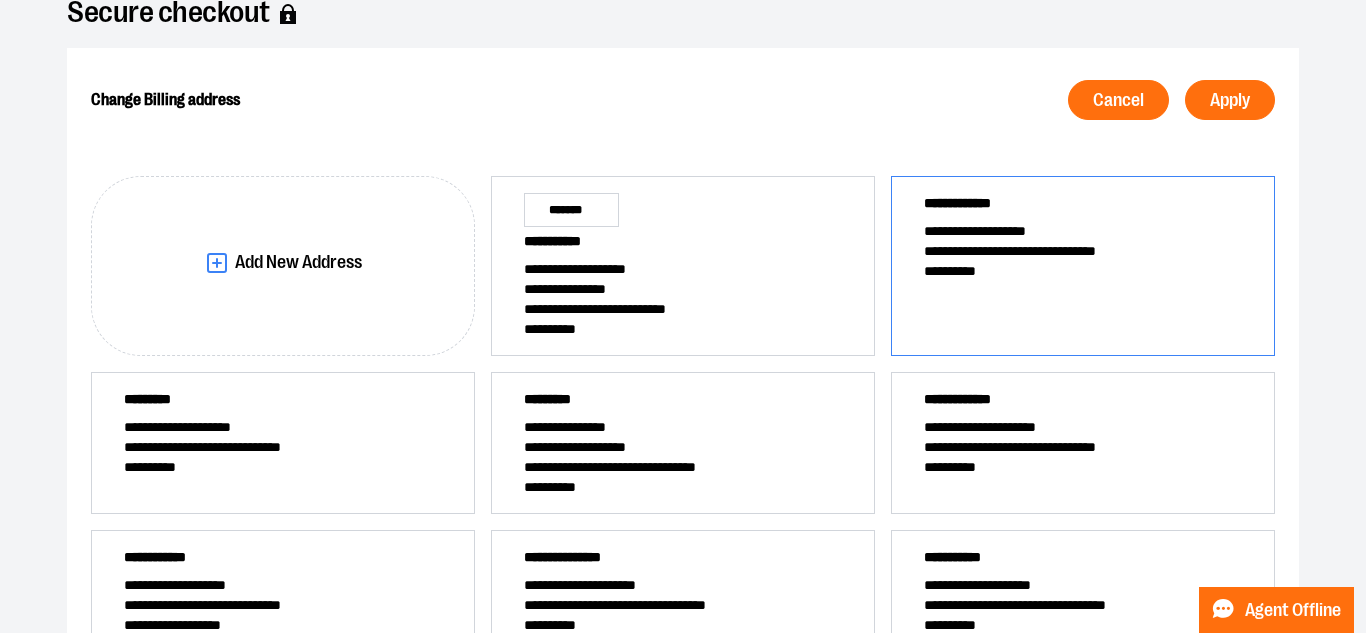click on "**********" at bounding box center [1083, 266] 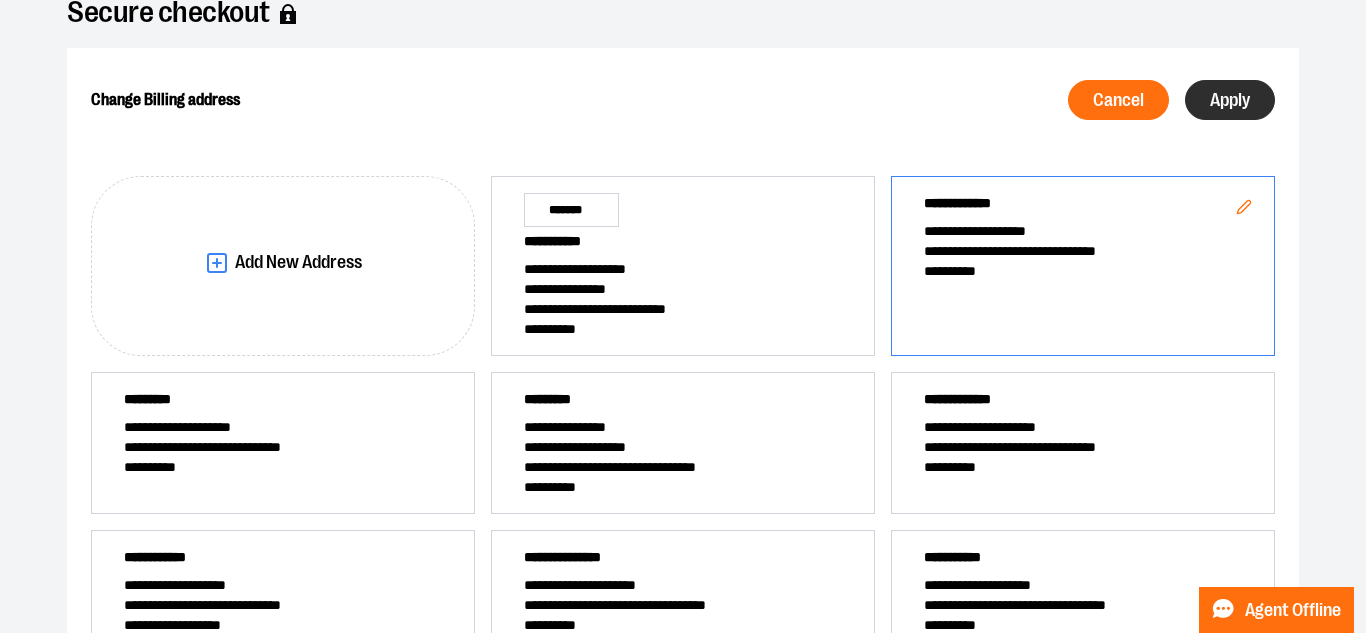 click on "Apply" at bounding box center [1230, 100] 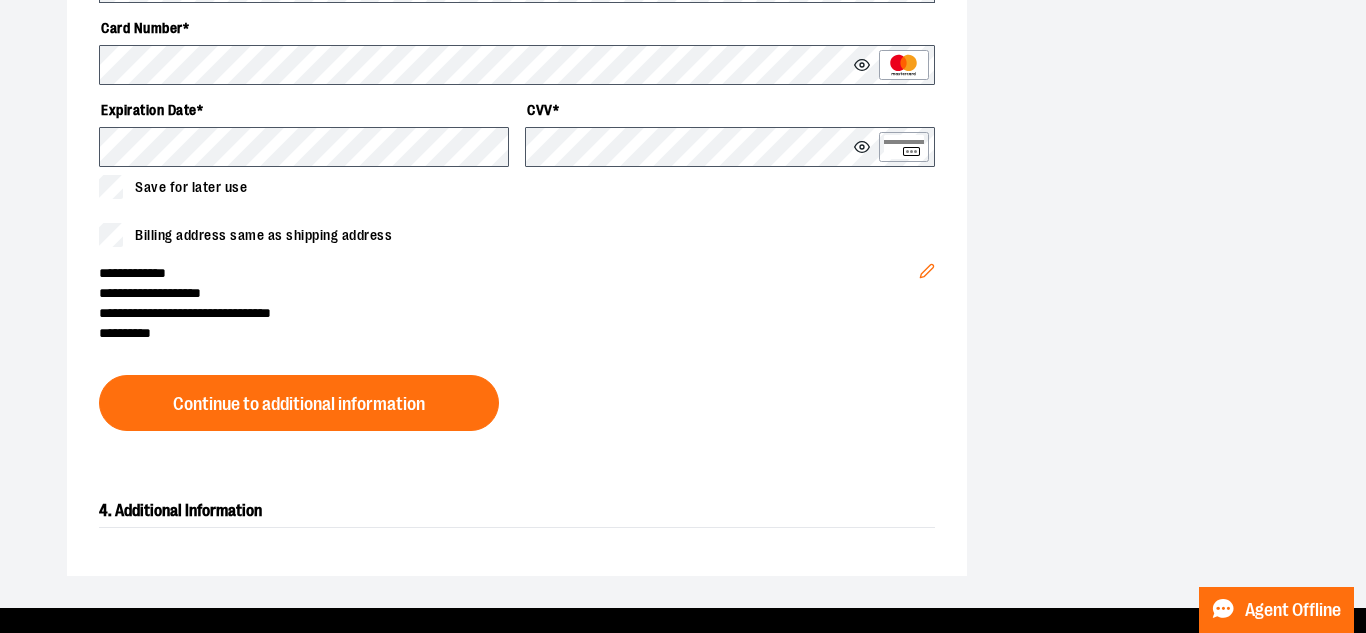 scroll, scrollTop: 919, scrollLeft: 0, axis: vertical 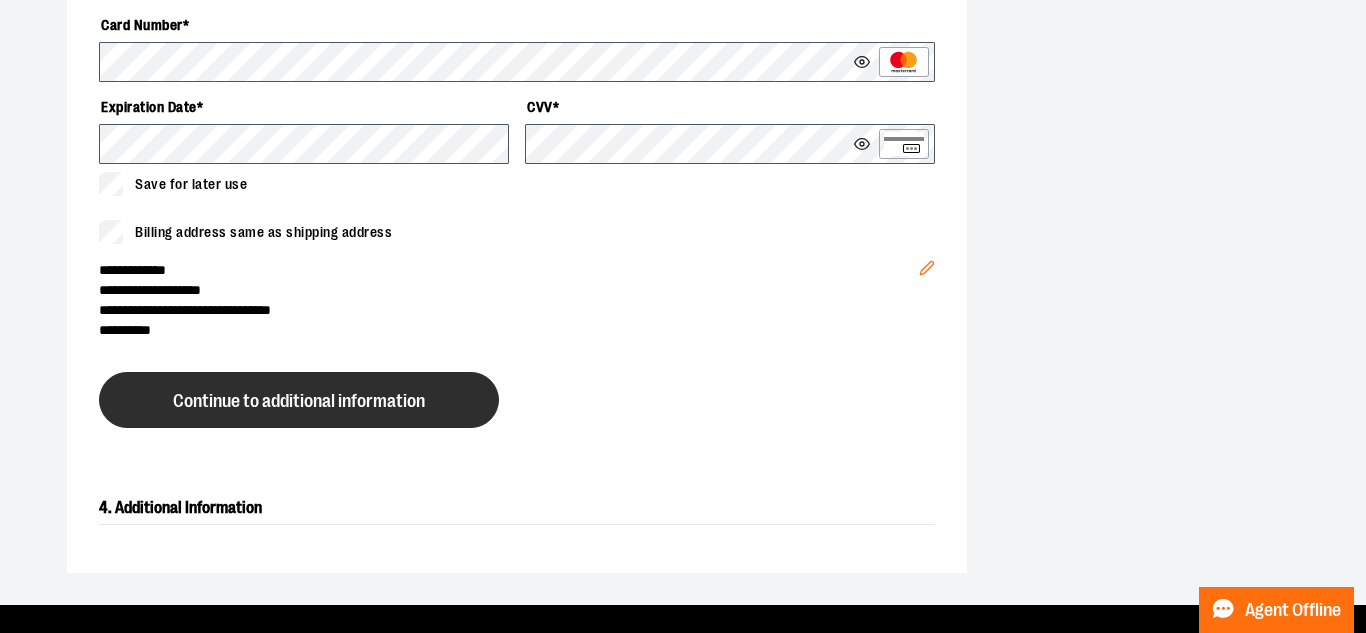 click on "Continue to additional information" at bounding box center [299, 400] 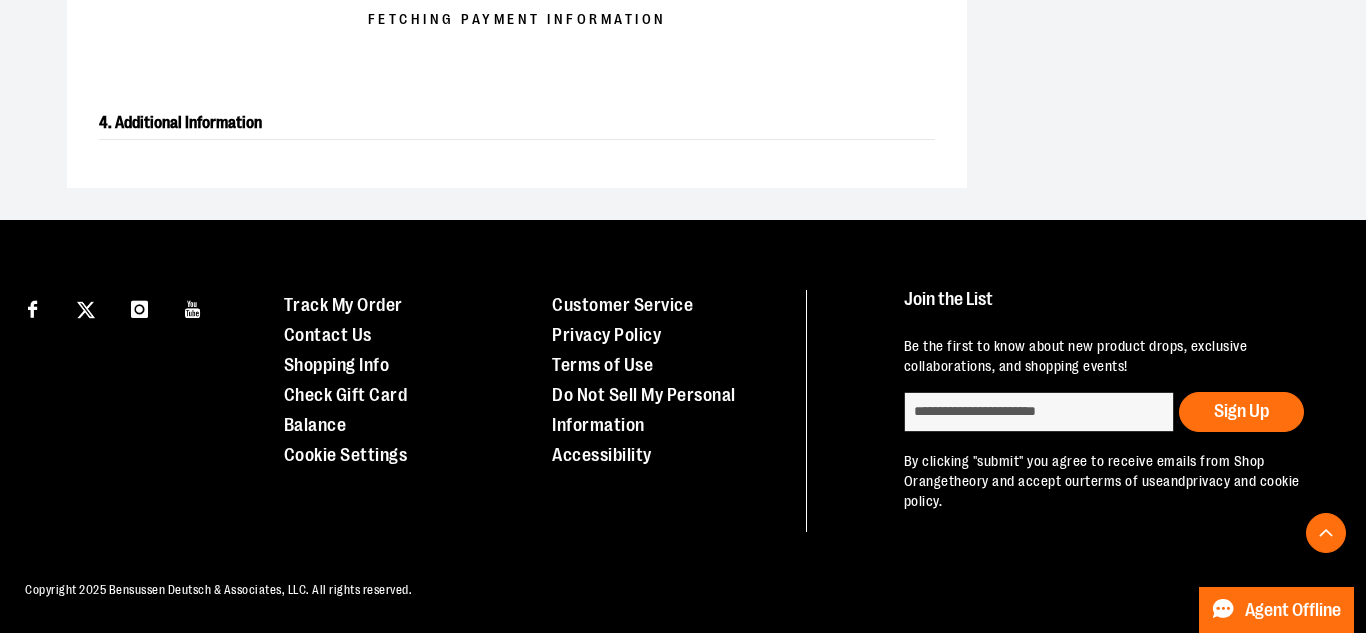 scroll, scrollTop: 699, scrollLeft: 0, axis: vertical 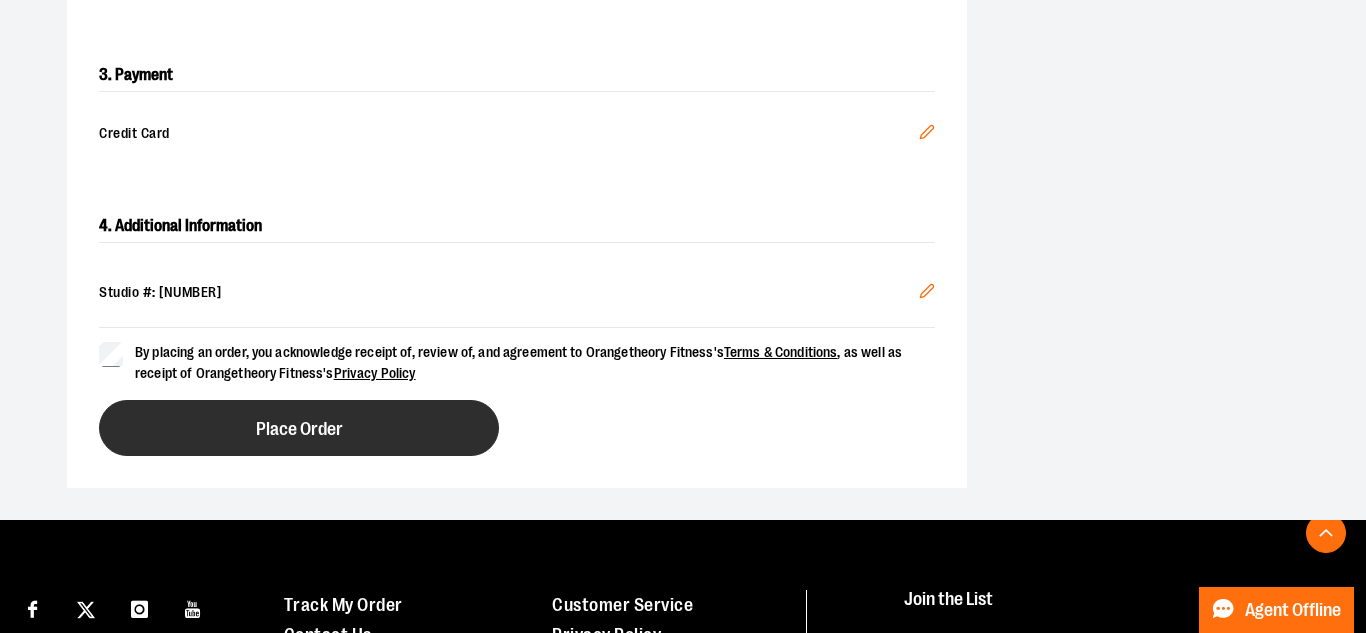 click on "Place Order" at bounding box center (299, 428) 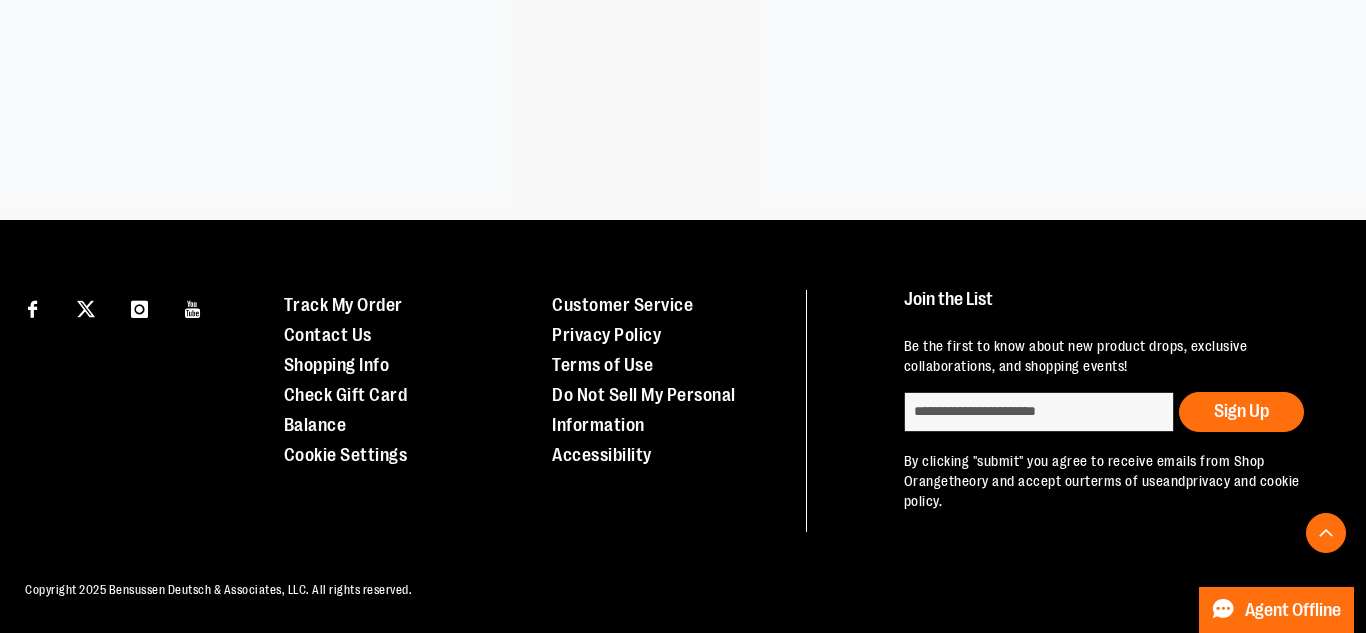 scroll, scrollTop: 557, scrollLeft: 0, axis: vertical 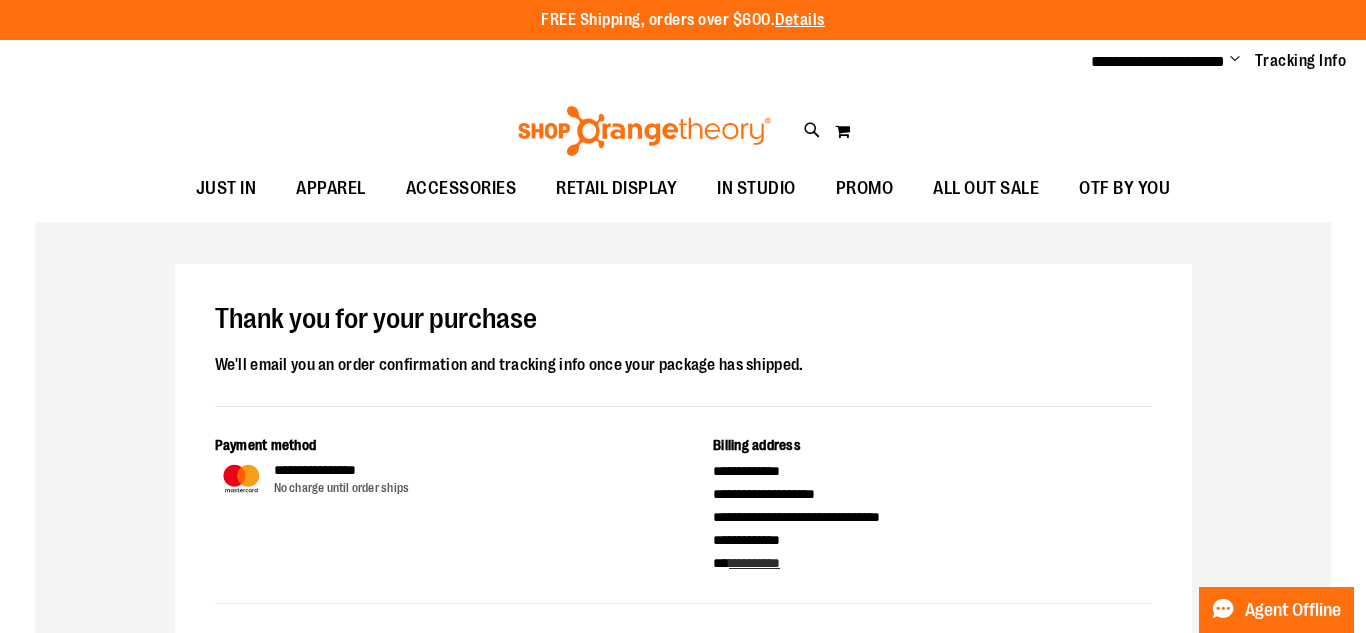 click on "**********" at bounding box center (683, 941) 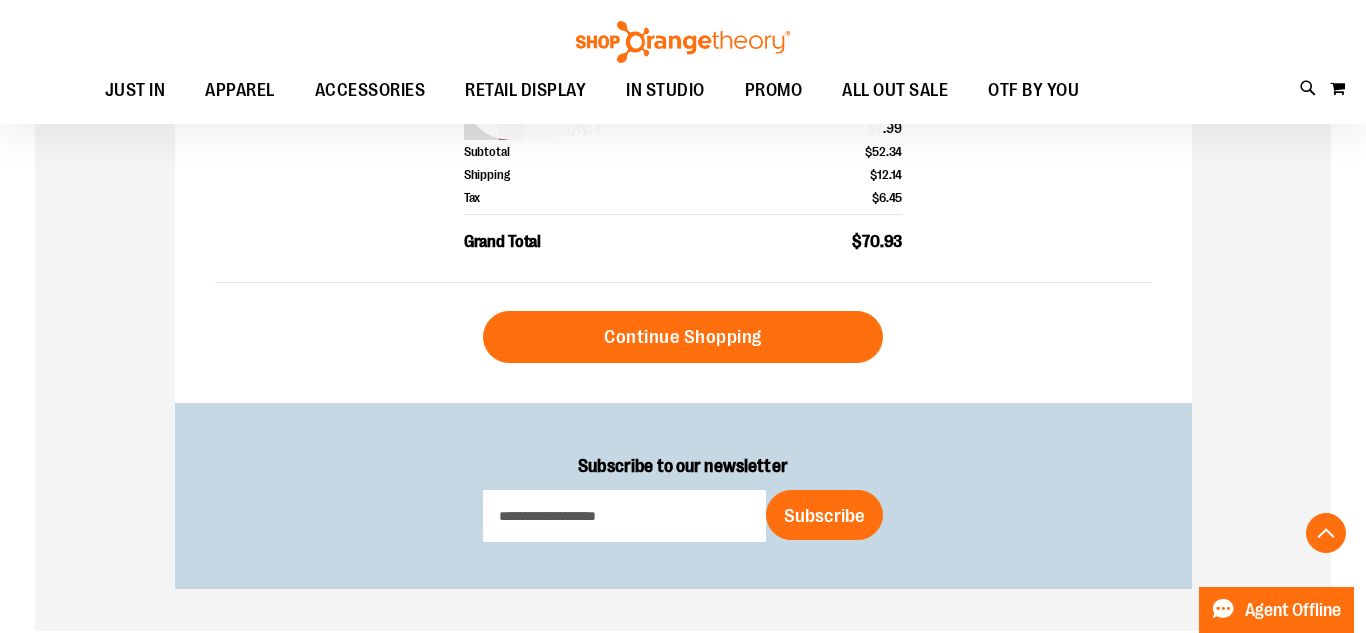 scroll, scrollTop: 1029, scrollLeft: 0, axis: vertical 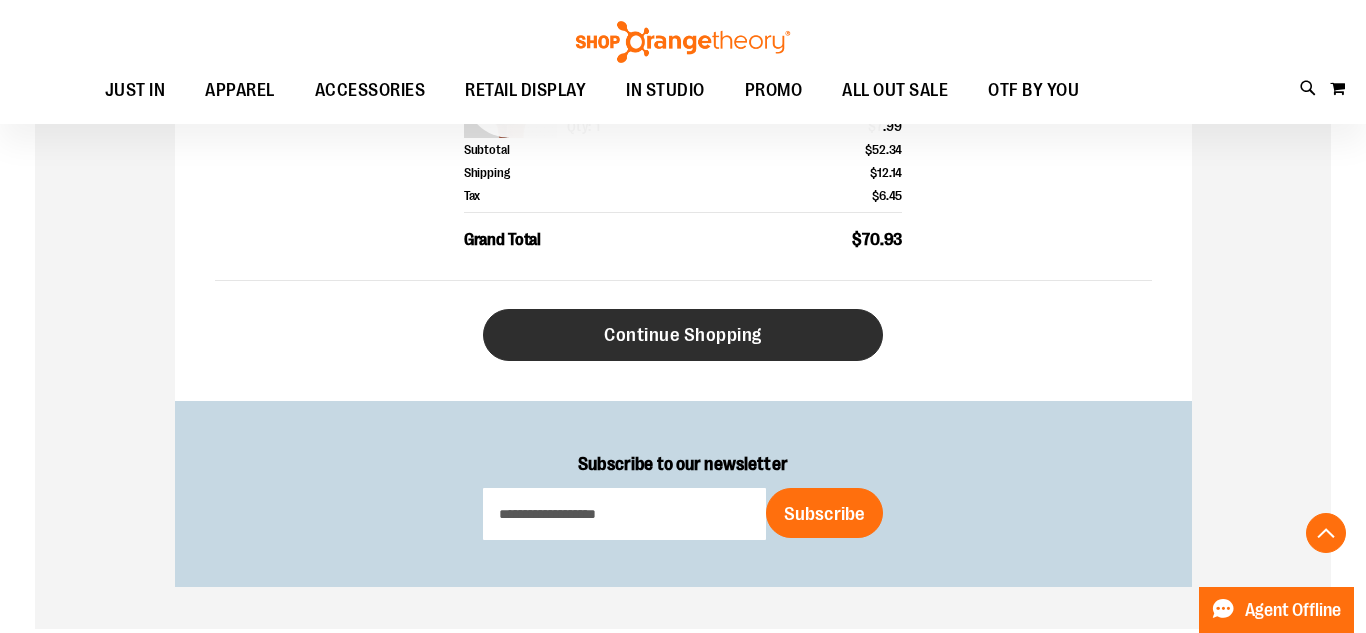 click on "Continue Shopping" at bounding box center (683, 335) 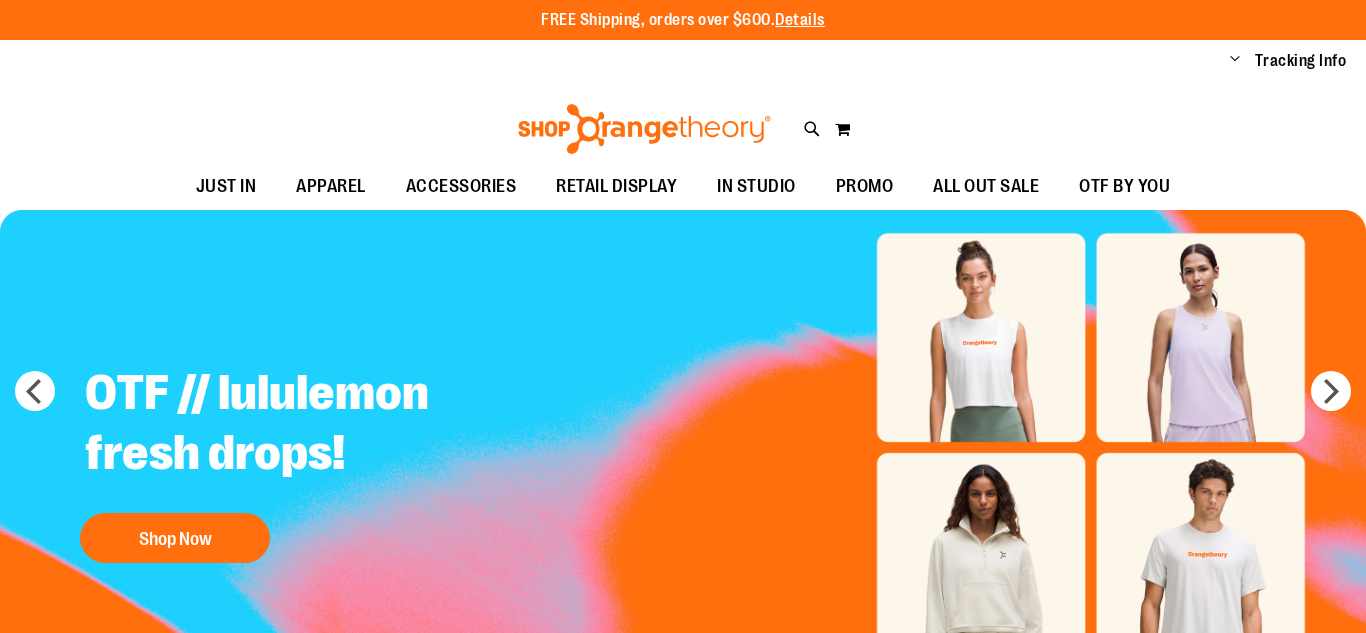 scroll, scrollTop: 0, scrollLeft: 0, axis: both 